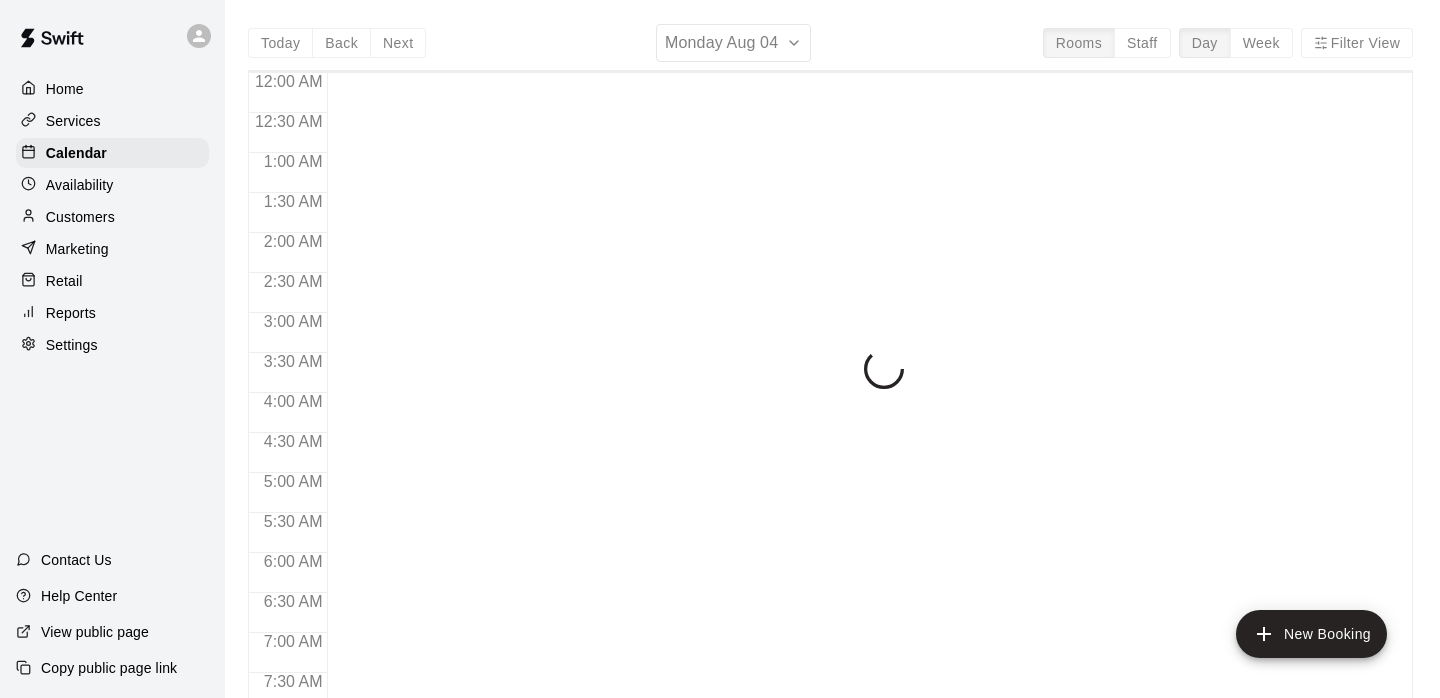 scroll, scrollTop: 0, scrollLeft: 0, axis: both 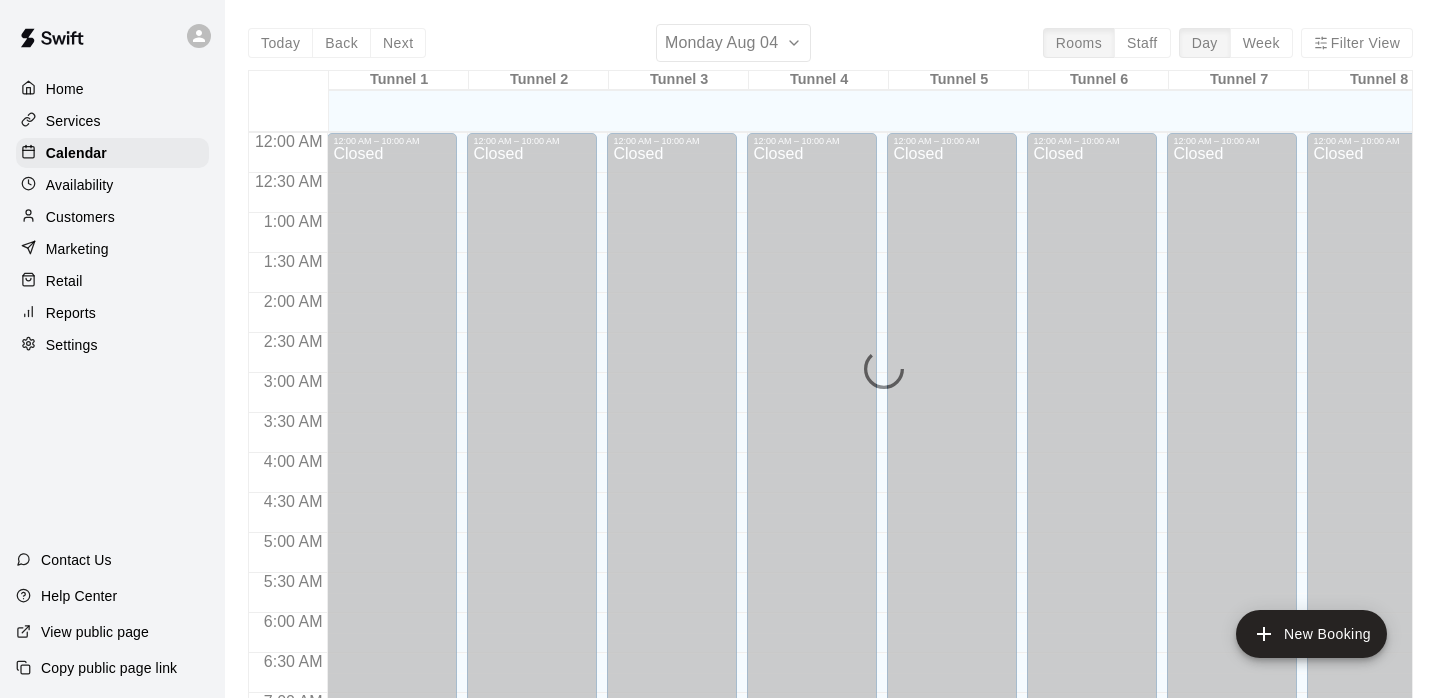 click on "Monday Aug 04" at bounding box center (721, 43) 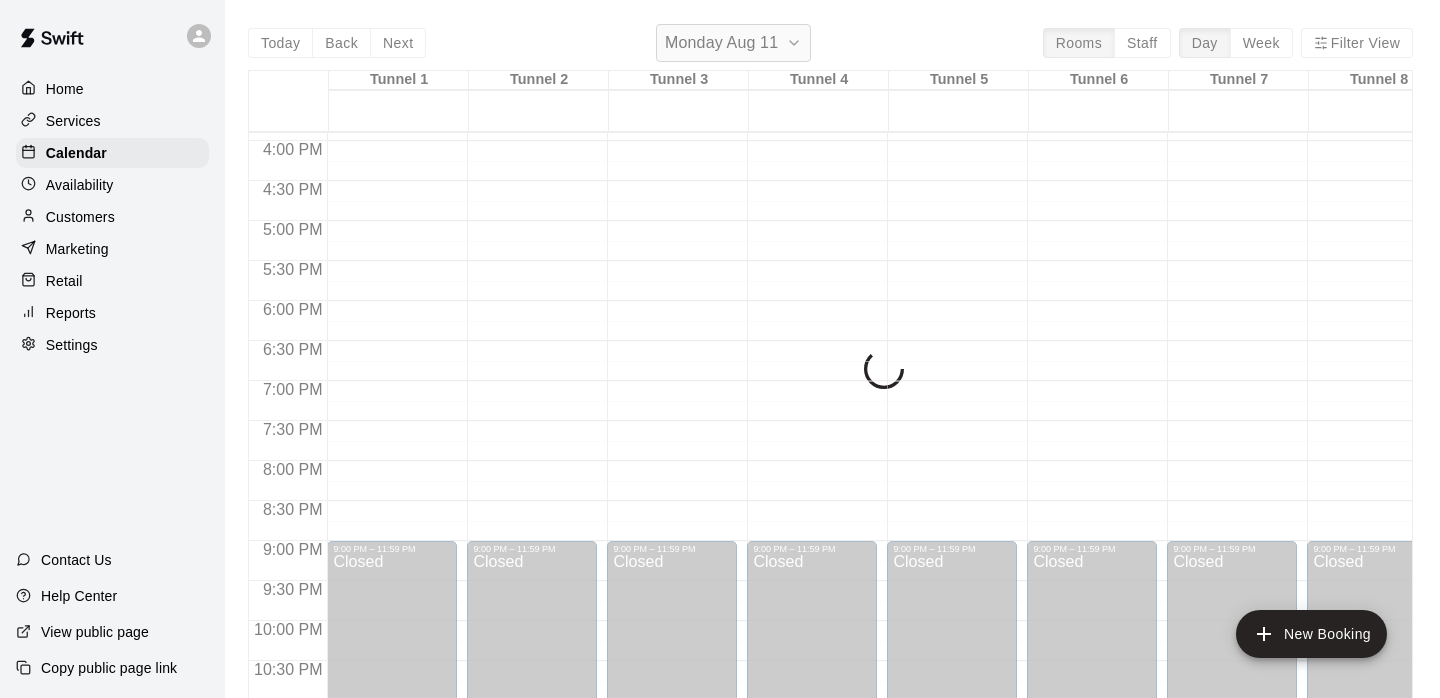 click on "Monday Aug 11" at bounding box center (733, 43) 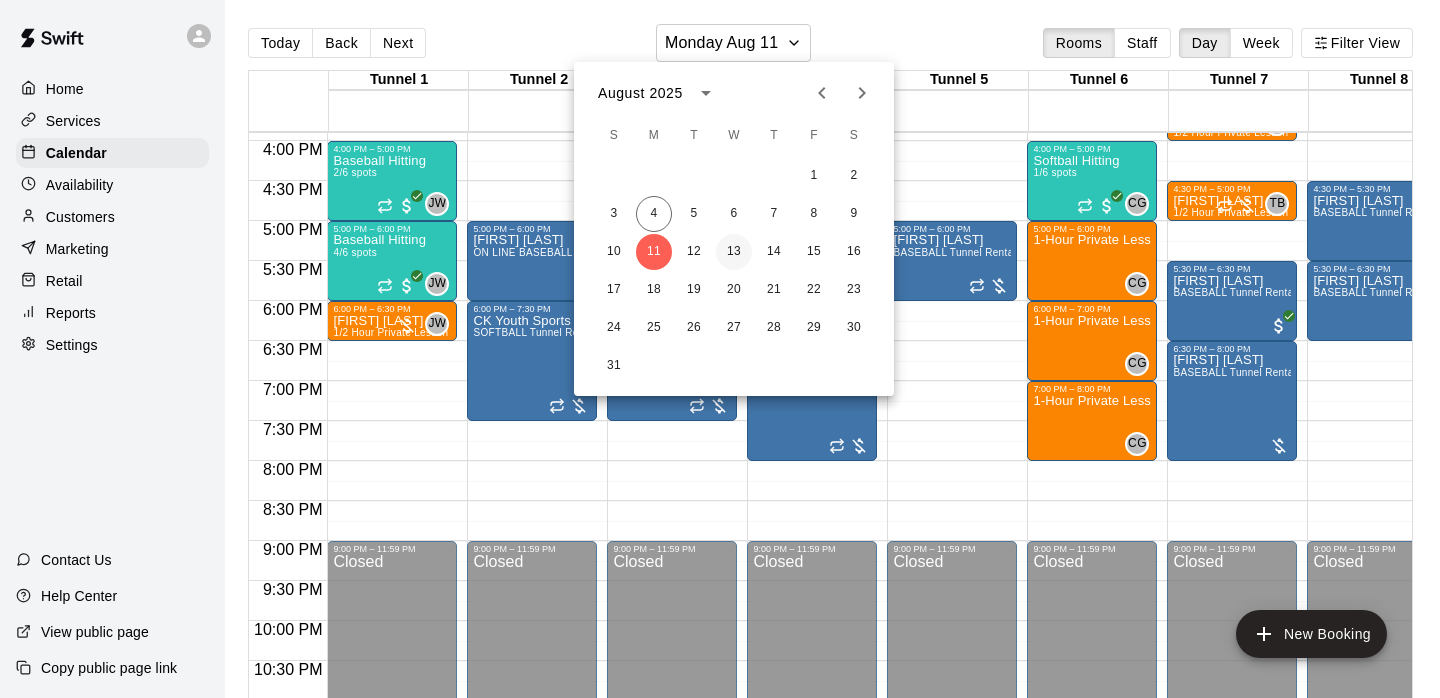 click on "13" at bounding box center [734, 252] 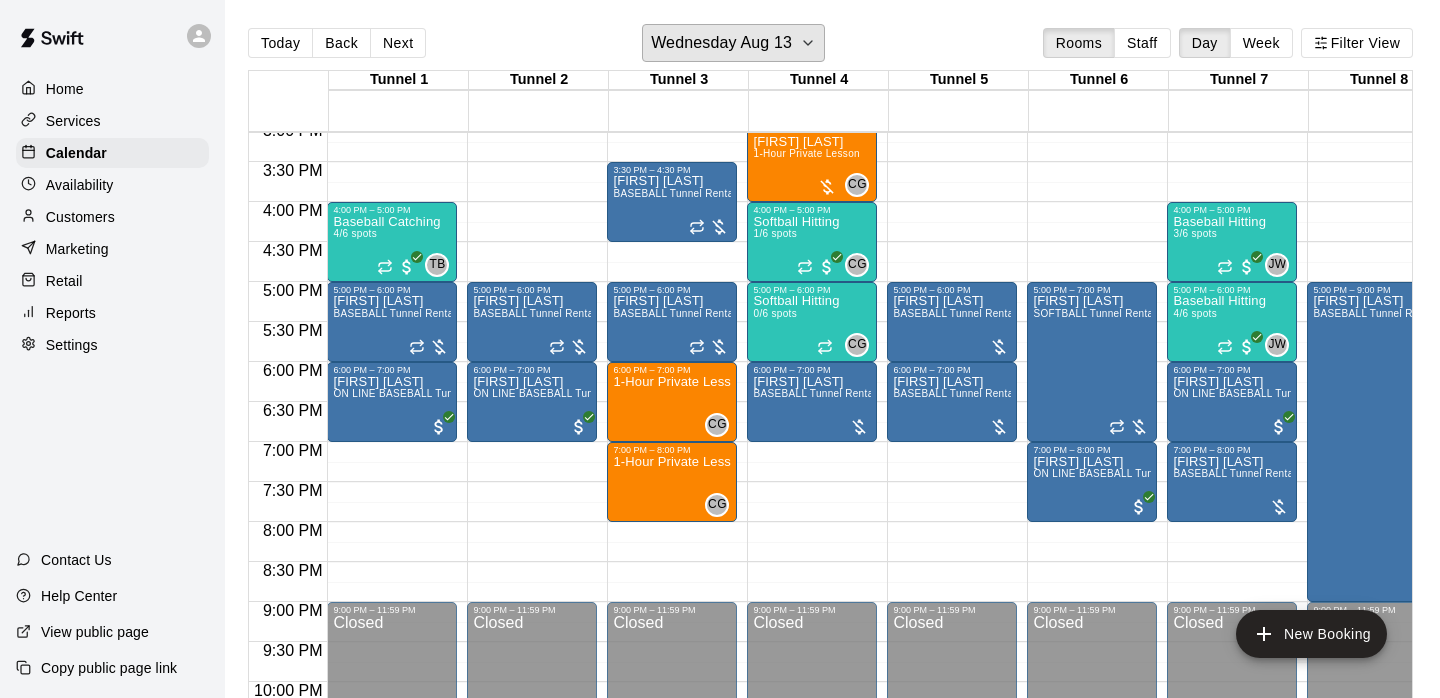 scroll, scrollTop: 1211, scrollLeft: 94, axis: both 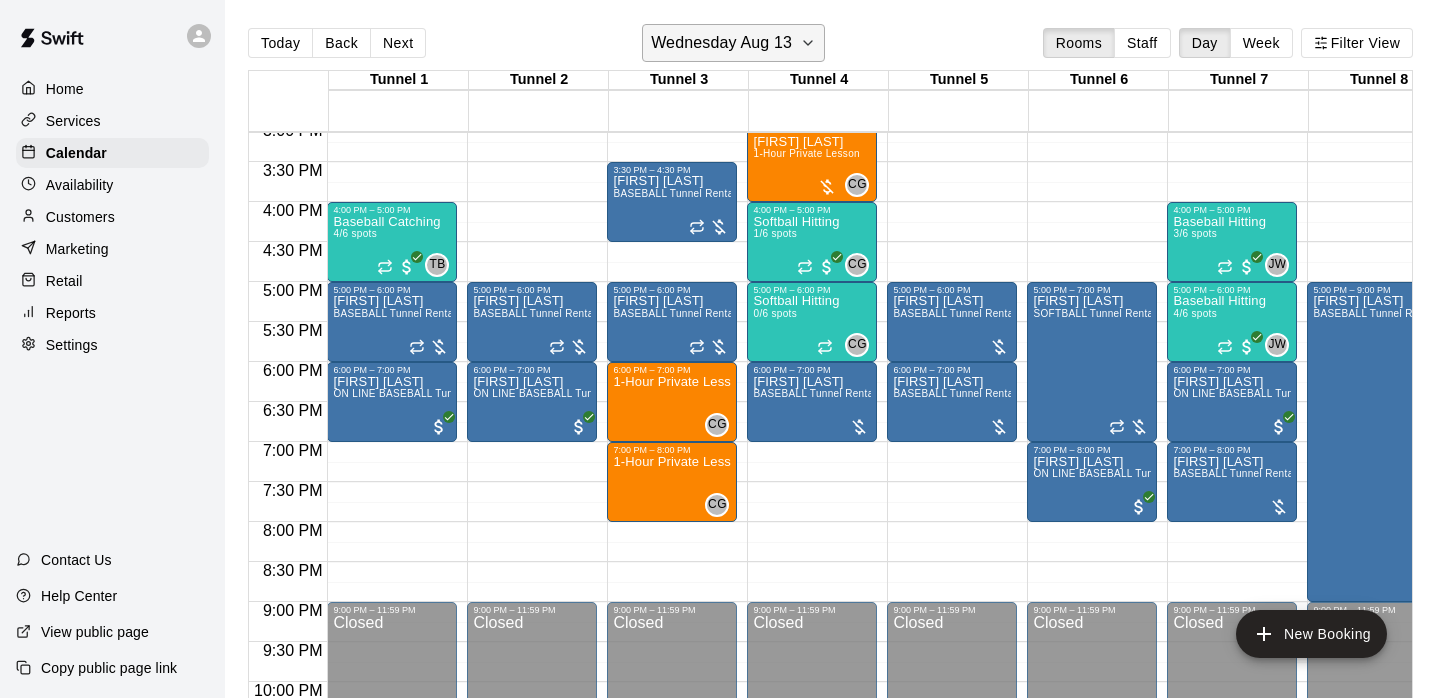 click on "Wednesday Aug 13" at bounding box center [721, 43] 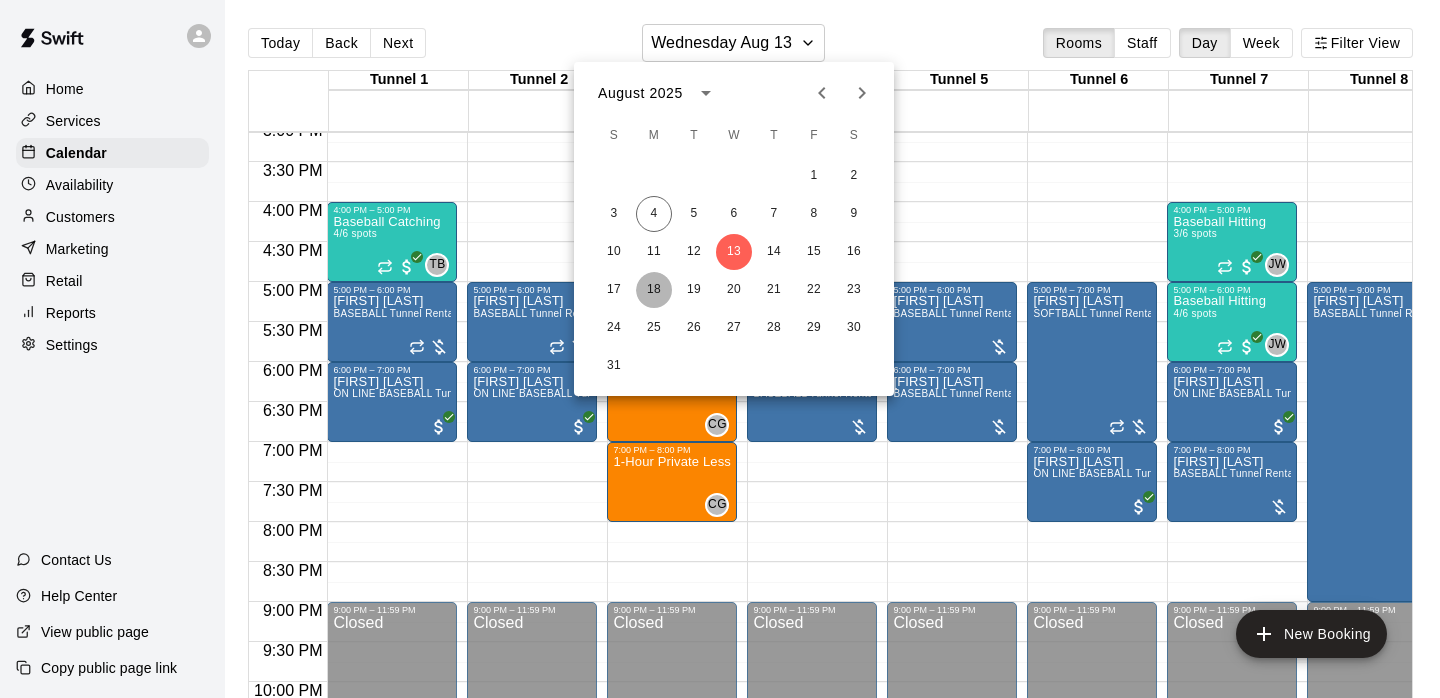 click on "18" at bounding box center (654, 290) 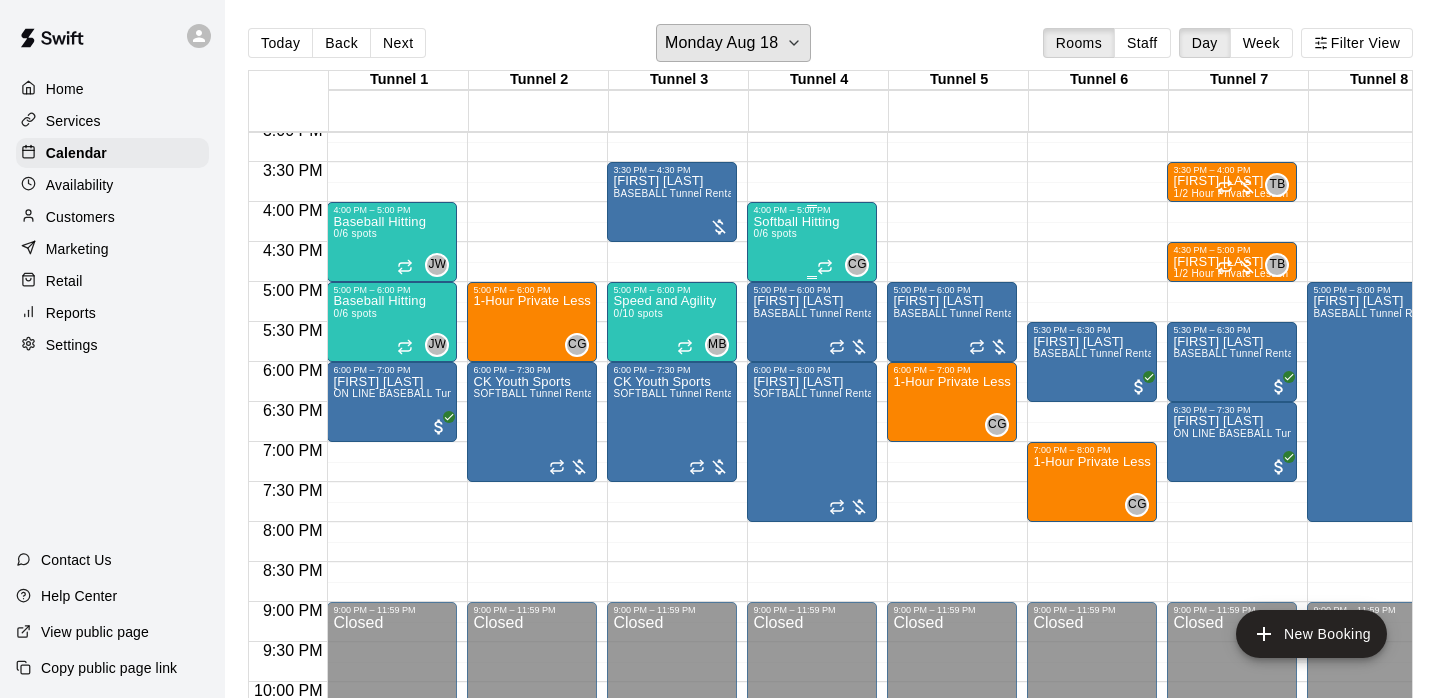 scroll, scrollTop: 1211, scrollLeft: 50, axis: both 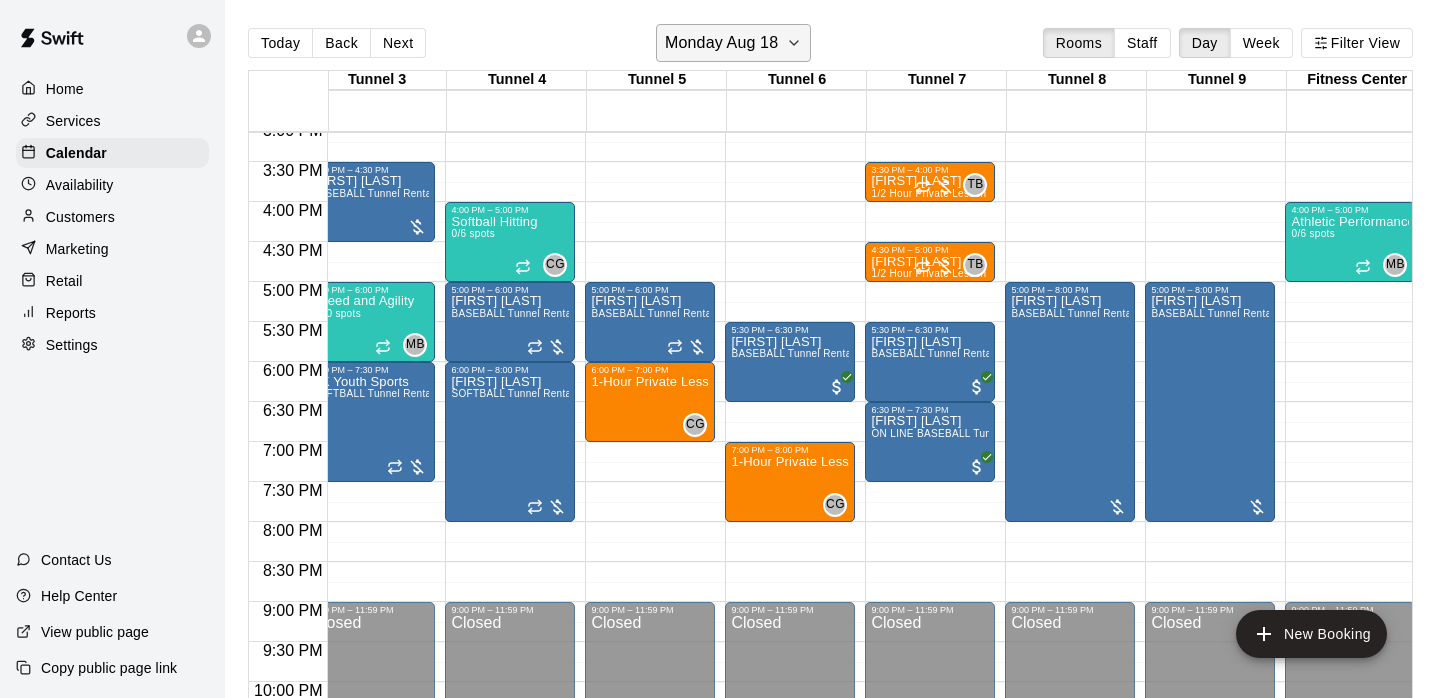 click on "Monday Aug 18" at bounding box center (721, 43) 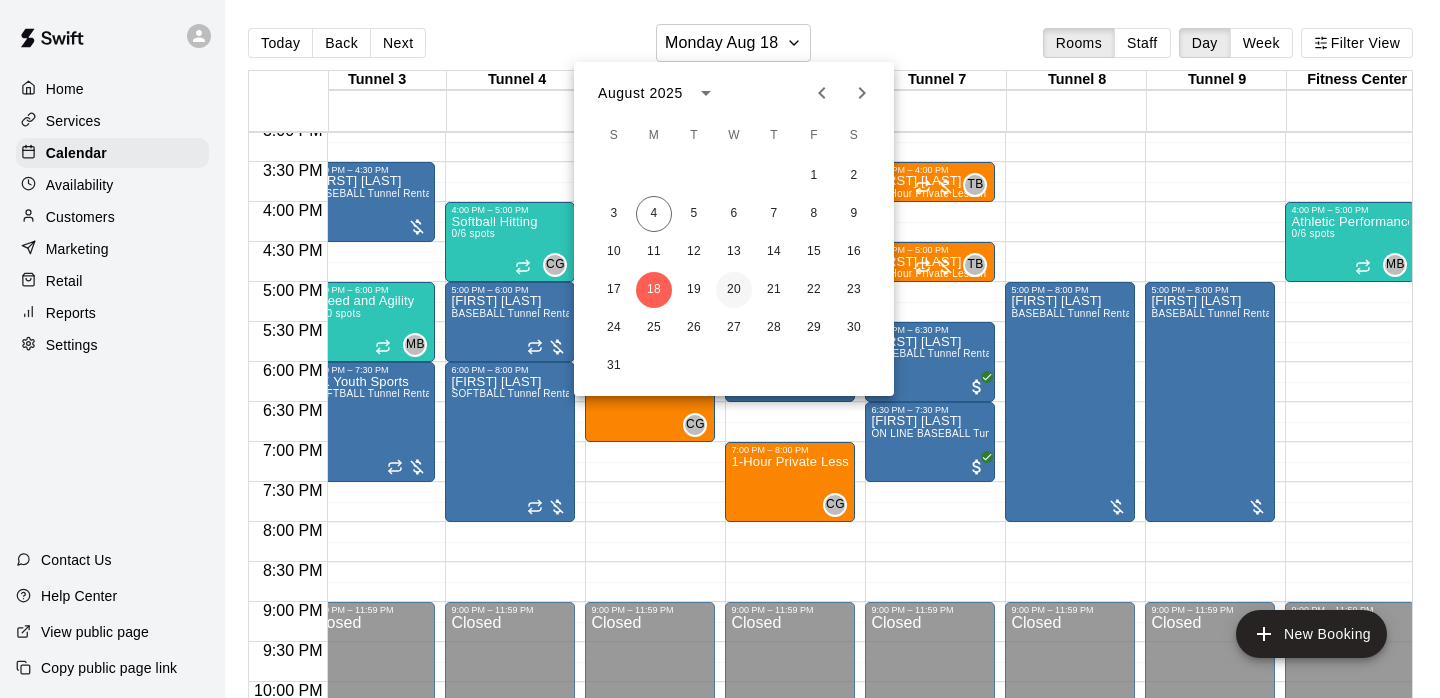 click on "20" at bounding box center (734, 290) 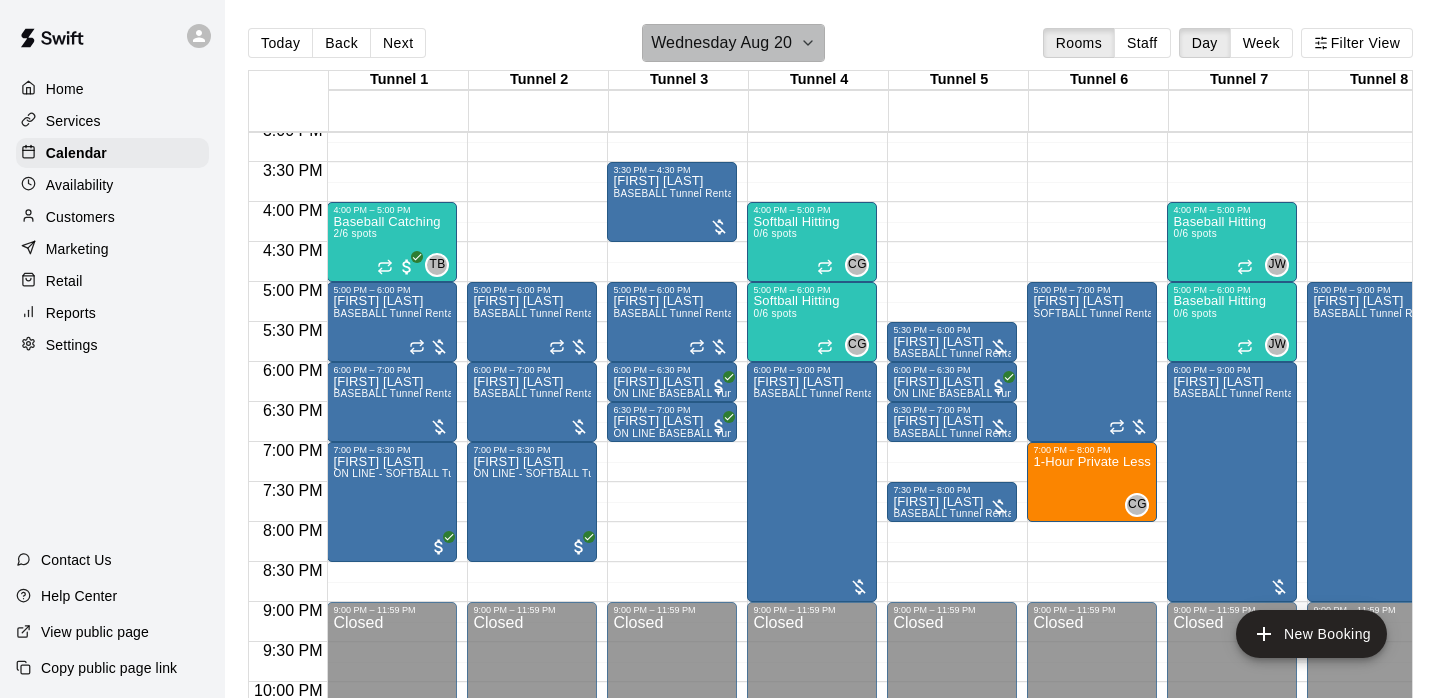 click on "Wednesday Aug 20" at bounding box center (721, 43) 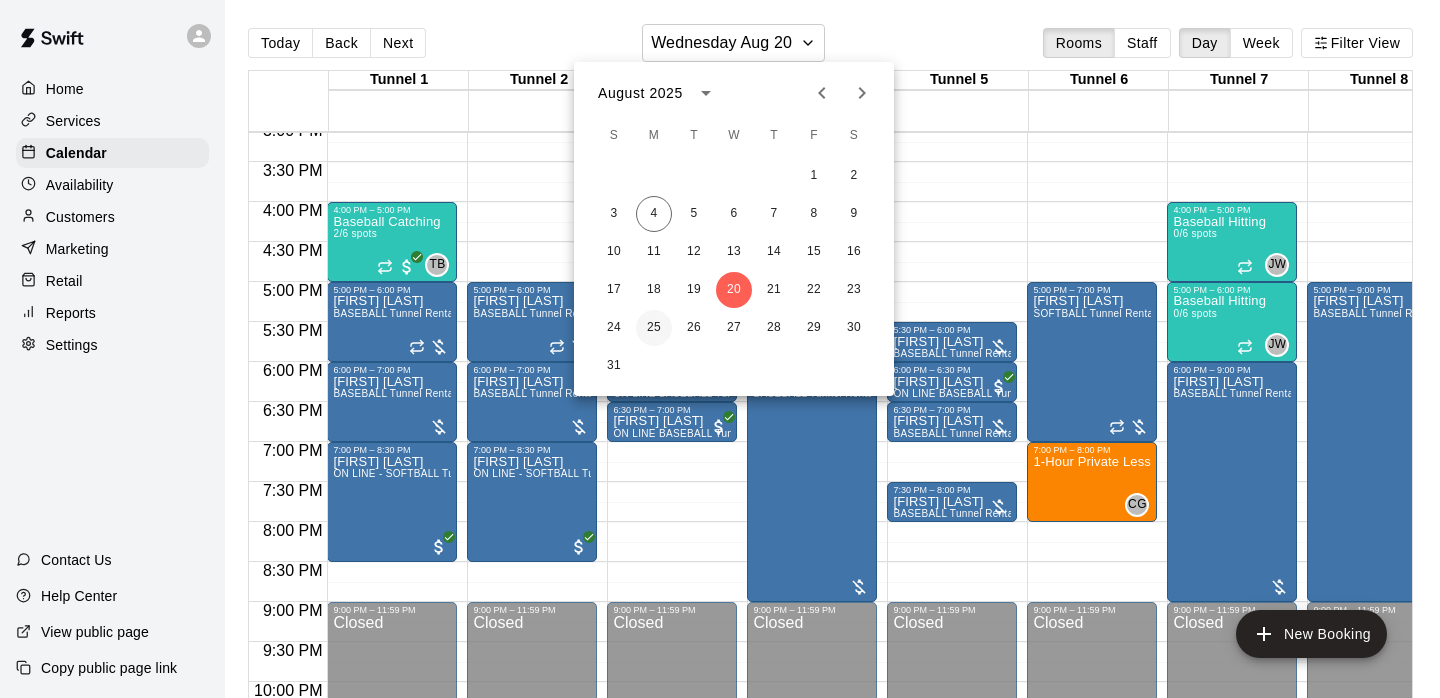 click on "25" at bounding box center (654, 328) 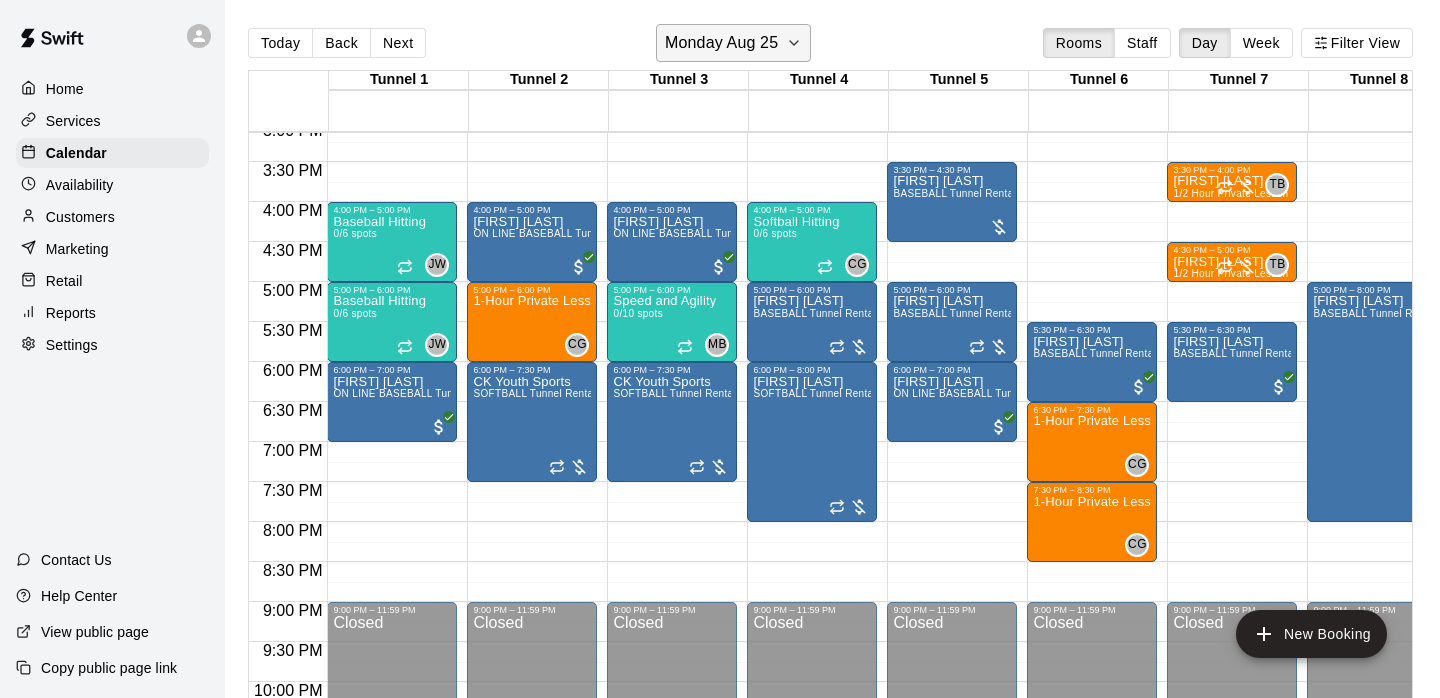 click on "Monday Aug 25" at bounding box center (733, 43) 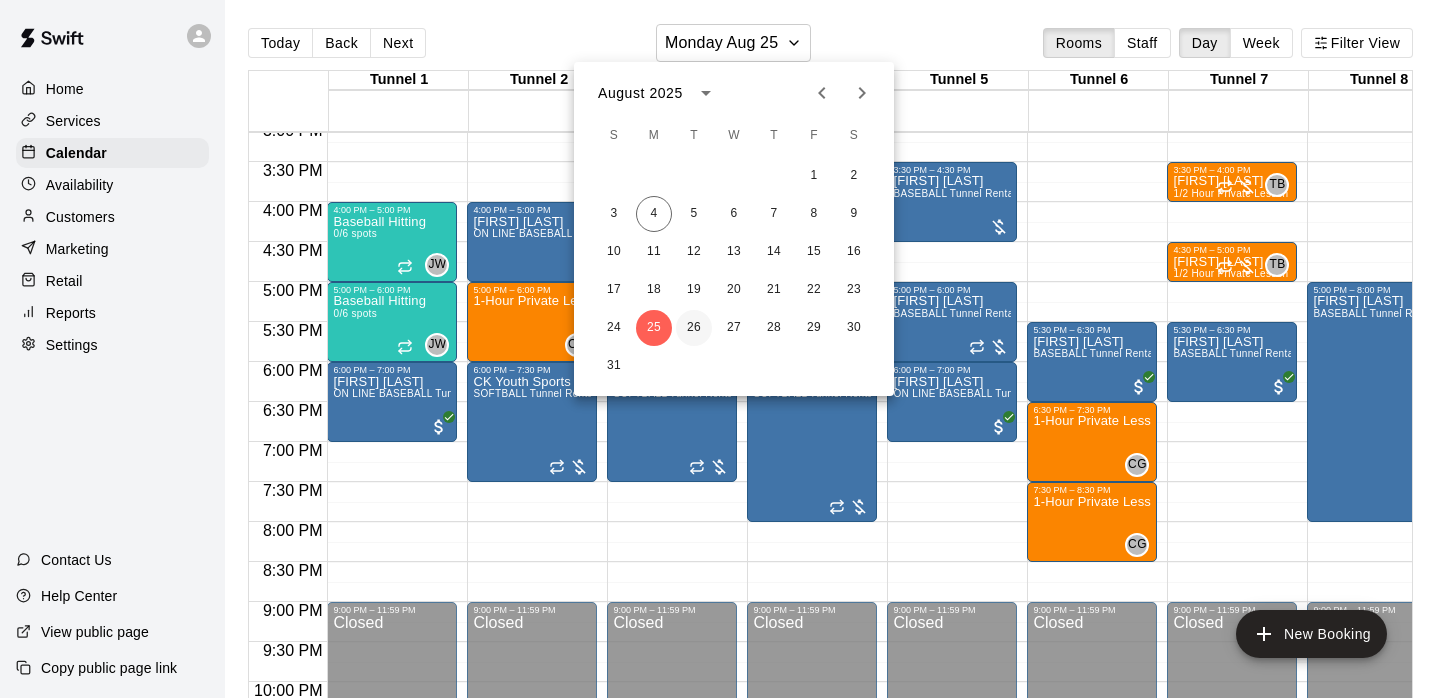 click on "26" at bounding box center [694, 328] 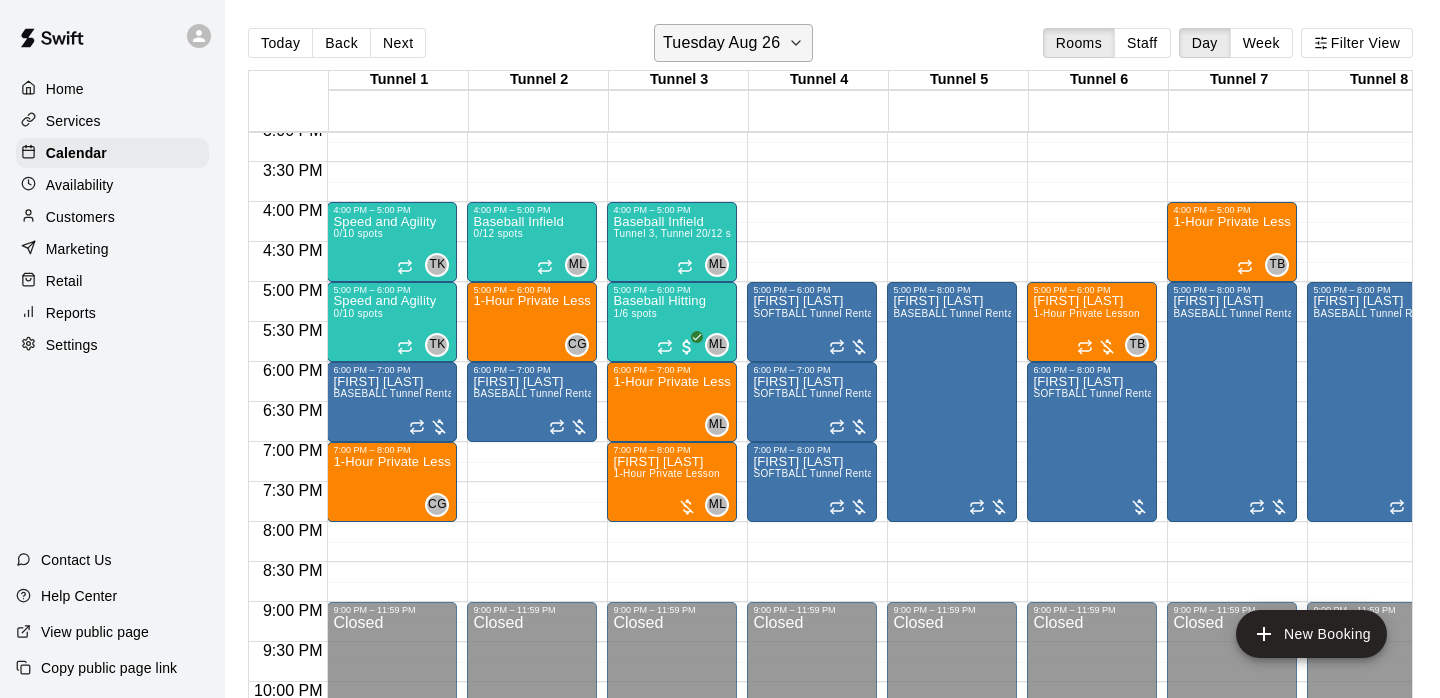 click on "Tuesday Aug 26" at bounding box center [721, 43] 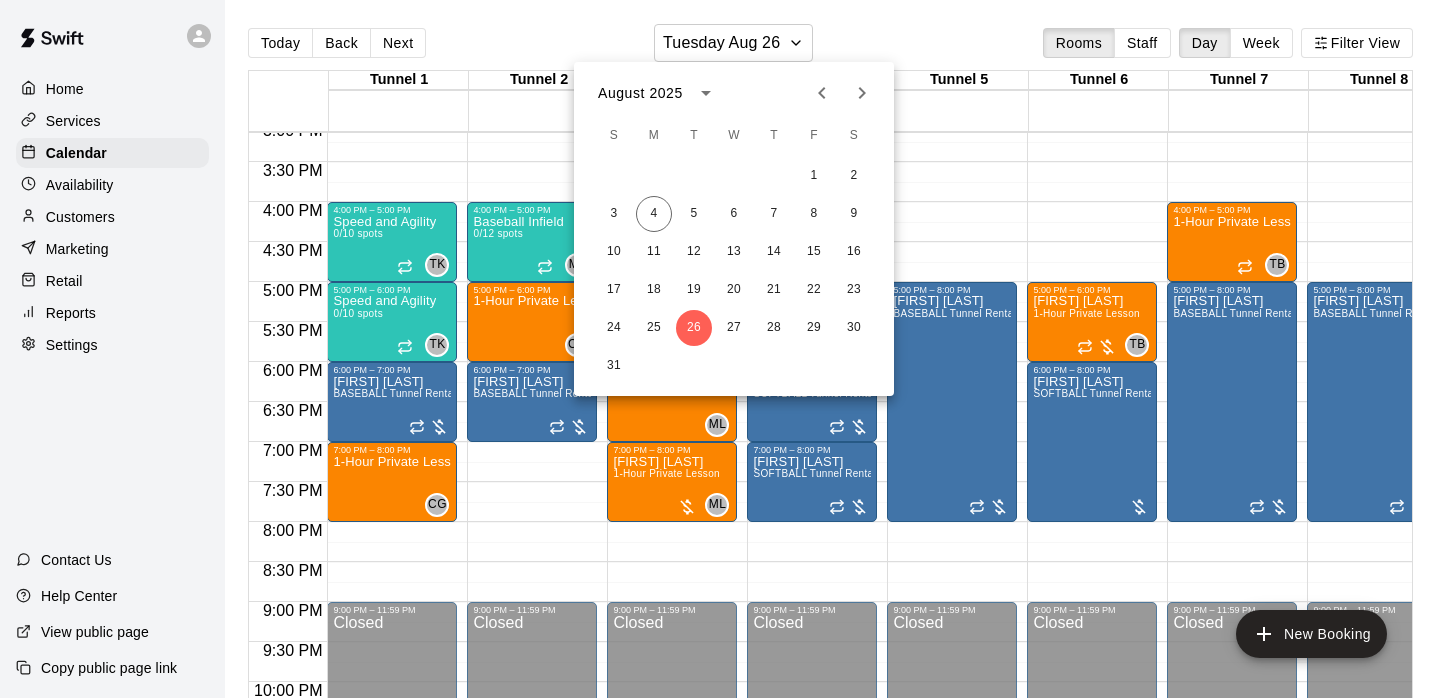 click 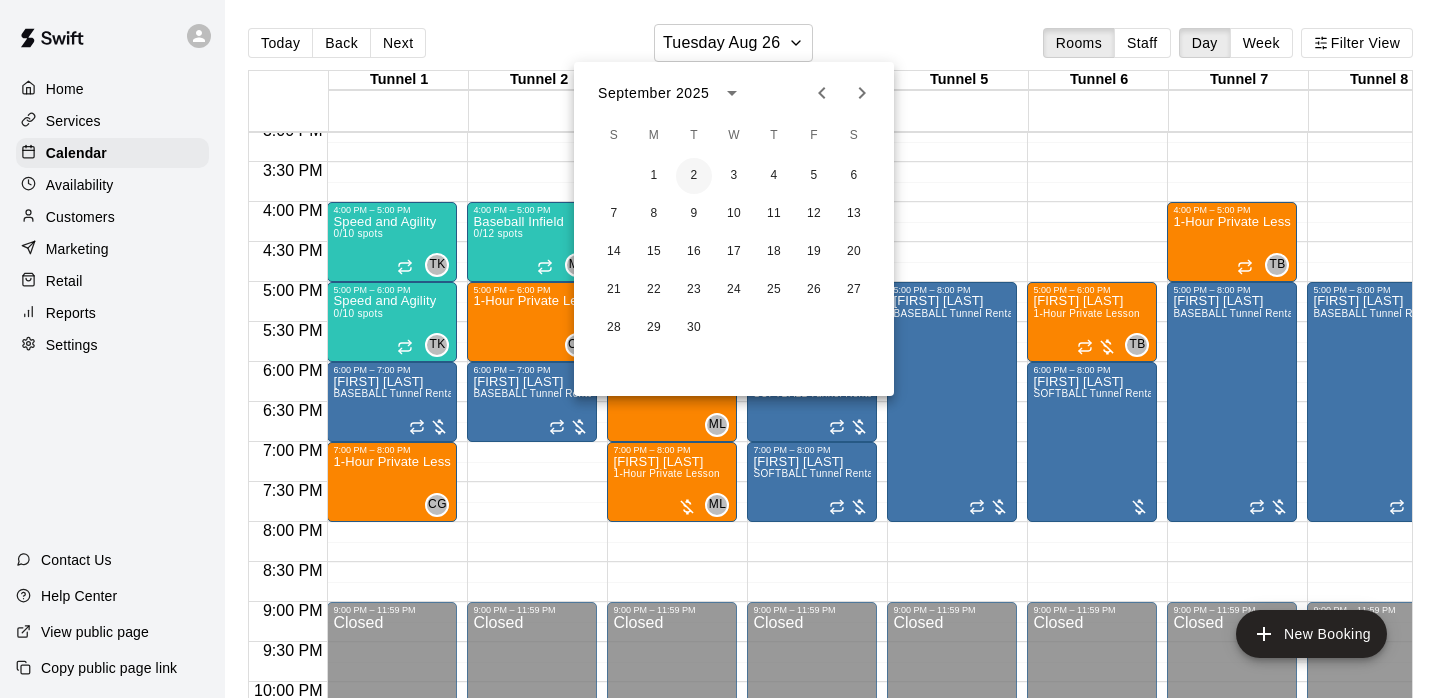 click on "2" at bounding box center (694, 176) 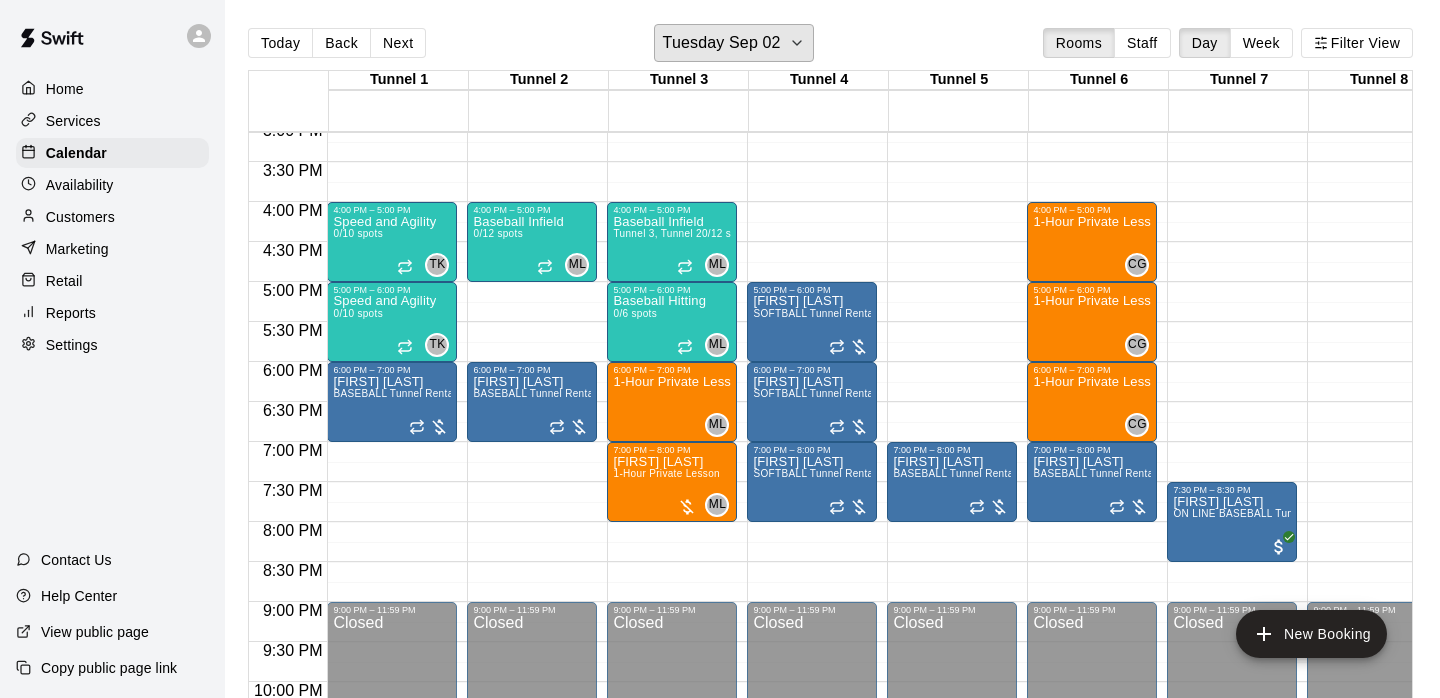 scroll, scrollTop: 1211, scrollLeft: 19, axis: both 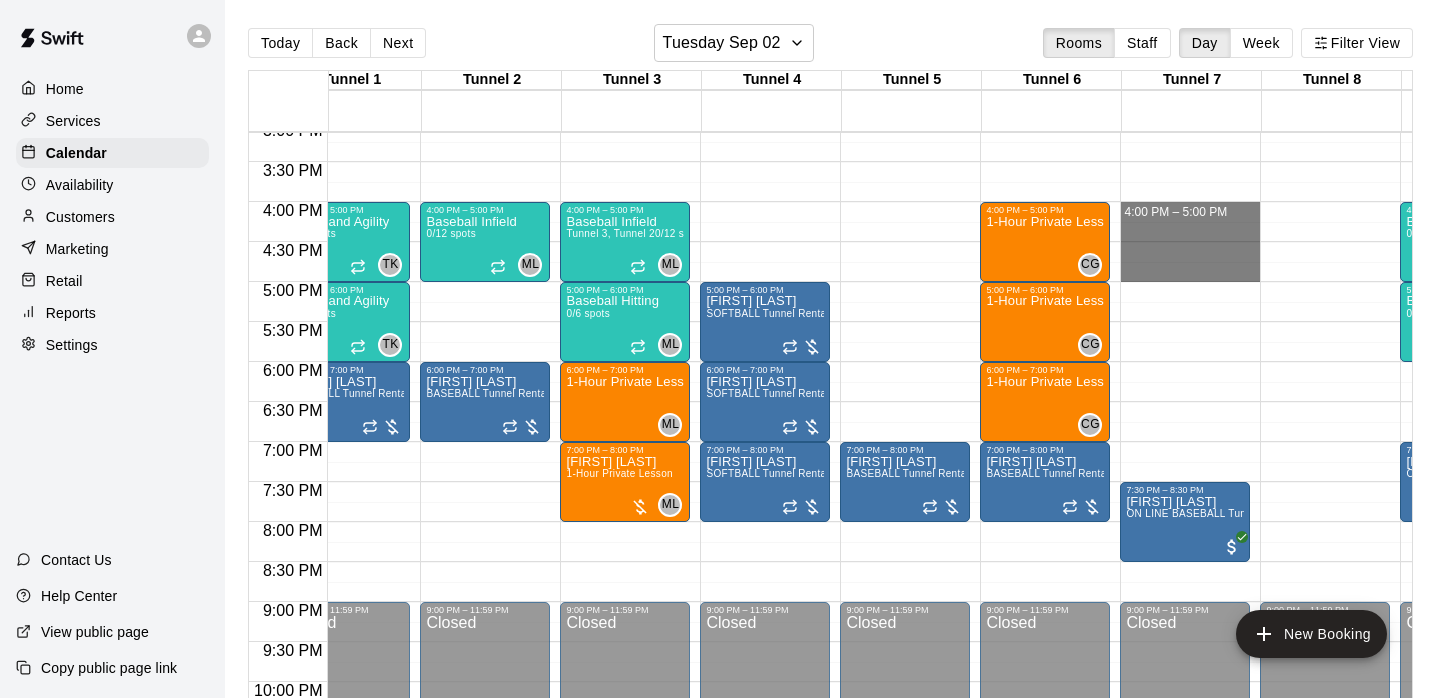 drag, startPoint x: 1184, startPoint y: 207, endPoint x: 1186, endPoint y: 269, distance: 62.03225 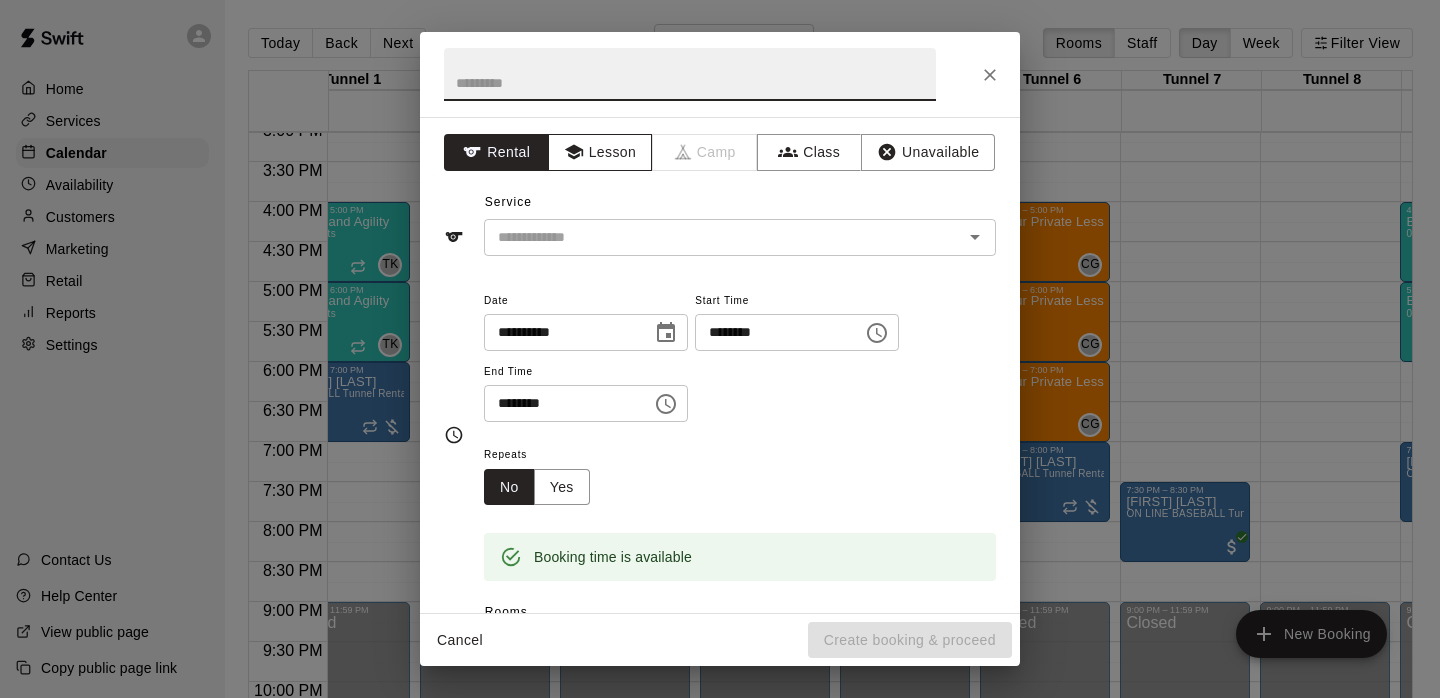 click on "Lesson" at bounding box center [600, 152] 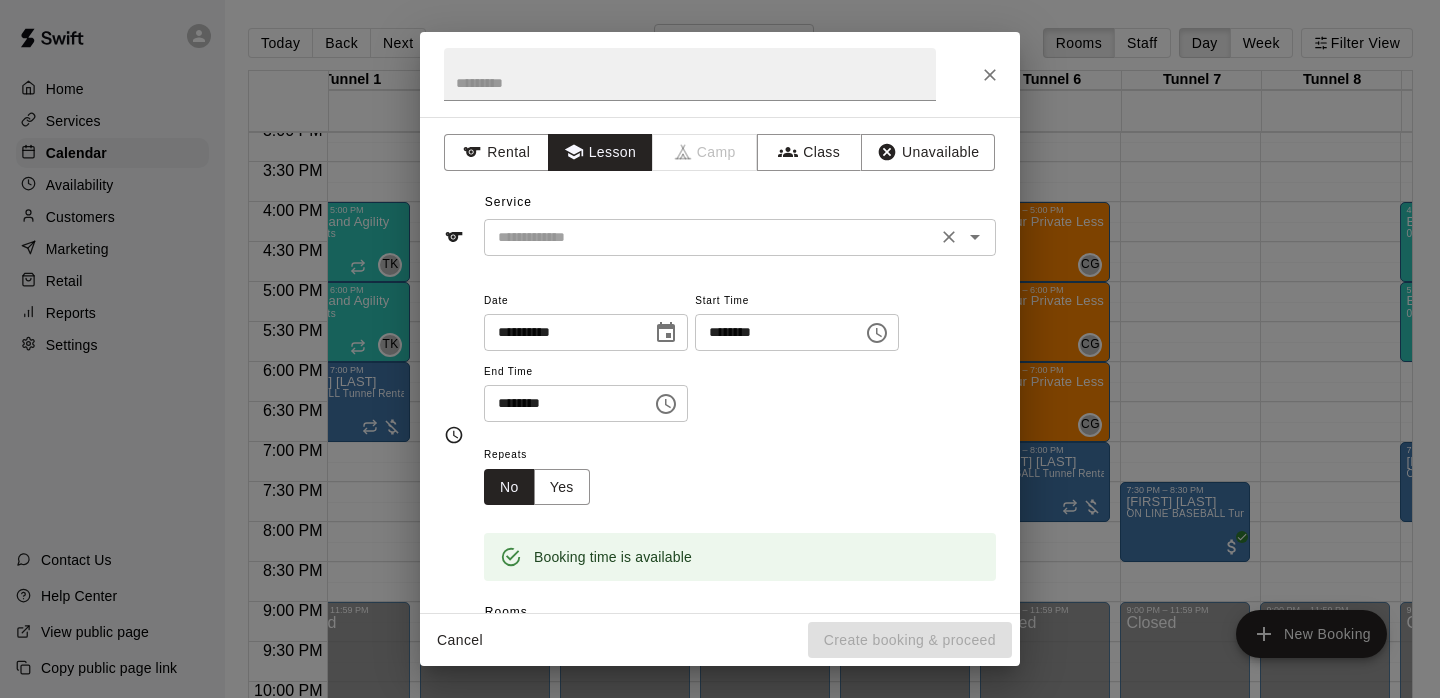 click at bounding box center [710, 237] 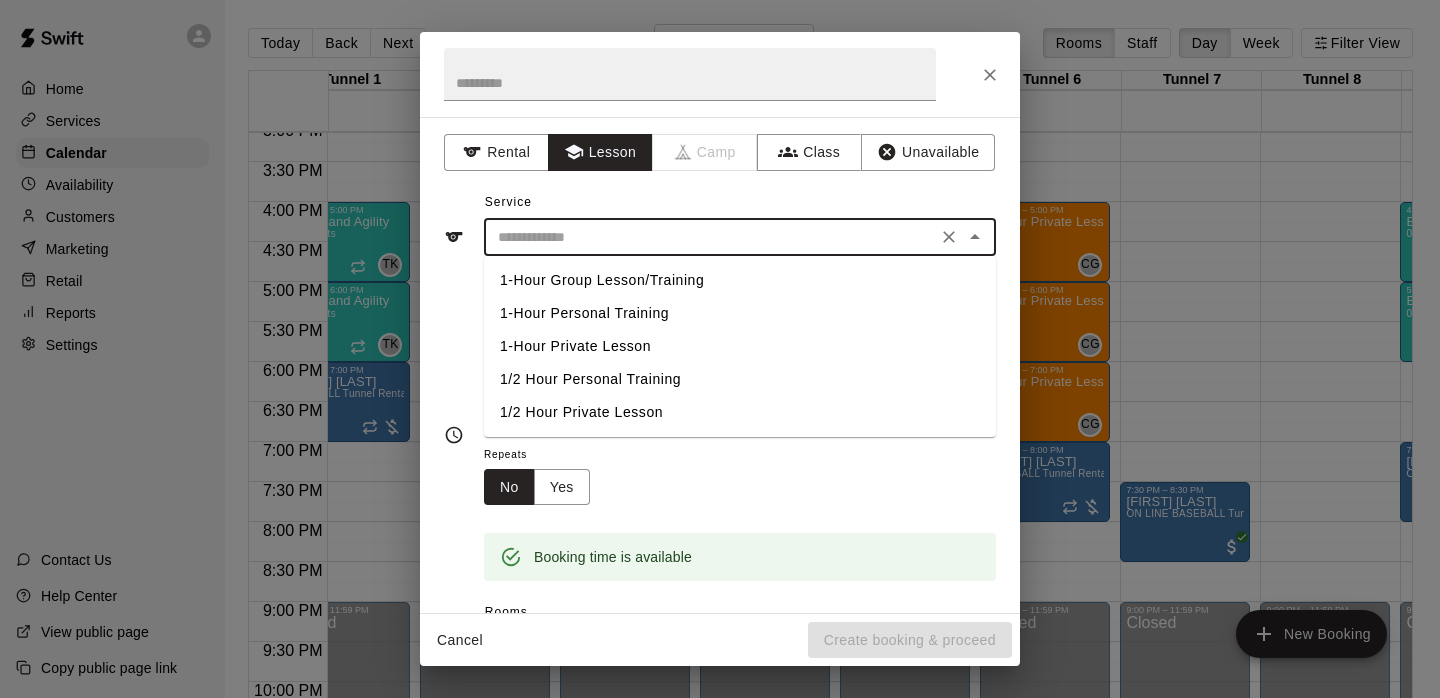 click on "1-Hour Private Lesson" at bounding box center (740, 346) 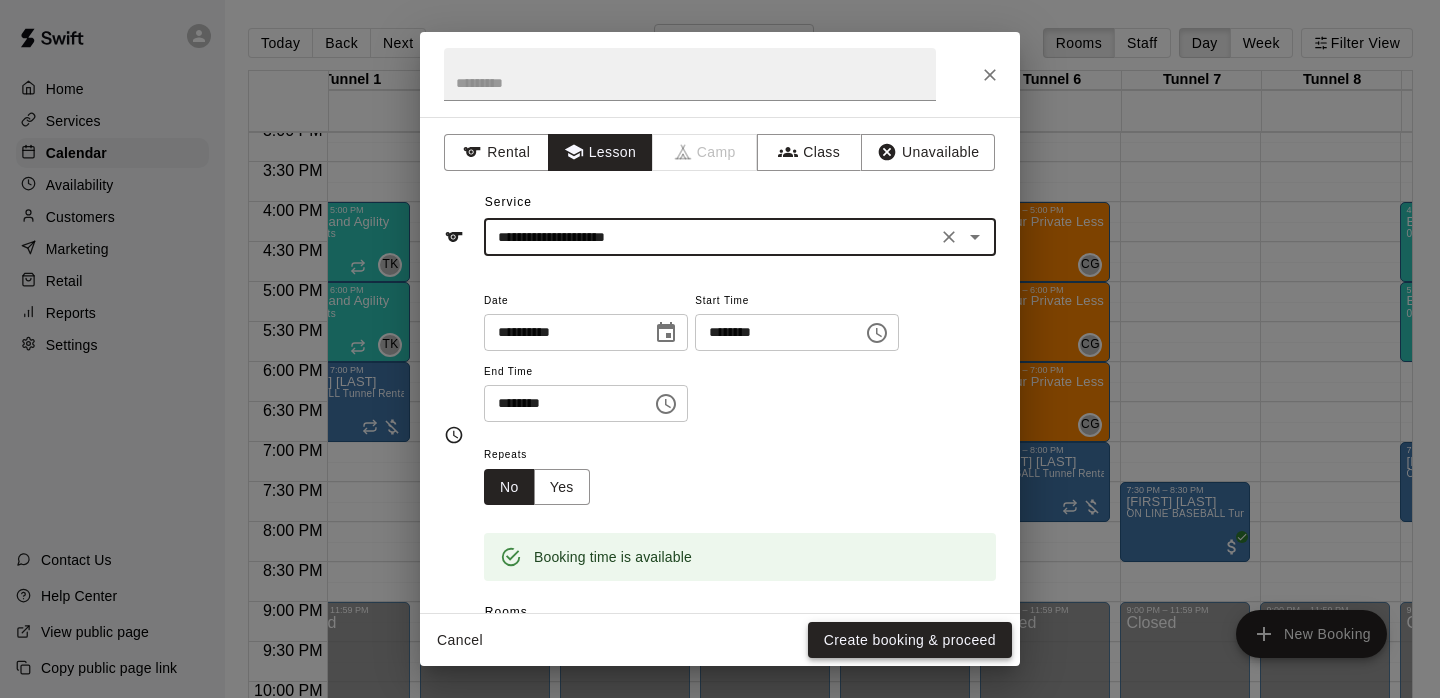 click on "Create booking & proceed" at bounding box center (910, 640) 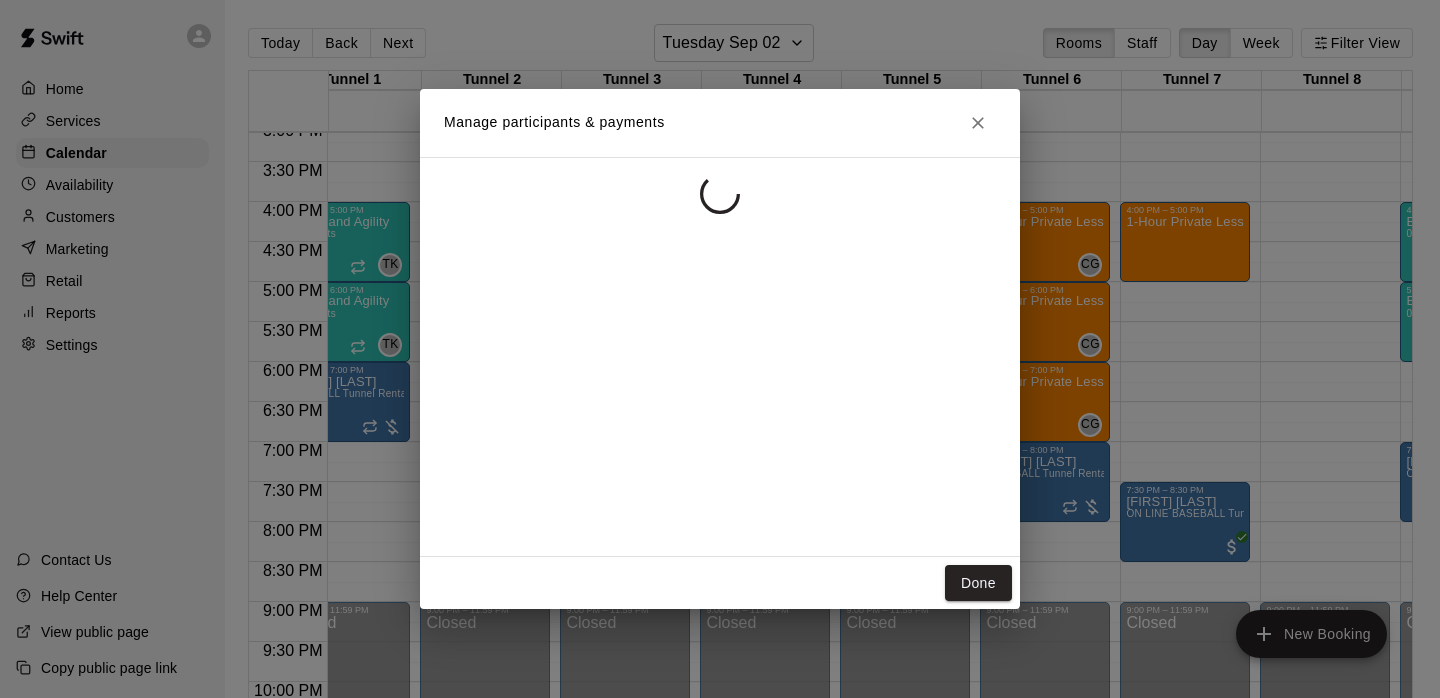 click 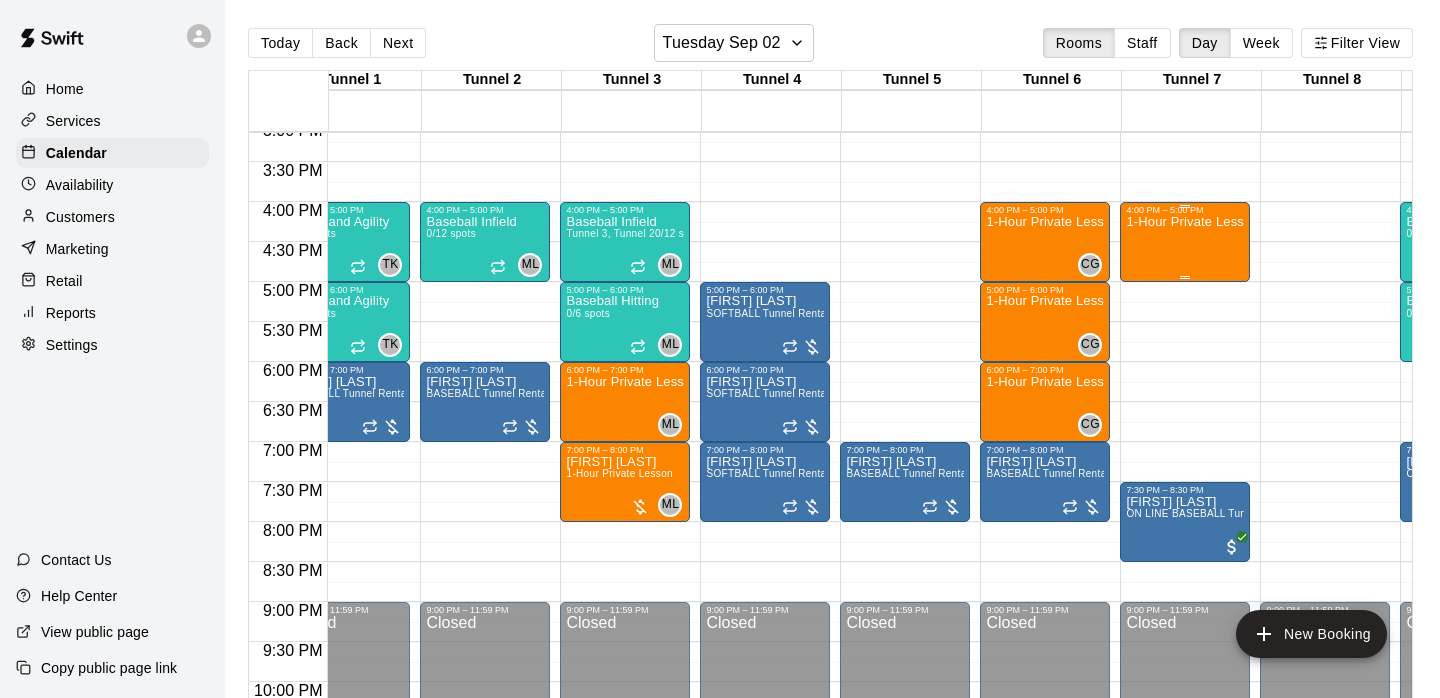 click on "1-Hour Private Lesson" at bounding box center [1185, 222] 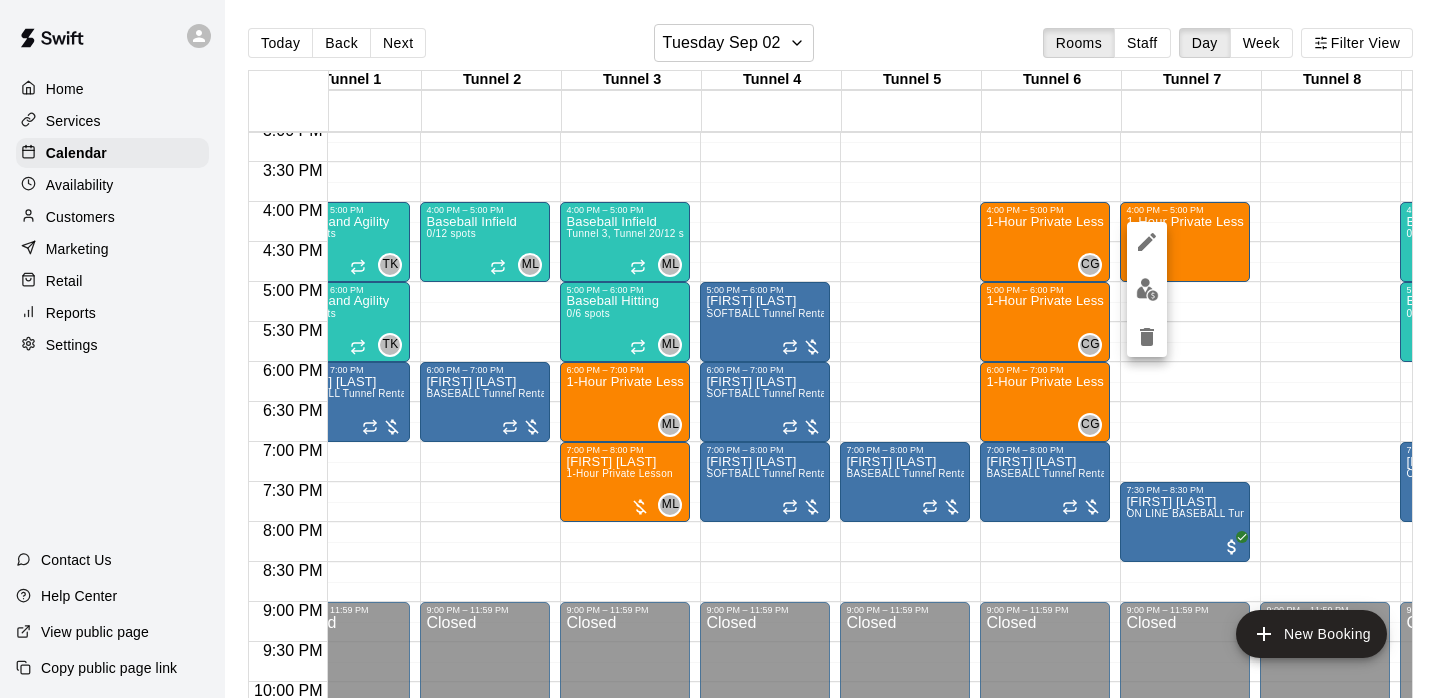 click 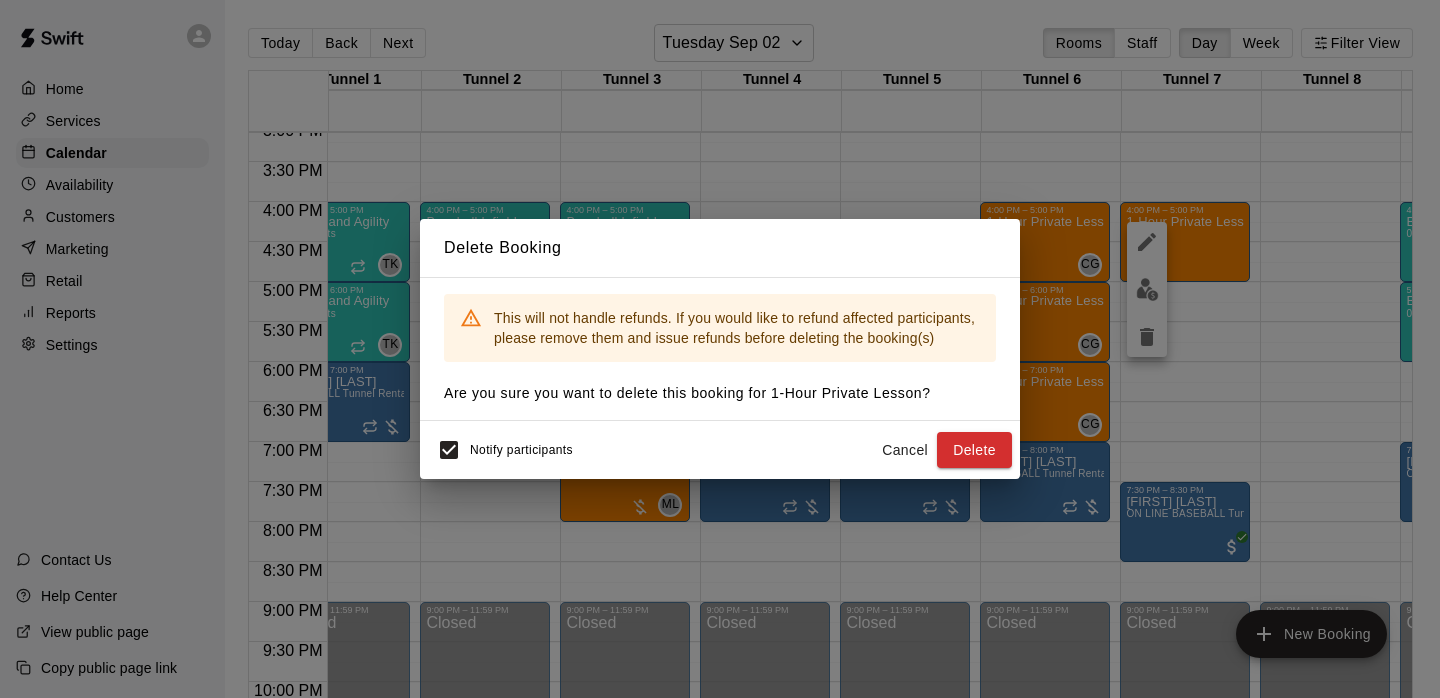 click on "Notify participants Cancel Delete" at bounding box center (720, 450) 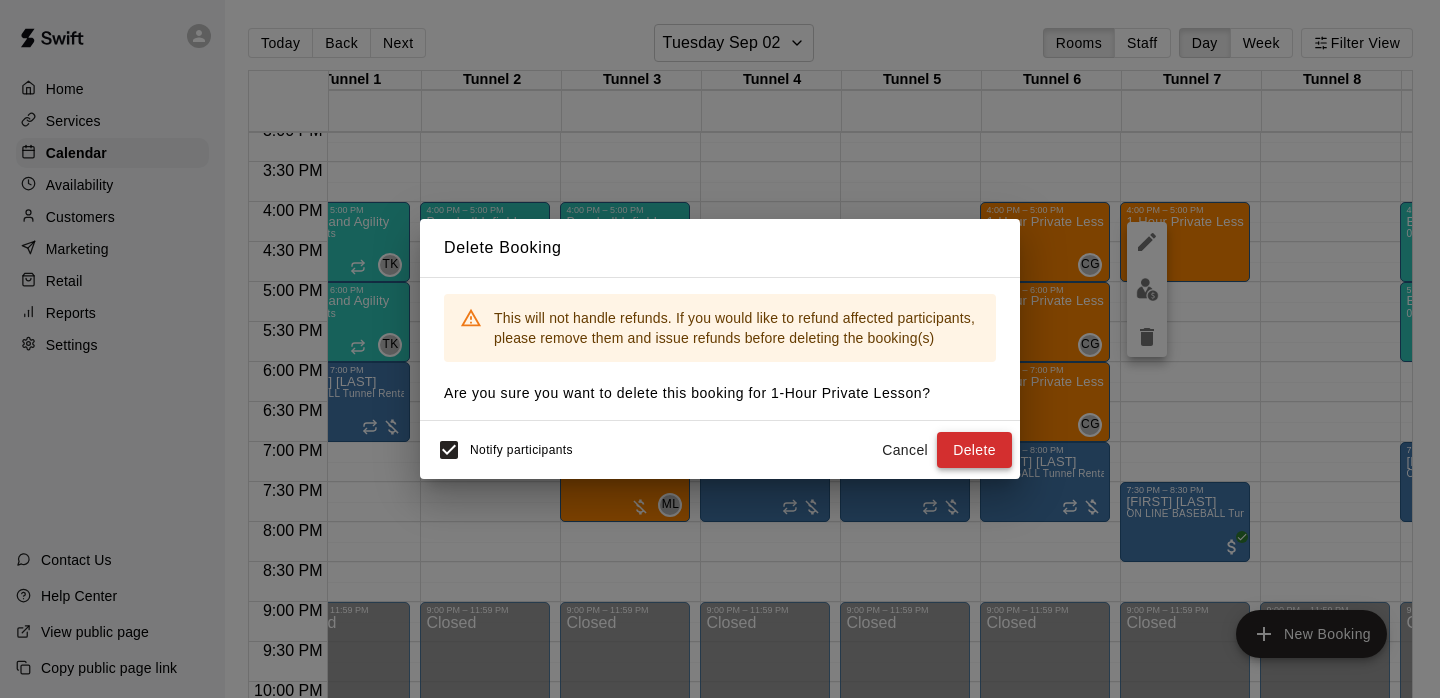 click on "Delete" at bounding box center [974, 450] 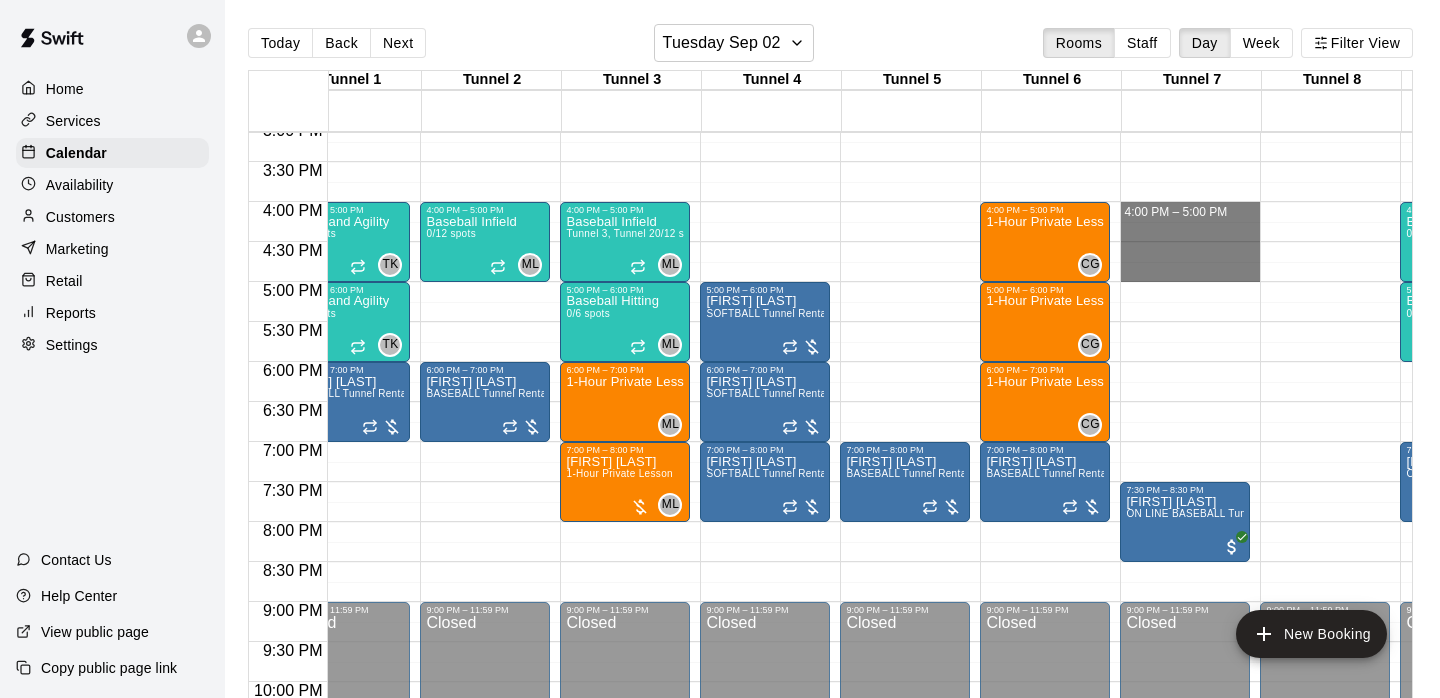 drag, startPoint x: 1176, startPoint y: 213, endPoint x: 1178, endPoint y: 268, distance: 55.03635 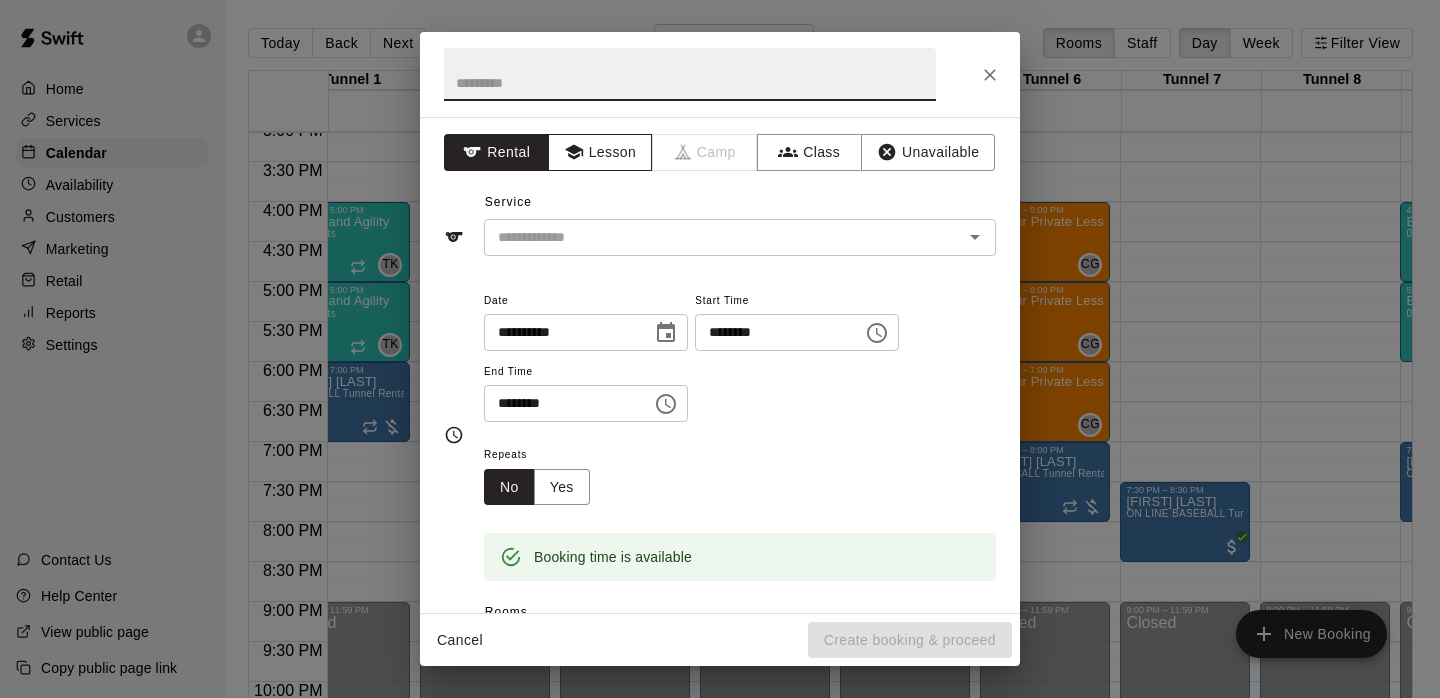 click on "Lesson" at bounding box center [600, 152] 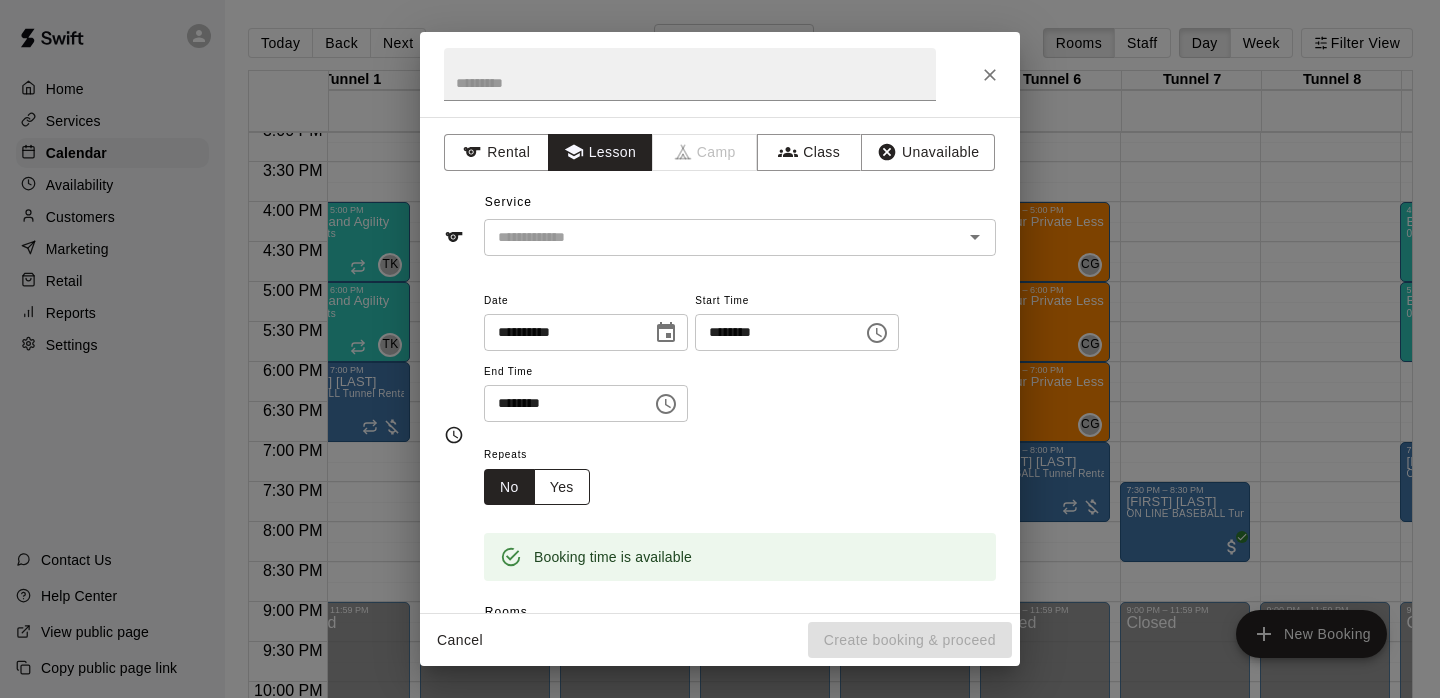 click on "Yes" at bounding box center (562, 487) 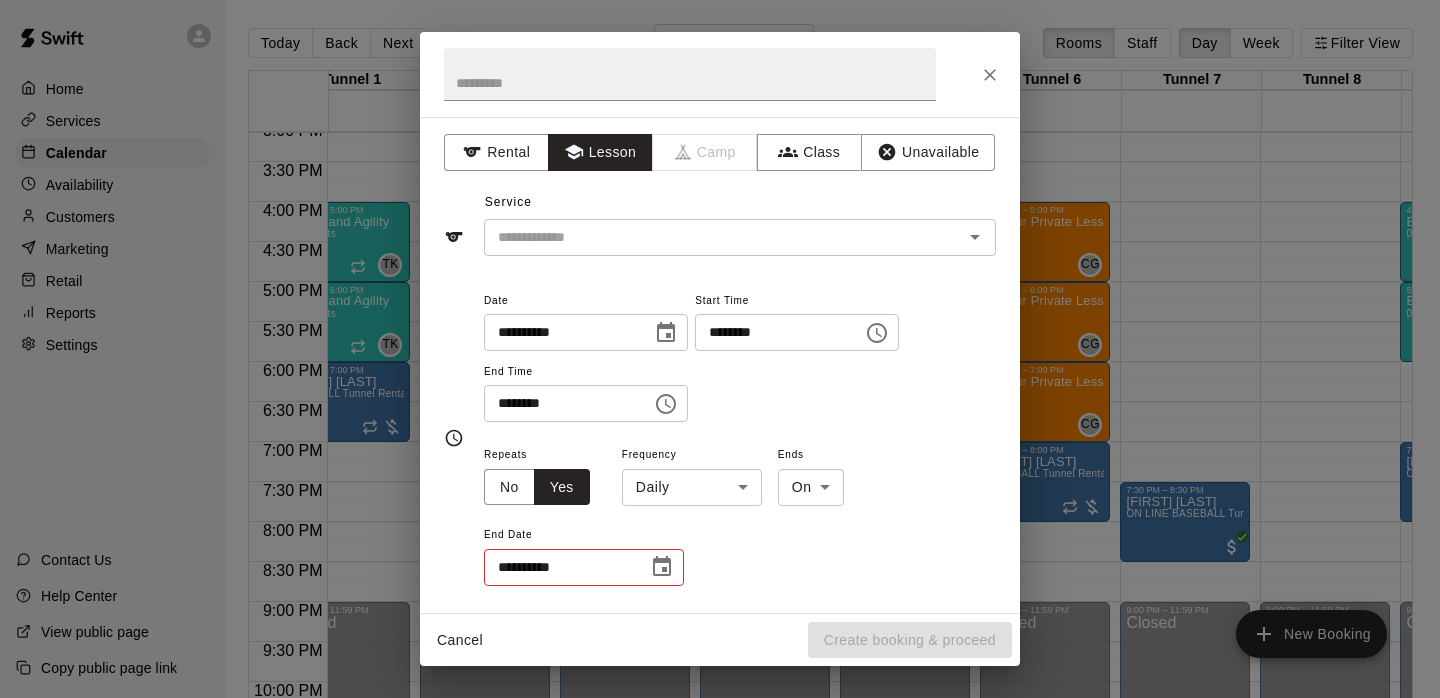 click on "Home Services Calendar Availability Customers Marketing Retail Reports Settings Contact Us Help Center View public page Copy public page link Today Back Next Tuesday Sep 02 Rooms Staff Day Week Filter View Tunnel 1 02 Tue Tunnel 2 02 Tue Tunnel 3 02 Tue Tunnel 4 02 Tue Tunnel 5 02 Tue Tunnel 6 02 Tue Tunnel 7 02 Tue Tunnel 8 02 Tue Tunnel 9 02 Tue Fitness Center 02 Tue 12:00 AM 12:30 AM 1:00 AM 1:30 AM 2:00 AM 2:30 AM 3:00 AM 3:30 AM 4:00 AM 4:30 AM 5:00 AM 5:30 AM 6:00 AM 6:30 AM 7:00 AM 7:30 AM 8:00 AM 8:30 AM 9:00 AM 9:30 AM 10:00 AM 10:30 AM 11:00 AM 11:30 AM 12:00 PM 12:30 PM 1:00 PM 1:30 PM 2:00 PM 2:30 PM 3:00 PM 3:30 PM 4:00 PM 4:30 PM 5:00 PM 5:30 PM 6:00 PM 6:30 PM 7:00 PM 7:30 PM 8:00 PM 8:30 PM 9:00 PM 9:30 PM 10:00 PM 10:30 PM 11:00 PM 11:30 PM 12:00 AM – 10:00 AM Closed 1:30 PM – 3:00 PM After School Program 4:00 PM – 5:00 PM Speed and Agility 0/10 spots TK 0 5:00 PM – 6:00 PM Speed and Agility 0/10 spots TK 0 6:00 PM – 7:00 PM [FIRST] [LAST] BASEBALL Tunnel Rental 9:00 PM – 11:59 PM" at bounding box center [720, 365] 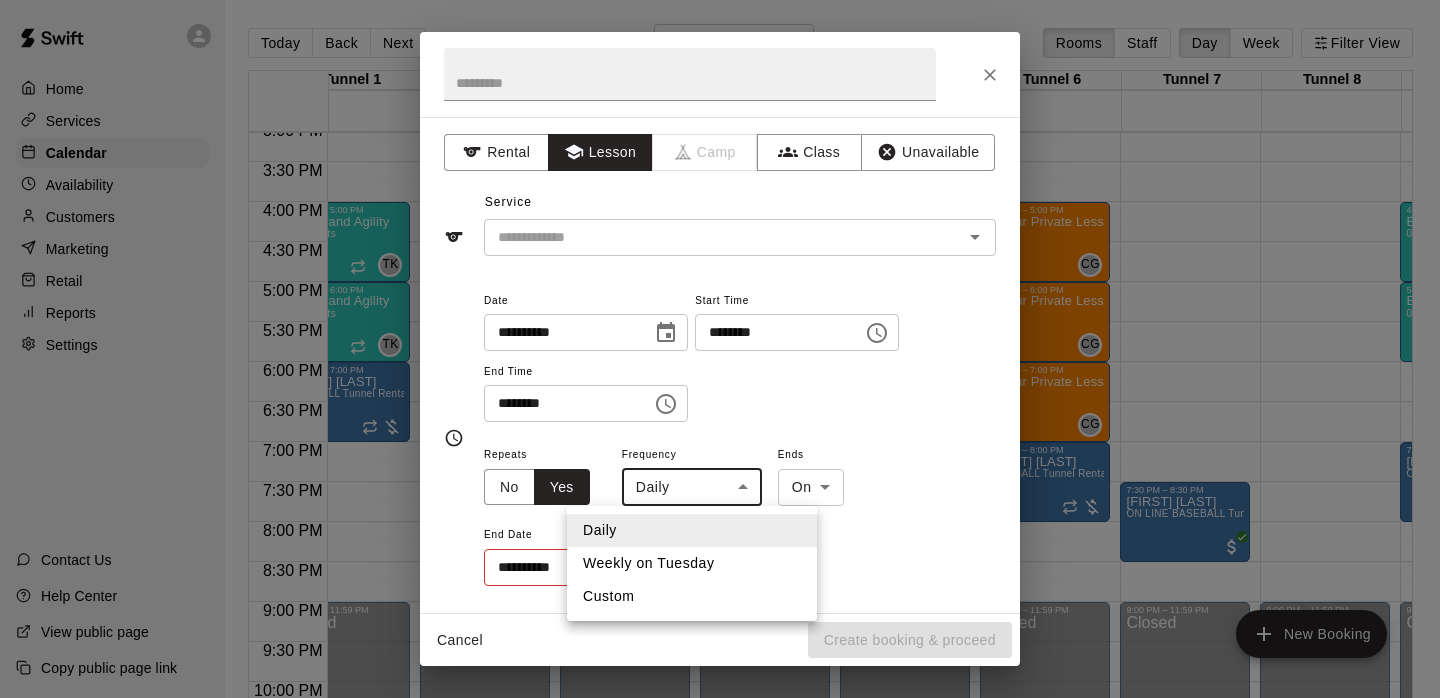 click on "Weekly on Tuesday" at bounding box center (692, 563) 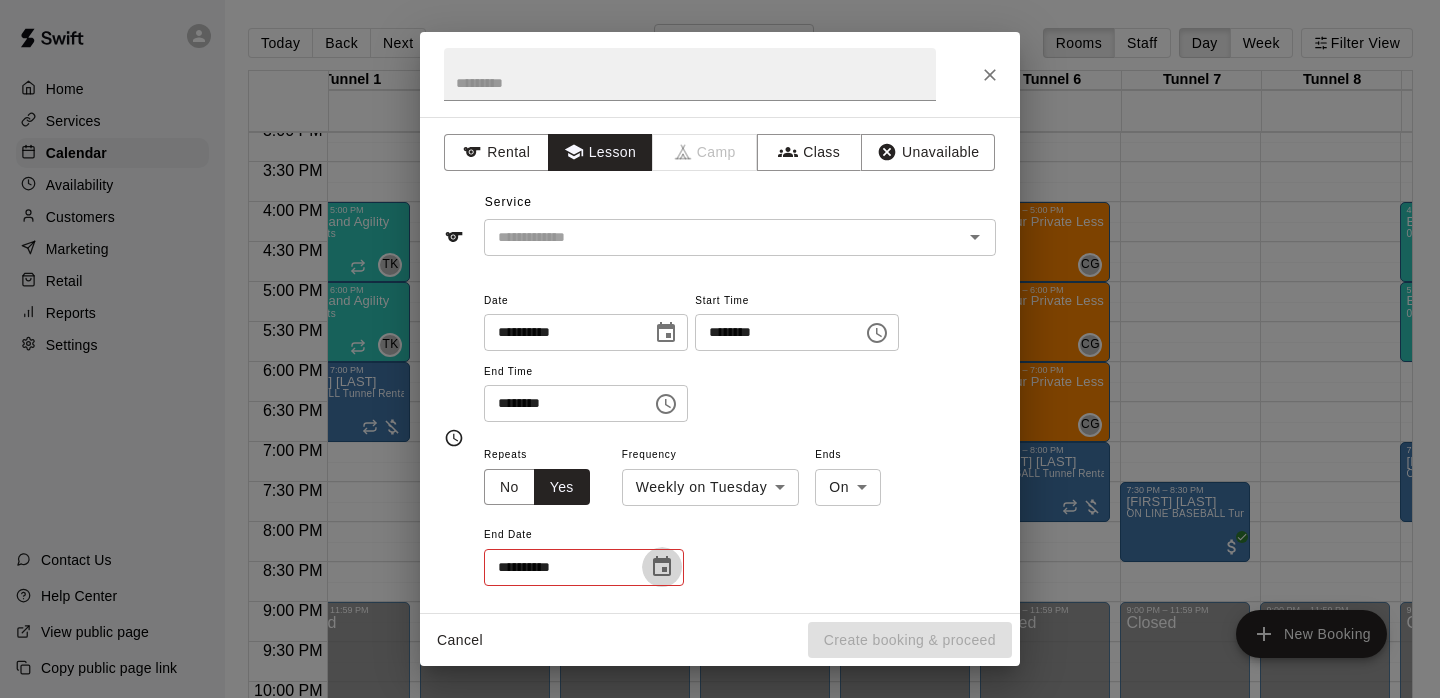 click 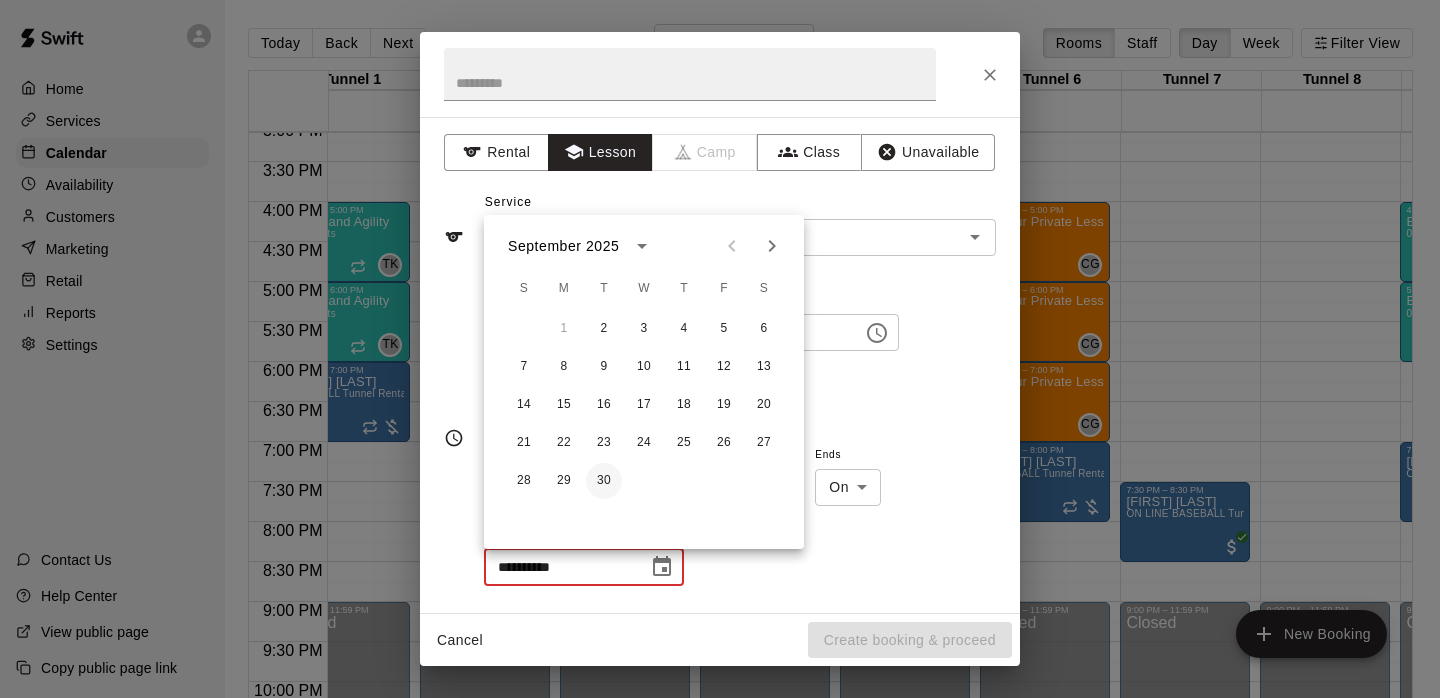 click on "30" at bounding box center [604, 481] 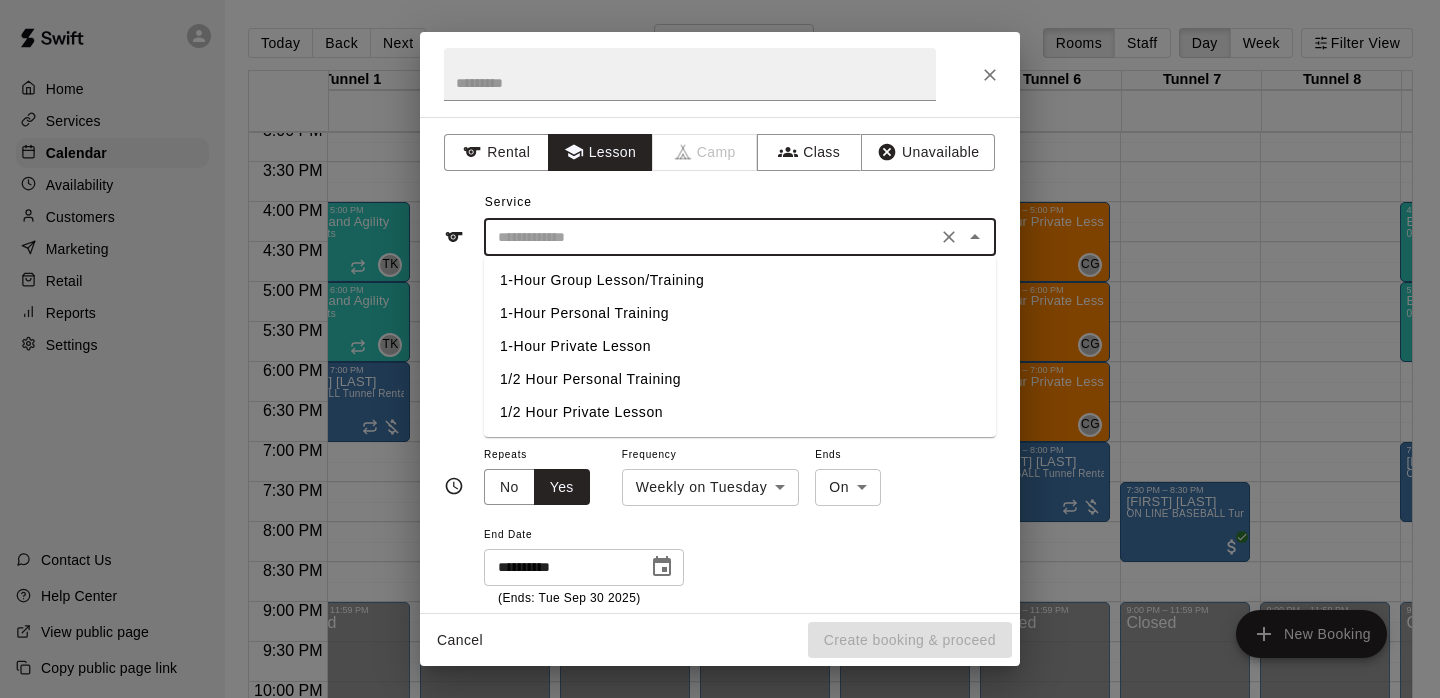 click at bounding box center (710, 237) 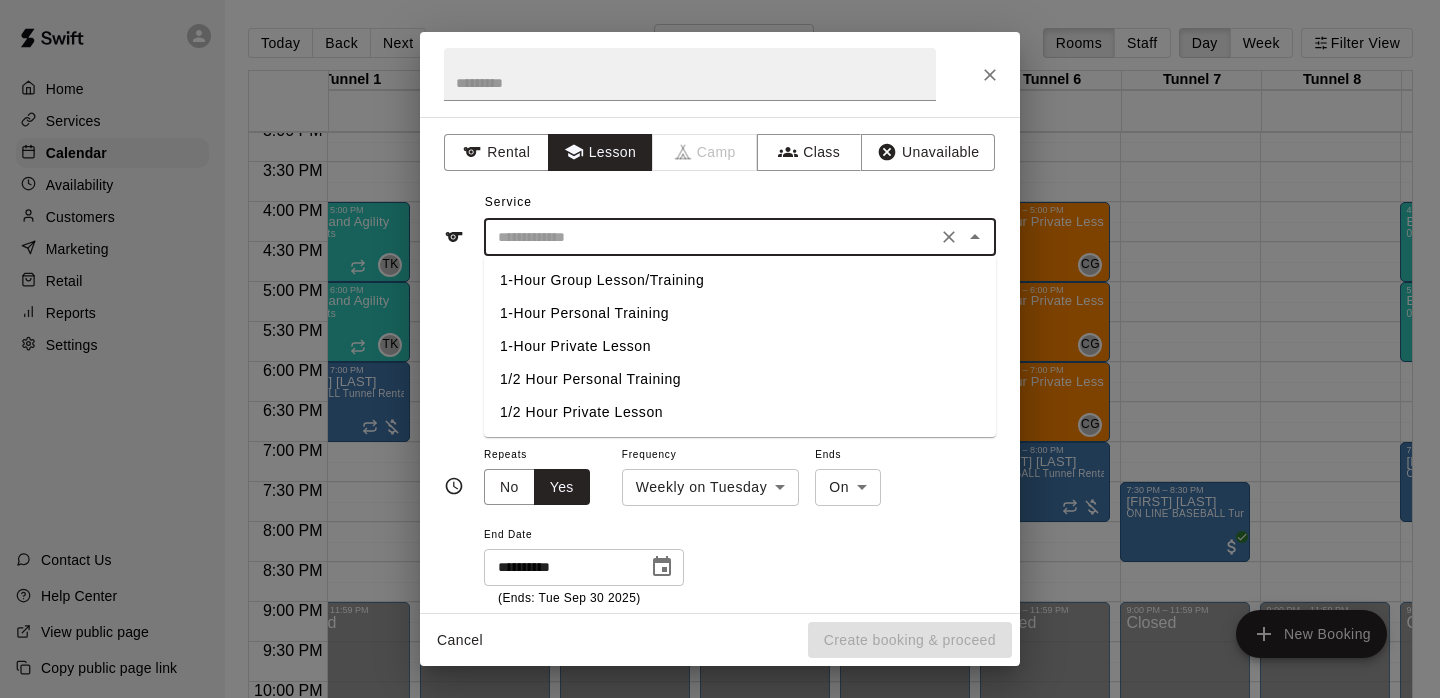 click on "1-Hour Private Lesson" at bounding box center (740, 346) 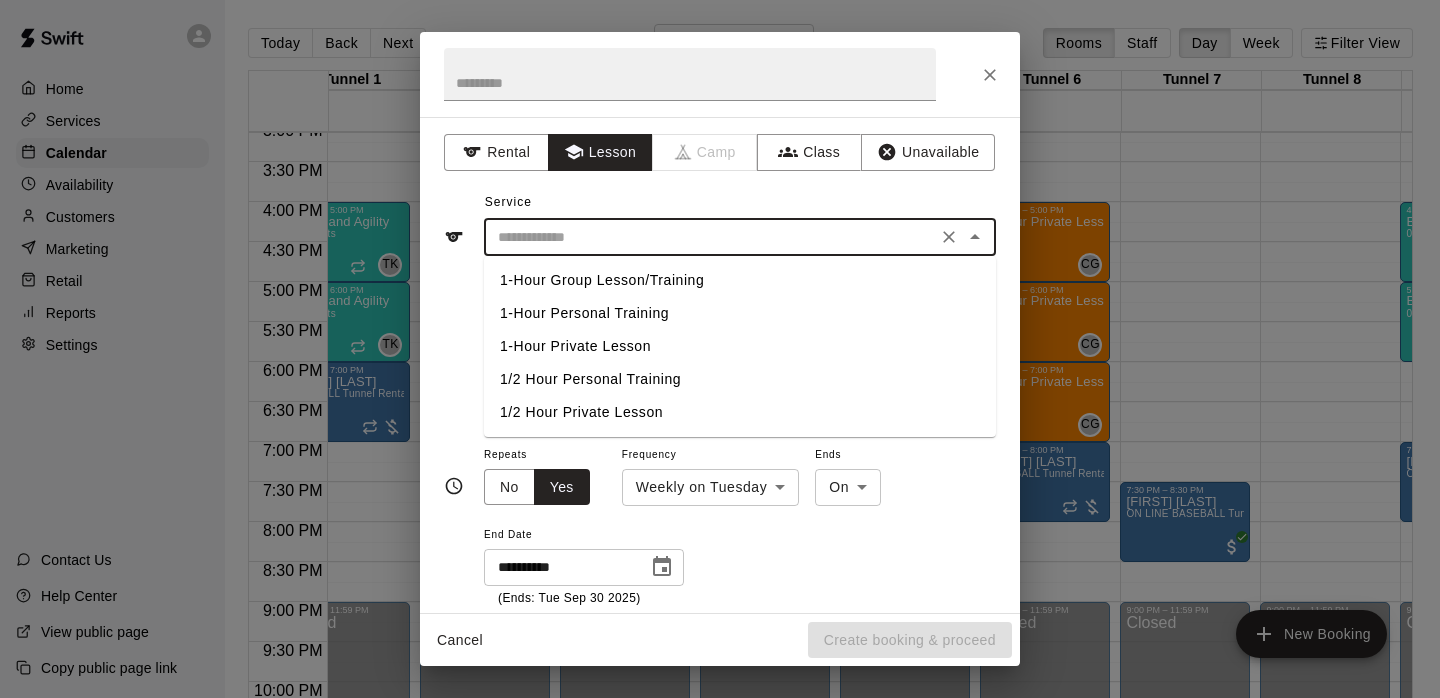 type on "**********" 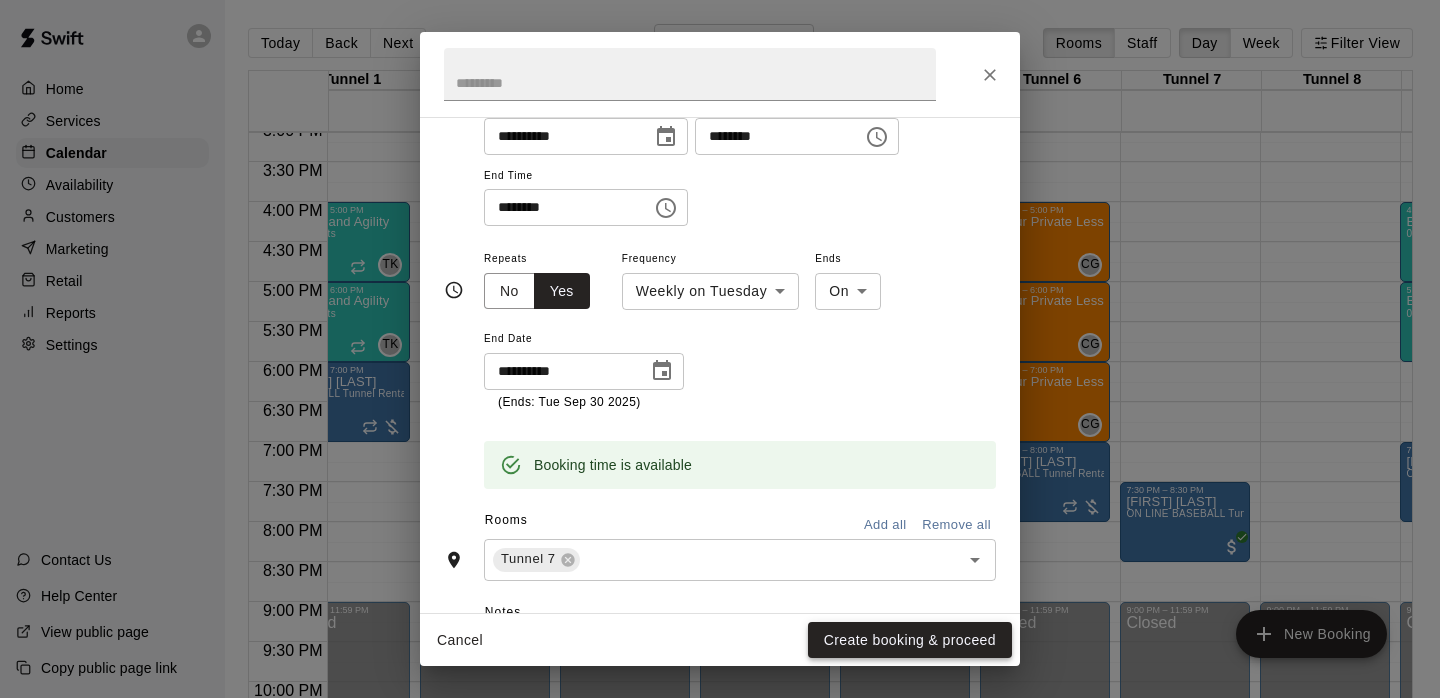 click on "Create booking & proceed" at bounding box center [910, 640] 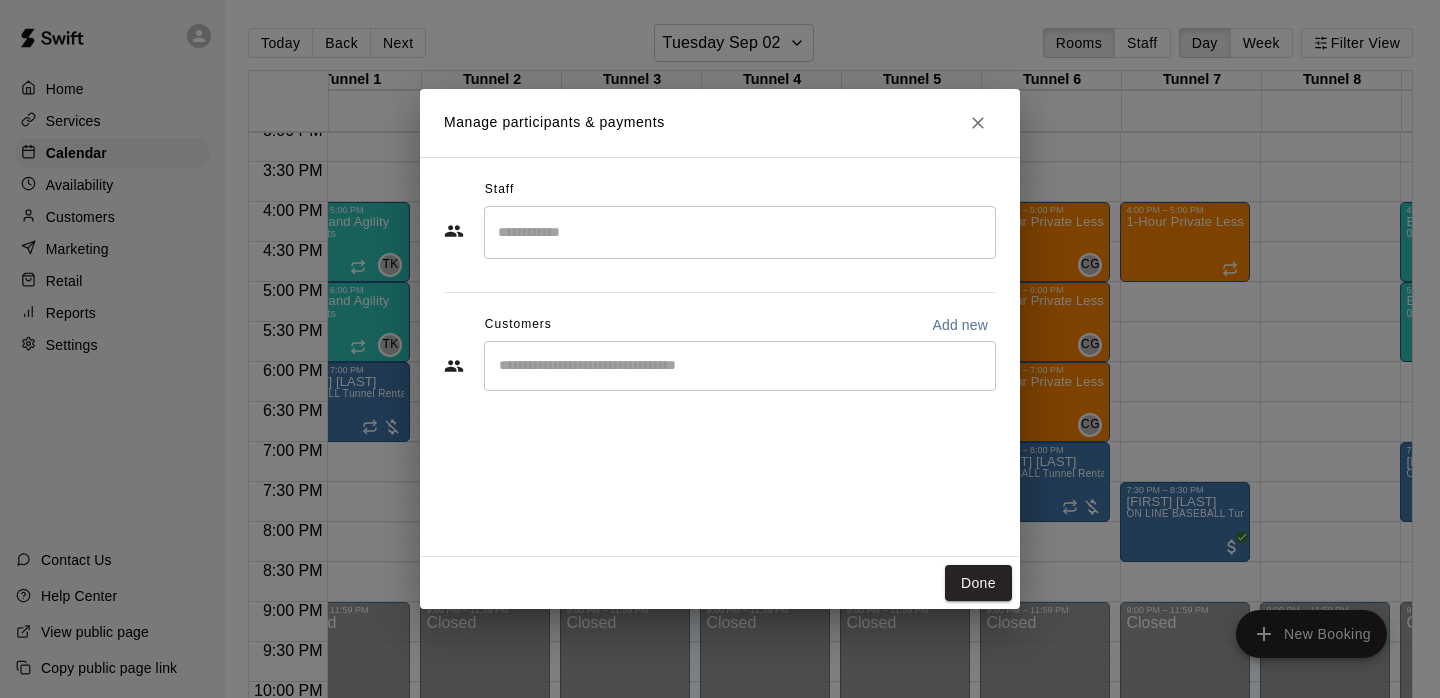 click at bounding box center [740, 232] 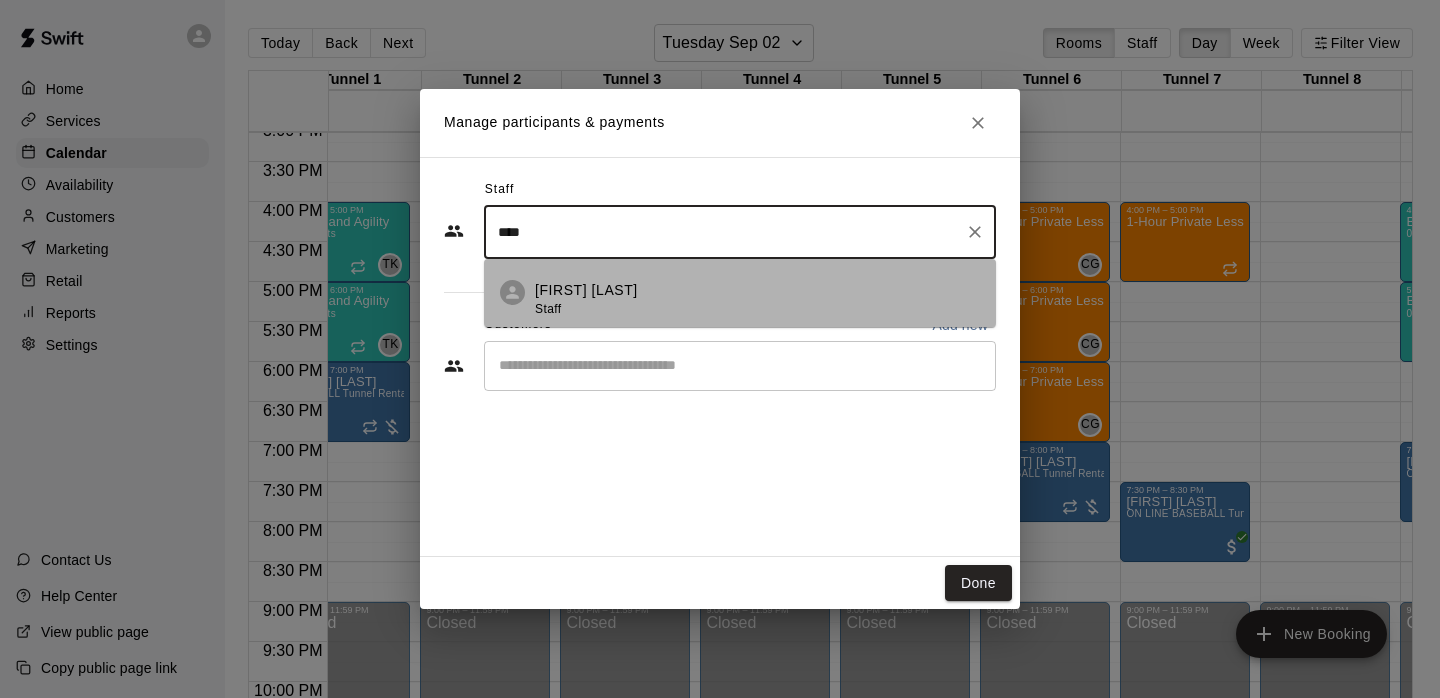 click on "Add Staff: [FIRST] [LAST]" at bounding box center [740, 293] 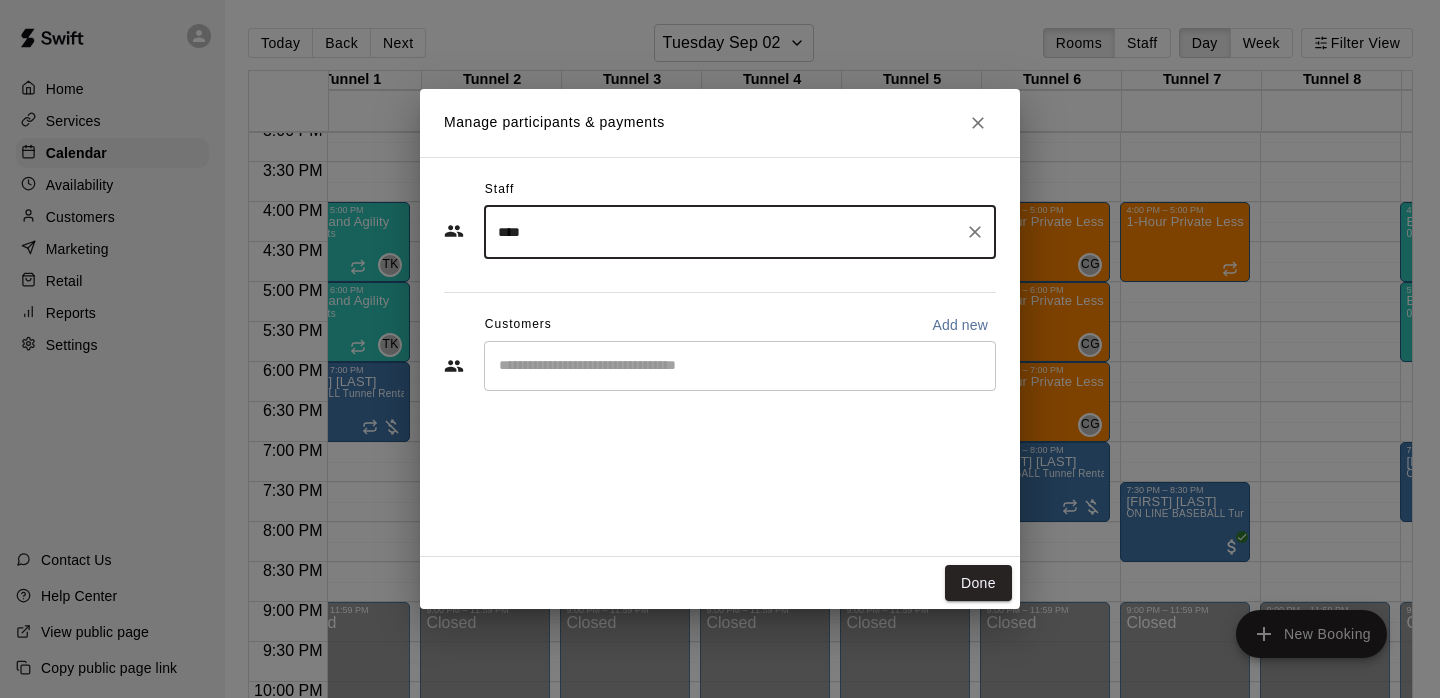 type on "****" 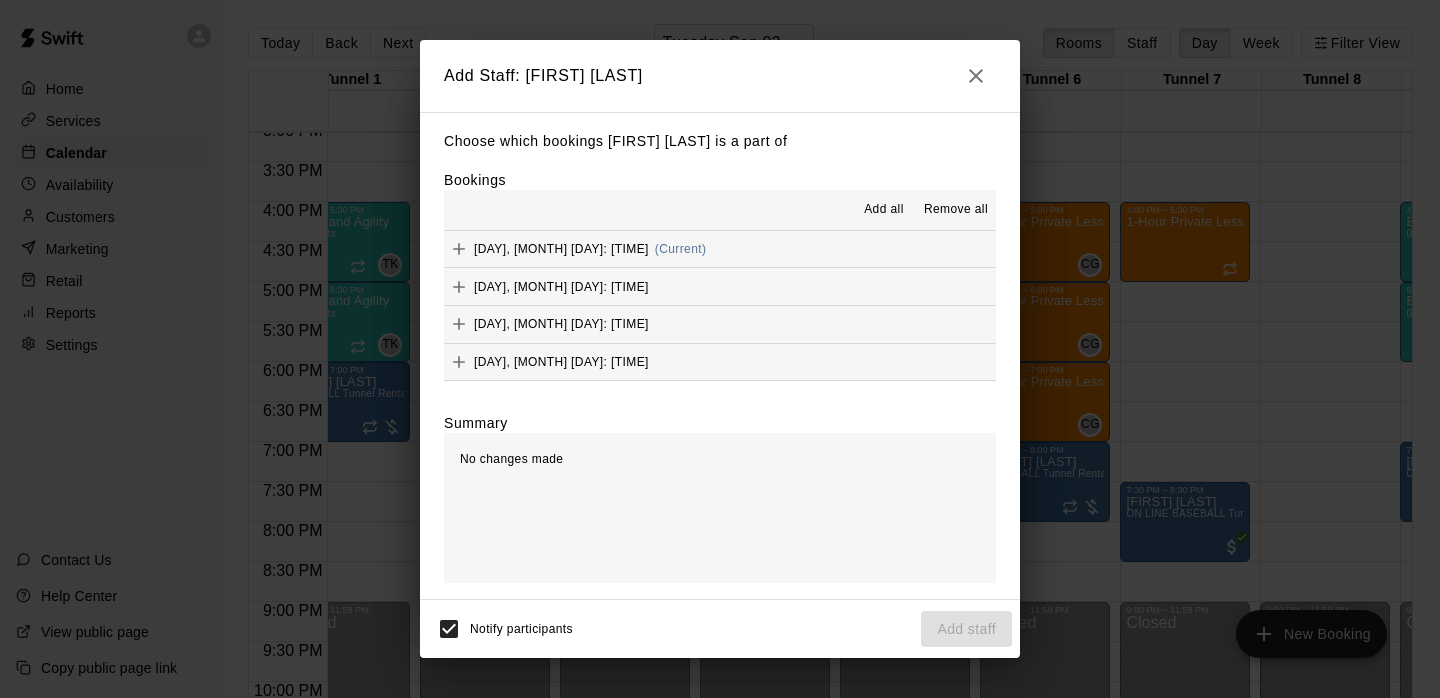 click on "Add all" at bounding box center (884, 210) 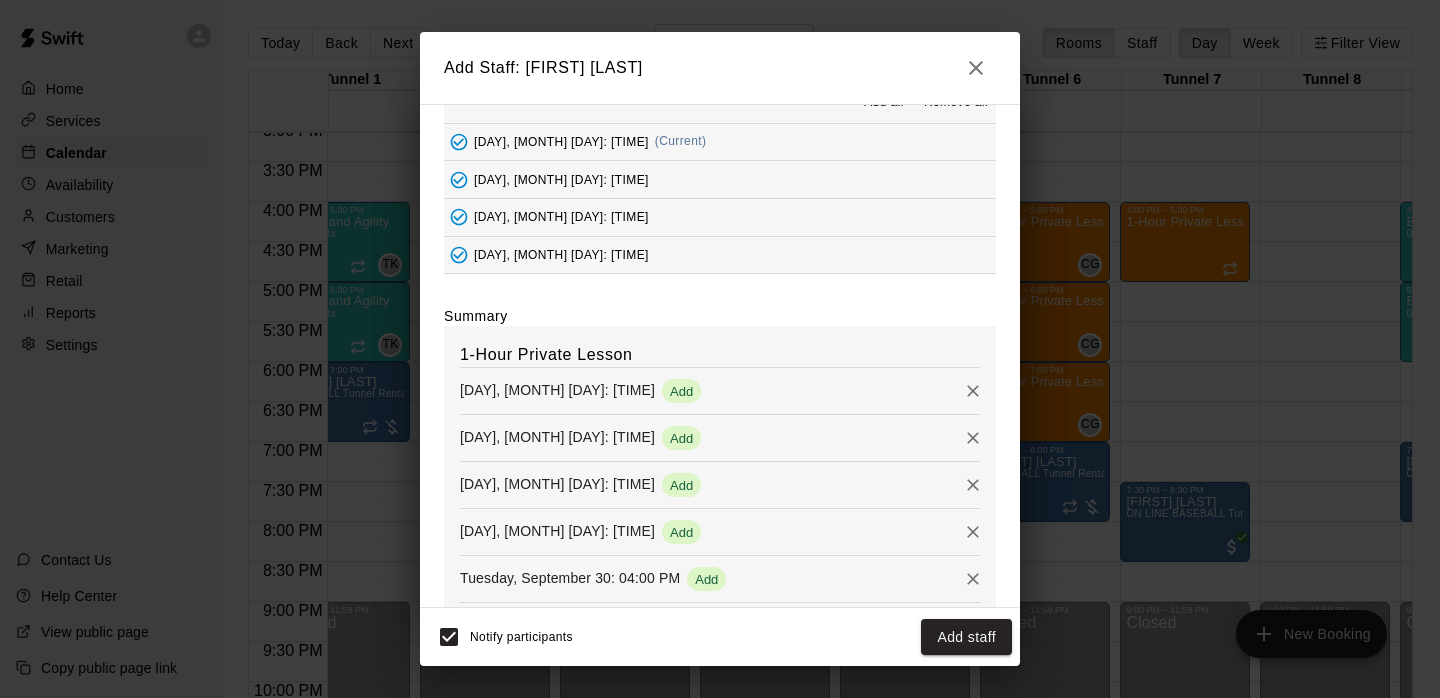 scroll, scrollTop: 127, scrollLeft: 0, axis: vertical 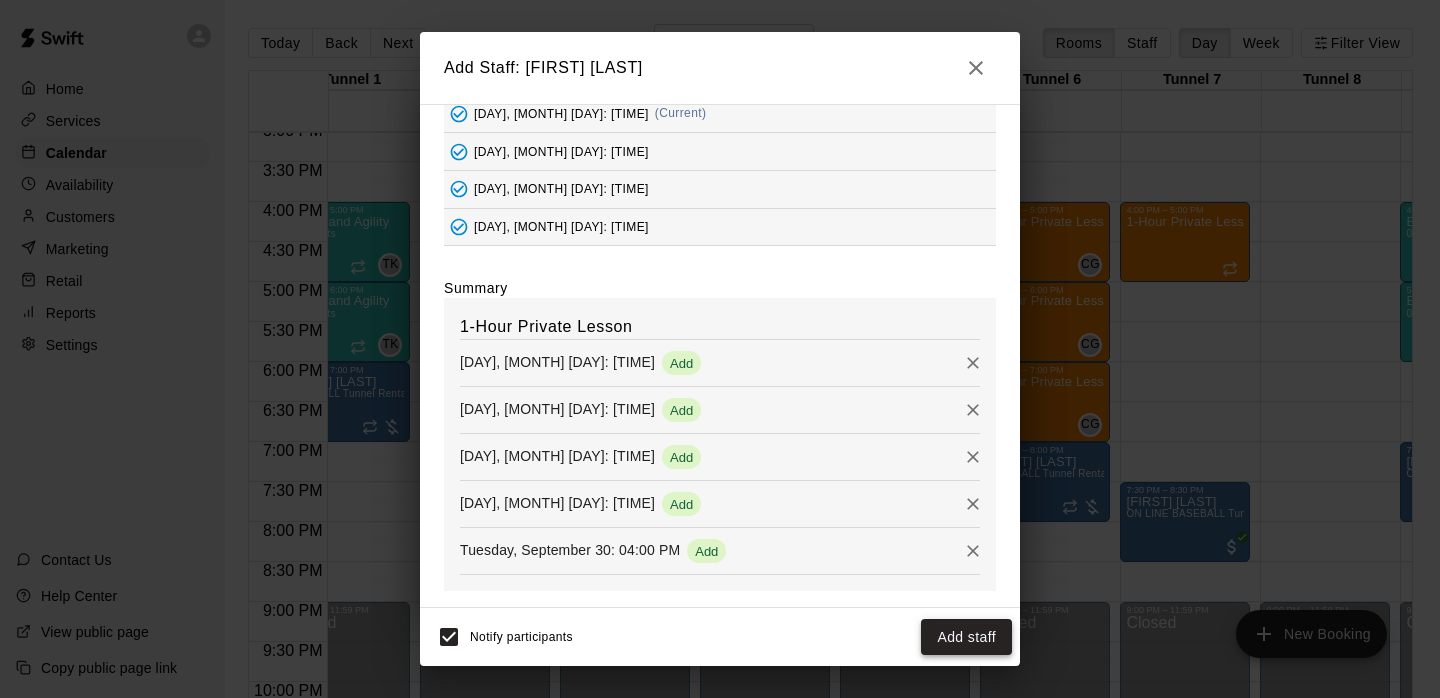 click on "Add staff" at bounding box center (966, 637) 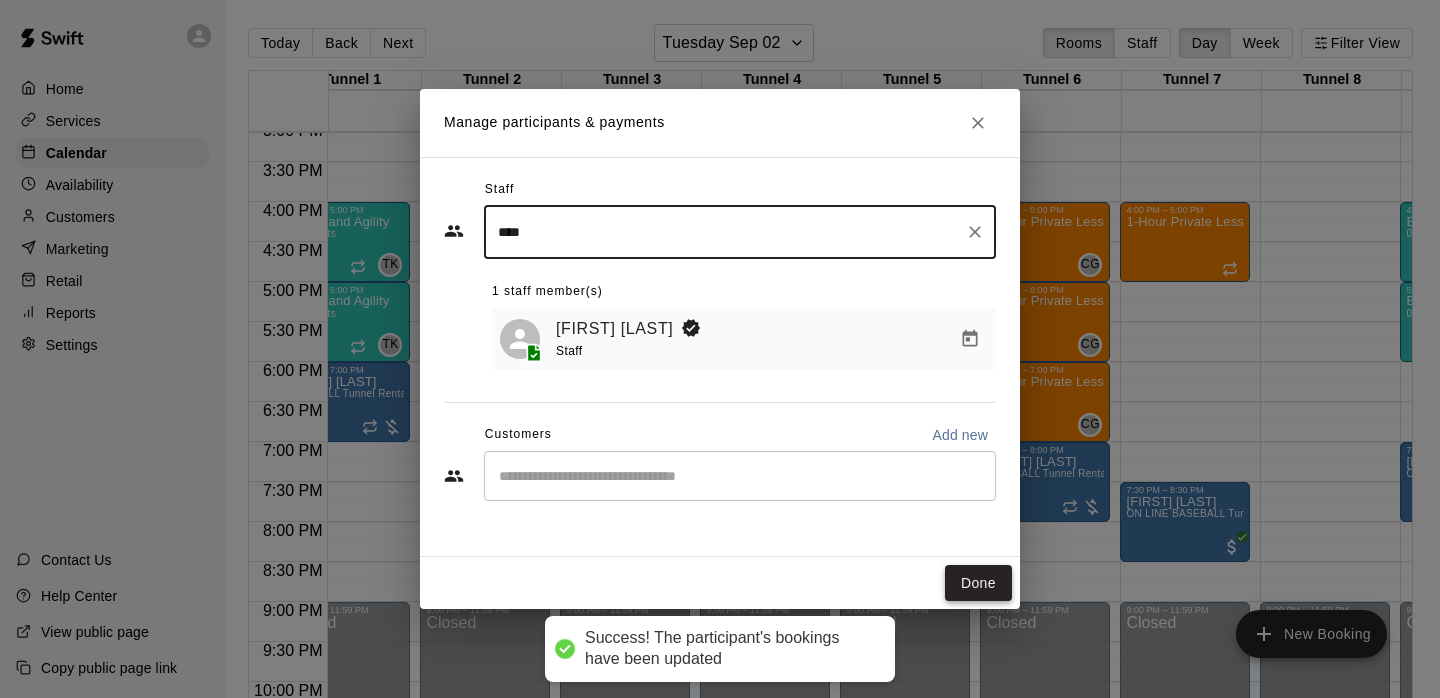 click on "Done" at bounding box center [978, 583] 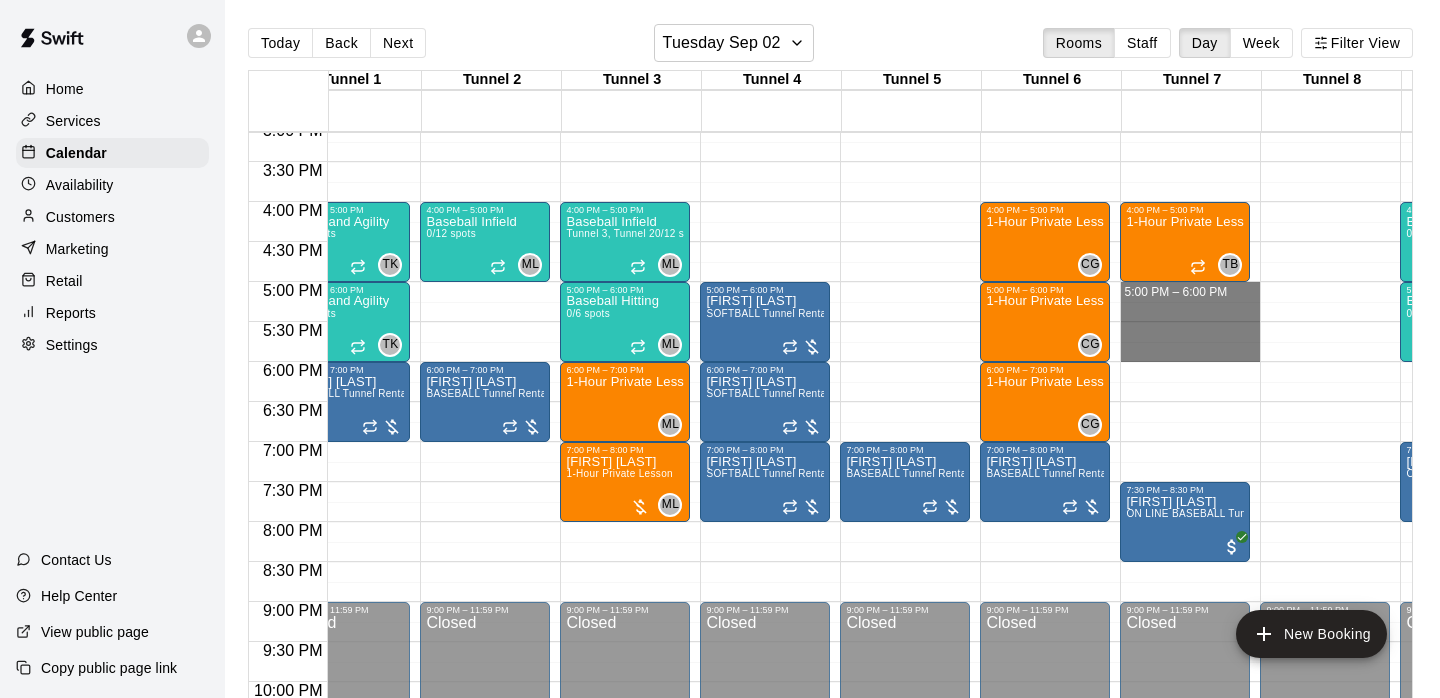drag, startPoint x: 1221, startPoint y: 290, endPoint x: 1252, endPoint y: 349, distance: 66.64833 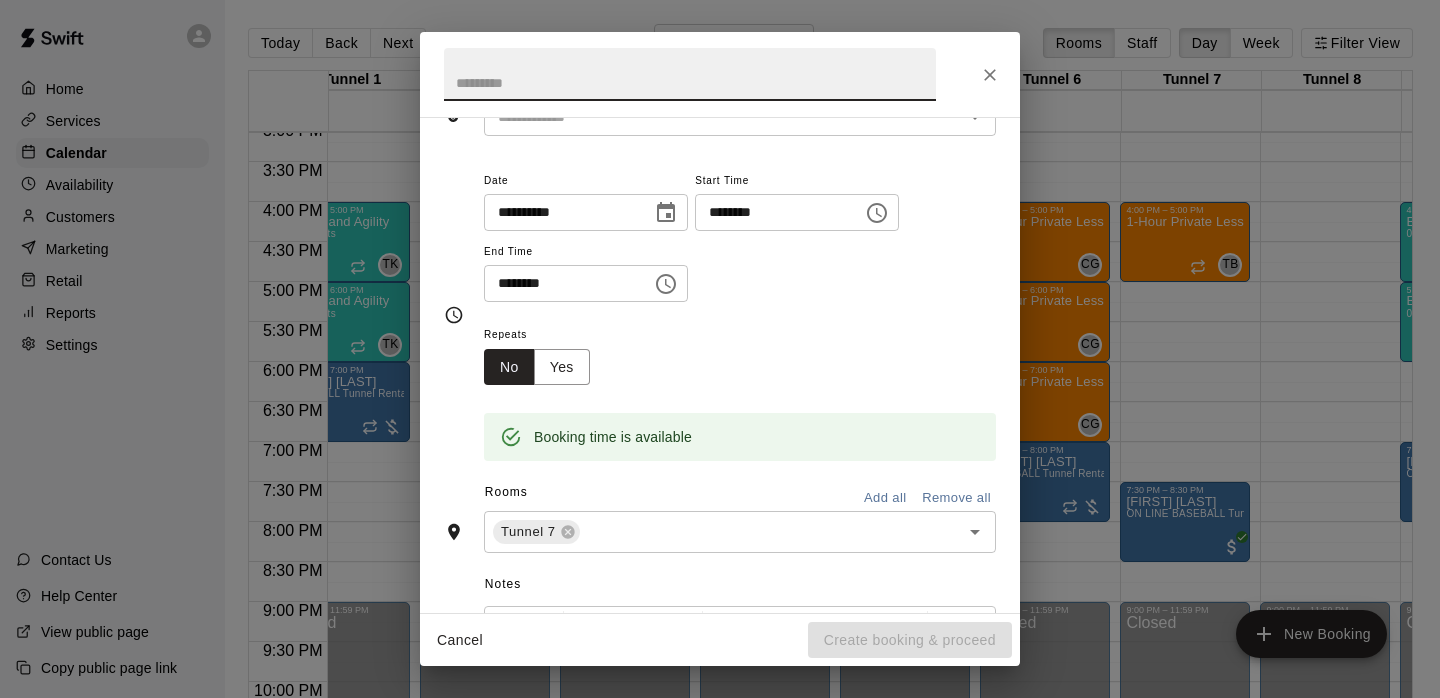 scroll, scrollTop: 123, scrollLeft: 0, axis: vertical 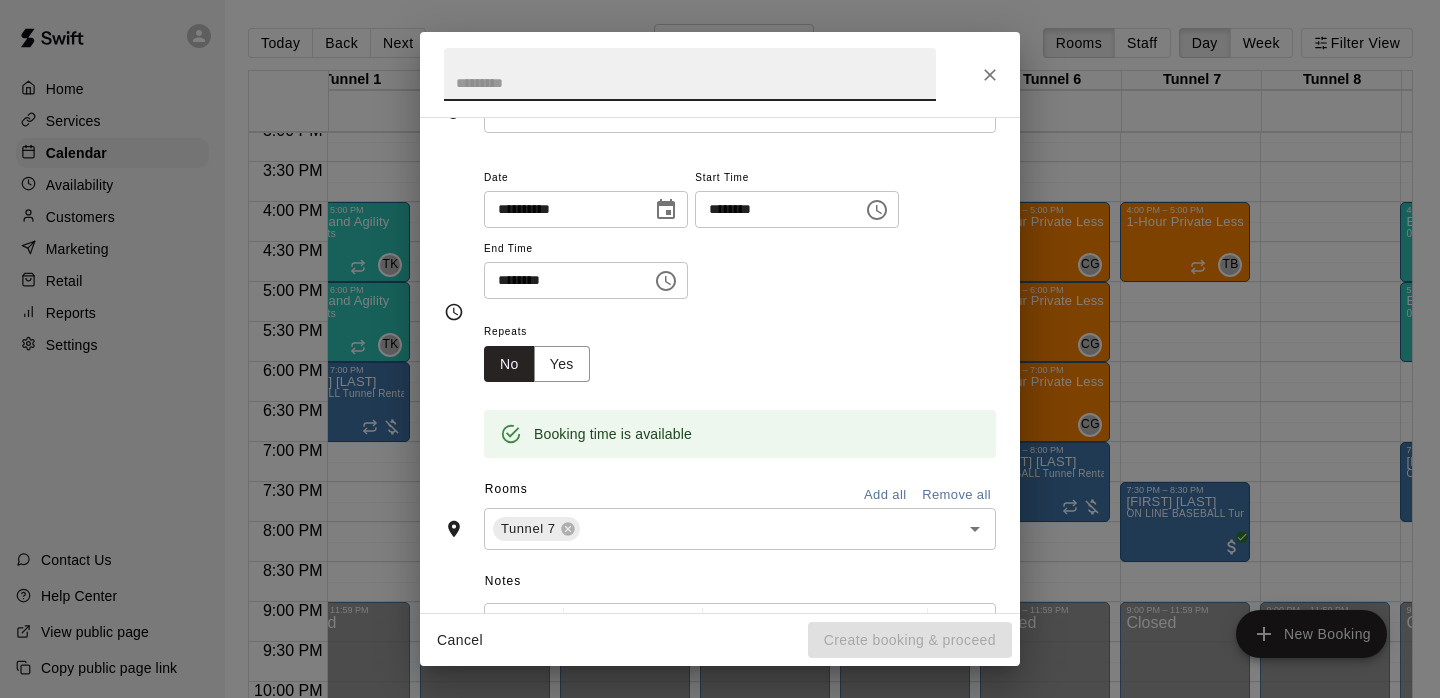 click on "Booking time is available" at bounding box center [740, 420] 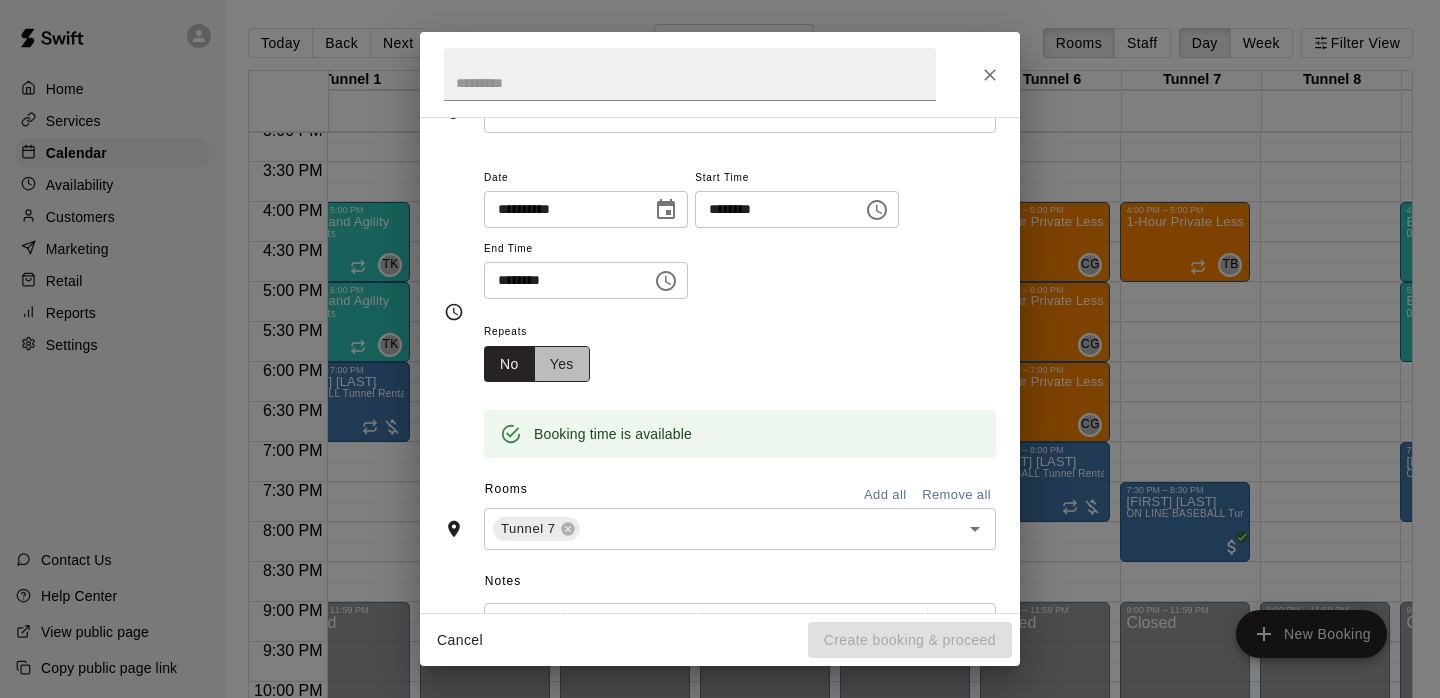 click on "Yes" at bounding box center [562, 364] 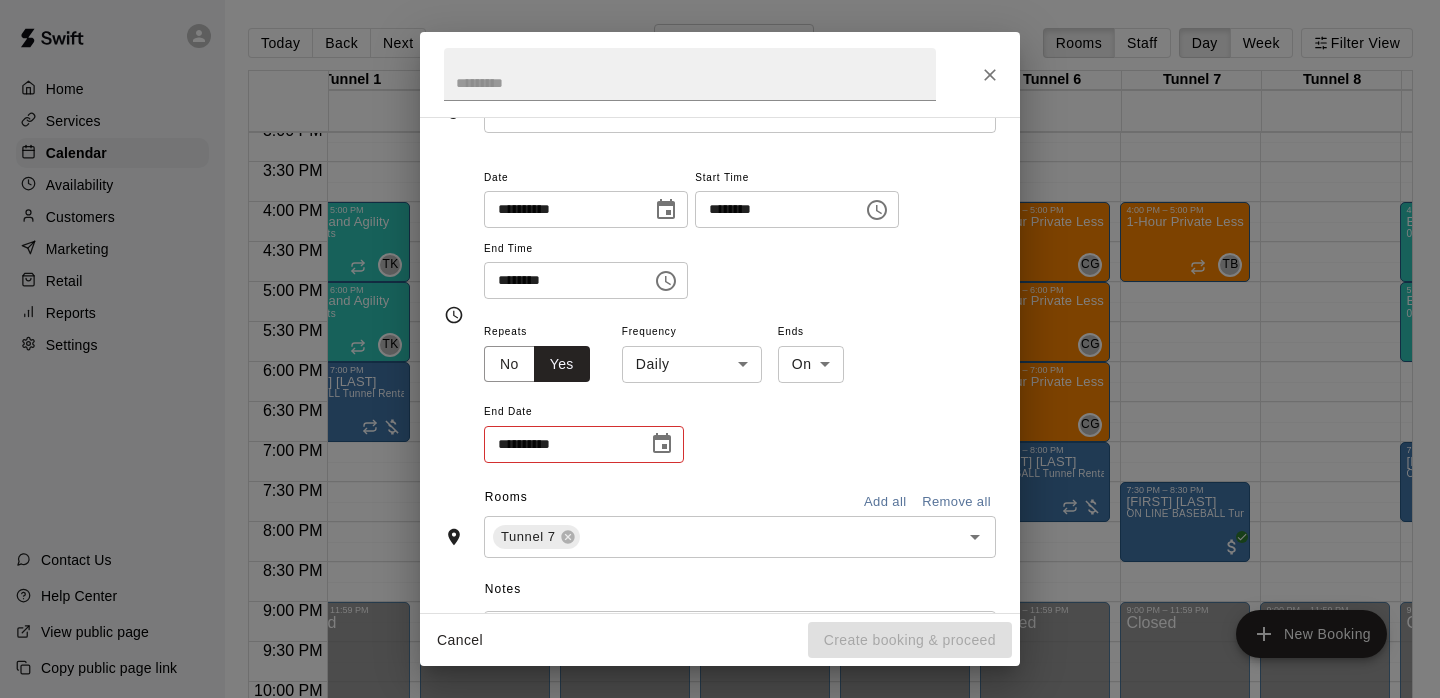 click on "Home Services Calendar Availability Customers Marketing Retail Reports Settings Contact Us Help Center View public page Copy public page link Today Back Next Tuesday Sep 02 Rooms Staff Day Week Filter View Tunnel 1 02 Tue Tunnel 2 02 Tue Tunnel 3 02 Tue Tunnel 4 02 Tue Tunnel 5 02 Tue Tunnel 6 02 Tue Tunnel 7 02 Tue Tunnel 8 02 Tue Tunnel 9 02 Tue Fitness Center 02 Tue 12:00 AM 12:30 AM 1:00 AM 1:30 AM 2:00 AM 2:30 AM 3:00 AM 3:30 AM 4:00 AM 4:30 AM 5:00 AM 5:30 AM 6:00 AM 6:30 AM 7:00 AM 7:30 AM 8:00 AM 8:30 AM 9:00 AM 9:30 AM 10:00 AM 10:30 AM 11:00 AM 11:30 AM 12:00 PM 12:30 PM 1:00 PM 1:30 PM 2:00 PM 2:30 PM 3:00 PM 3:30 PM 4:00 PM 4:30 PM 5:00 PM 5:30 PM 6:00 PM 6:30 PM 7:00 PM 7:30 PM 8:00 PM 8:30 PM 9:00 PM 9:30 PM 10:00 PM 10:30 PM 11:00 PM 11:30 PM 12:00 AM – 10:00 AM Closed 1:30 PM – 3:00 PM After School Program 4:00 PM – 5:00 PM Speed and Agility 0/10 spots TK 0 5:00 PM – 6:00 PM Speed and Agility 0/10 spots TK 0 6:00 PM – 7:00 PM [FIRST] [LAST] BASEBALL Tunnel Rental 9:00 PM – 11:59 PM" at bounding box center [720, 365] 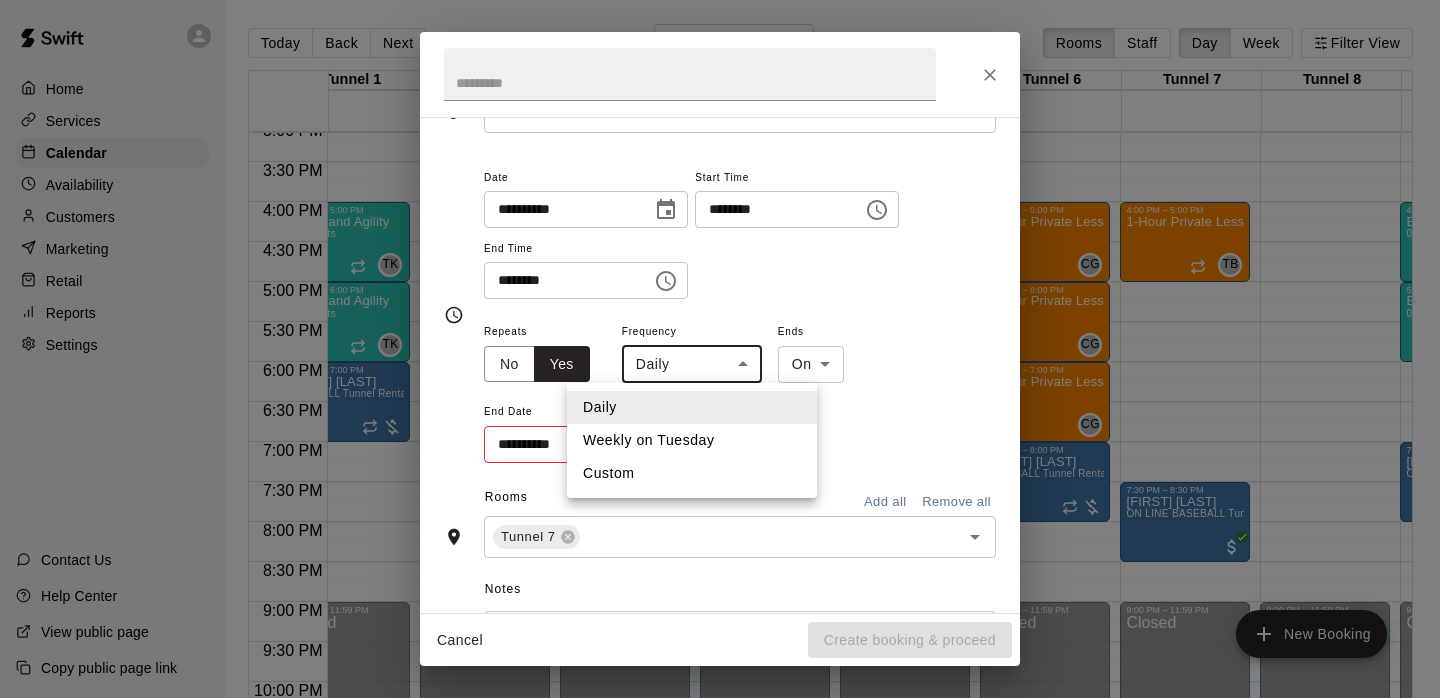 click on "Weekly on Tuesday" at bounding box center (692, 440) 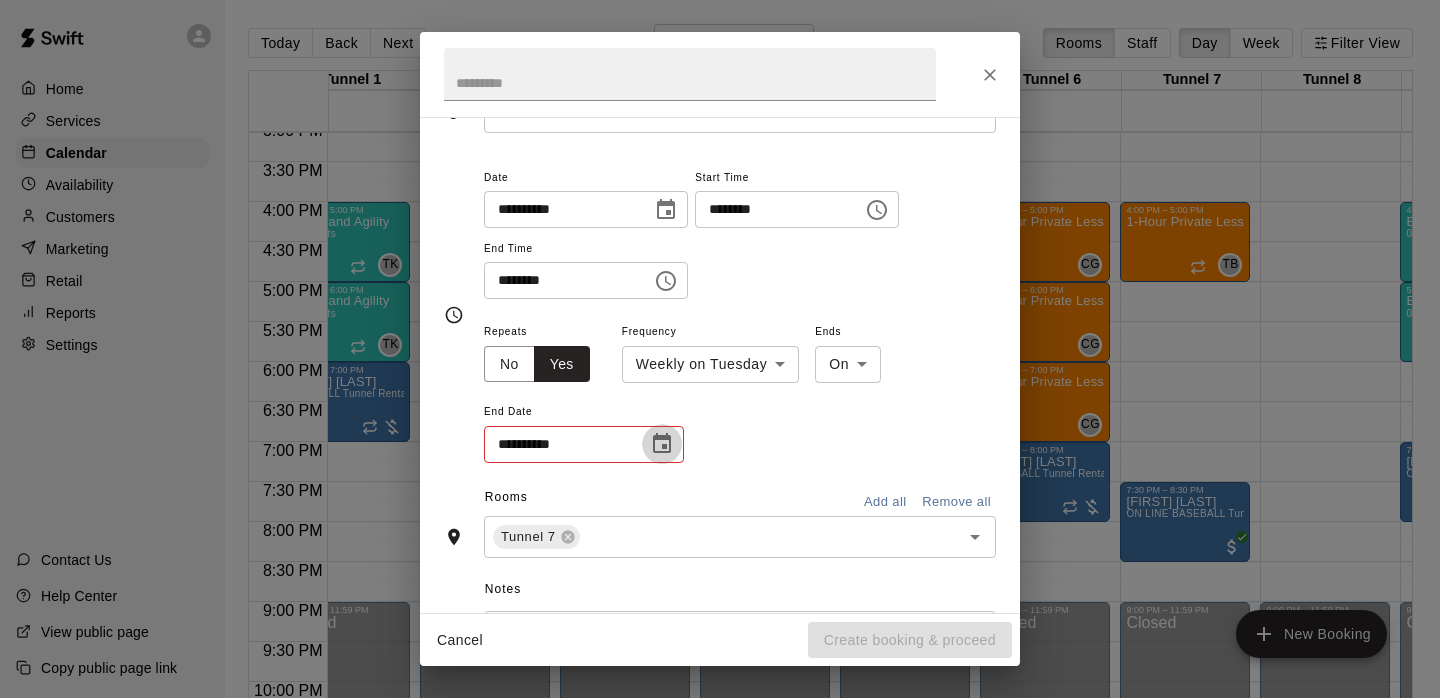 click 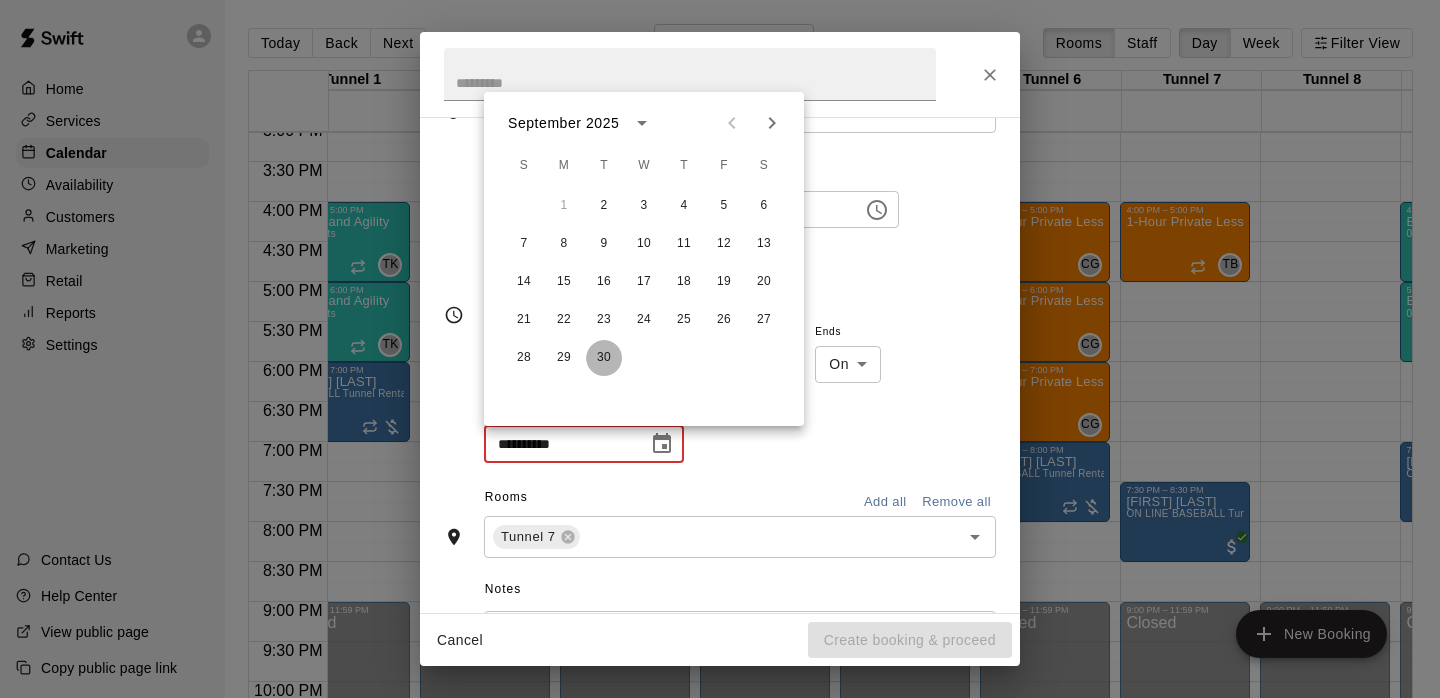 click on "30" at bounding box center [604, 358] 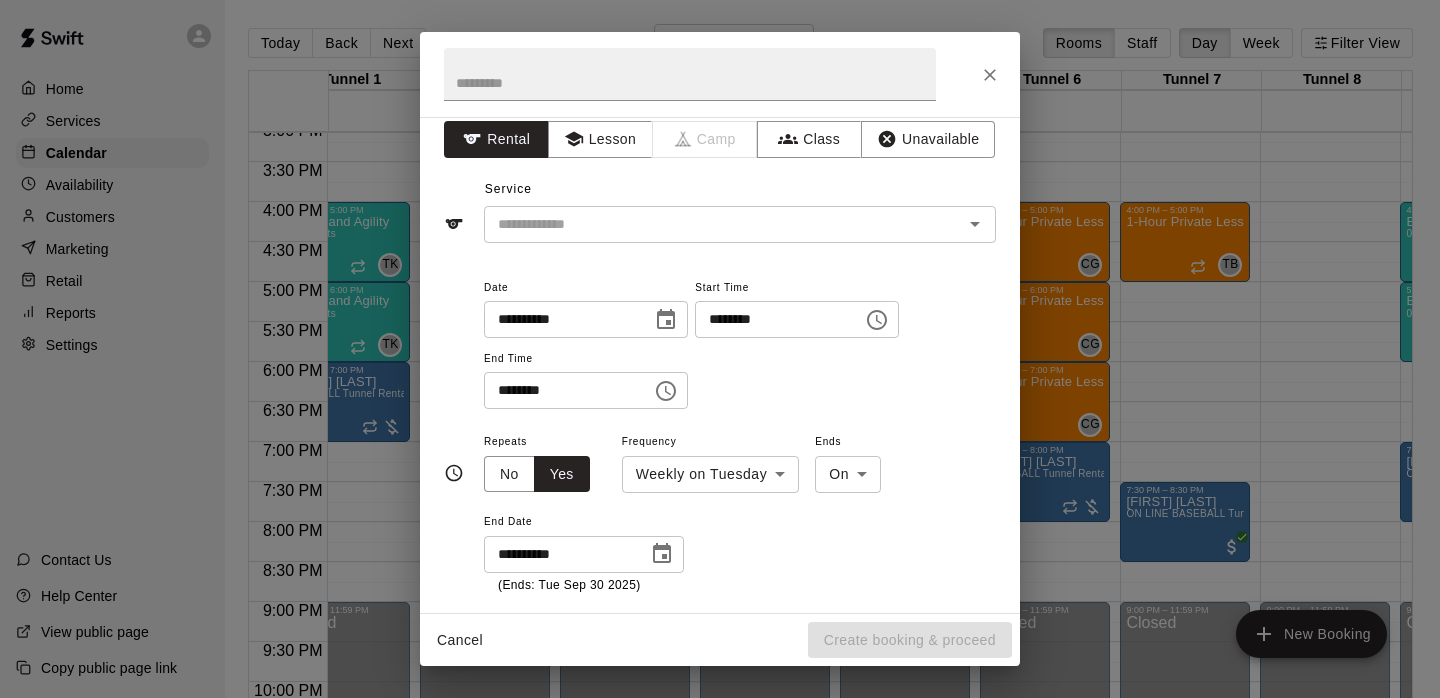 scroll, scrollTop: 0, scrollLeft: 0, axis: both 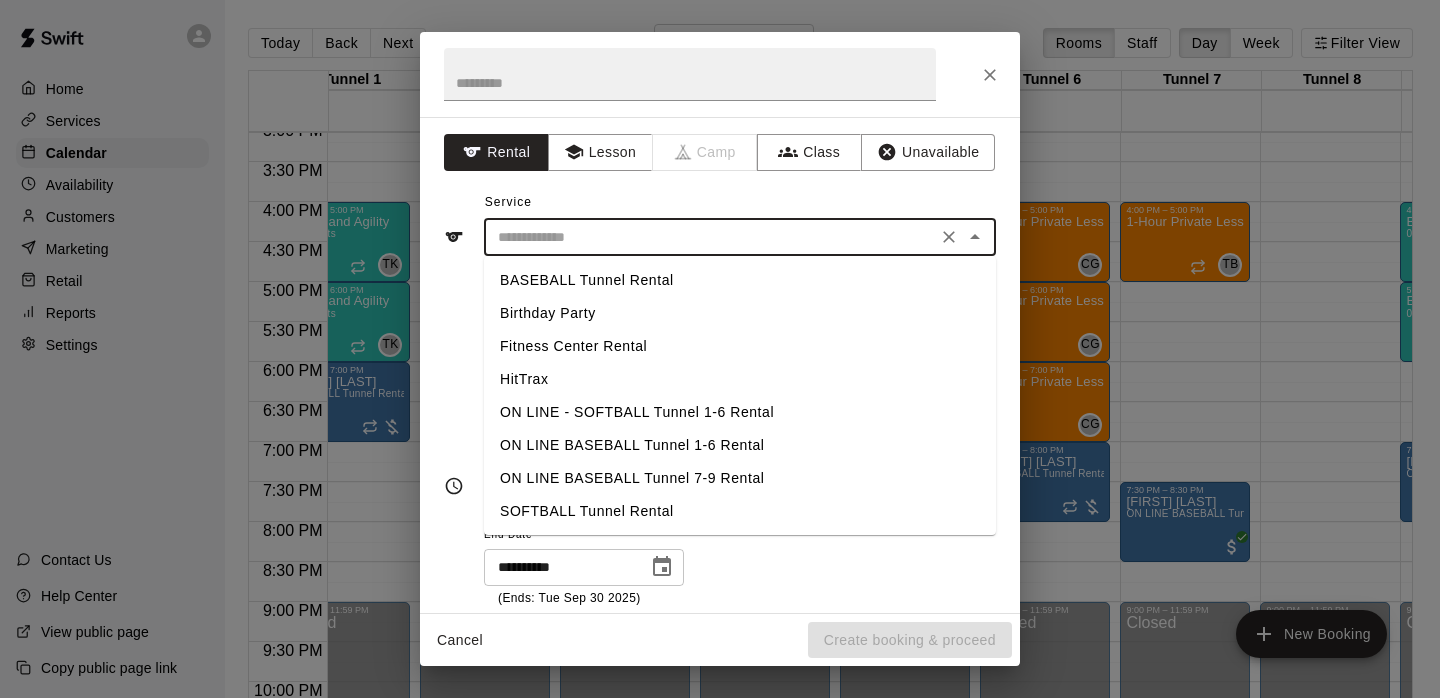 click at bounding box center (710, 237) 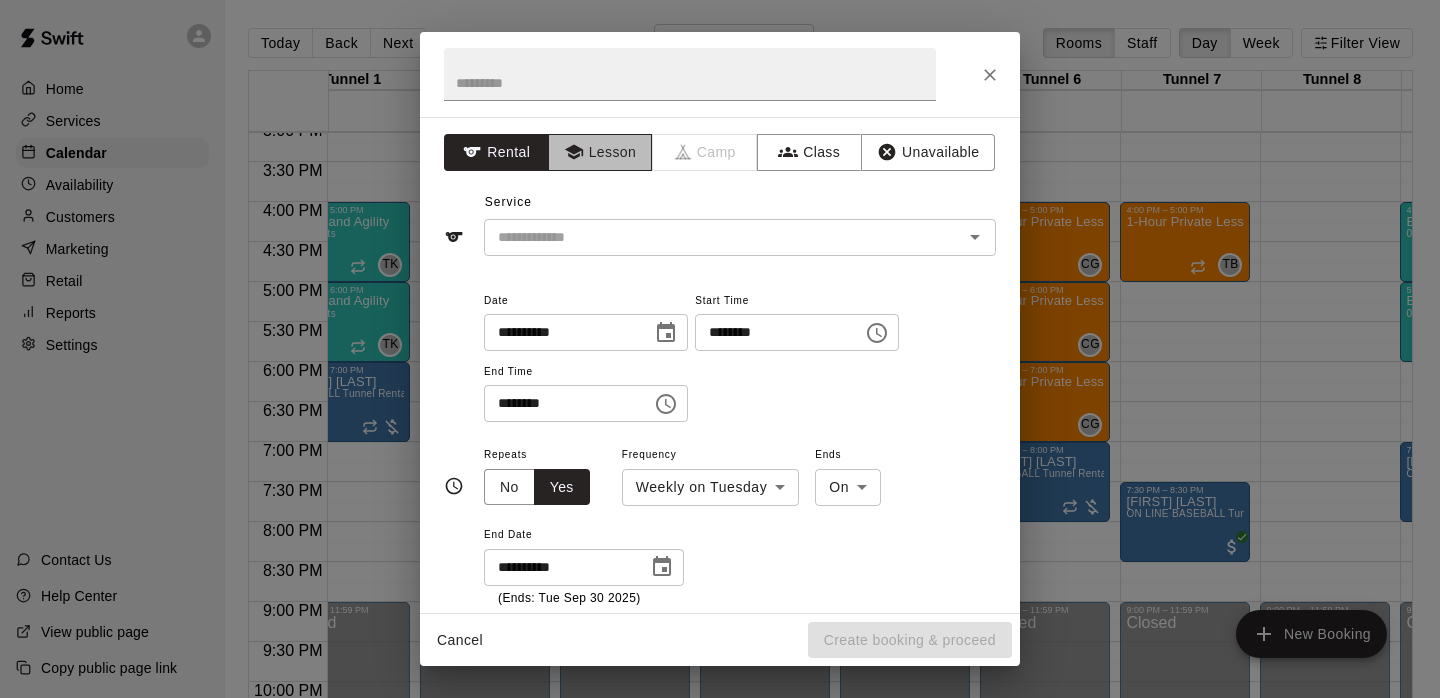 click on "Lesson" at bounding box center (600, 152) 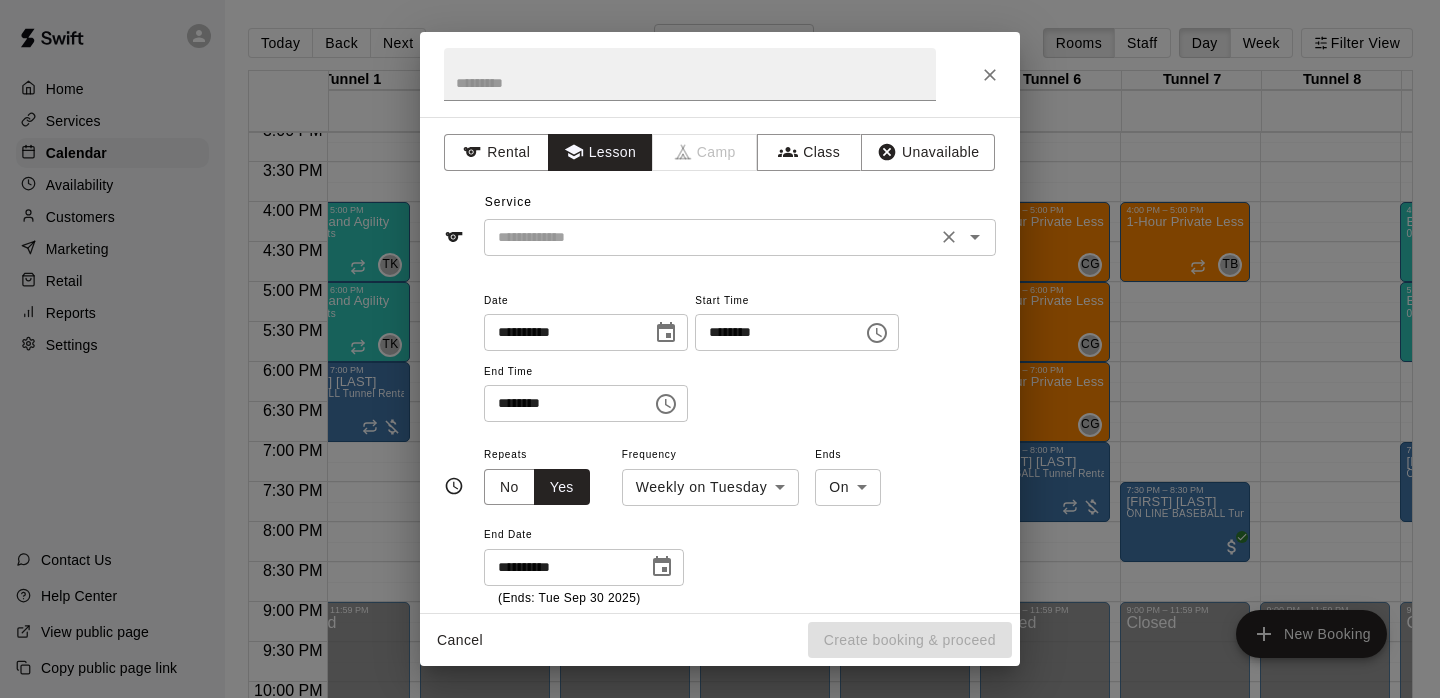 click on "​" at bounding box center (740, 237) 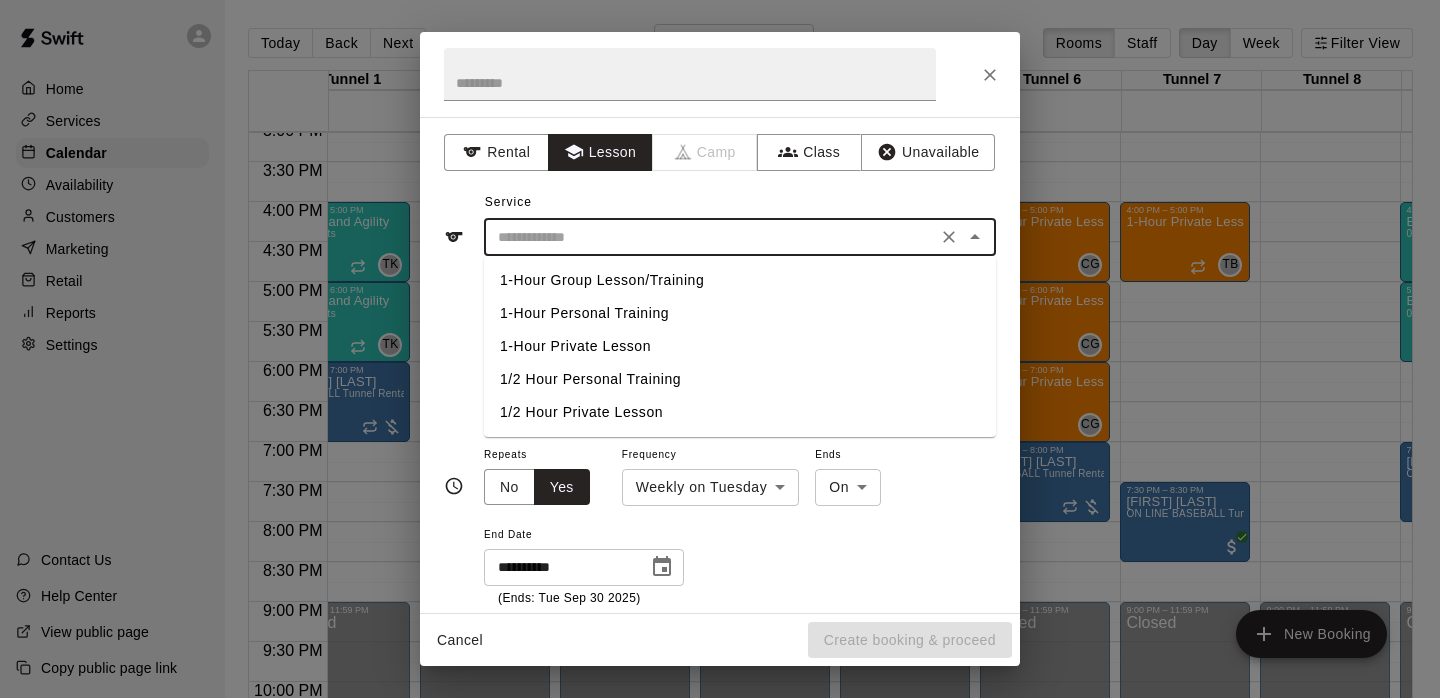 click on "1-Hour Private Lesson" at bounding box center (740, 346) 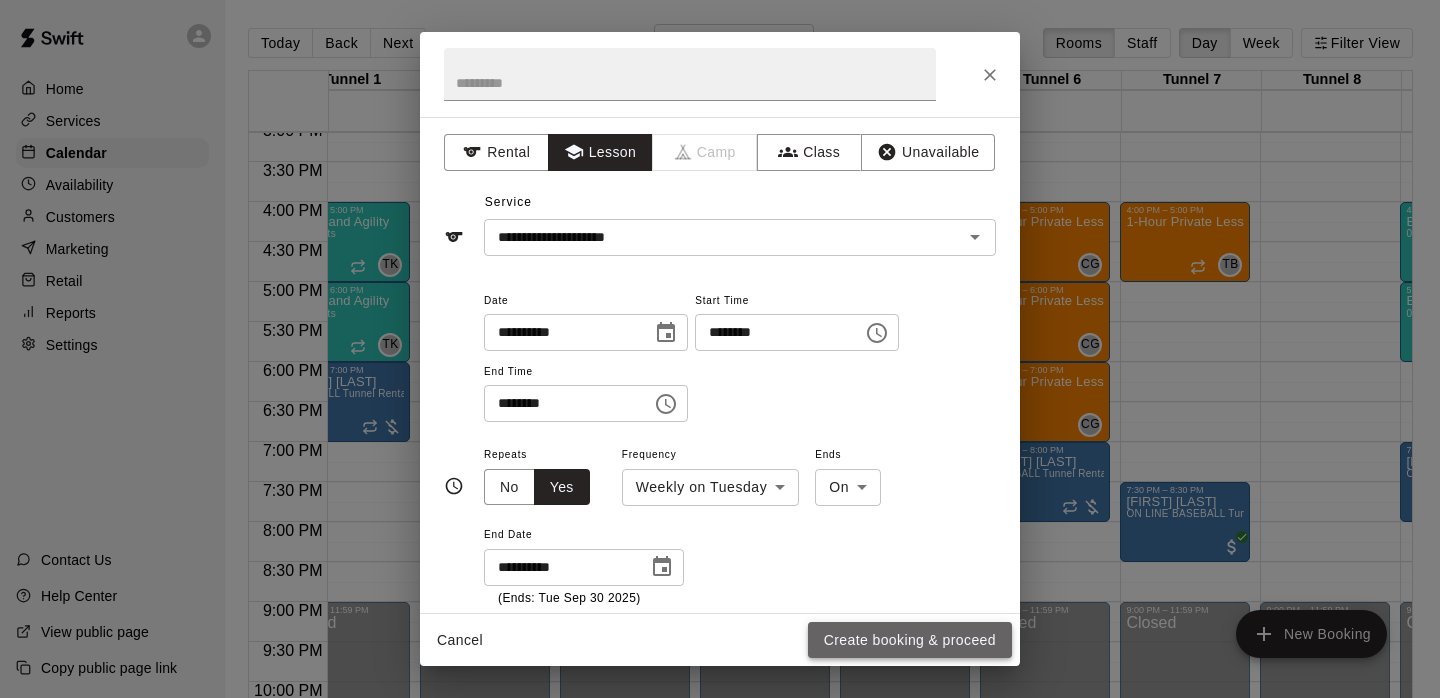 click on "Create booking & proceed" at bounding box center (910, 640) 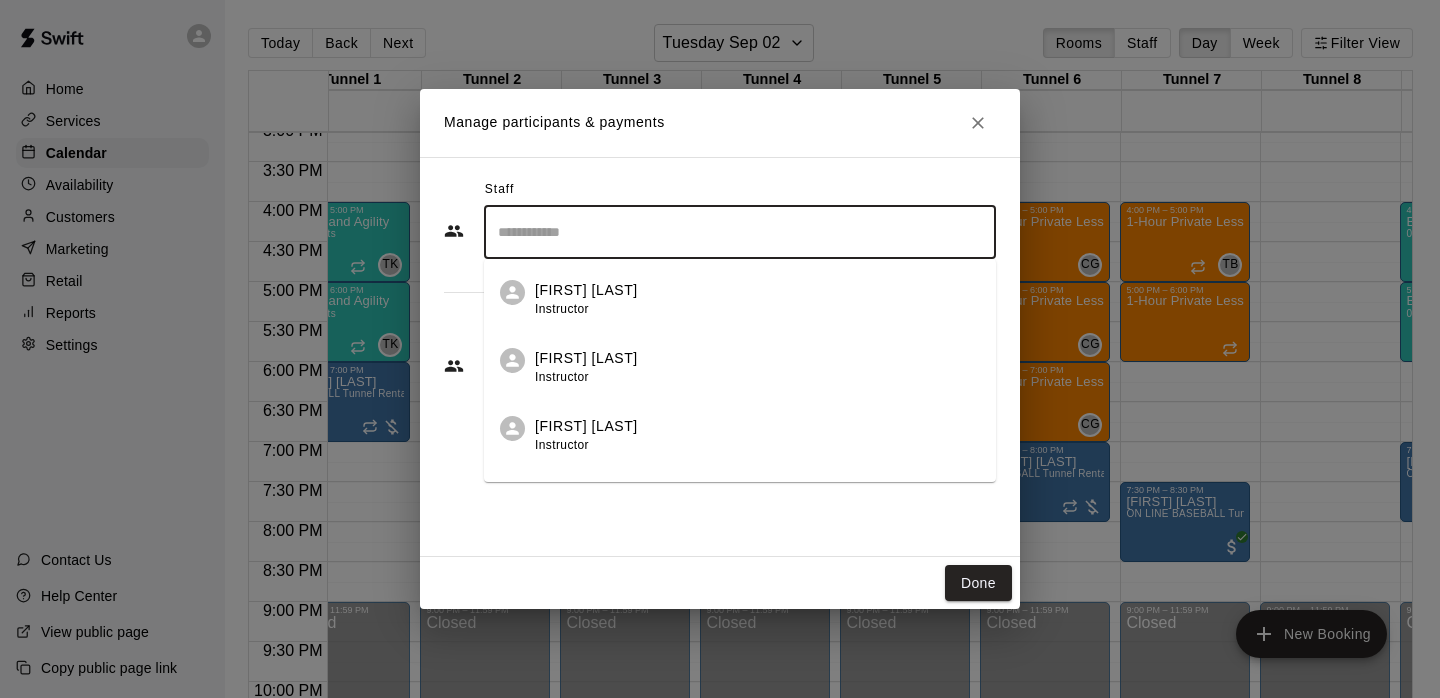 click at bounding box center (740, 232) 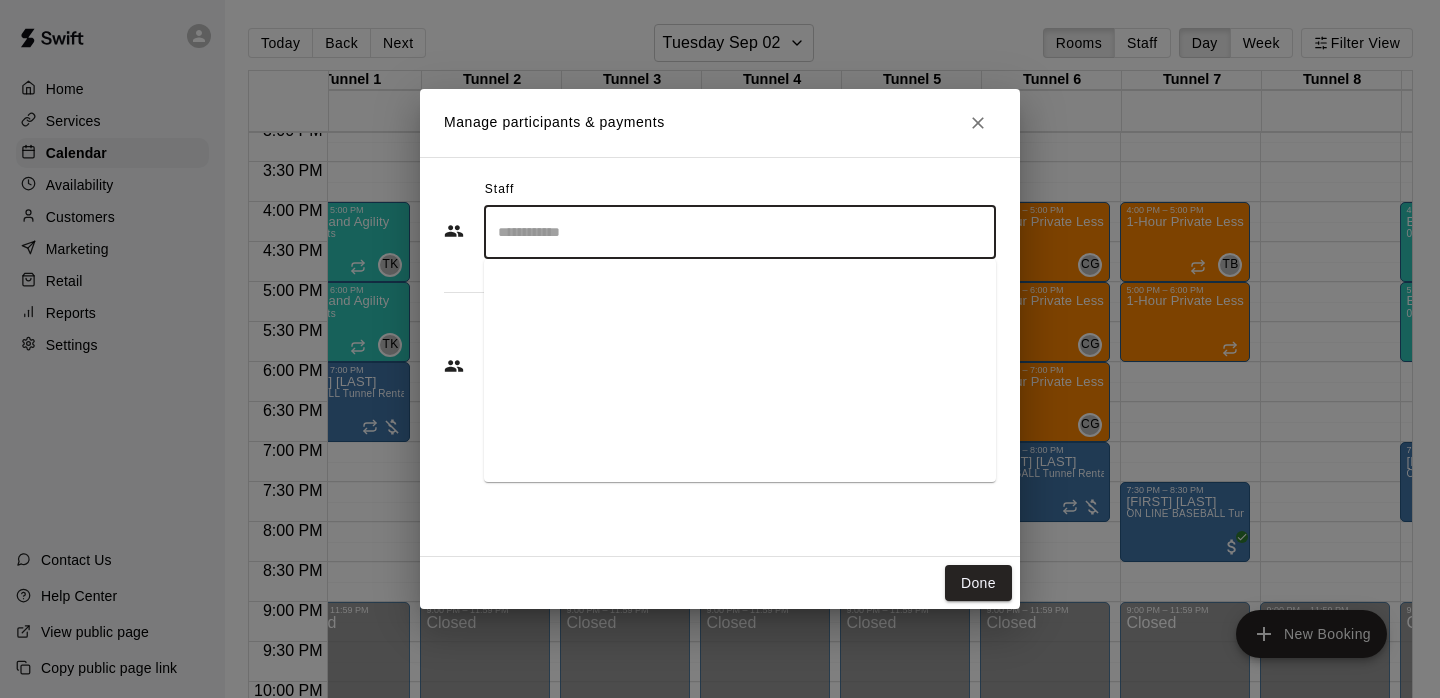 scroll, scrollTop: 1137, scrollLeft: 0, axis: vertical 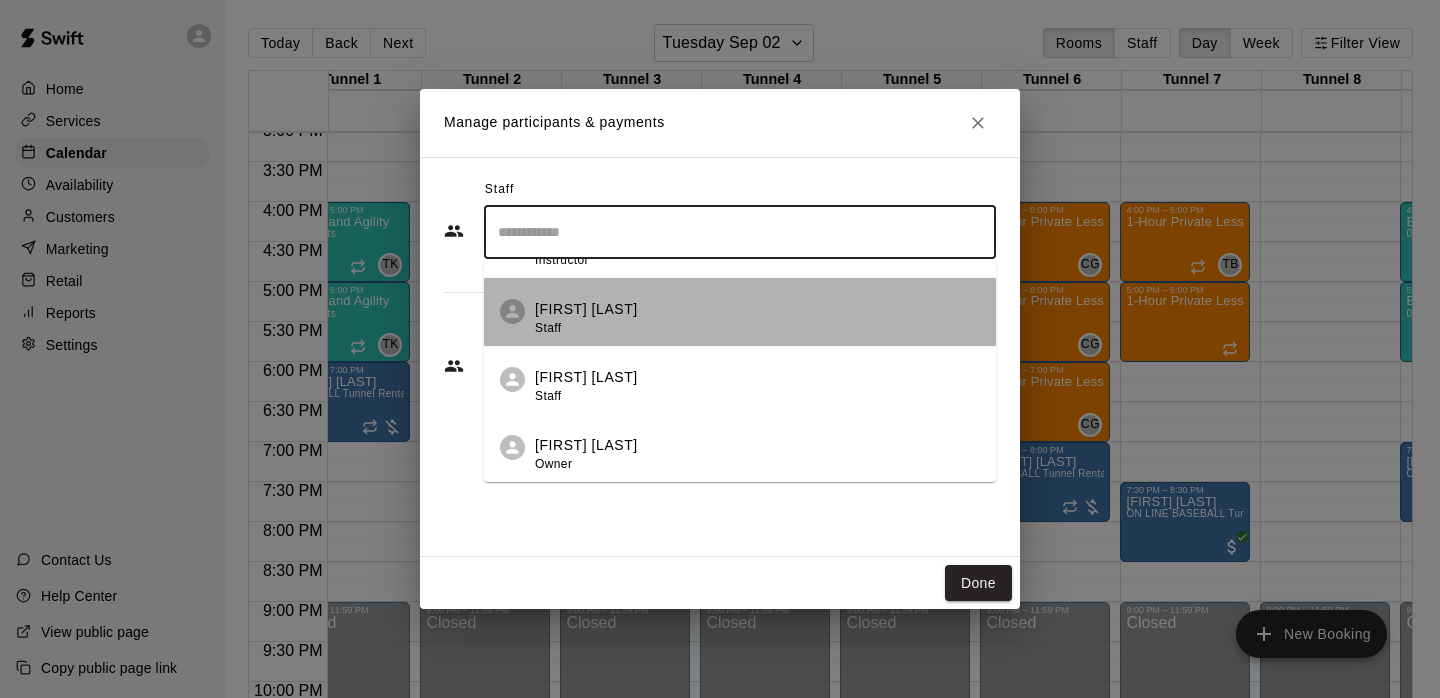 click on "Add Staff: [FIRST] [LAST]" at bounding box center (757, 318) 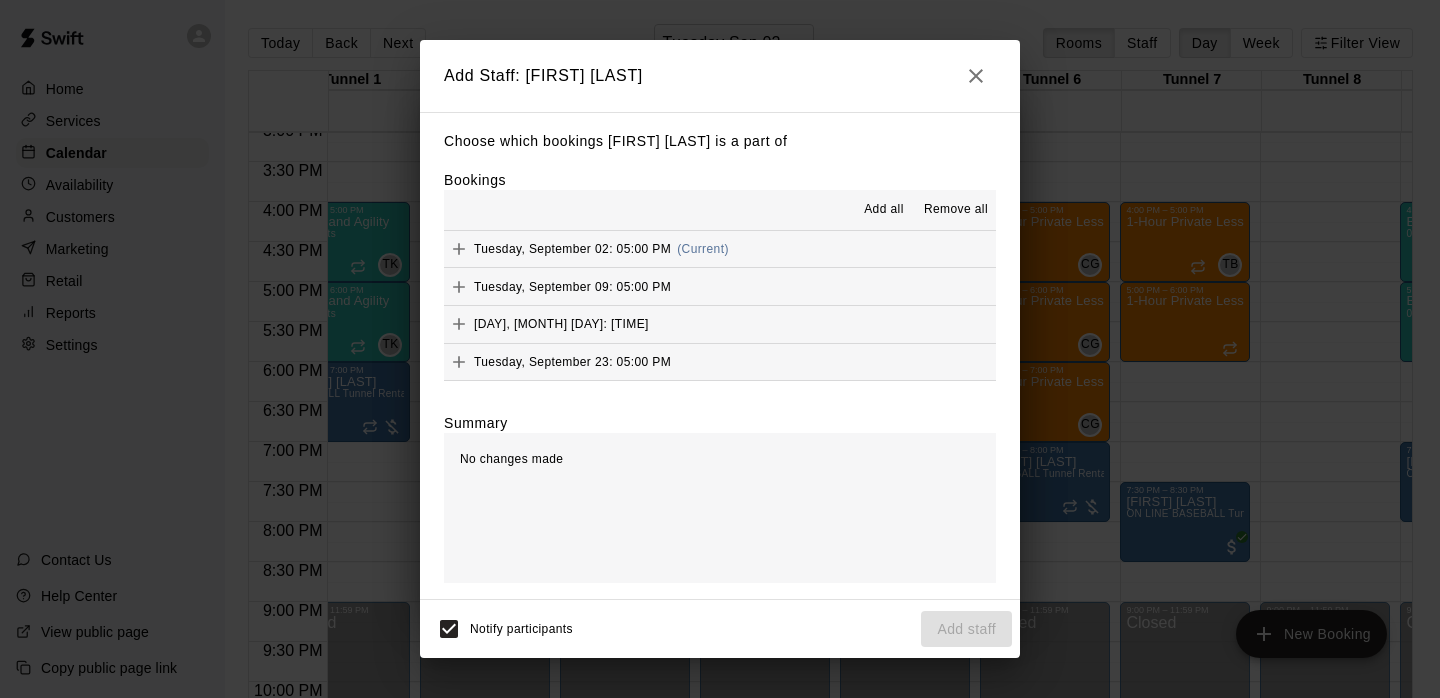 click on "Add all" at bounding box center [884, 210] 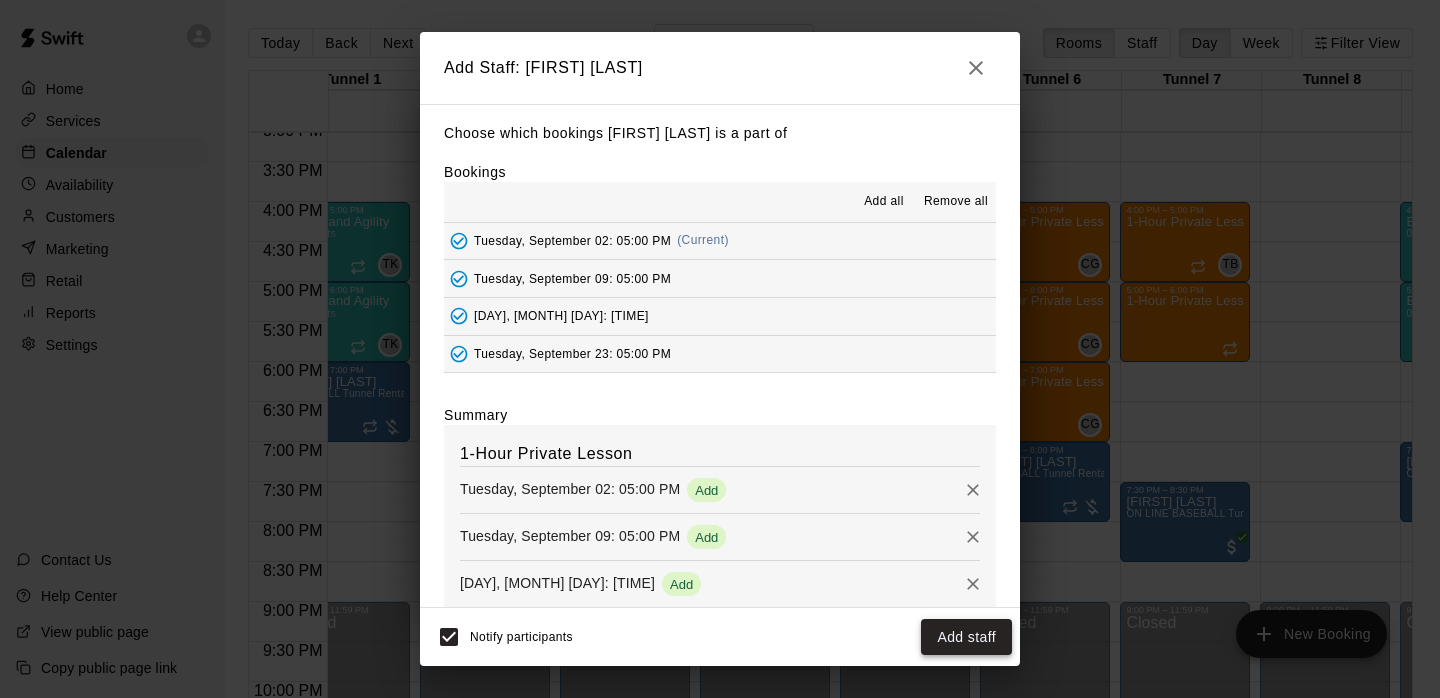 click on "Add staff" at bounding box center [966, 637] 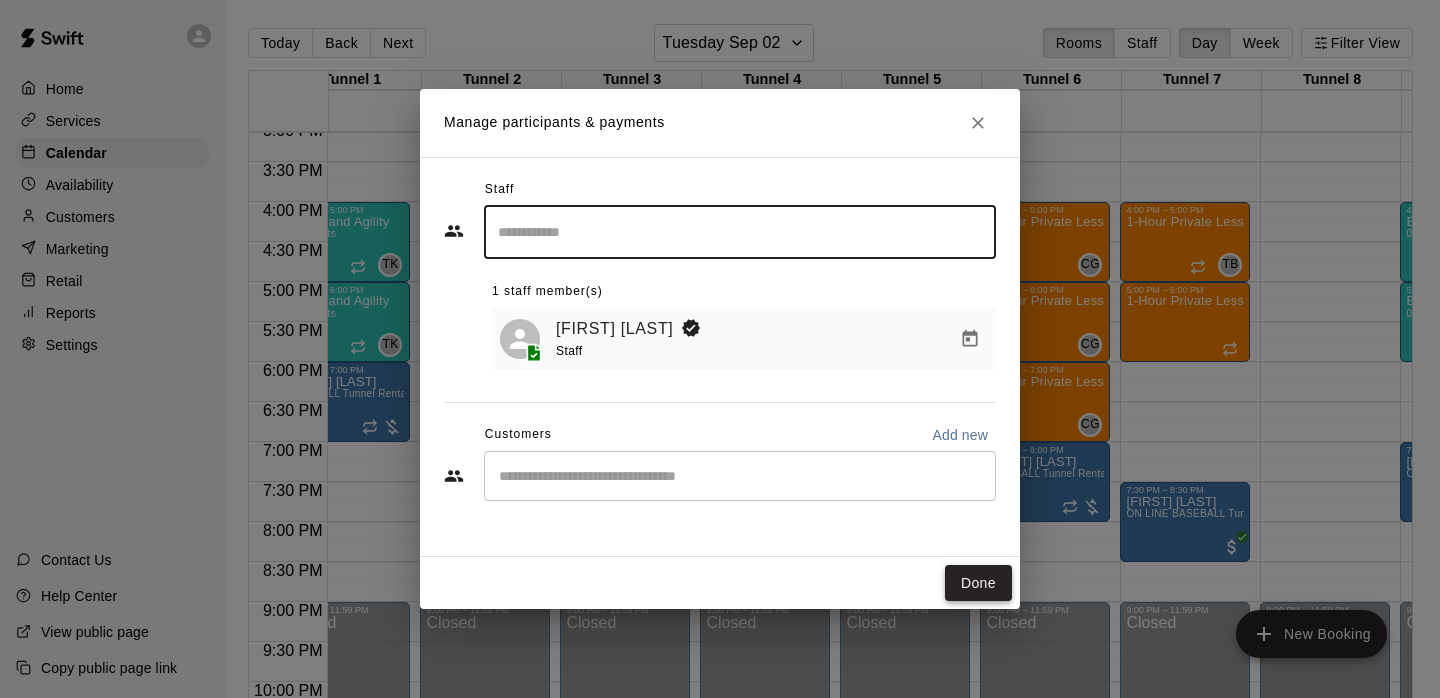 click on "Done" at bounding box center (978, 583) 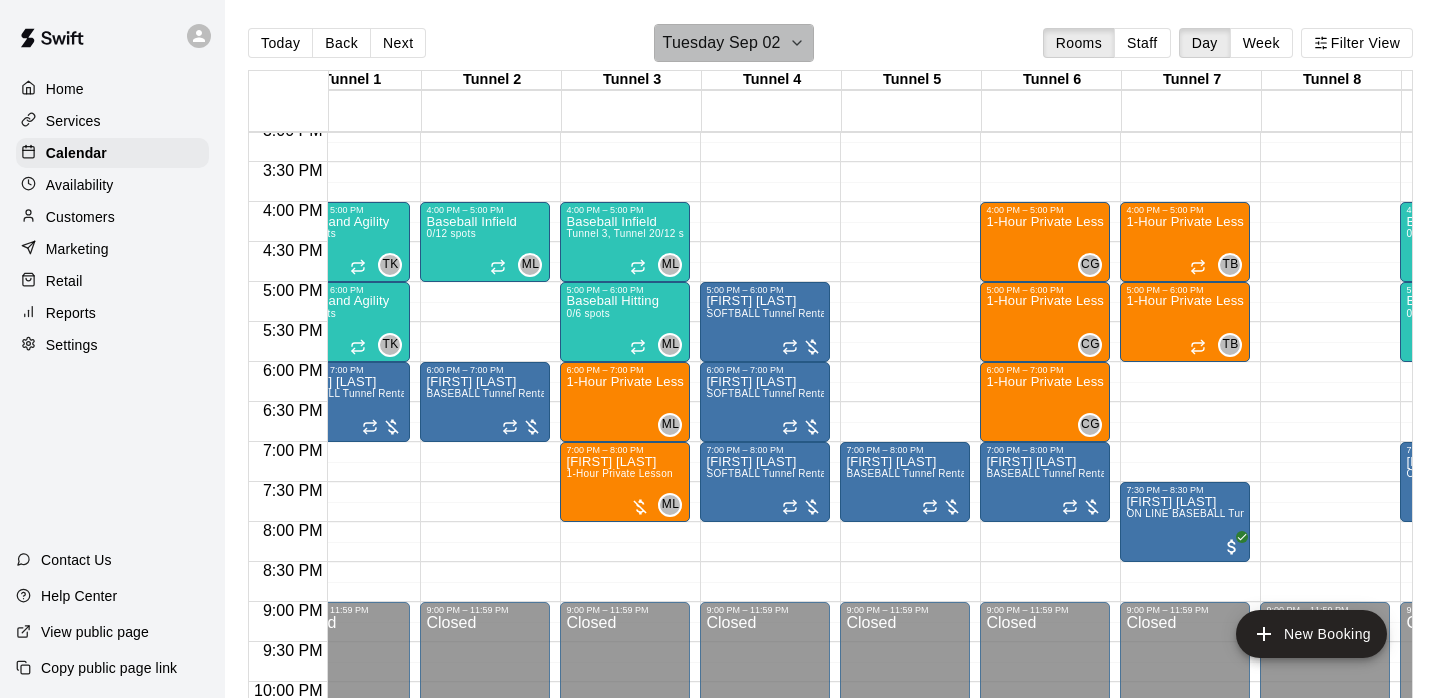 click on "Tuesday Sep 02" at bounding box center (722, 43) 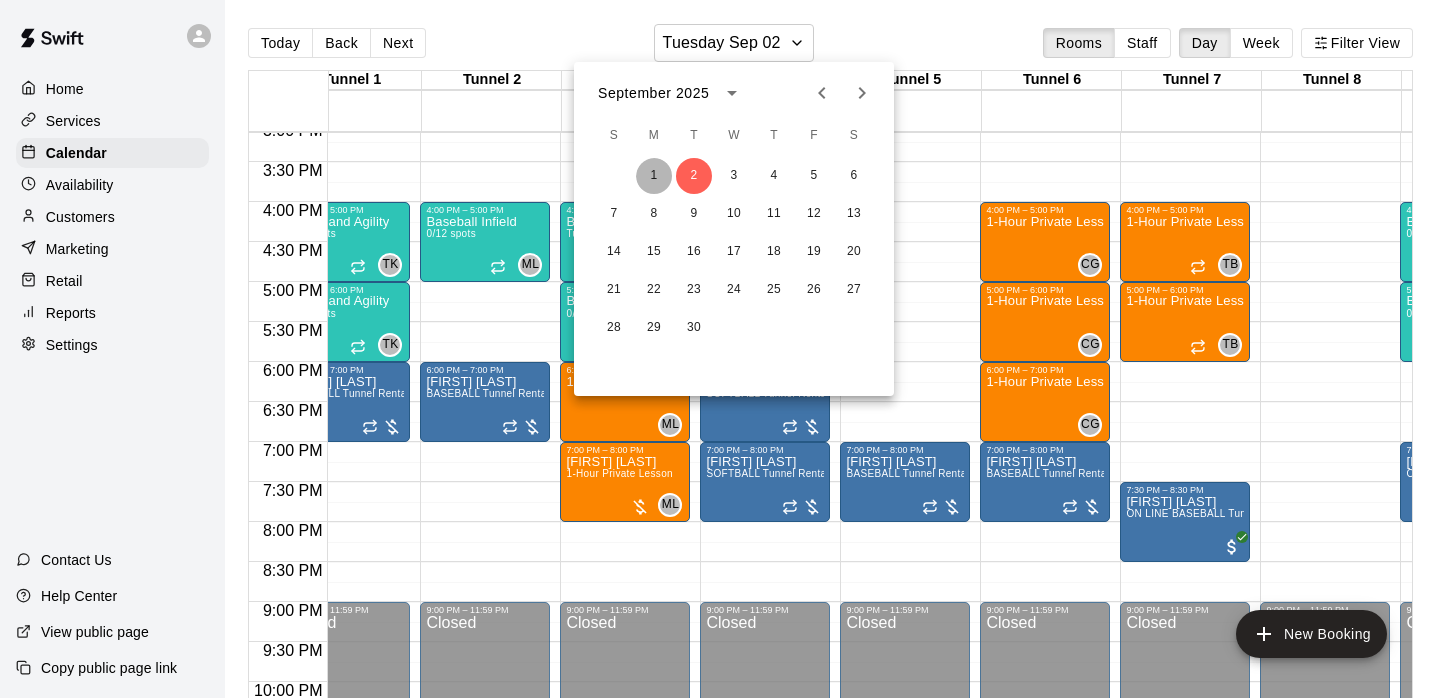 click on "1" at bounding box center (654, 176) 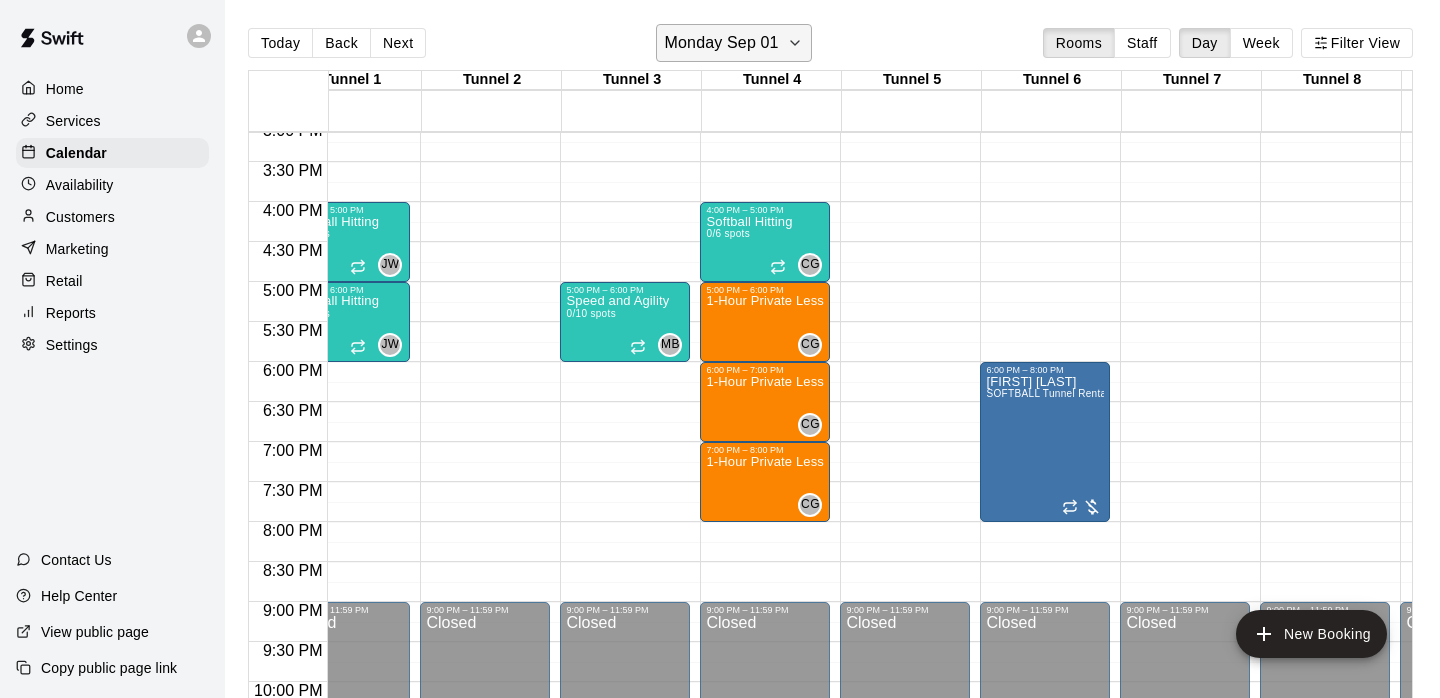 click on "Monday Sep 01" at bounding box center [722, 43] 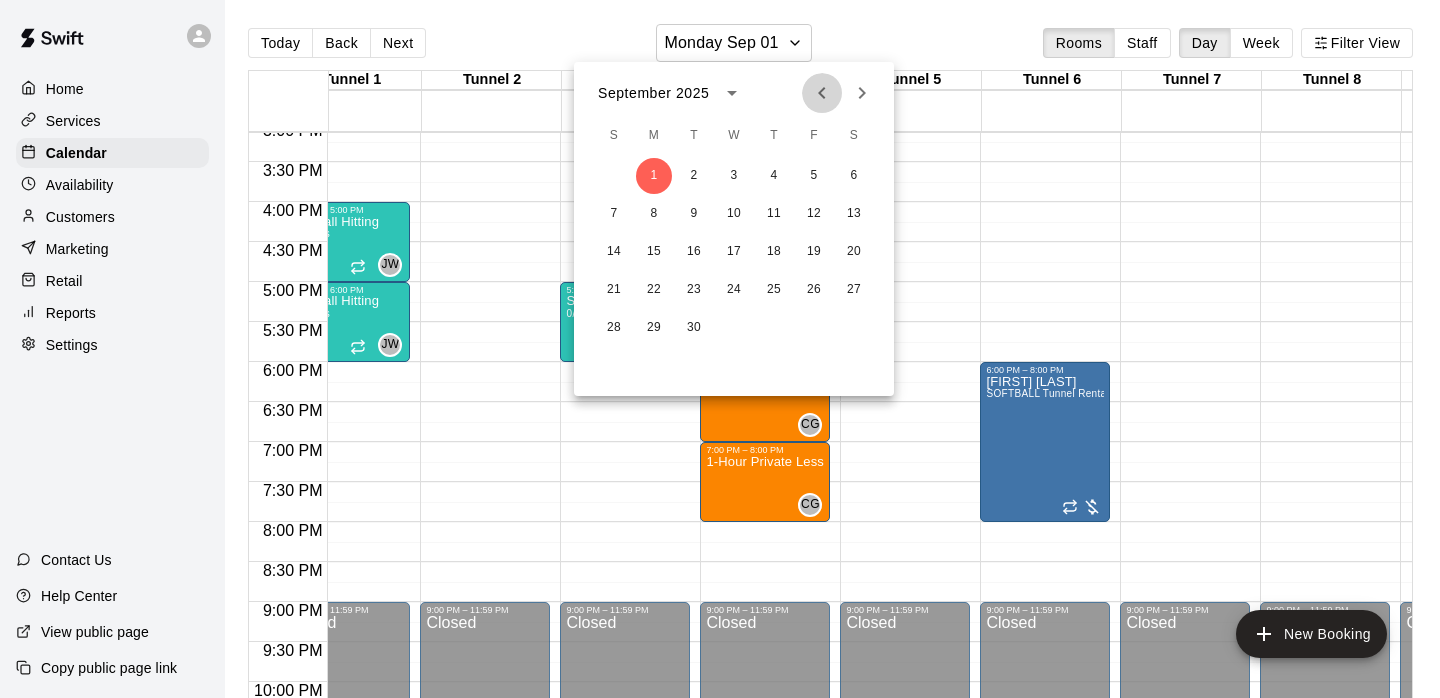 click 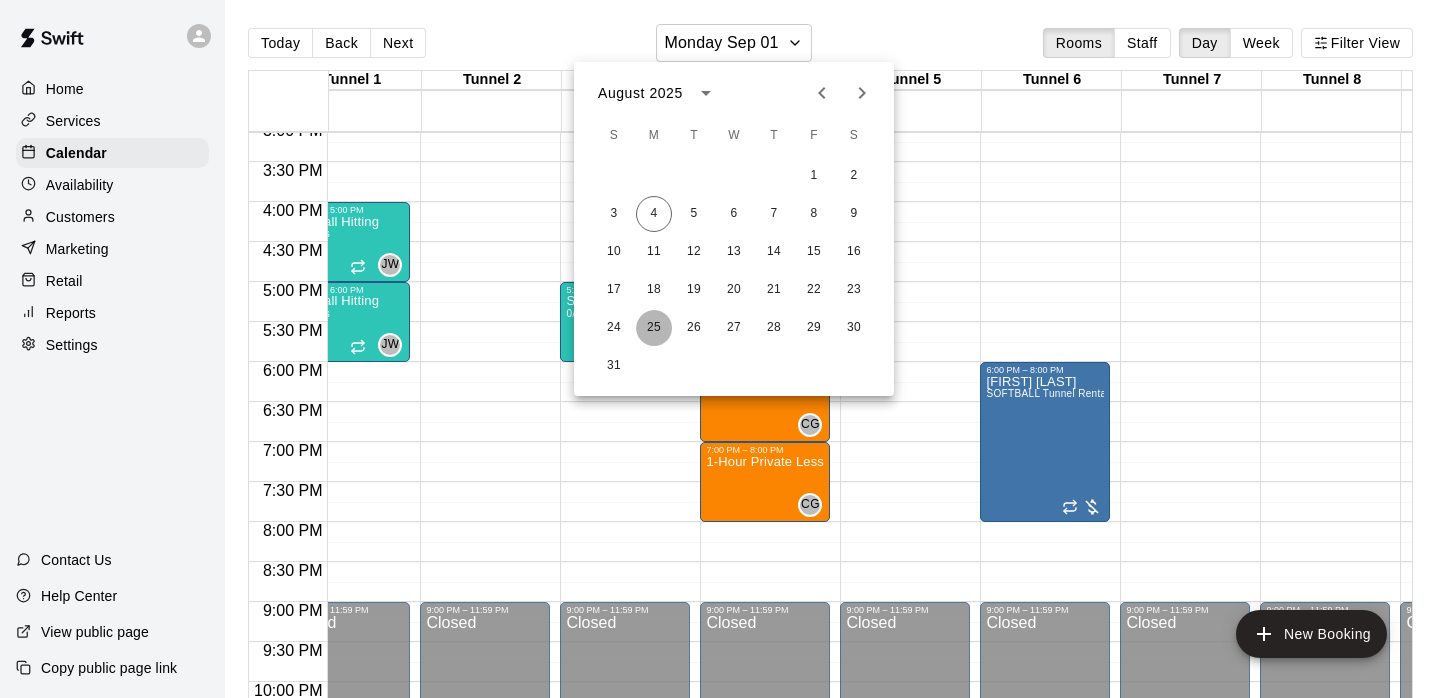 click on "25" at bounding box center [654, 328] 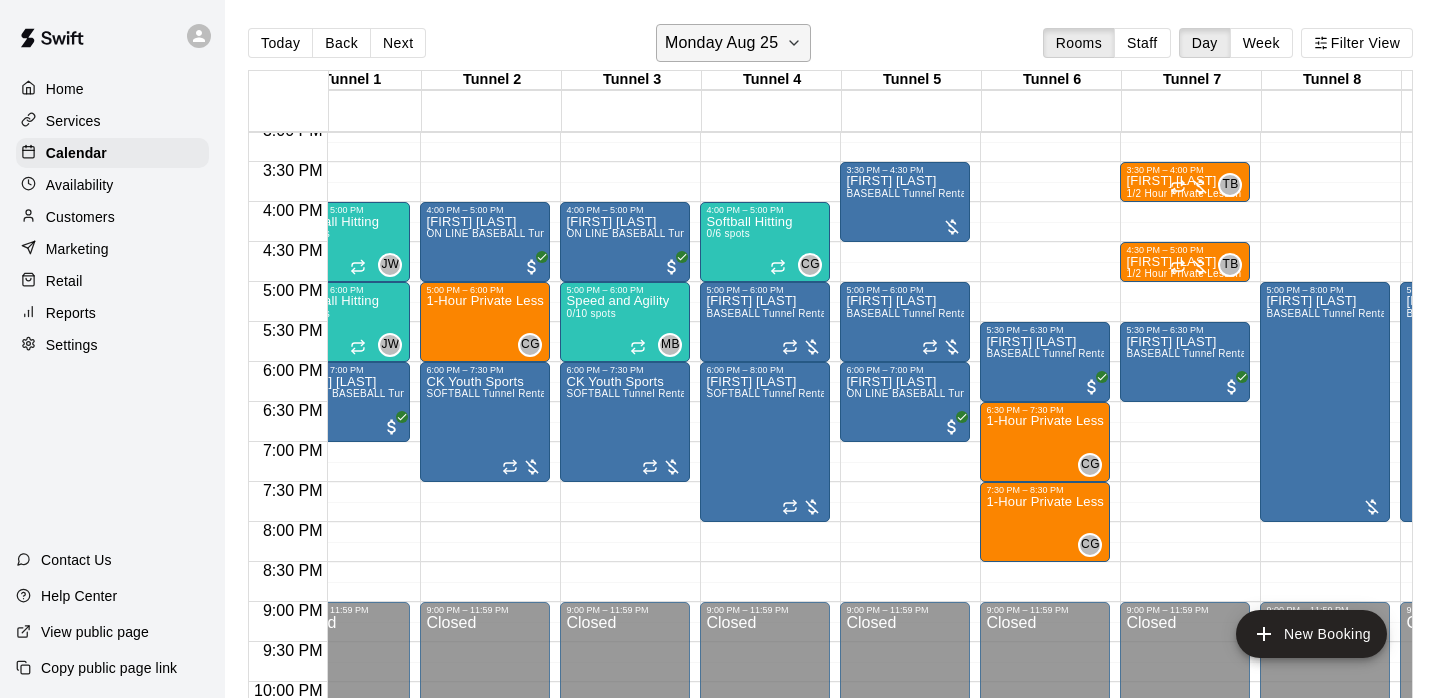 click on "Monday Aug 25" at bounding box center (733, 43) 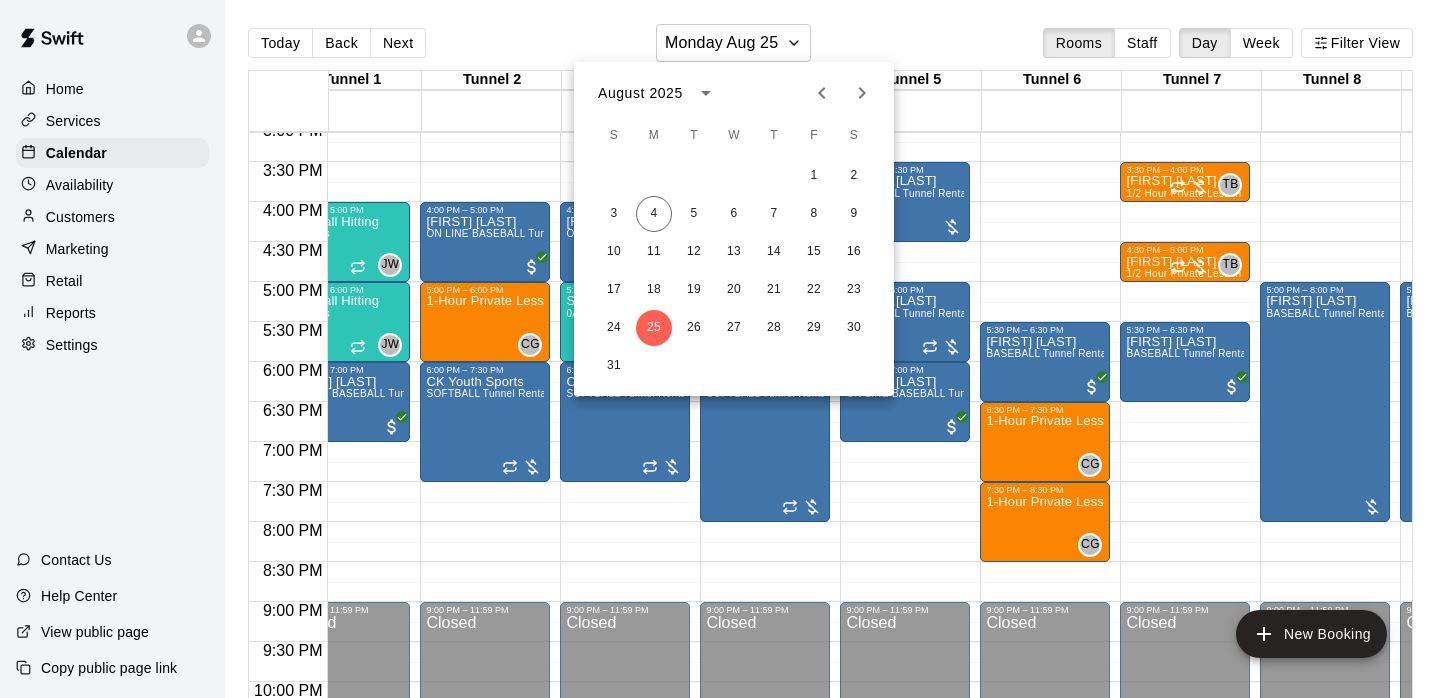 click 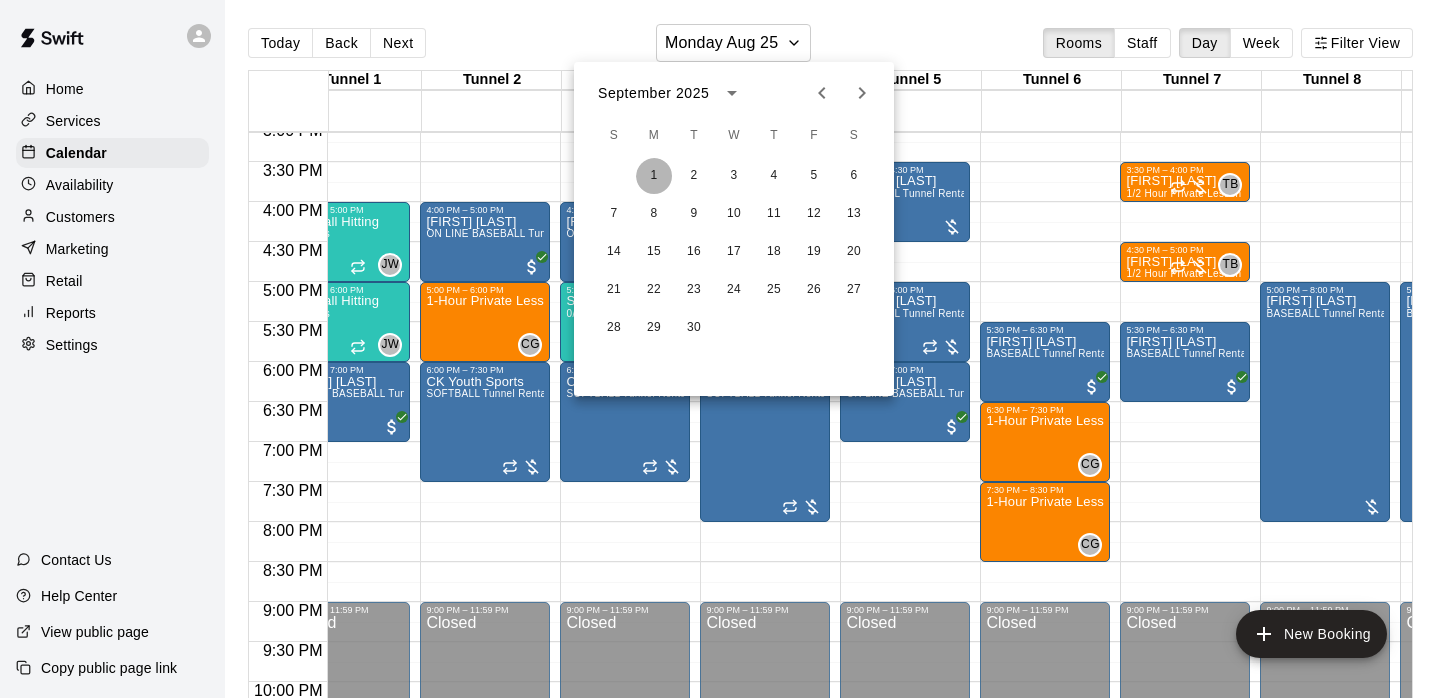click on "1" at bounding box center [654, 176] 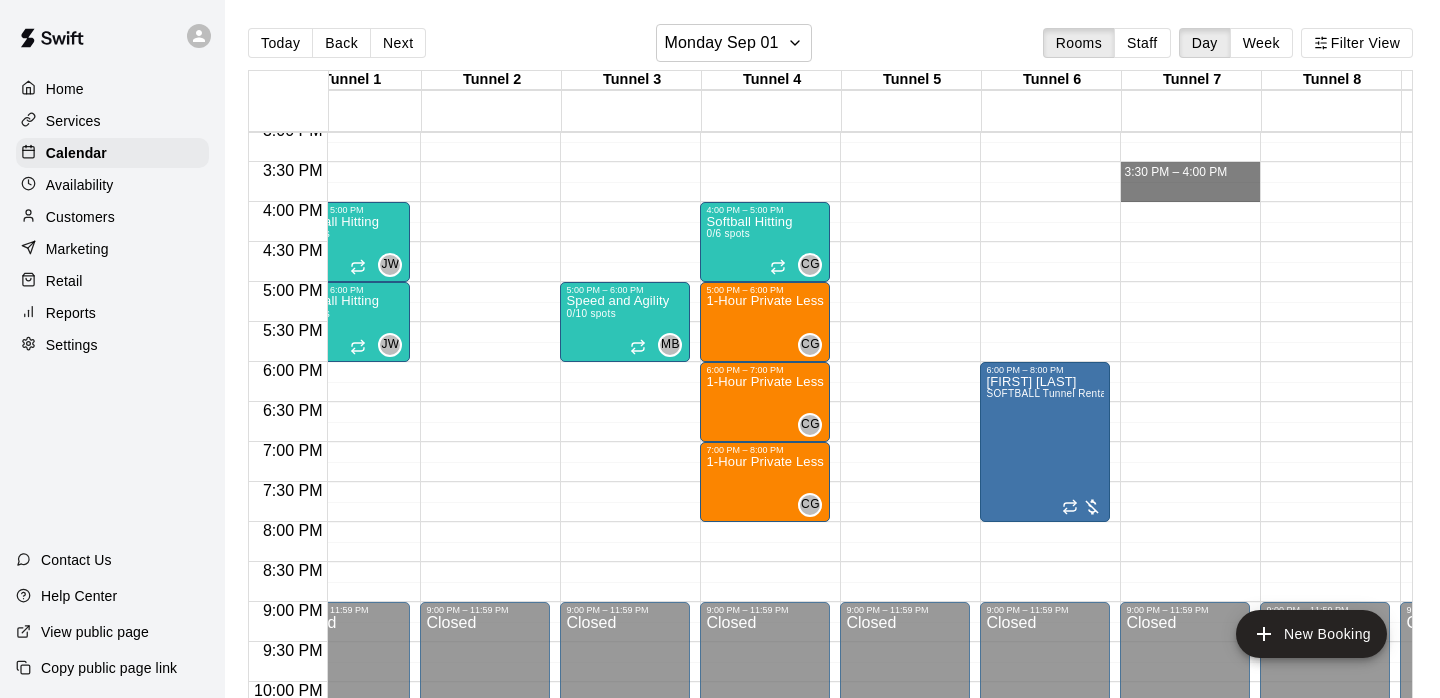 drag, startPoint x: 1171, startPoint y: 169, endPoint x: 1173, endPoint y: 191, distance: 22.090721 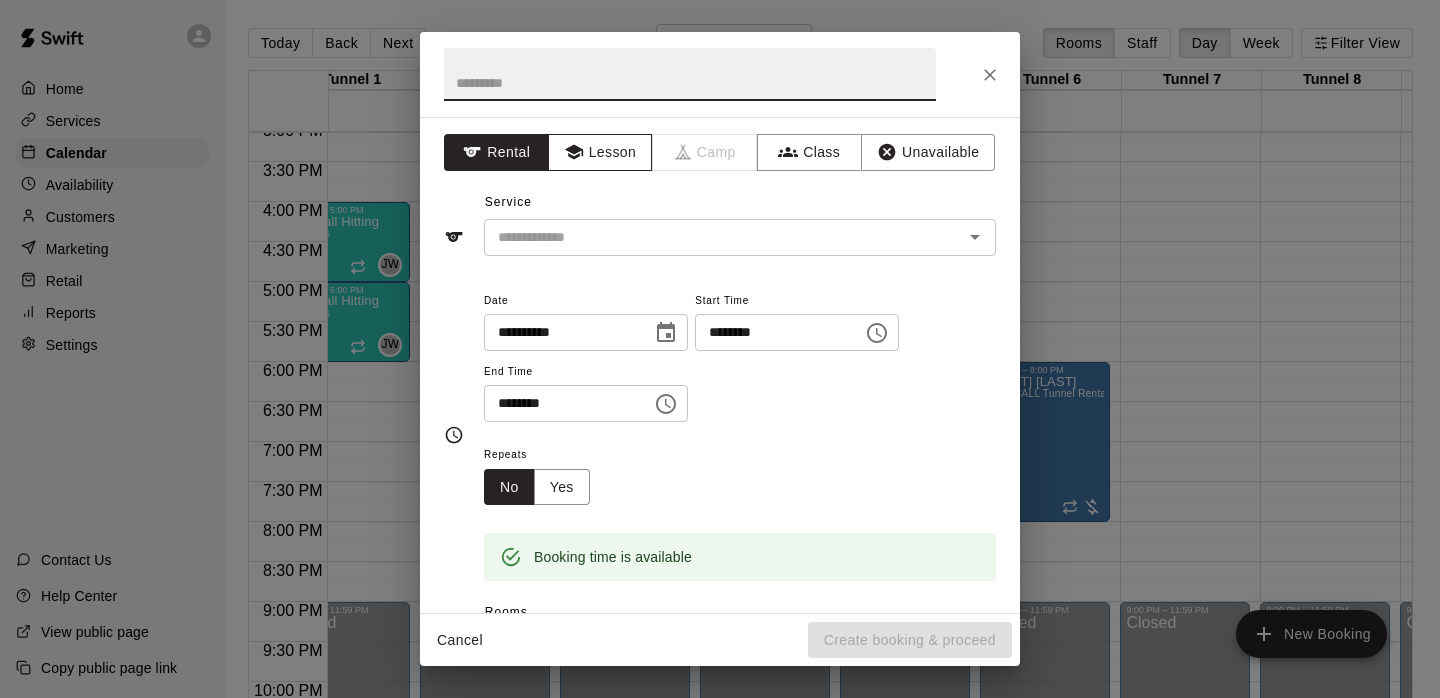 click on "Lesson" at bounding box center [600, 152] 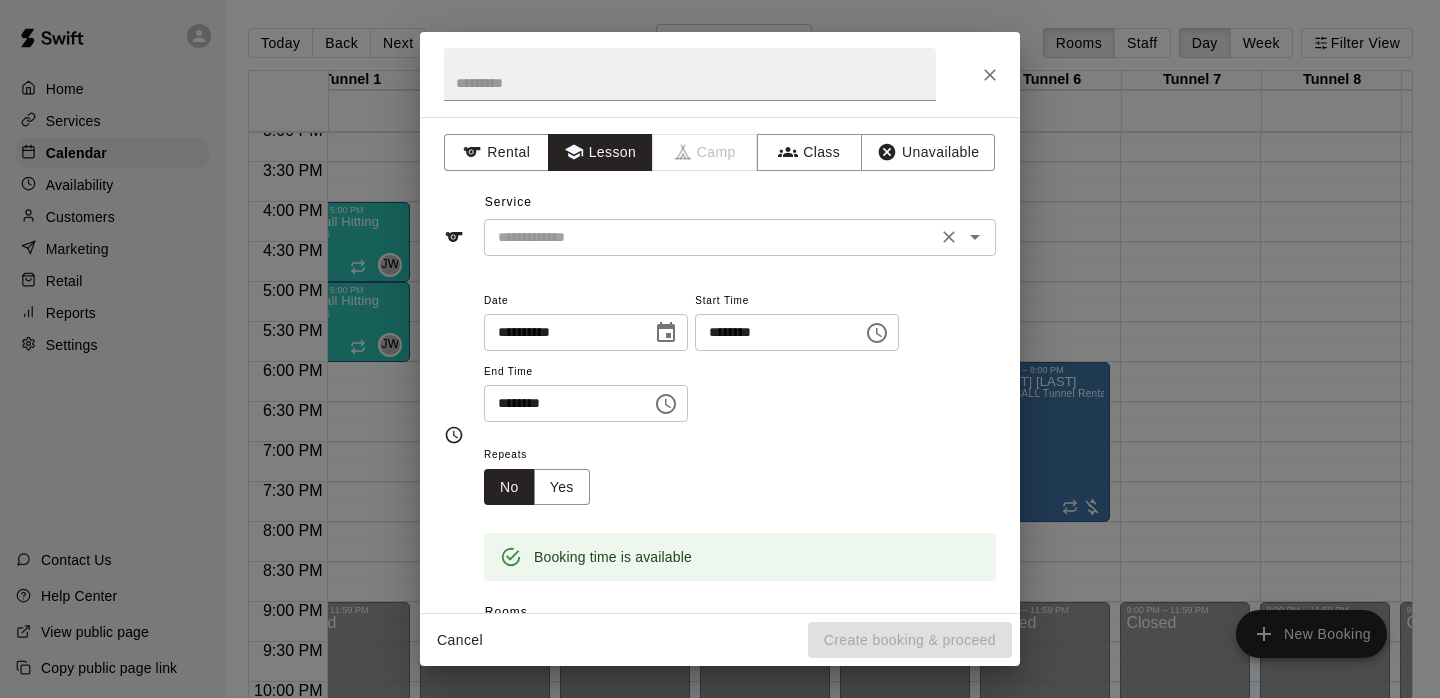 click at bounding box center (710, 237) 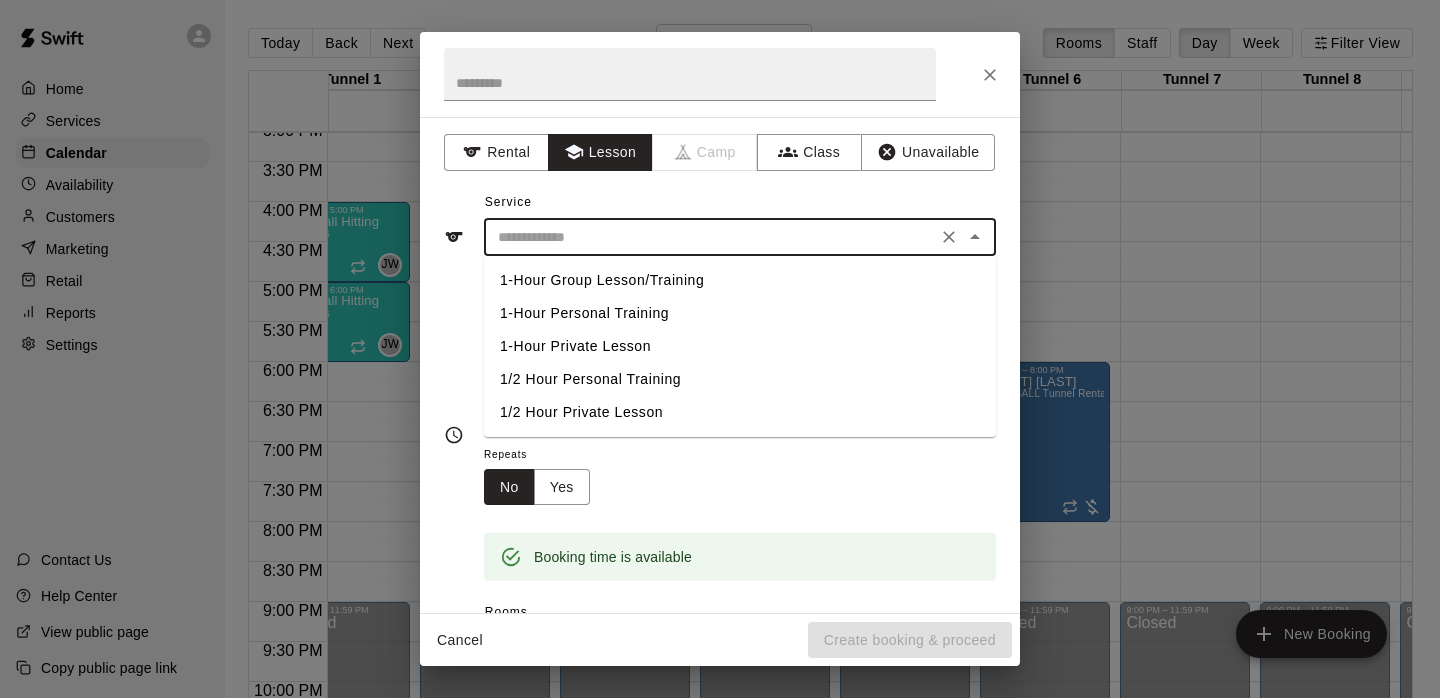 click on "1/2 Hour Private Lesson" at bounding box center (740, 412) 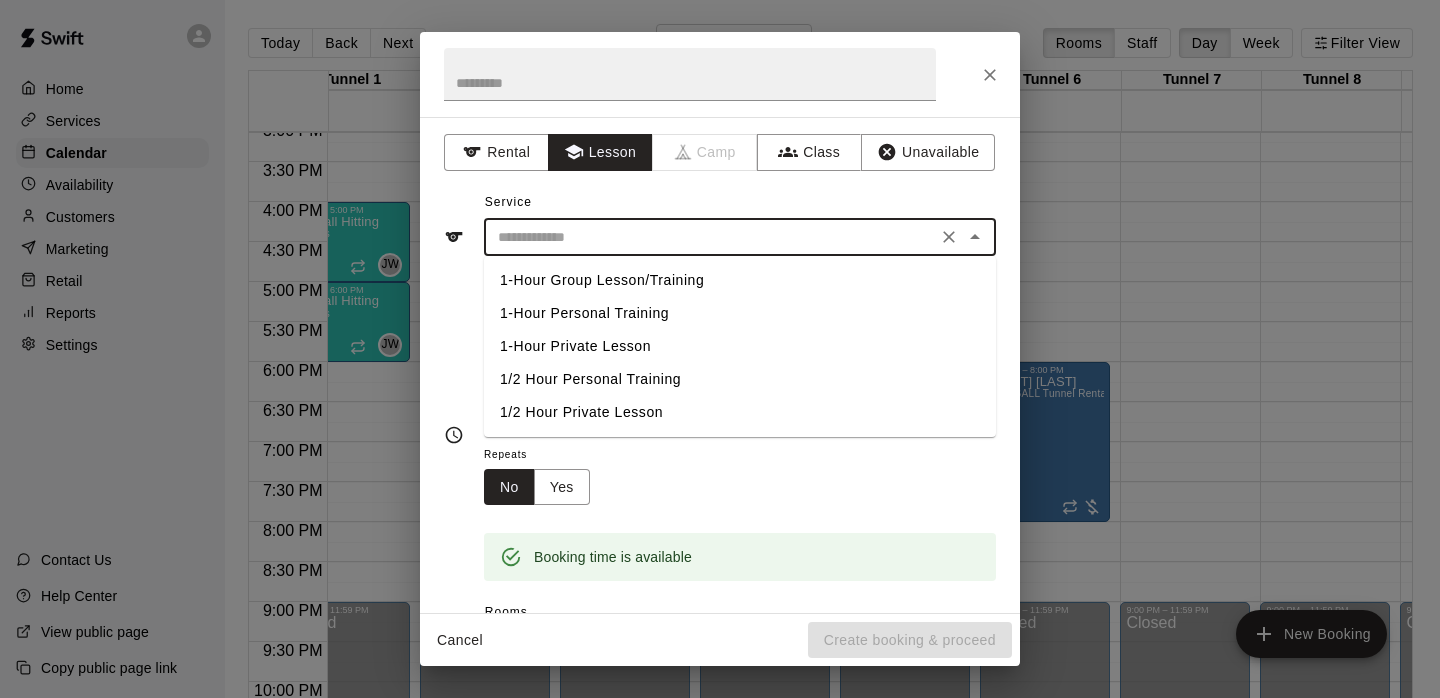 type on "**********" 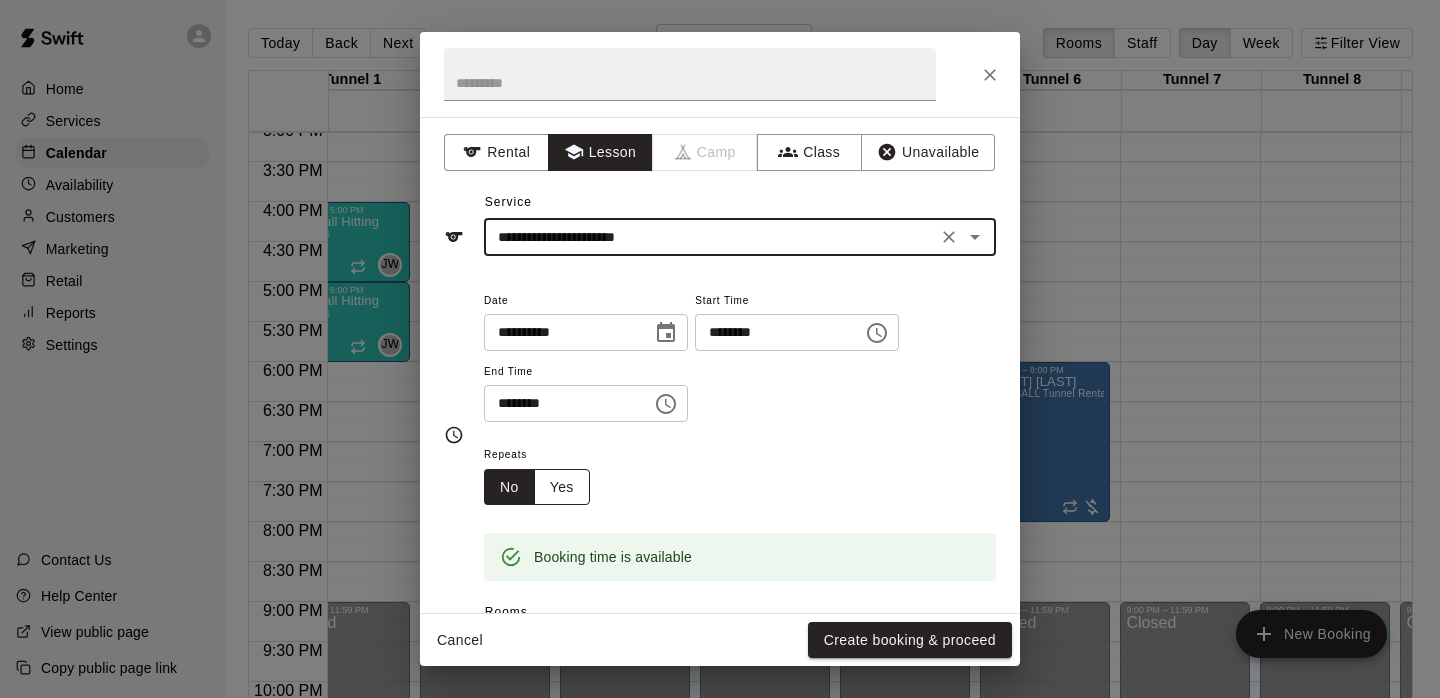 click on "Yes" at bounding box center (562, 487) 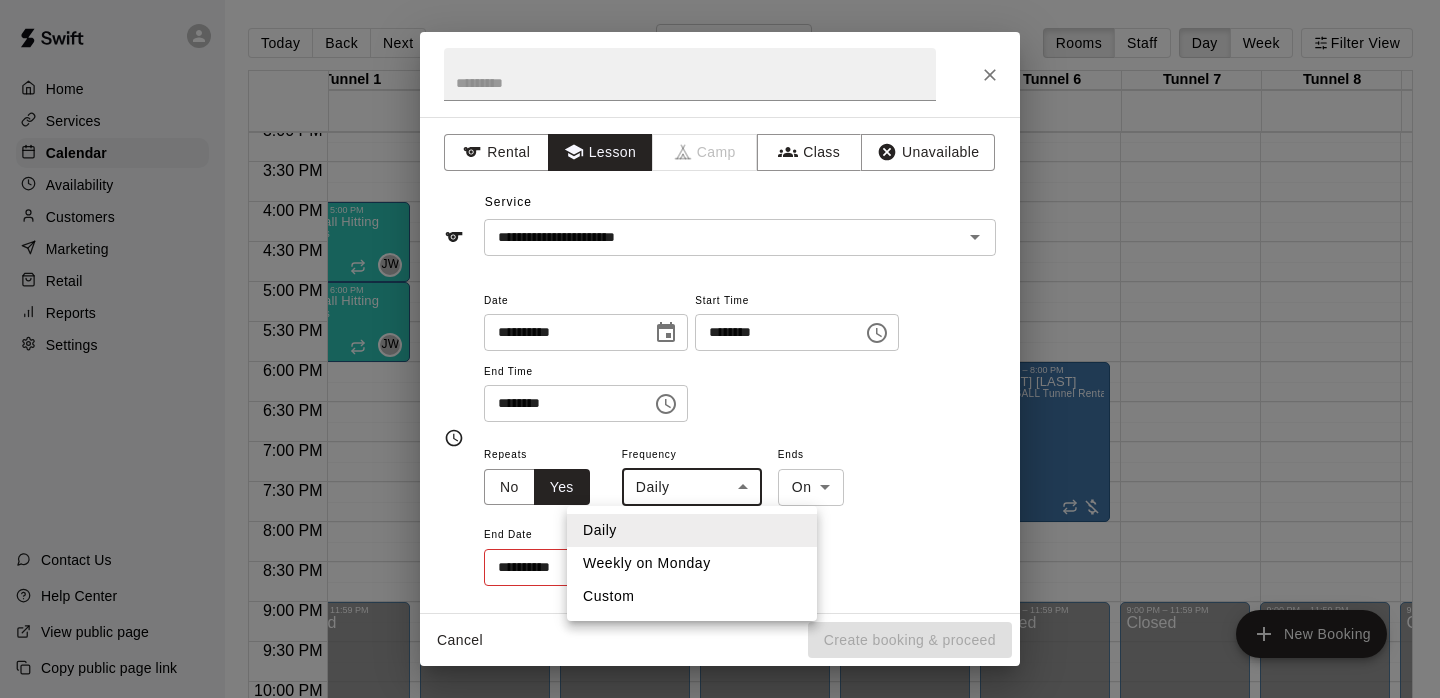 click on "Home Services Calendar Availability Customers Marketing Retail Reports Settings Contact Us Help Center View public page Copy public page link Today Back Next Monday Sep 01 Rooms Staff Day Week Filter View Tunnel 1 01 Mon Tunnel 2 01 Mon Tunnel 3 01 Mon Tunnel 4 01 Mon Tunnel 5 01 Mon Tunnel 6 01 Mon Tunnel 7 01 Mon Tunnel 8 01 Mon Tunnel 9 01 Mon Fitness Center 01 Mon 12:00 AM 12:30 AM 1:00 AM 1:30 AM 2:00 AM 2:30 AM 3:00 AM 3:30 AM 4:00 AM 4:30 AM 5:00 AM 5:30 AM 6:00 AM 6:30 AM 7:00 AM 7:30 AM 8:00 AM 8:30 AM 9:00 AM 9:30 AM 10:00 AM 10:30 AM 11:00 AM 11:30 AM 12:00 PM 12:30 PM 1:00 PM 1:30 PM 2:00 PM 2:30 PM 3:00 PM 3:30 PM 4:00 PM 4:30 PM 5:00 PM 5:30 PM 6:00 PM 6:30 PM 7:00 PM 7:30 PM 8:00 PM 8:30 PM 9:00 PM 9:30 PM 10:00 PM 10:30 PM 11:00 PM 11:30 PM 12:00 AM – 10:00 AM Closed 4:00 PM – 5:00 PM Baseball Hitting 0/6 spots JW 0 5:00 PM – 6:00 PM Baseball Hitting 0/6 spots JW 0 9:00 PM – 11:59 PM Closed 12:00 AM – 10:00 AM Closed 9:00 PM – 11:59 PM Closed 12:00 AM – 10:00 AM Closed 0/10 spots" at bounding box center [720, 365] 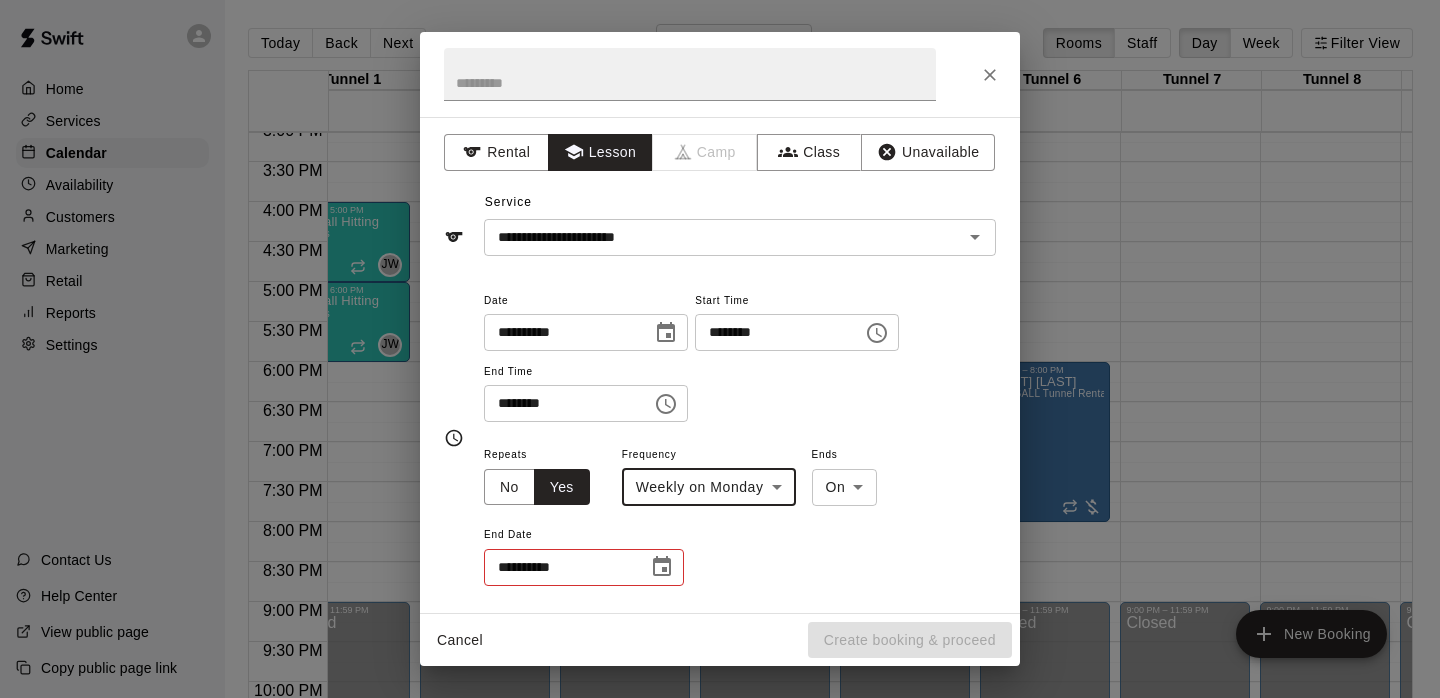 click 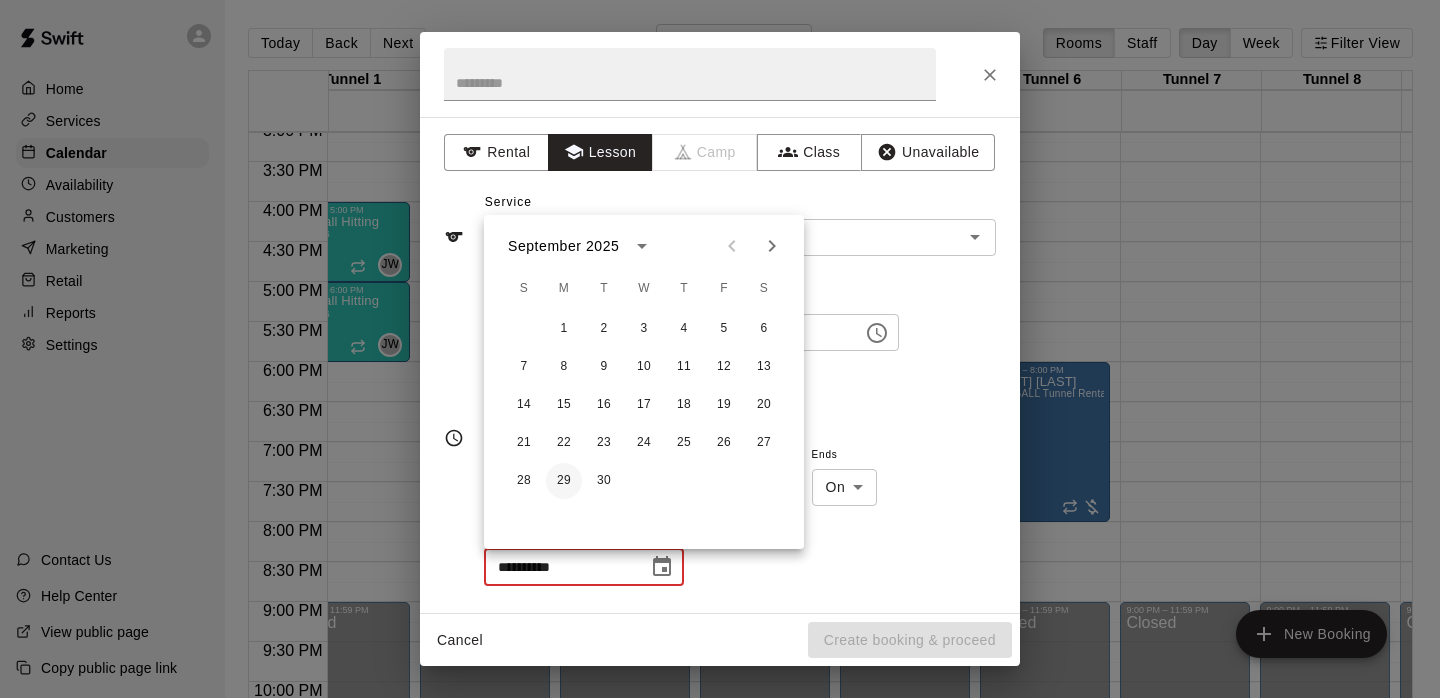 click on "29" at bounding box center (564, 481) 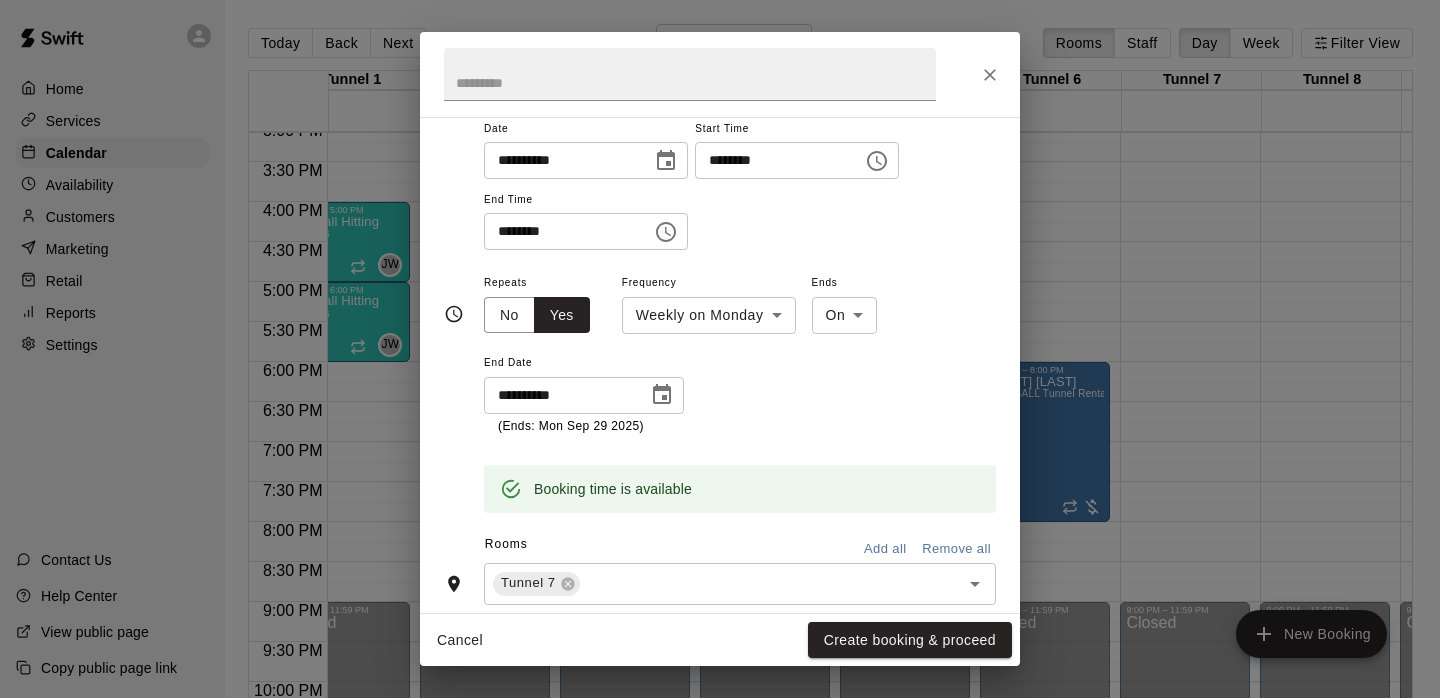 scroll, scrollTop: 176, scrollLeft: 0, axis: vertical 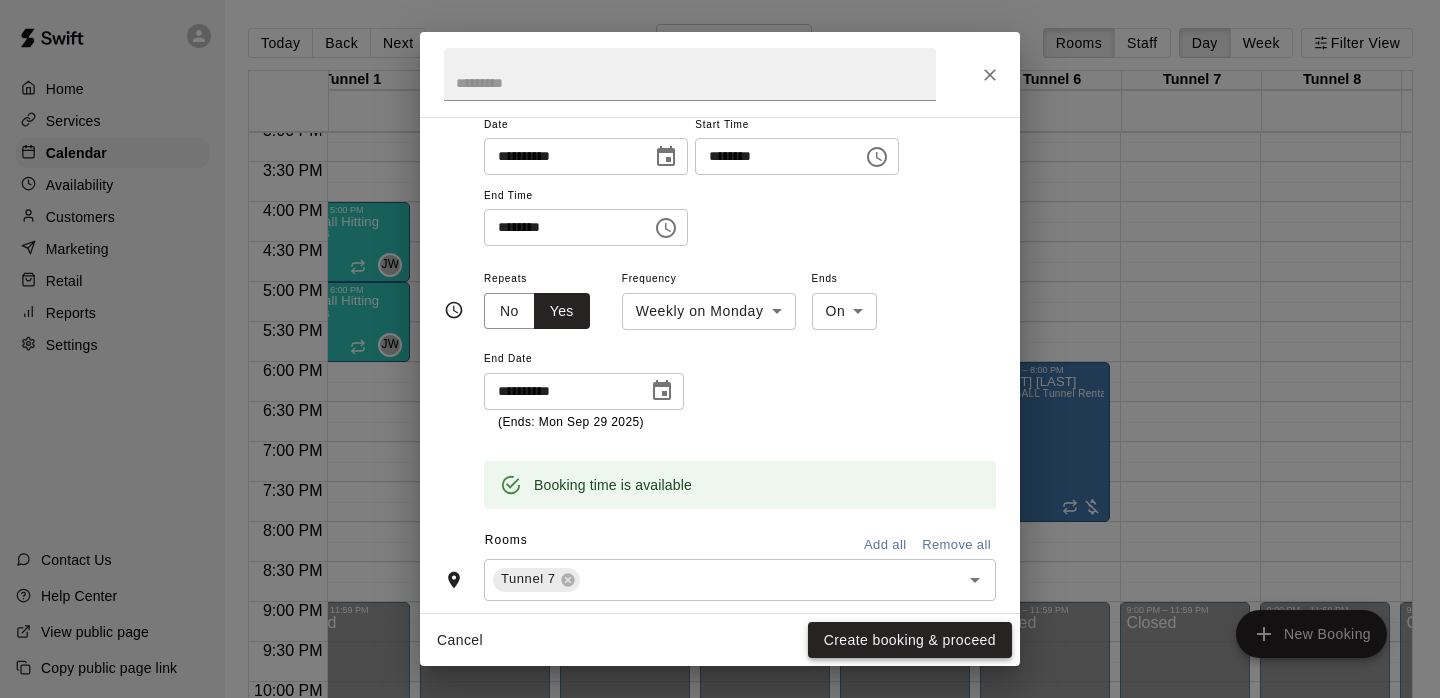 click on "Create booking & proceed" at bounding box center (910, 640) 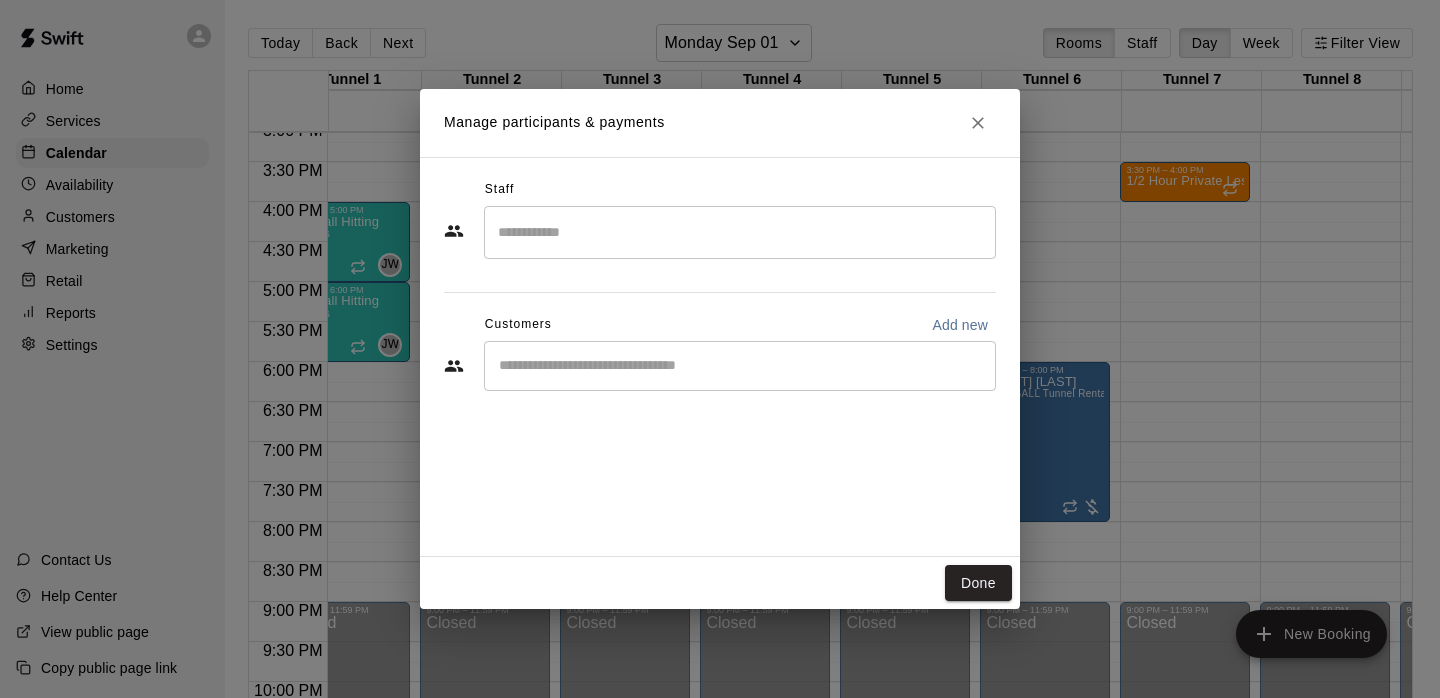 click at bounding box center (740, 232) 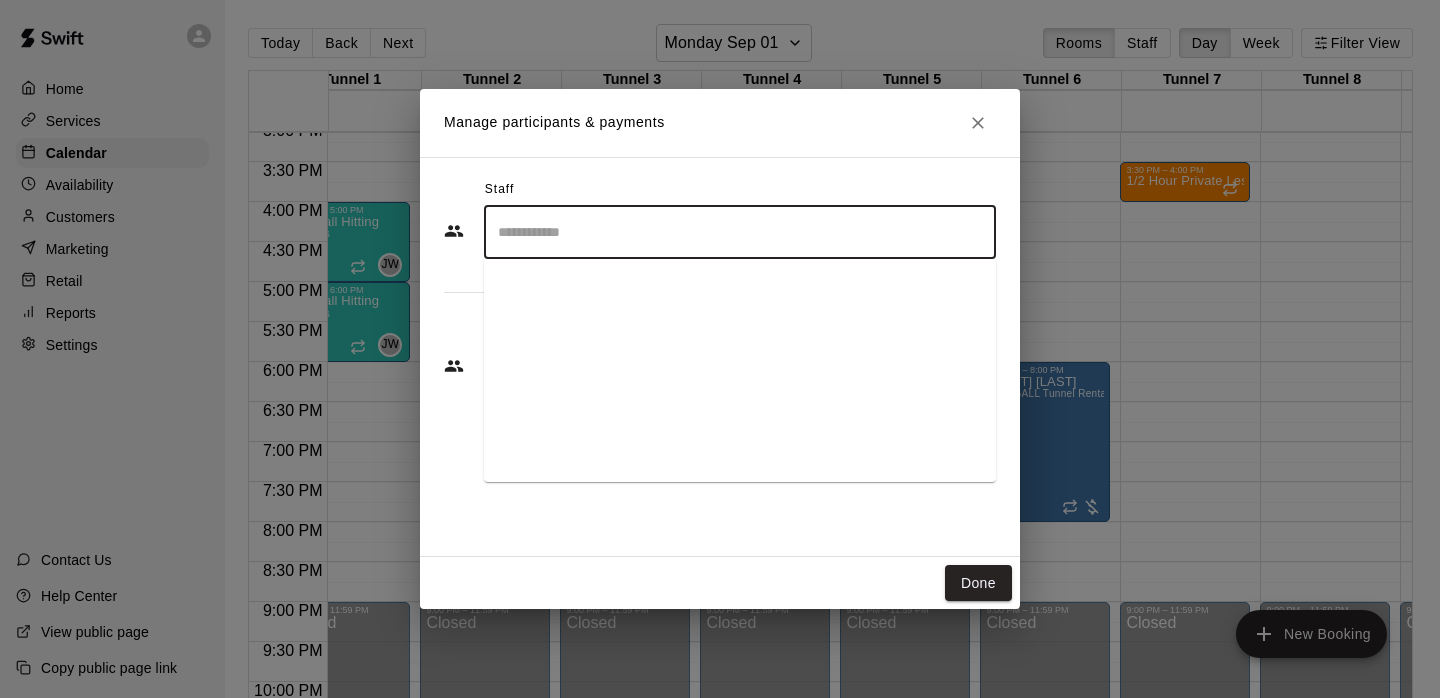 scroll, scrollTop: 1137, scrollLeft: 0, axis: vertical 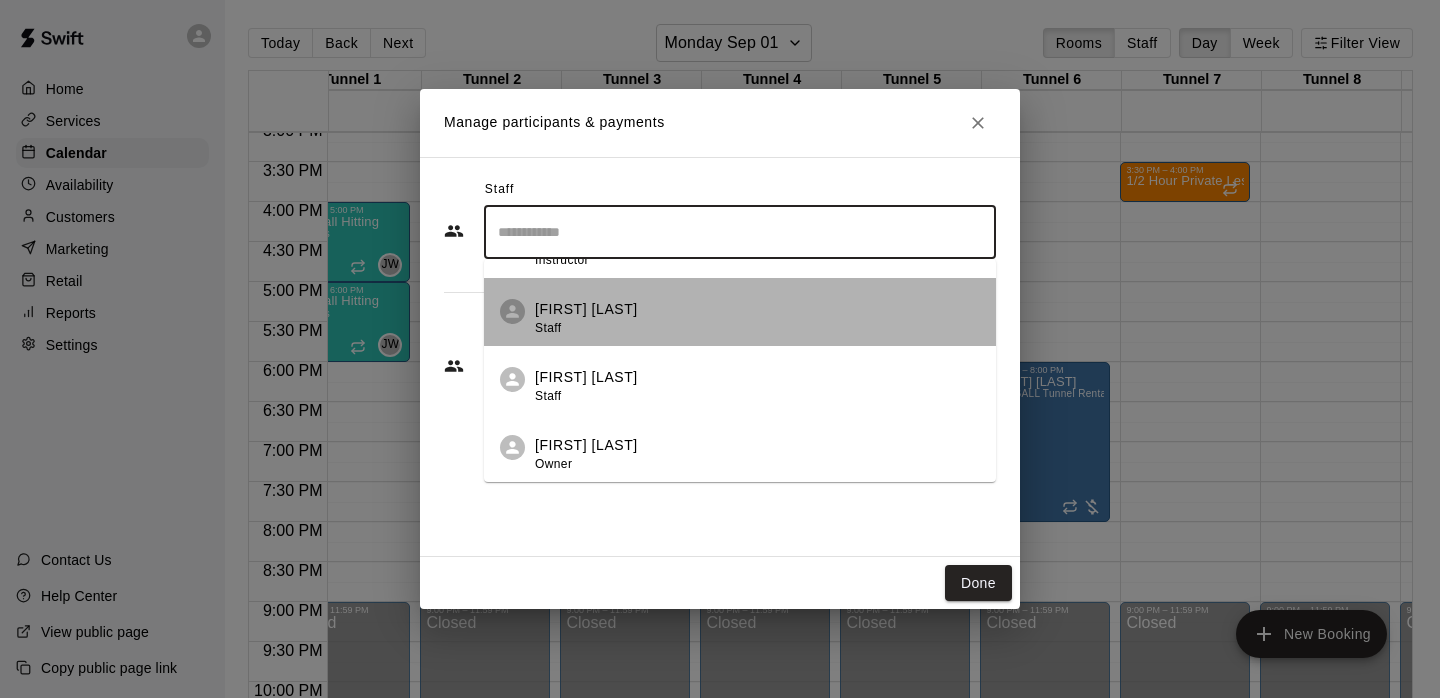 click on "Add Staff: [FIRST] [LAST]" at bounding box center (757, 318) 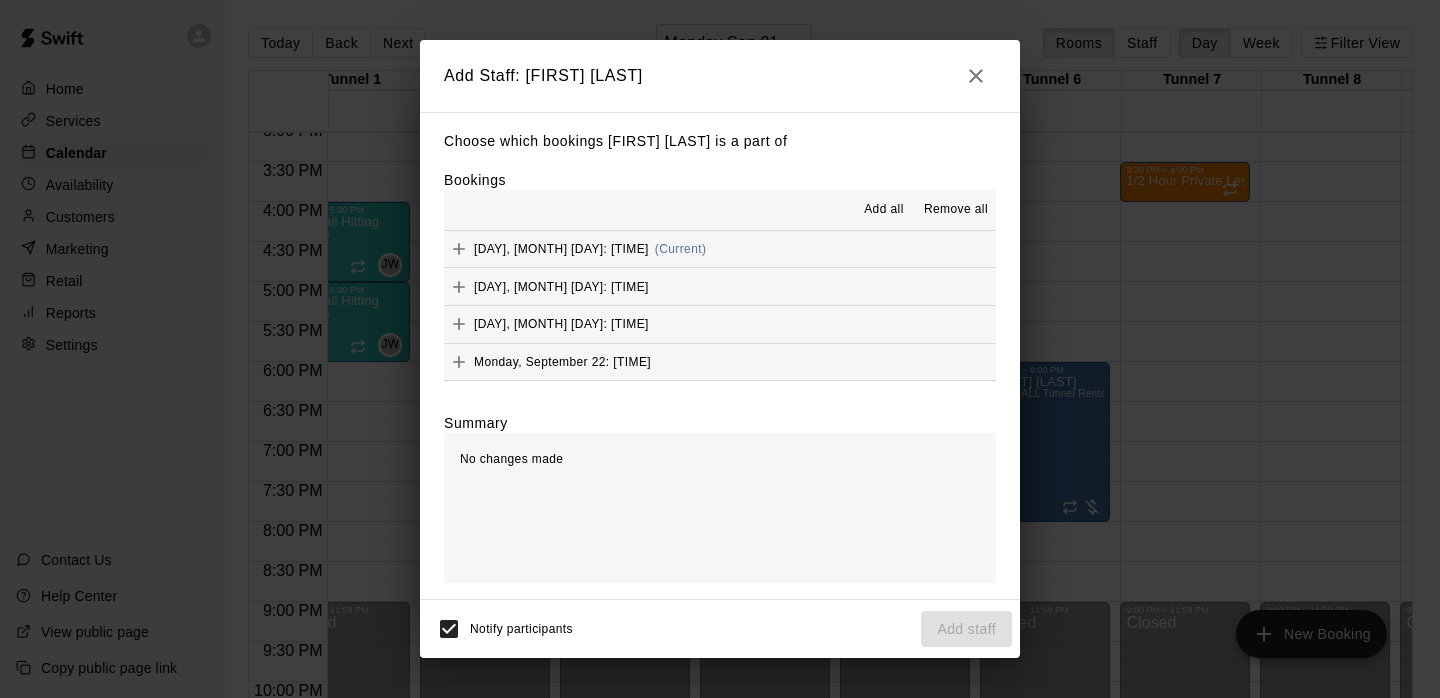 click on "Add all" at bounding box center (884, 210) 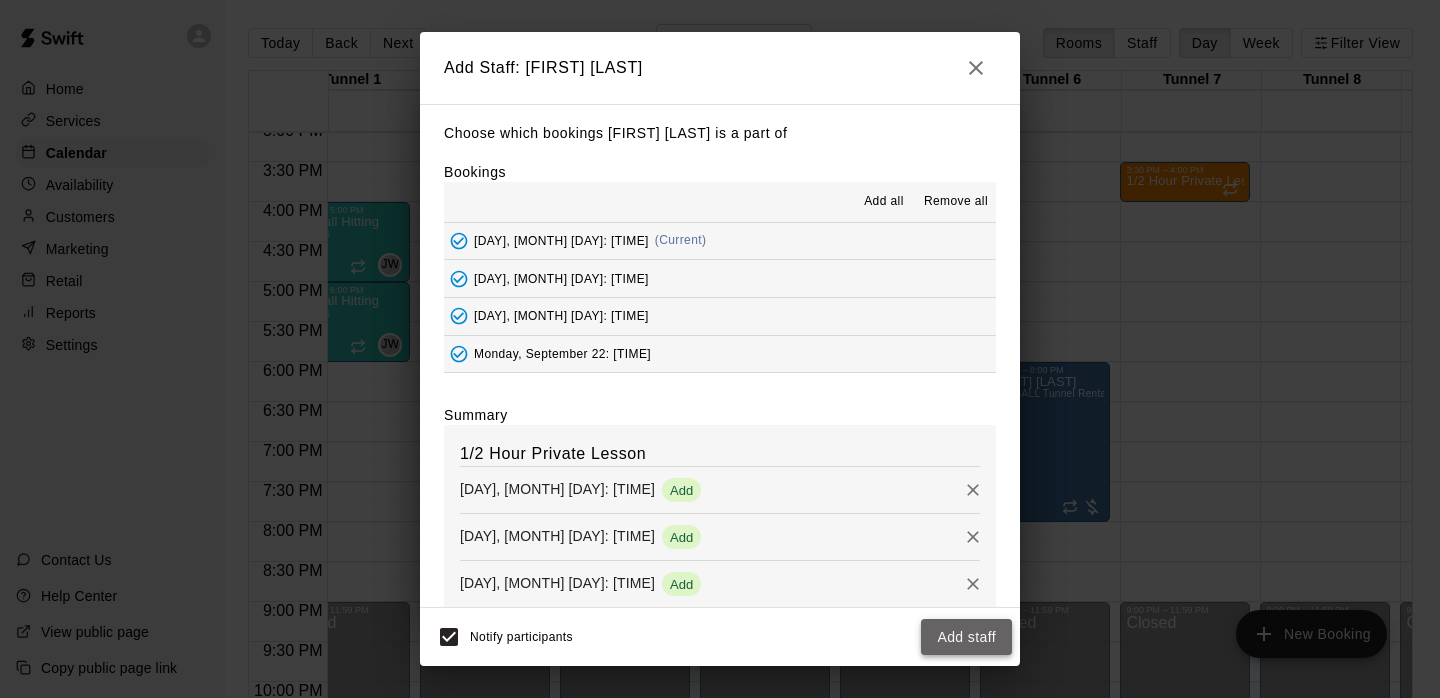 click on "Add staff" at bounding box center (966, 637) 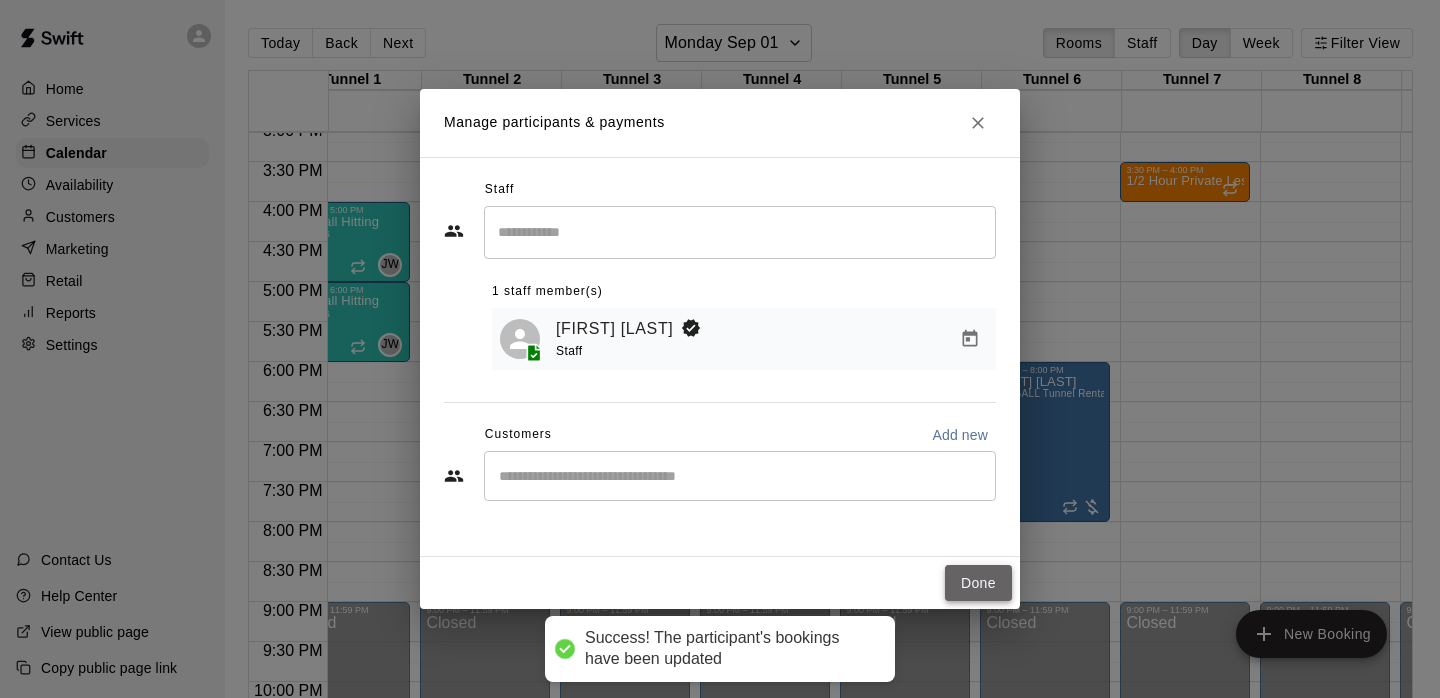 click on "Done" at bounding box center (978, 583) 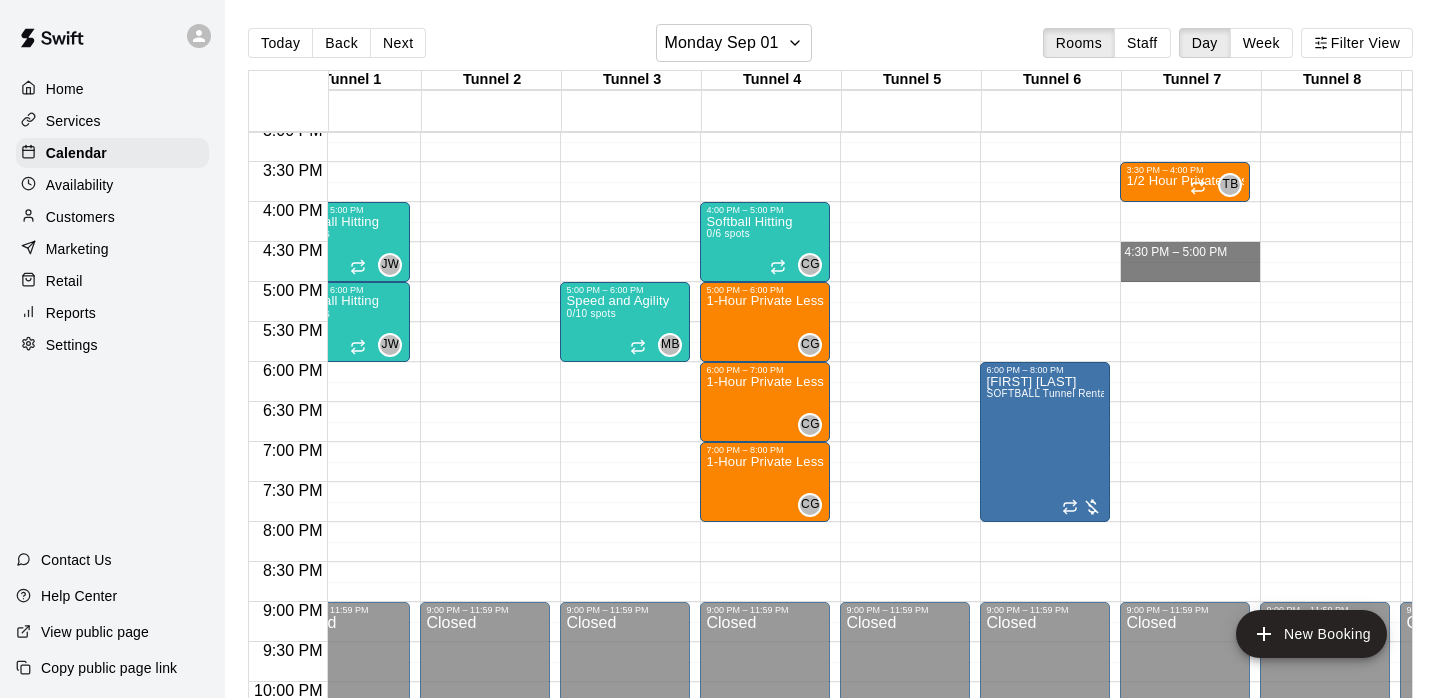 drag, startPoint x: 1148, startPoint y: 246, endPoint x: 1146, endPoint y: 272, distance: 26.076809 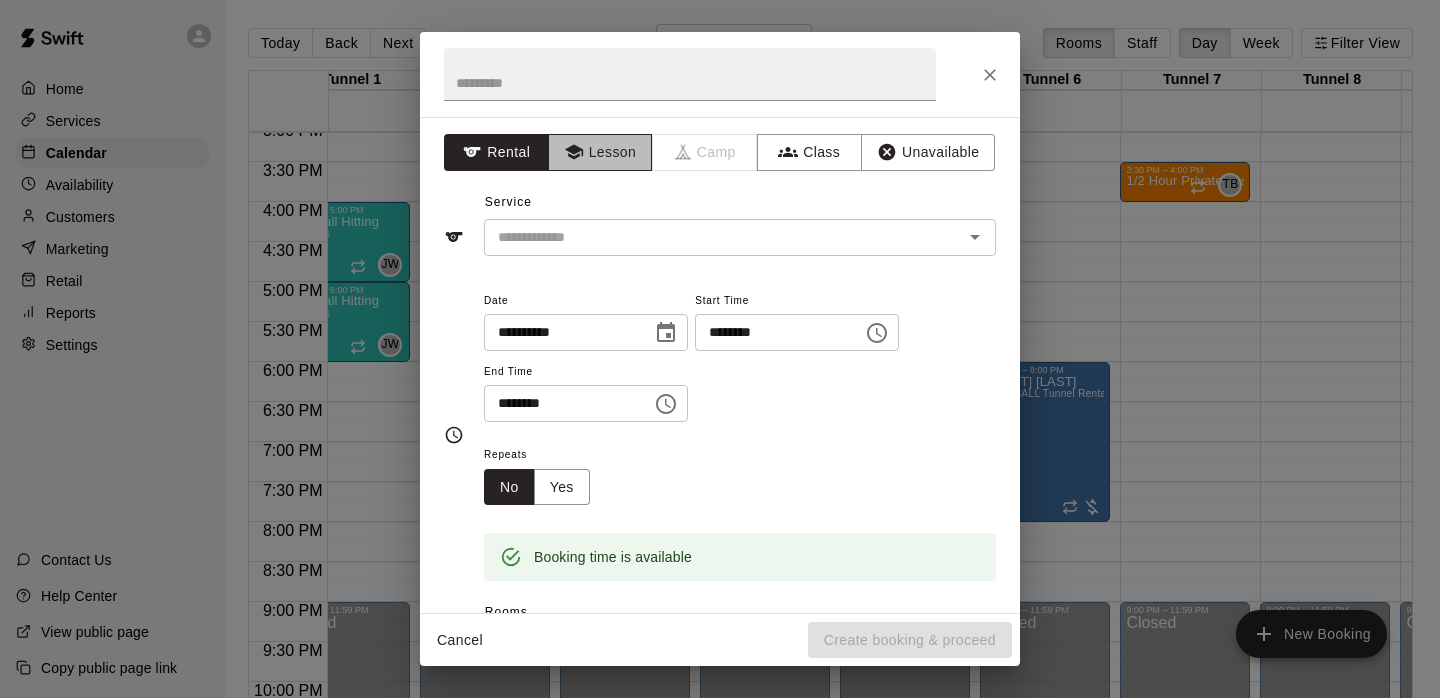 click on "Lesson" at bounding box center [600, 152] 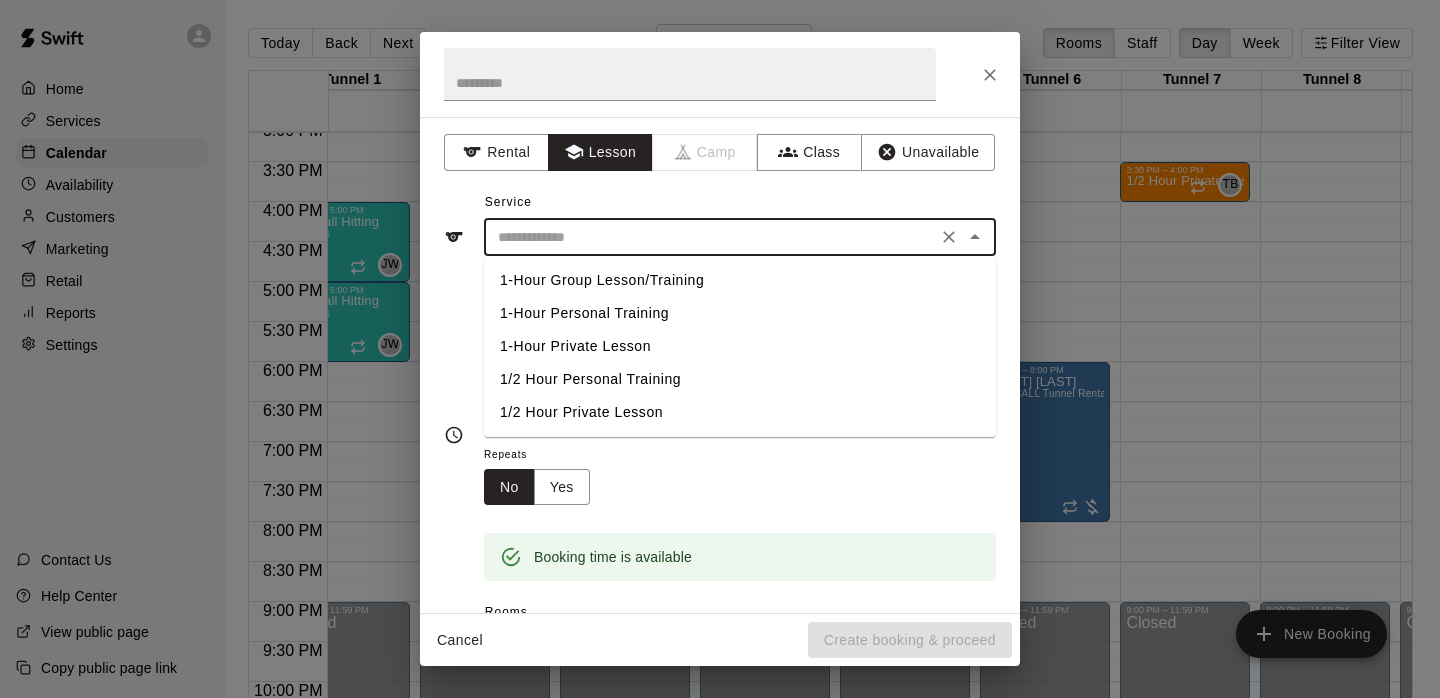 click at bounding box center [710, 237] 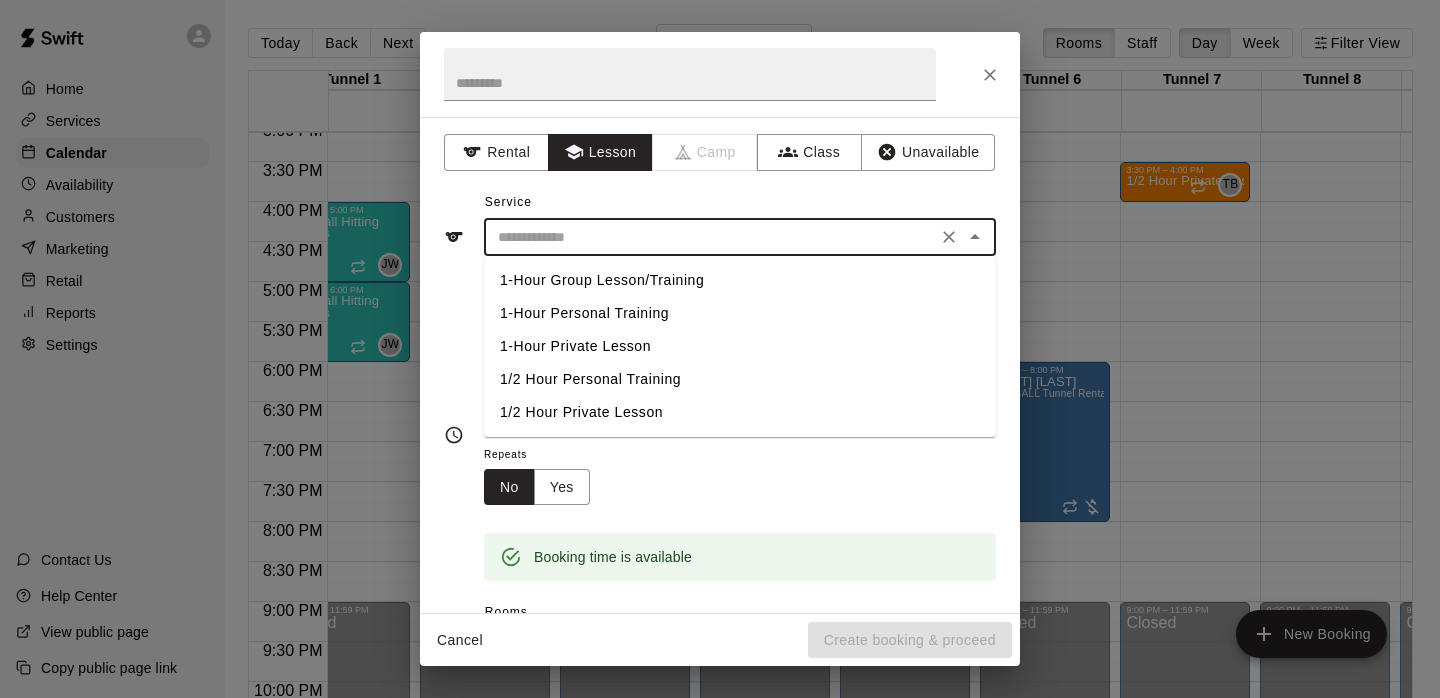 type on "**********" 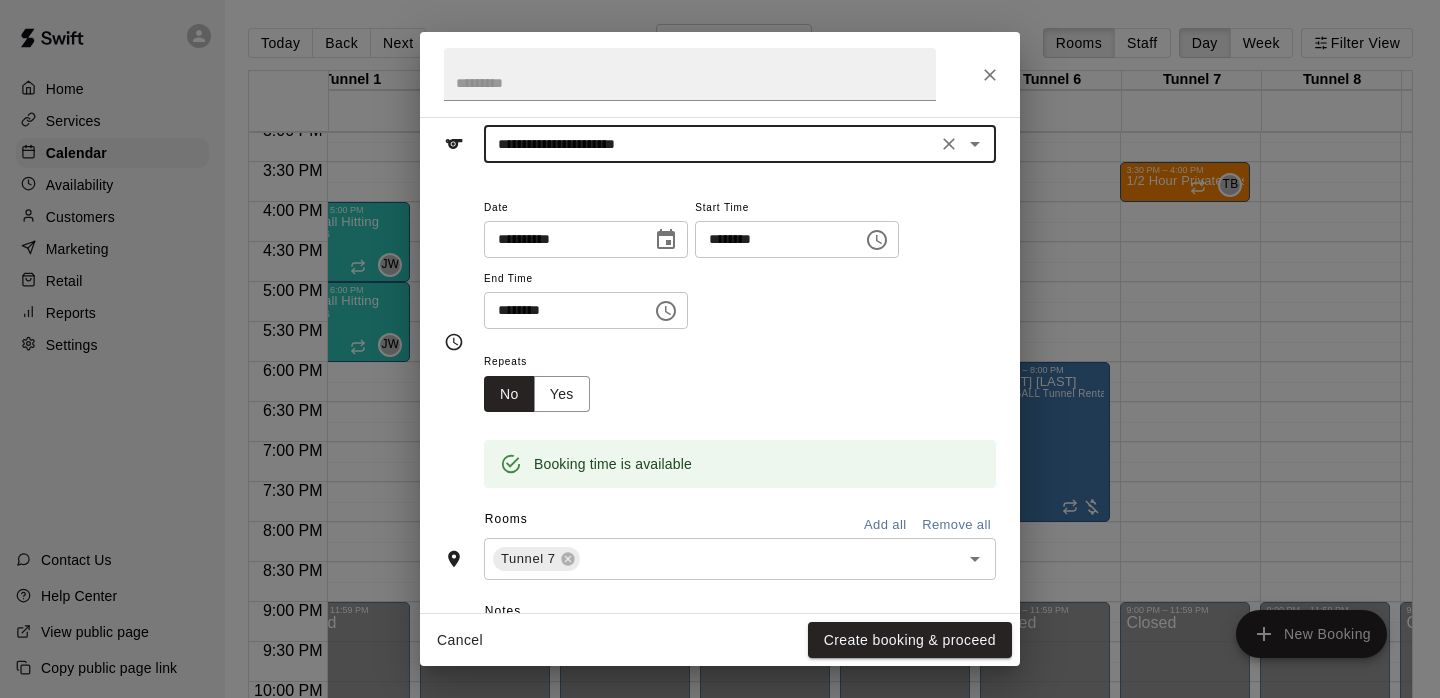 scroll, scrollTop: 94, scrollLeft: 0, axis: vertical 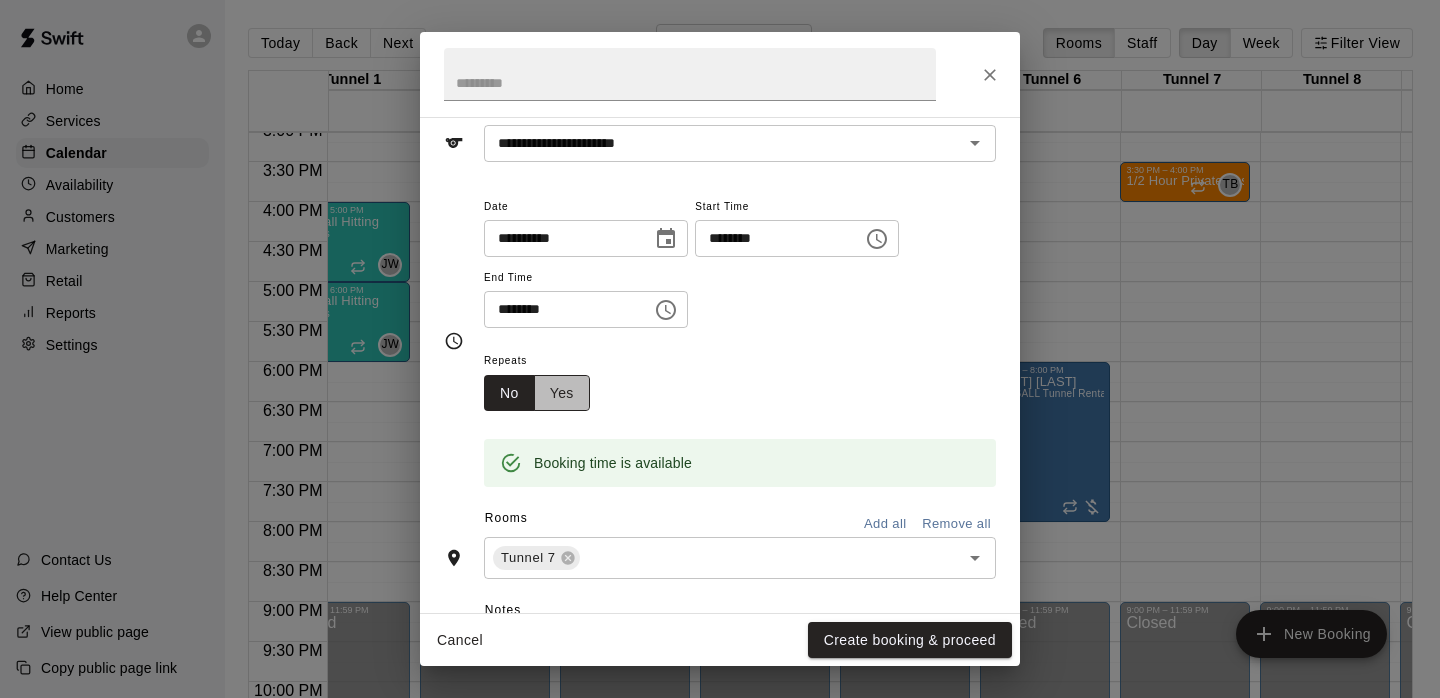 click on "Yes" at bounding box center (562, 393) 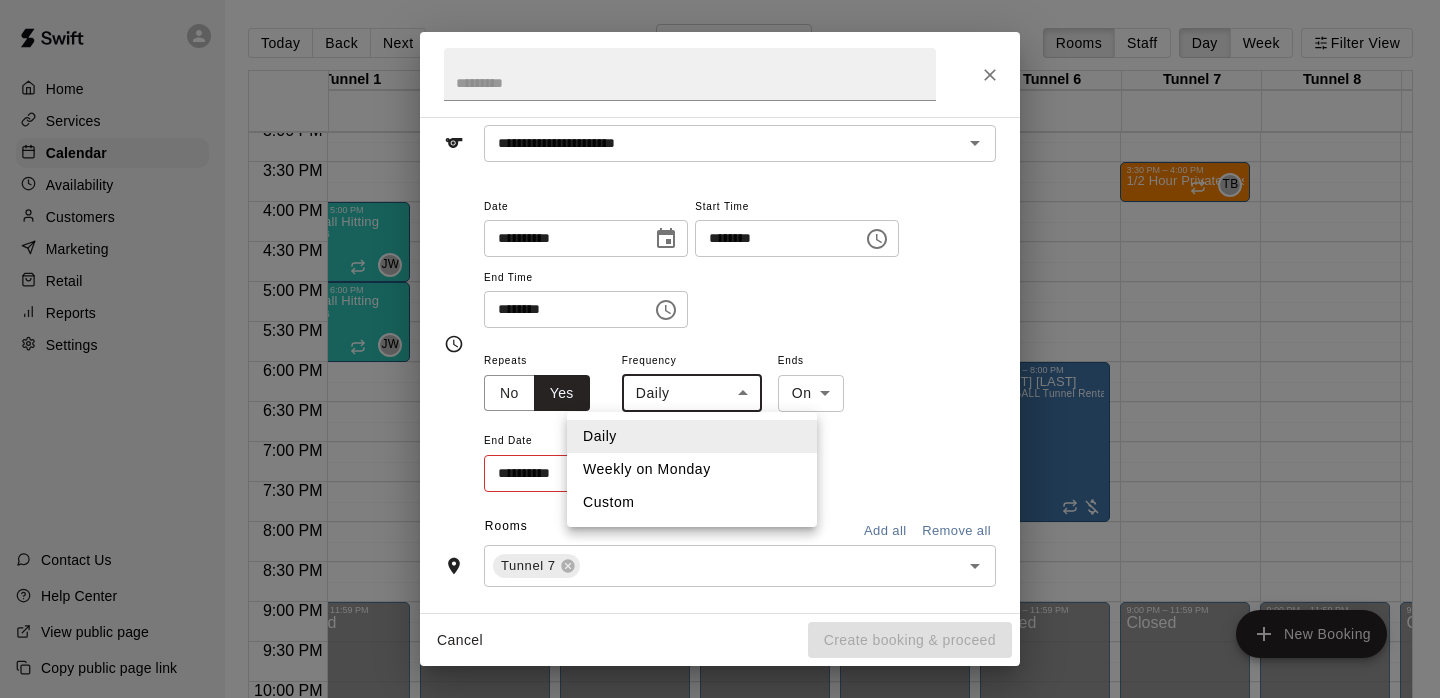 click on "Home Services Calendar Availability Customers Marketing Retail Reports Settings Contact Us Help Center View public page Copy public page link Today Back Next Monday Sep 01 Rooms Staff Day Week Filter View Tunnel 1 01 Mon Tunnel 2 01 Mon Tunnel 3 01 Mon Tunnel 4 01 Mon Tunnel 5 01 Mon Tunnel 6 01 Mon Tunnel 7 01 Mon Tunnel 8 01 Mon Tunnel 9 01 Mon Fitness Center 01 Mon 12:00 AM 12:30 AM 1:00 AM 1:30 AM 2:00 AM 2:30 AM 3:00 AM 3:30 AM 4:00 AM 4:30 AM 5:00 AM 5:30 AM 6:00 AM 6:30 AM 7:00 AM 7:30 AM 8:00 AM 8:30 AM 9:00 AM 9:30 AM 10:00 AM 10:30 AM 11:00 AM 11:30 AM 12:00 PM 12:30 PM 1:00 PM 1:30 PM 2:00 PM 2:30 PM 3:00 PM 3:30 PM 4:00 PM 4:30 PM 5:00 PM 5:30 PM 6:00 PM 6:30 PM 7:00 PM 7:30 PM 8:00 PM 8:30 PM 9:00 PM 9:30 PM 10:00 PM 10:30 PM 11:00 PM 11:30 PM 12:00 AM – 10:00 AM Closed 4:00 PM – 5:00 PM Baseball Hitting 0/6 spots JW 0 5:00 PM – 6:00 PM Baseball Hitting 0/6 spots JW 0 9:00 PM – 11:59 PM Closed 12:00 AM – 10:00 AM Closed 9:00 PM – 11:59 PM Closed 12:00 AM – 10:00 AM Closed 0/10 spots" at bounding box center [720, 365] 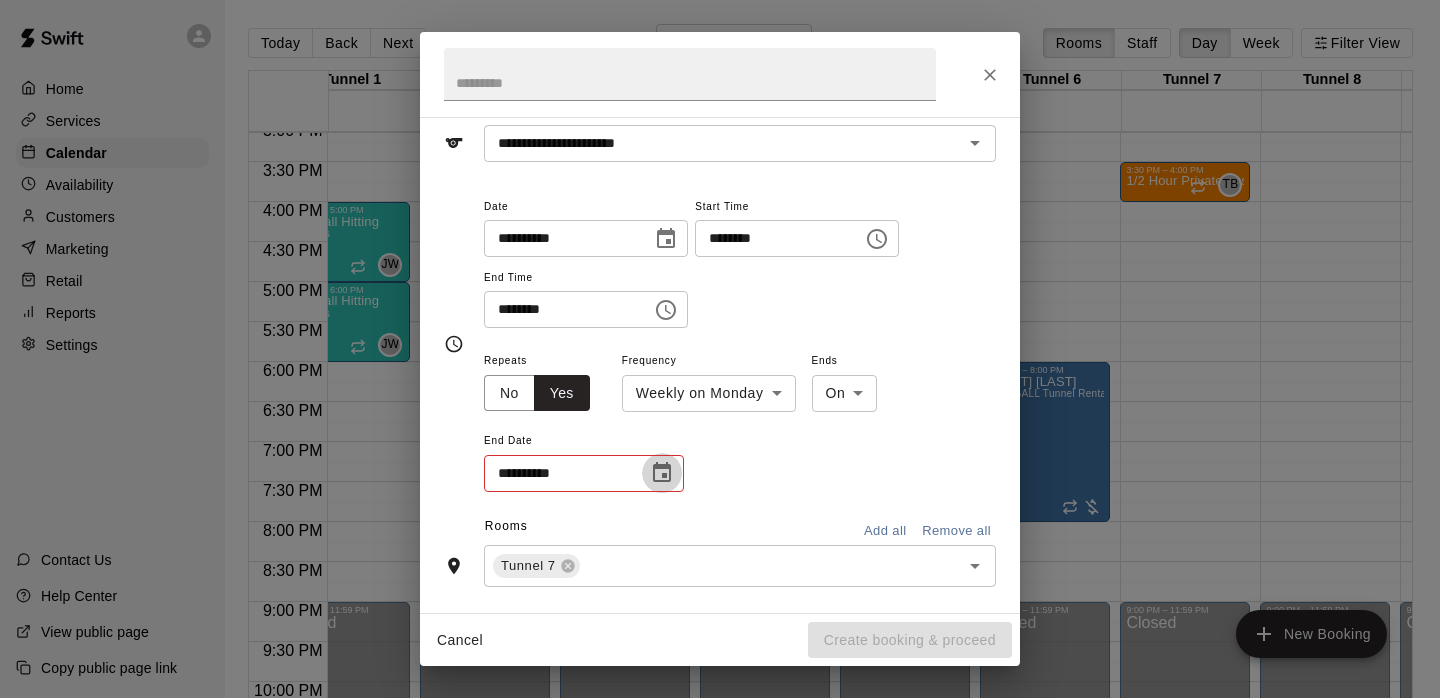 click at bounding box center (662, 473) 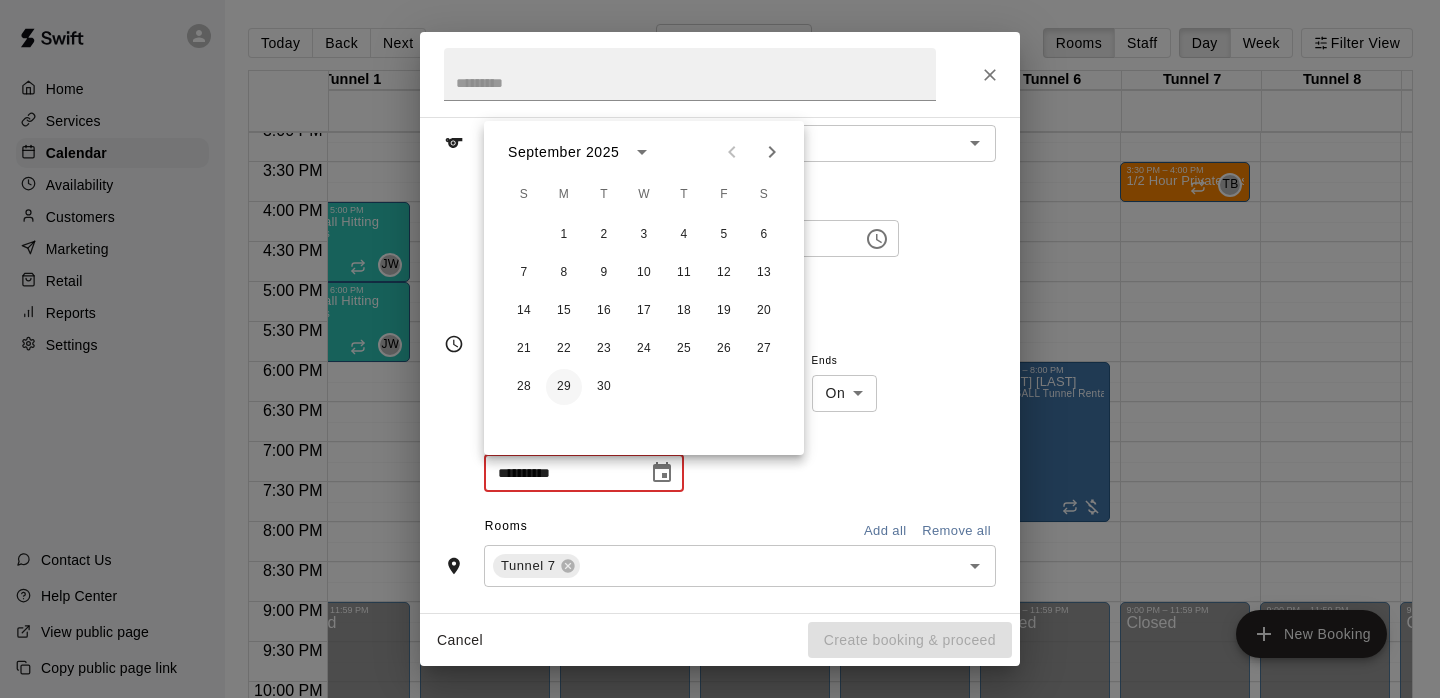 click on "29" at bounding box center (564, 387) 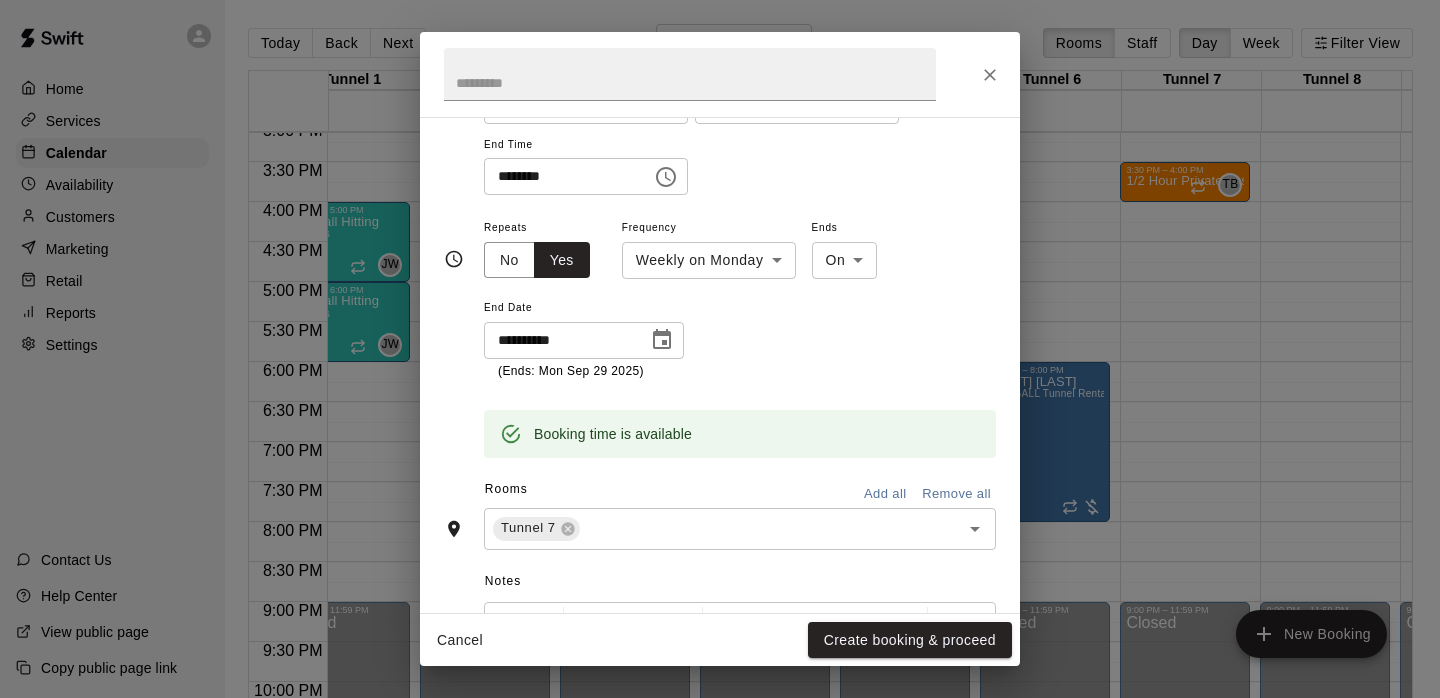 scroll, scrollTop: 258, scrollLeft: 0, axis: vertical 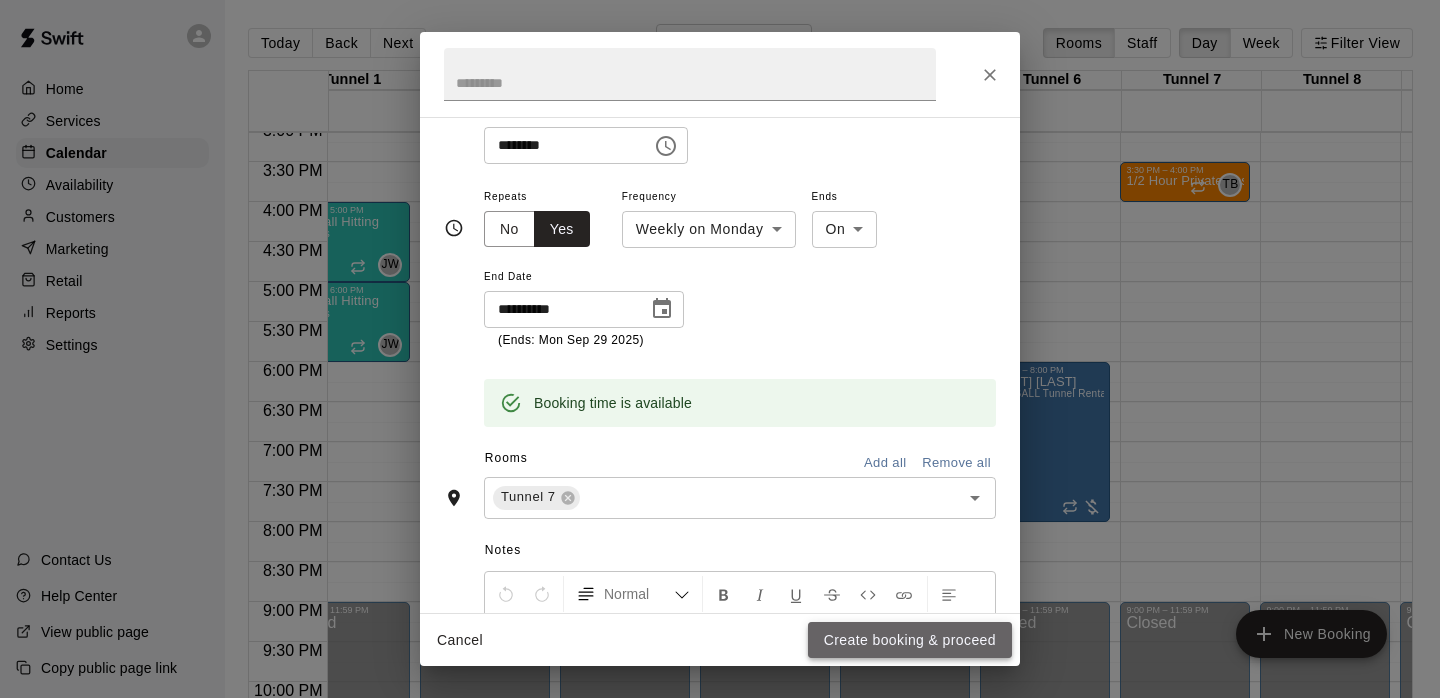 click on "Create booking & proceed" at bounding box center (910, 640) 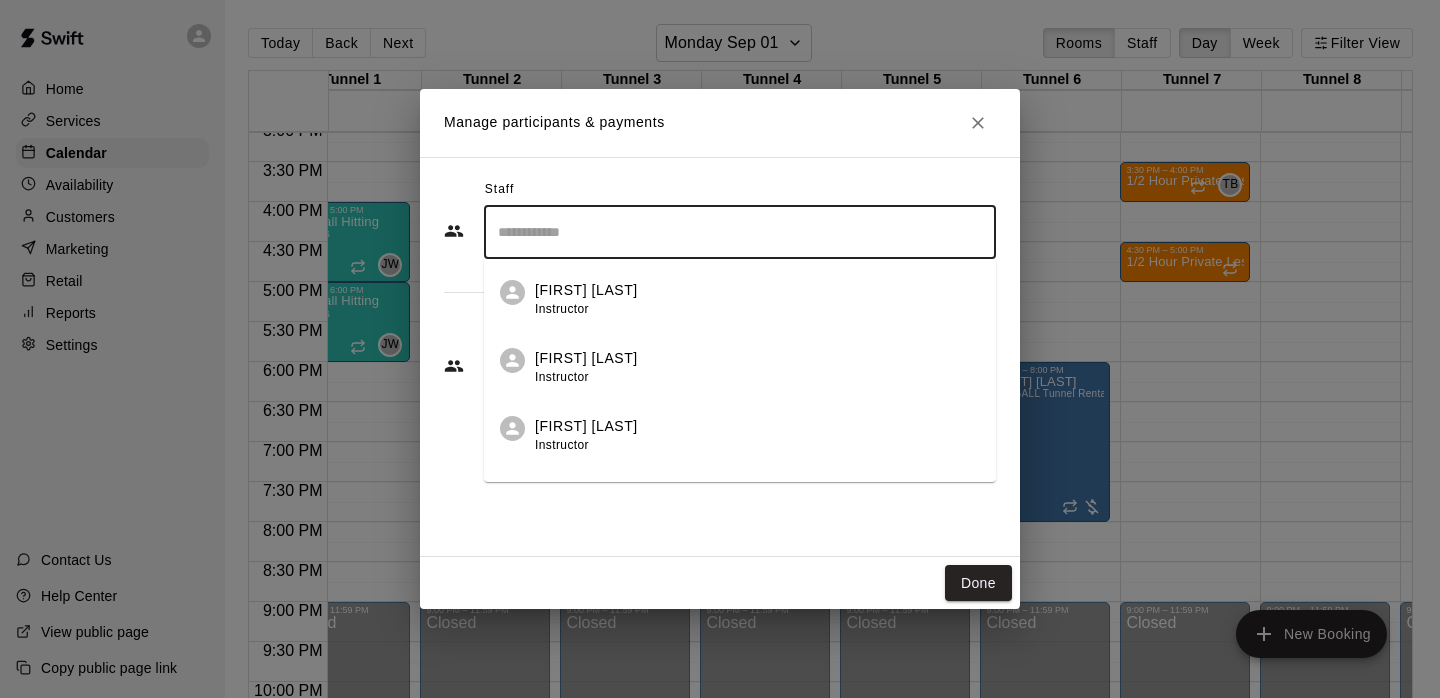 click at bounding box center (740, 232) 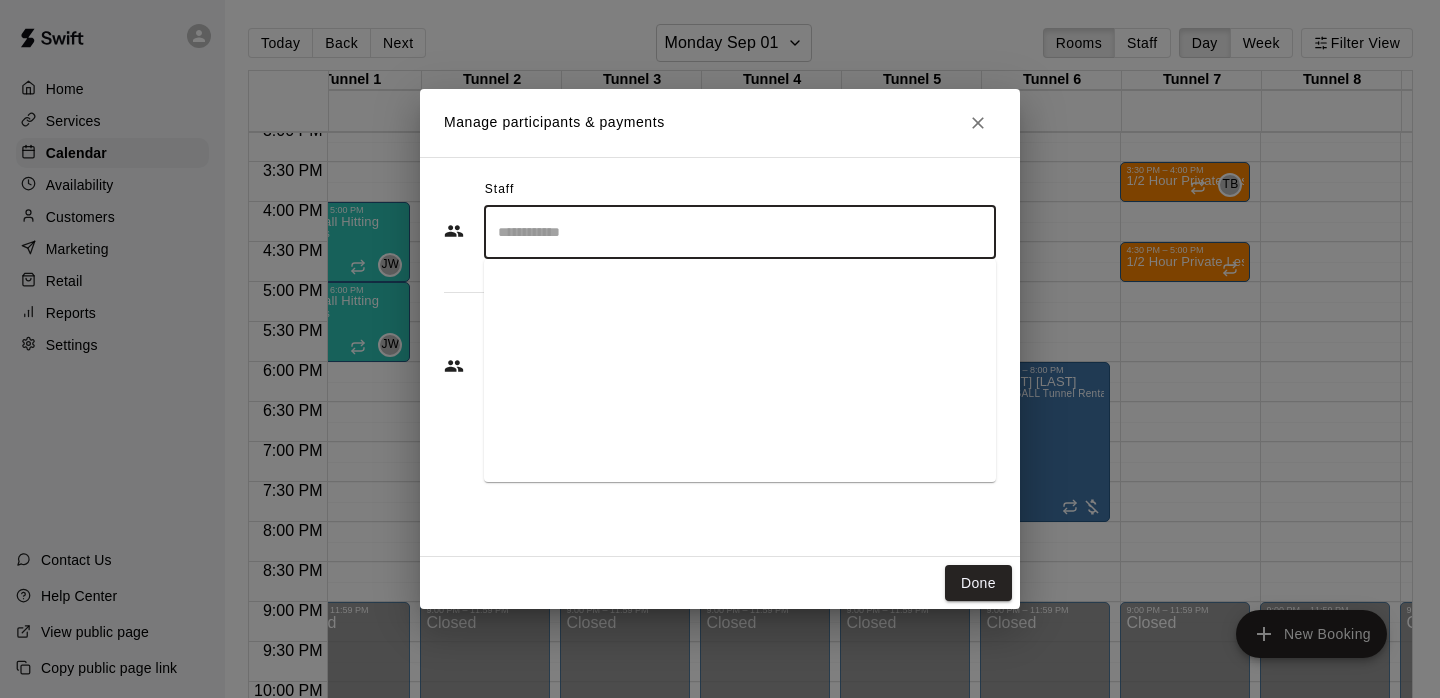 scroll, scrollTop: 1137, scrollLeft: 0, axis: vertical 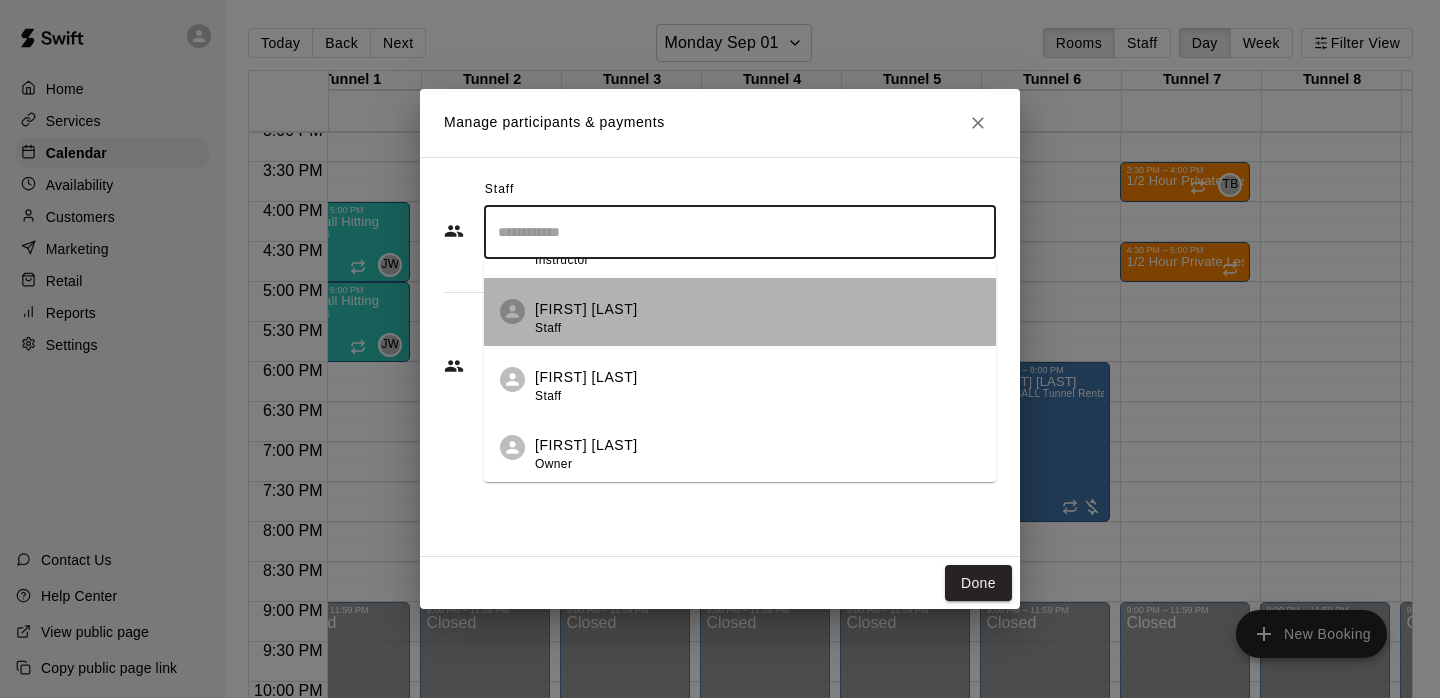click on "Add Staff: [FIRST] [LAST]" at bounding box center [757, 318] 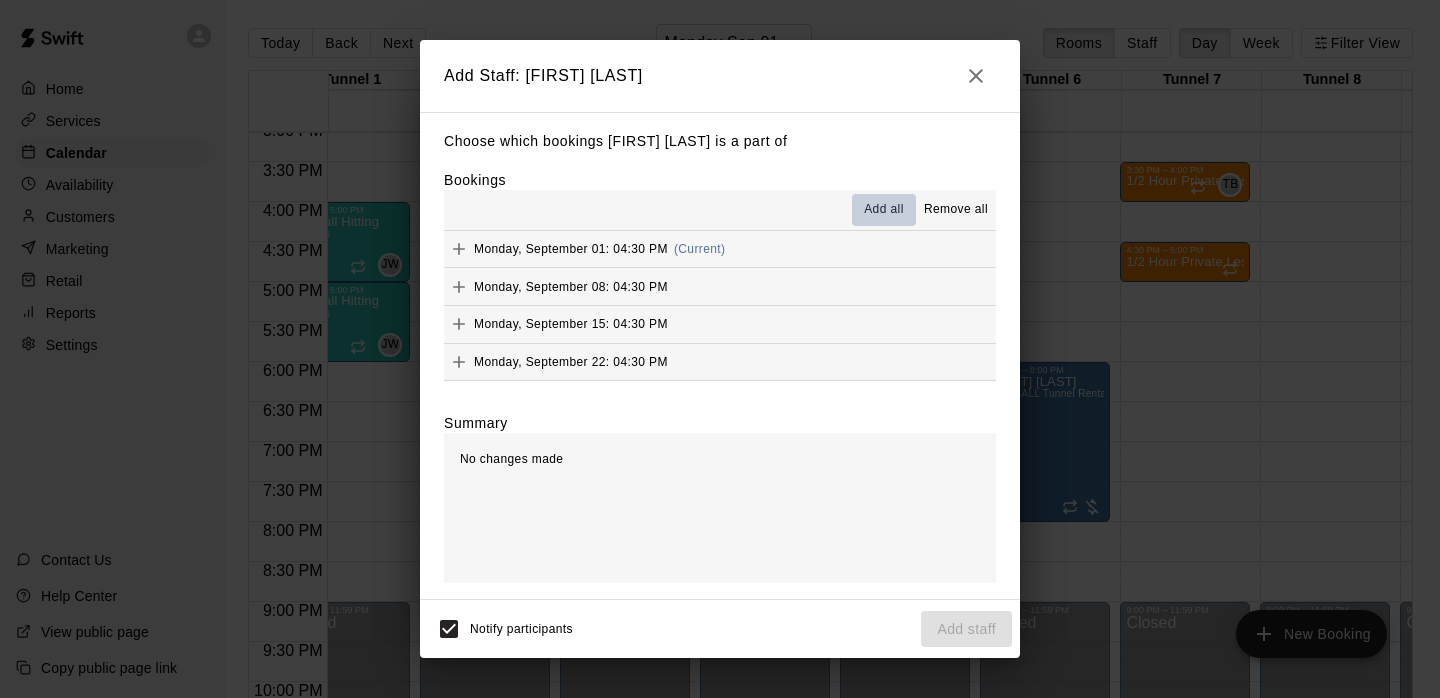 click on "Add all" at bounding box center [884, 210] 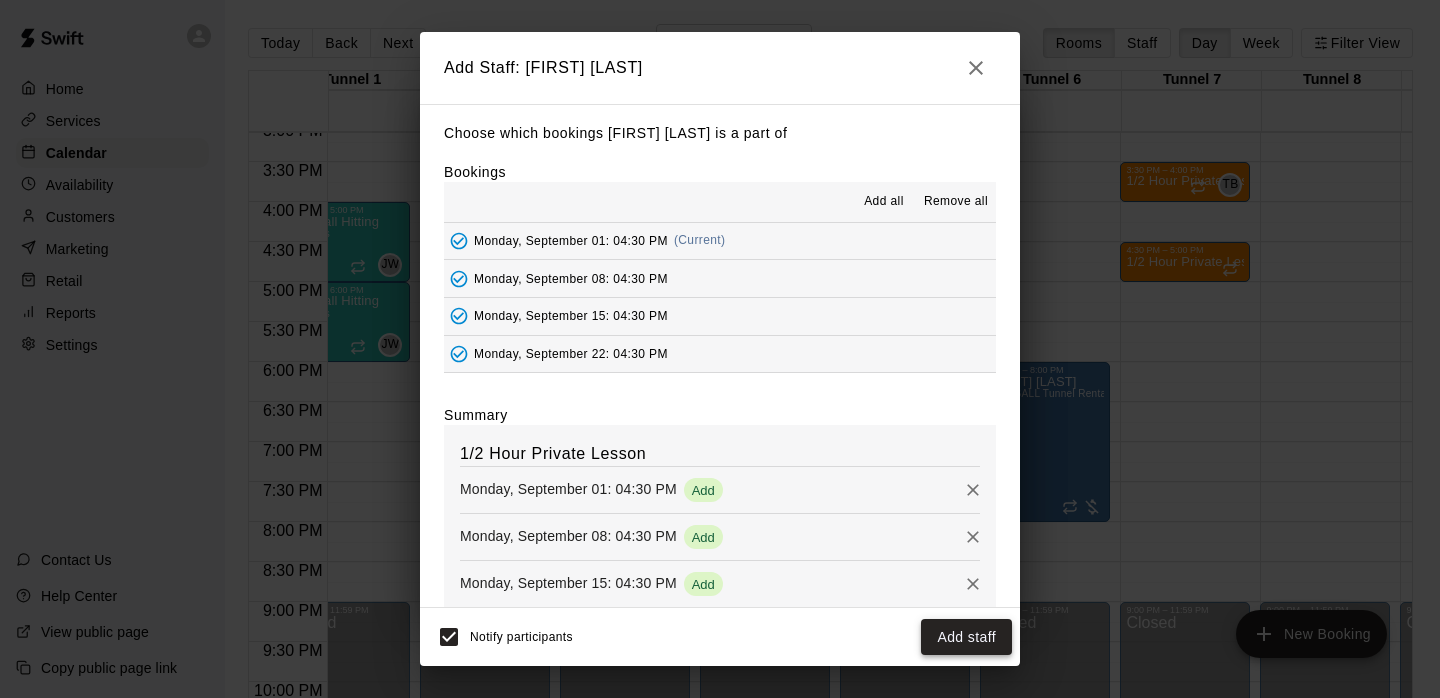 click on "Add staff" at bounding box center (966, 637) 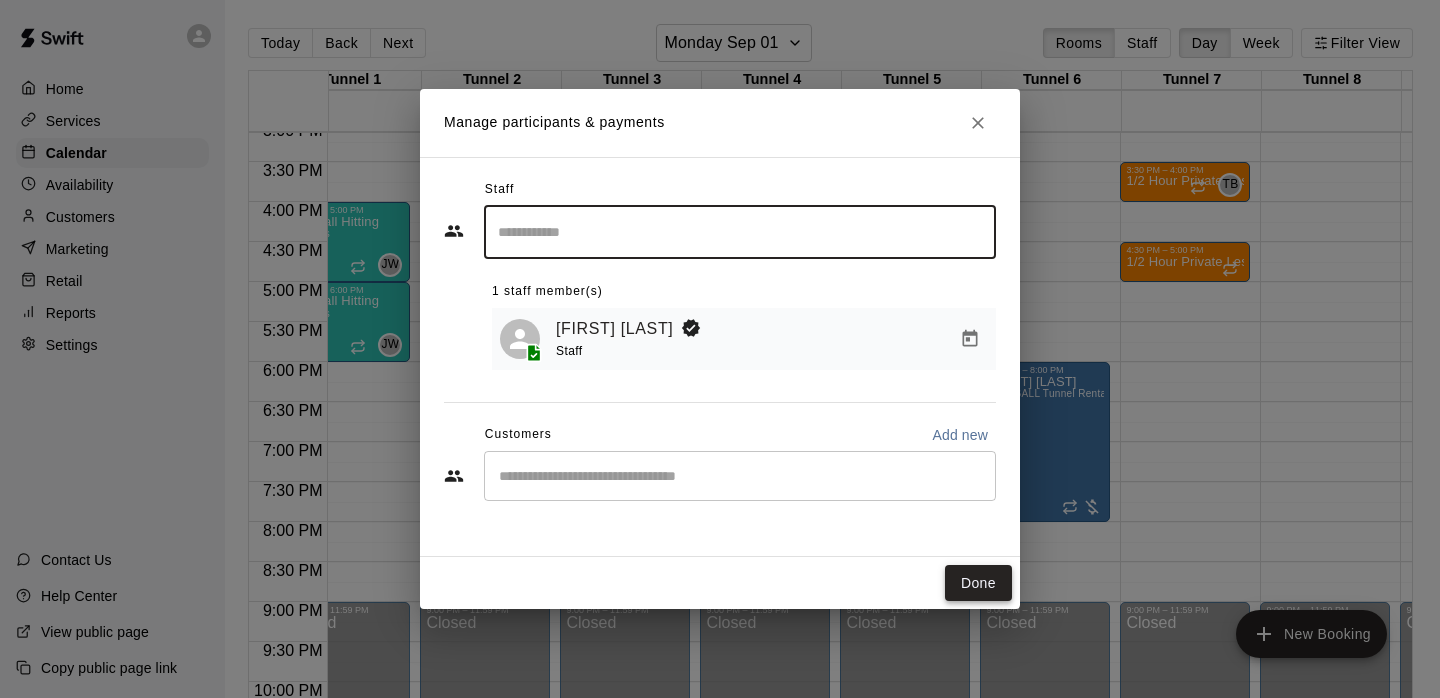 click on "Done" at bounding box center [978, 583] 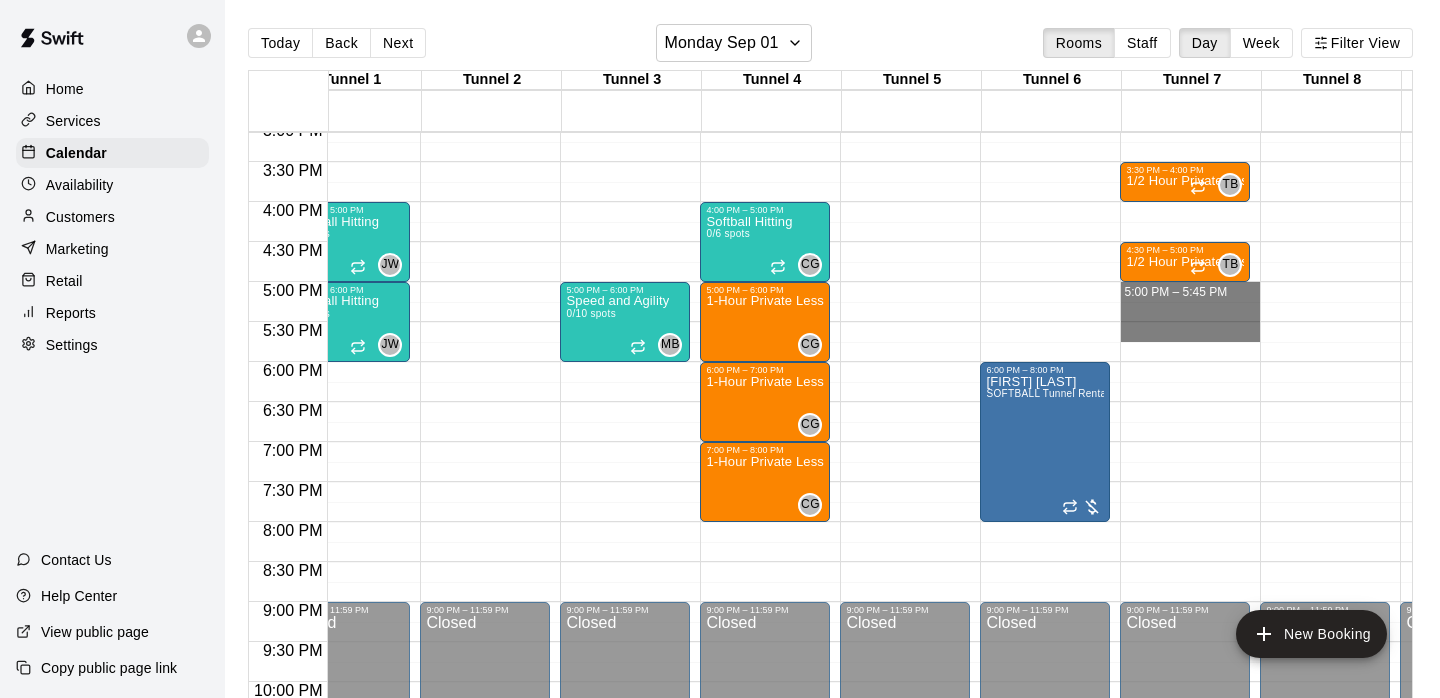 drag, startPoint x: 1176, startPoint y: 294, endPoint x: 1187, endPoint y: 343, distance: 50.219517 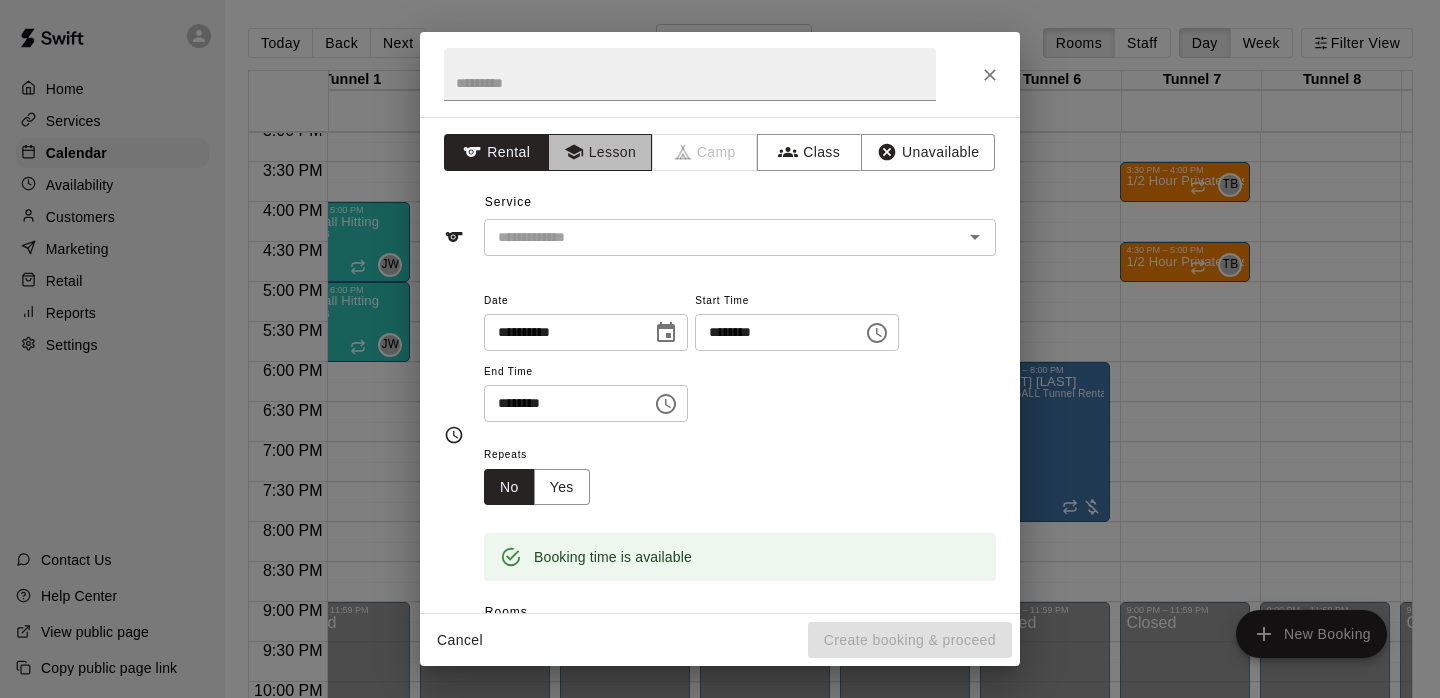 click on "Lesson" at bounding box center [600, 152] 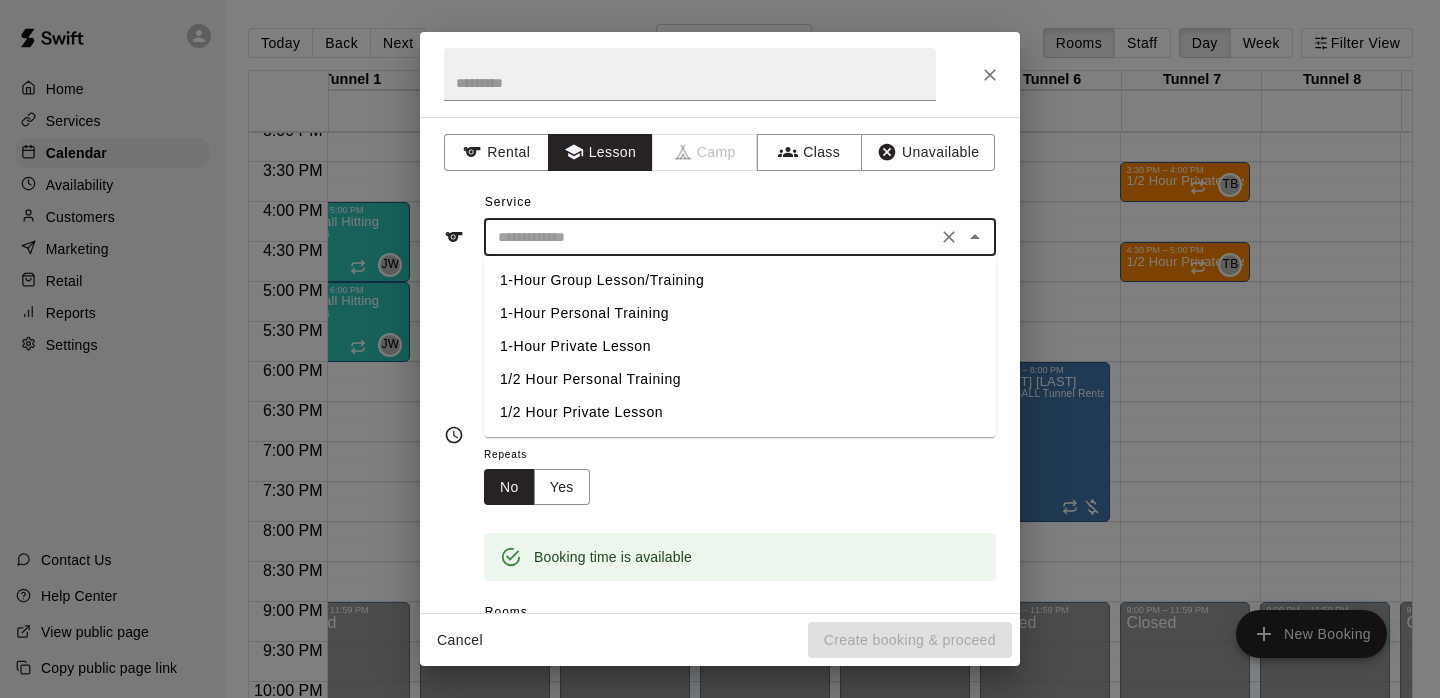 click at bounding box center (710, 237) 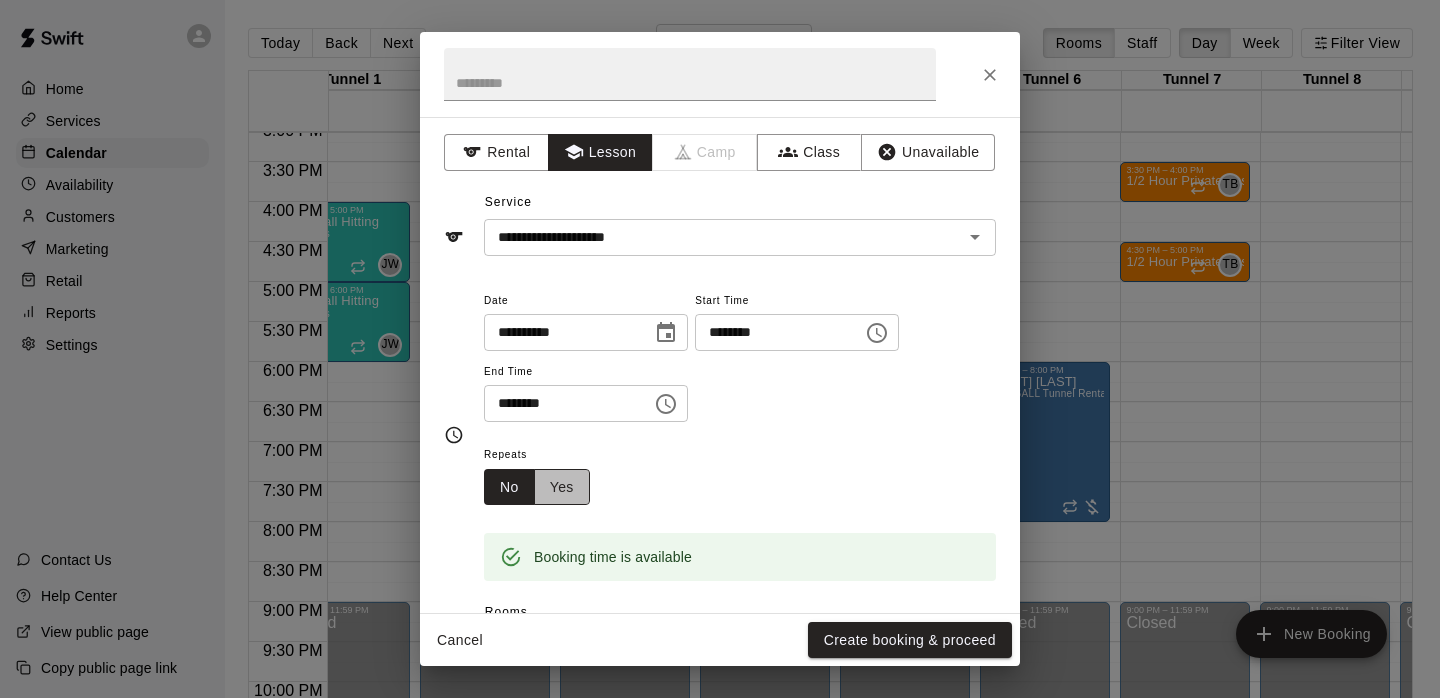 click on "Yes" at bounding box center [562, 487] 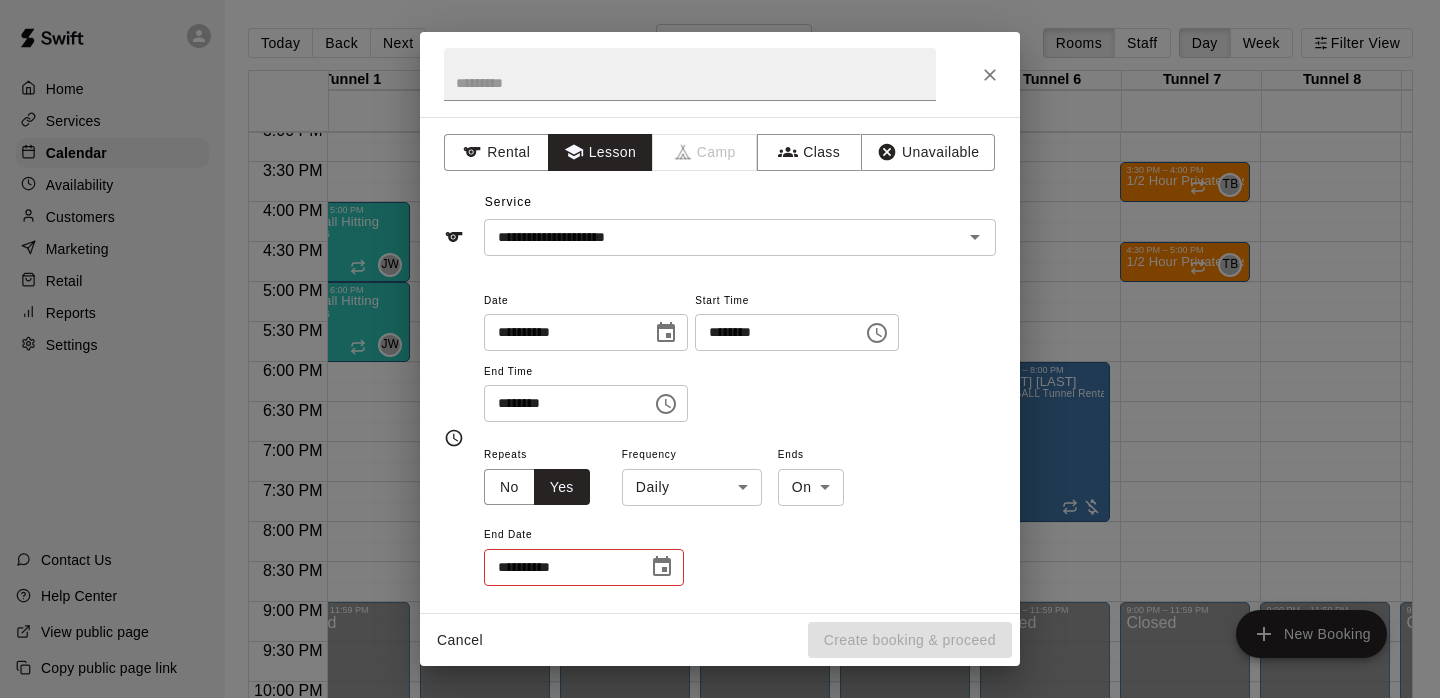 click on "Home Services Calendar Availability Customers Marketing Retail Reports Settings Contact Us Help Center View public page Copy public page link Today Back Next Monday Sep 01 Rooms Staff Day Week Filter View Tunnel 1 01 Mon Tunnel 2 01 Mon Tunnel 3 01 Mon Tunnel 4 01 Mon Tunnel 5 01 Mon Tunnel 6 01 Mon Tunnel 7 01 Mon Tunnel 8 01 Mon Tunnel 9 01 Mon Fitness Center 01 Mon 12:00 AM 12:30 AM 1:00 AM 1:30 AM 2:00 AM 2:30 AM 3:00 AM 3:30 AM 4:00 AM 4:30 AM 5:00 AM 5:30 AM 6:00 AM 6:30 AM 7:00 AM 7:30 AM 8:00 AM 8:30 AM 9:00 AM 9:30 AM 10:00 AM 10:30 AM 11:00 AM 11:30 AM 12:00 PM 12:30 PM 1:00 PM 1:30 PM 2:00 PM 2:30 PM 3:00 PM 3:30 PM 4:00 PM 4:30 PM 5:00 PM 5:30 PM 6:00 PM 6:30 PM 7:00 PM 7:30 PM 8:00 PM 8:30 PM 9:00 PM 9:30 PM 10:00 PM 10:30 PM 11:00 PM 11:30 PM 12:00 AM – 10:00 AM Closed 4:00 PM – 5:00 PM Baseball Hitting 0/6 spots JW 0 5:00 PM – 6:00 PM Baseball Hitting 0/6 spots JW 0 9:00 PM – 11:59 PM Closed 12:00 AM – 10:00 AM Closed 9:00 PM – 11:59 PM Closed 12:00 AM – 10:00 AM Closed 0/10 spots" at bounding box center [720, 365] 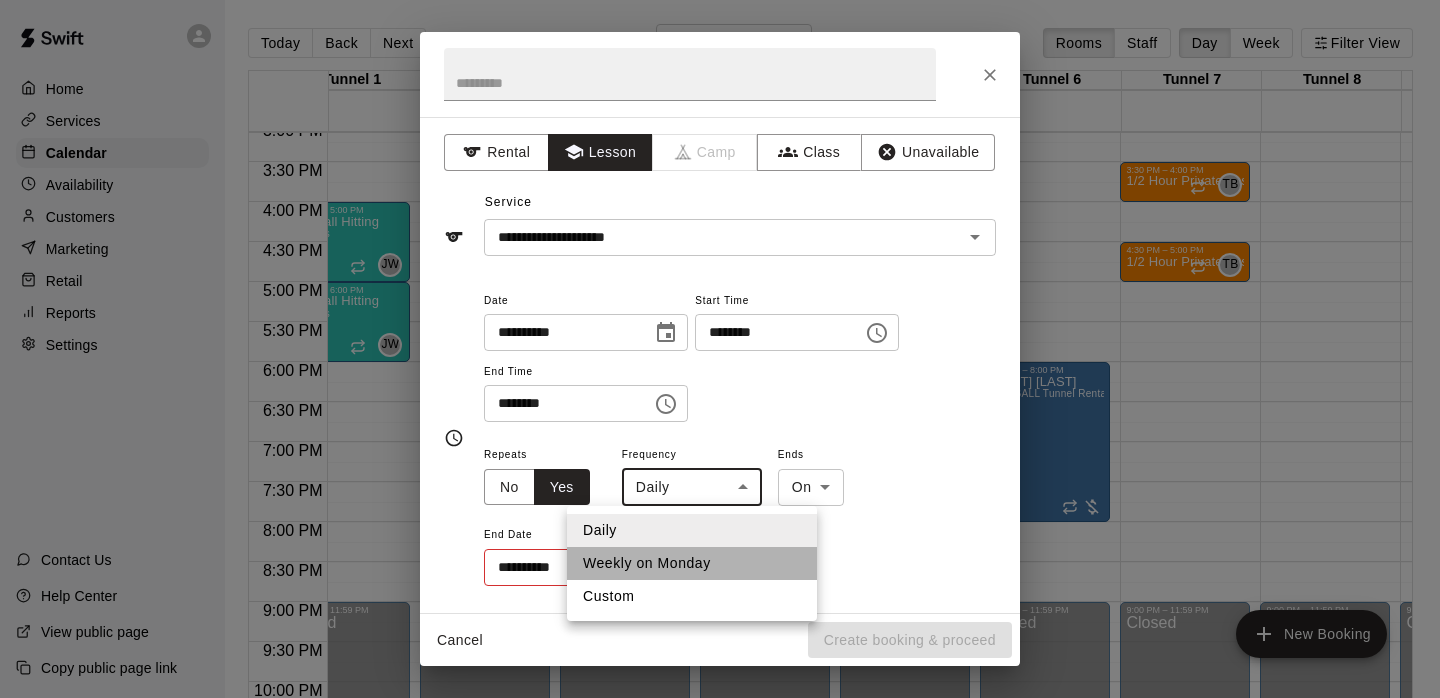 click on "Weekly on Monday" at bounding box center (692, 563) 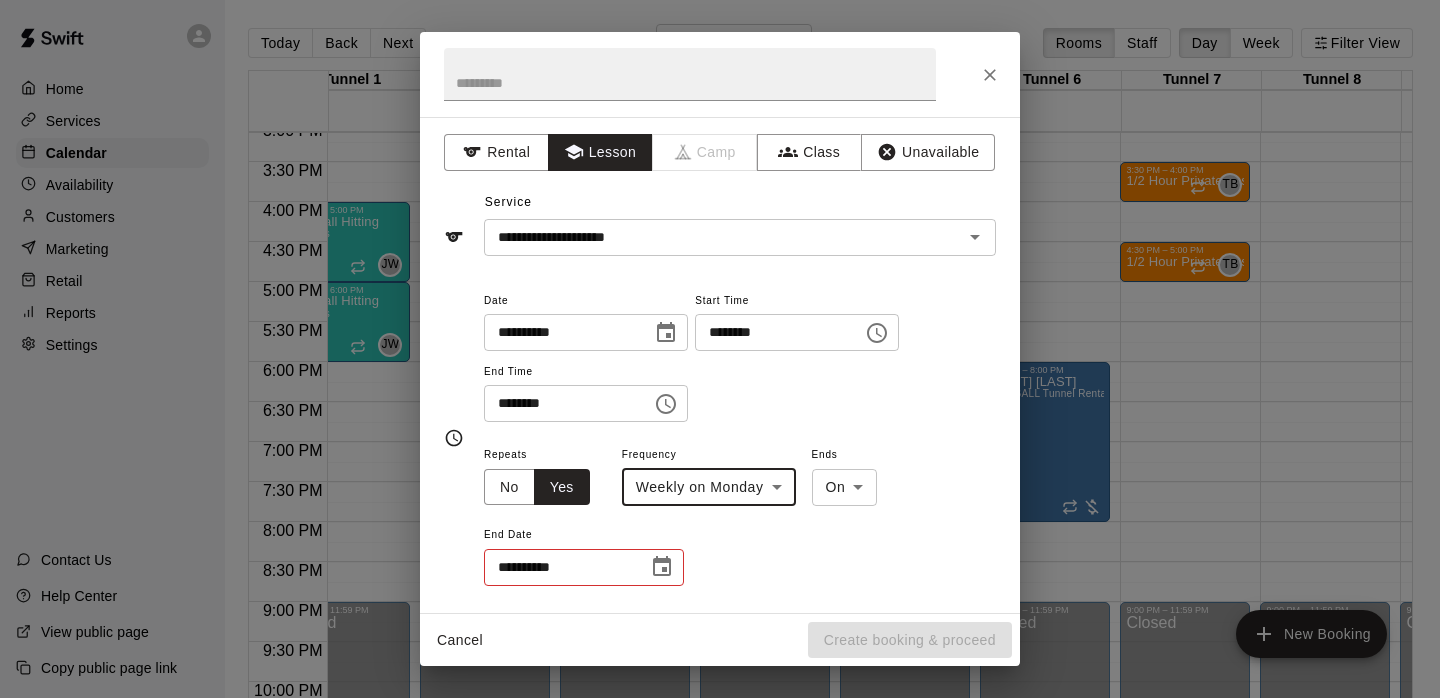 click 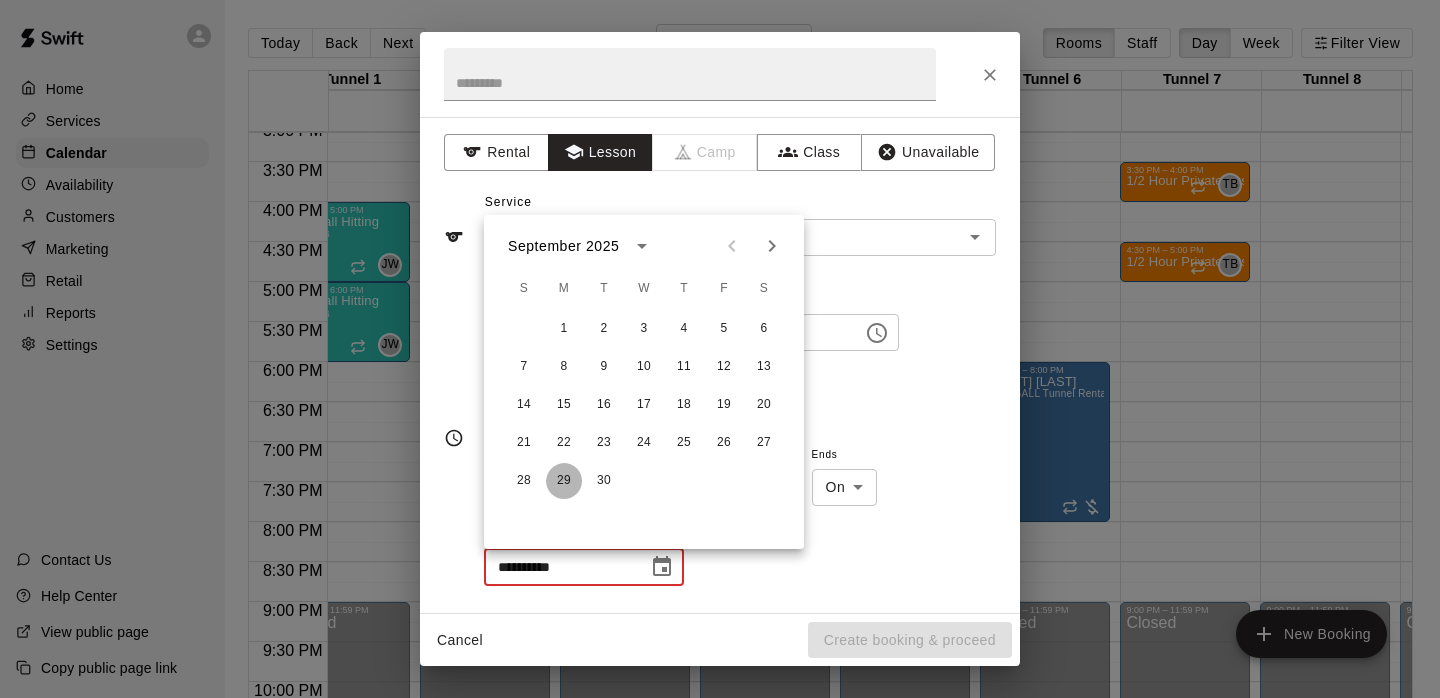 click on "29" at bounding box center [564, 481] 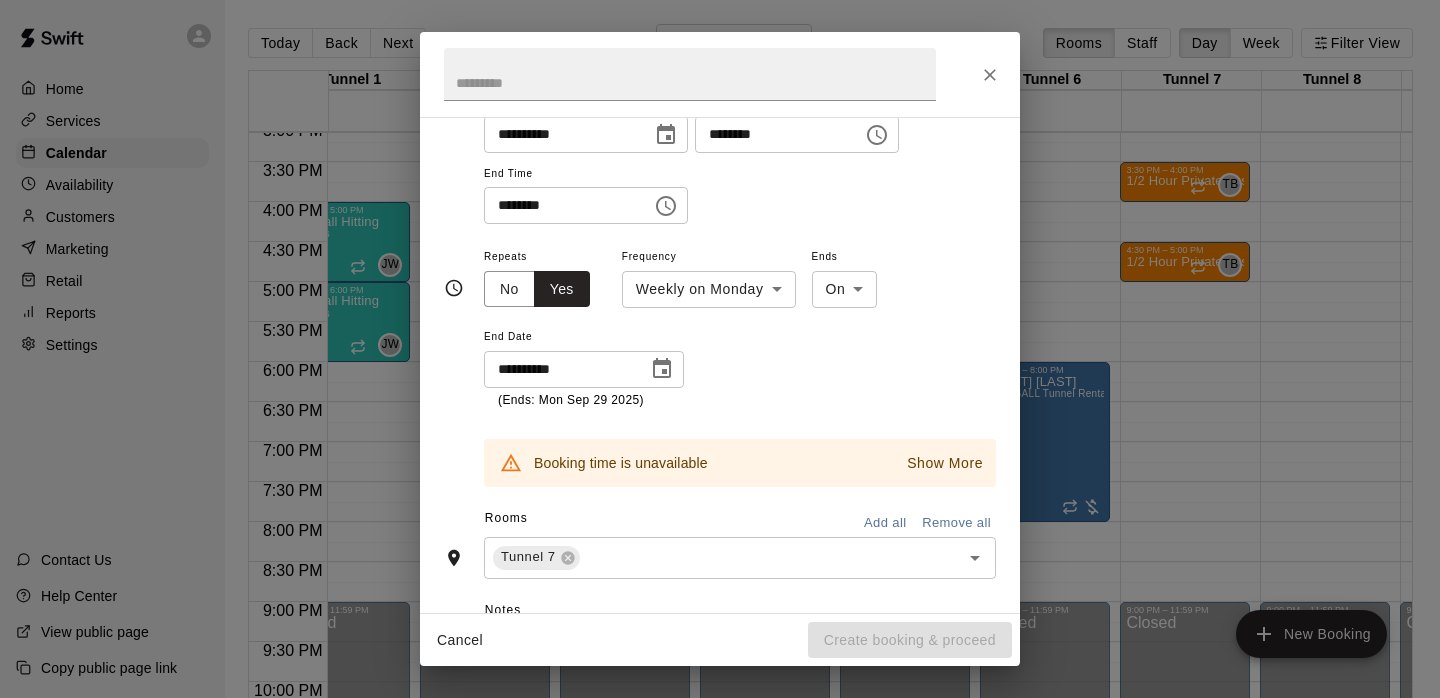 click on "Show More" at bounding box center [945, 463] 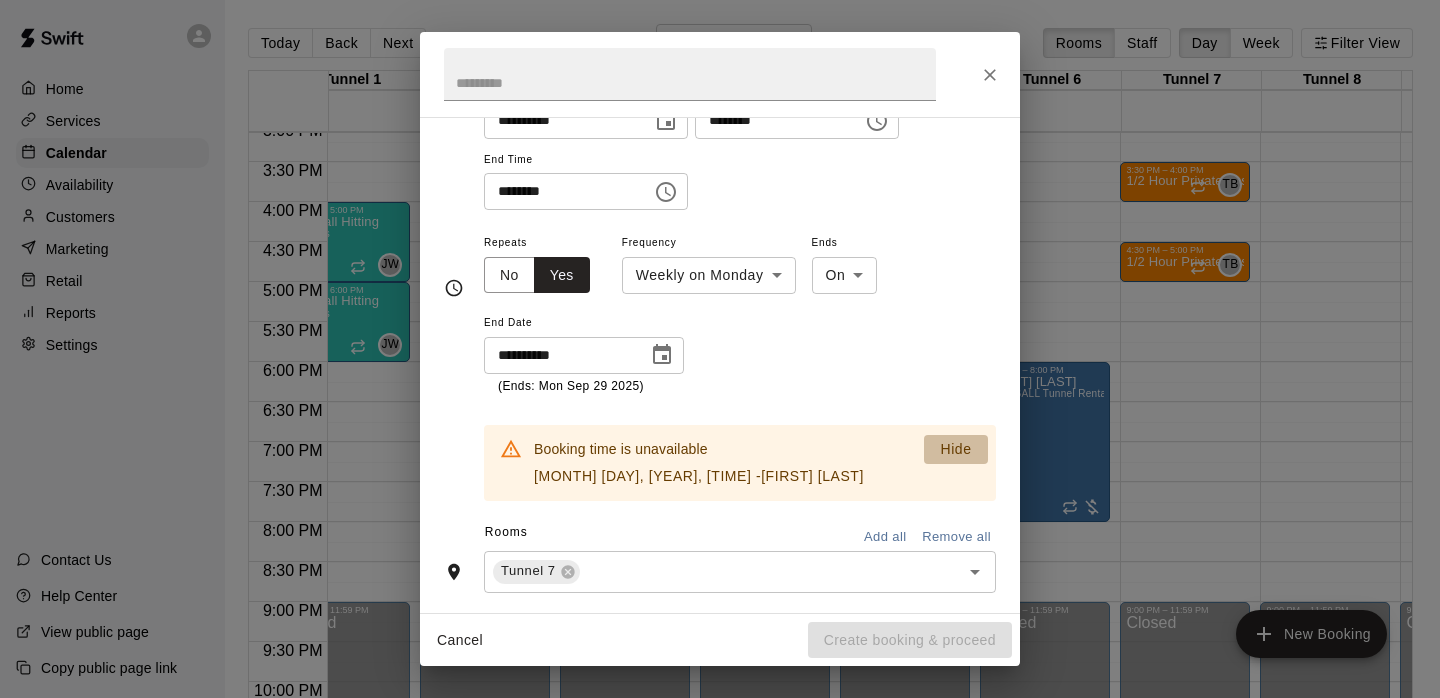 click on "Hide" at bounding box center [955, 449] 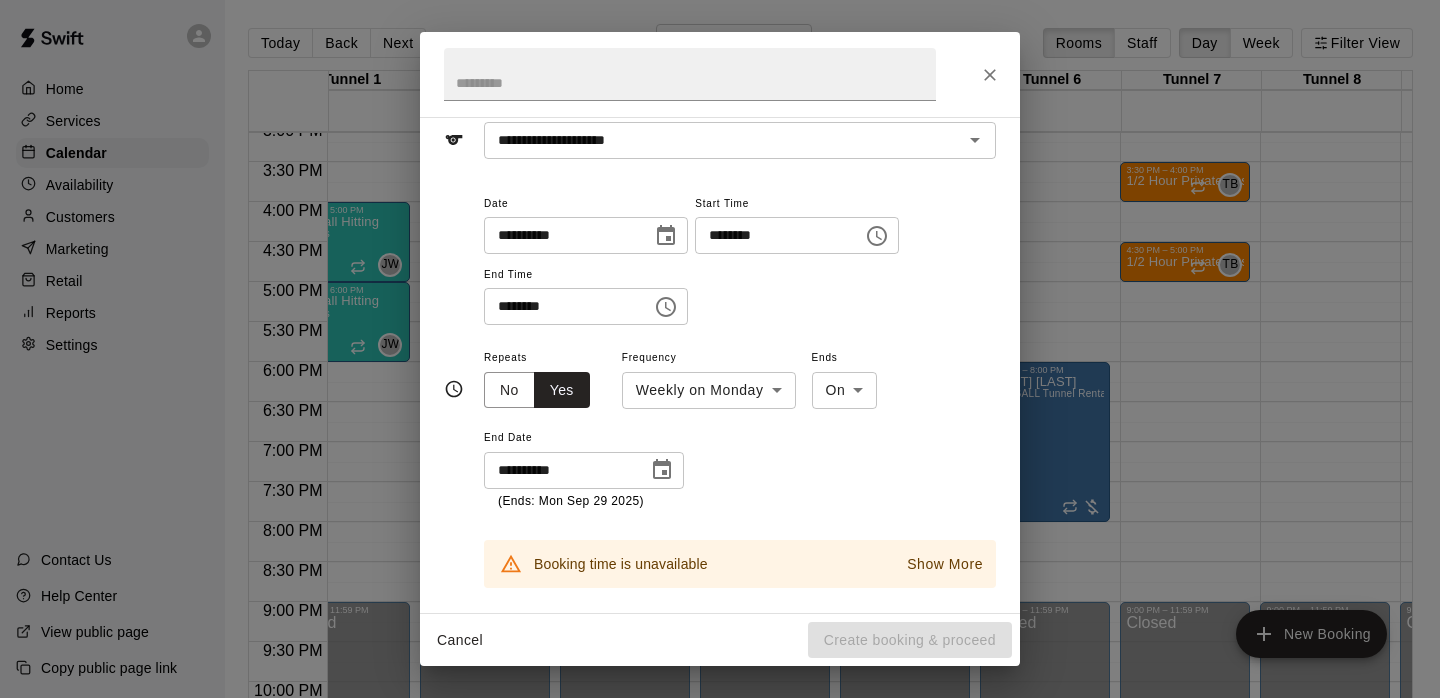 scroll, scrollTop: 88, scrollLeft: 0, axis: vertical 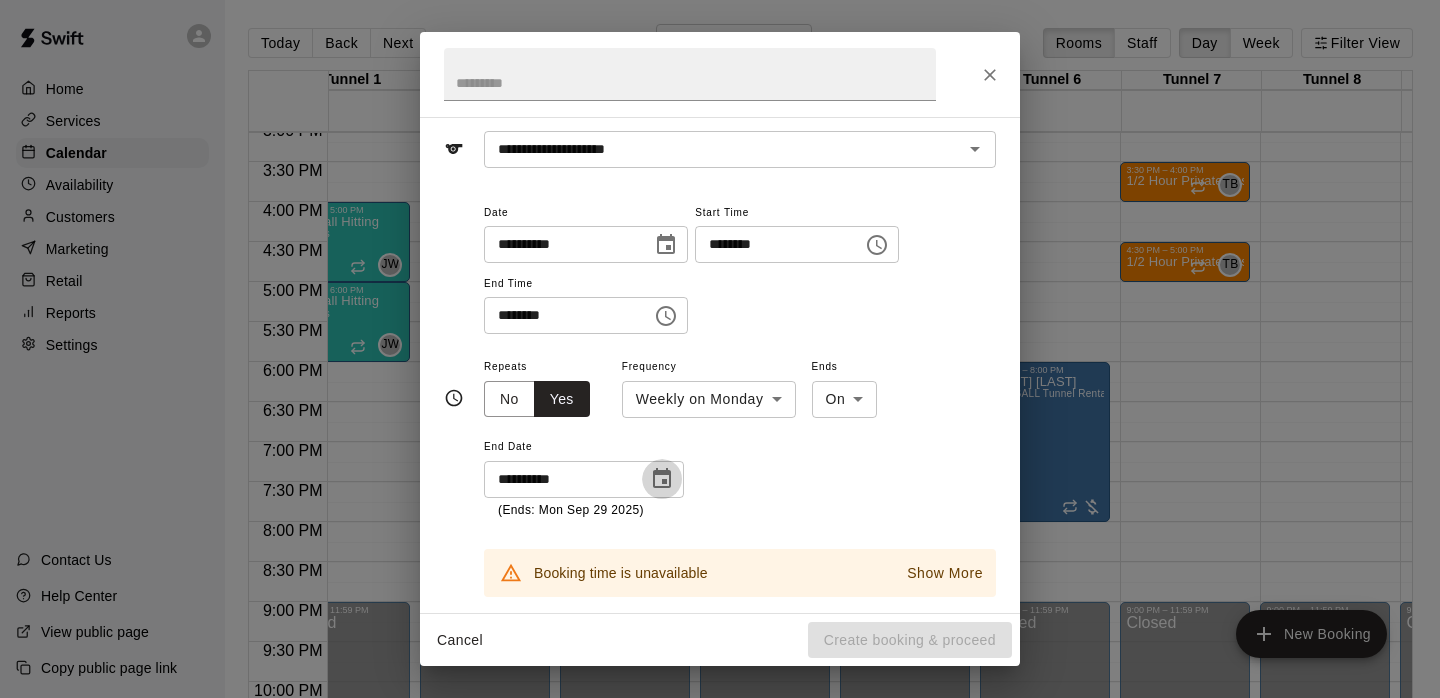 click 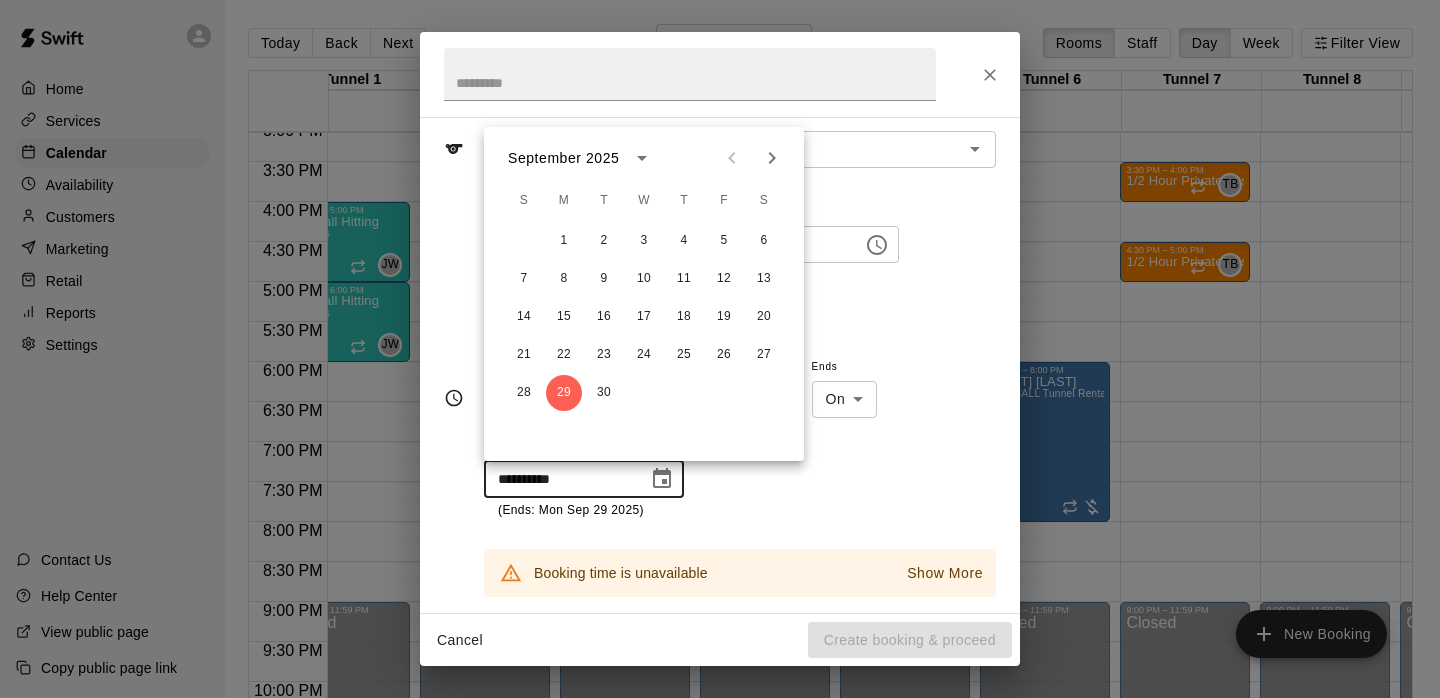 click 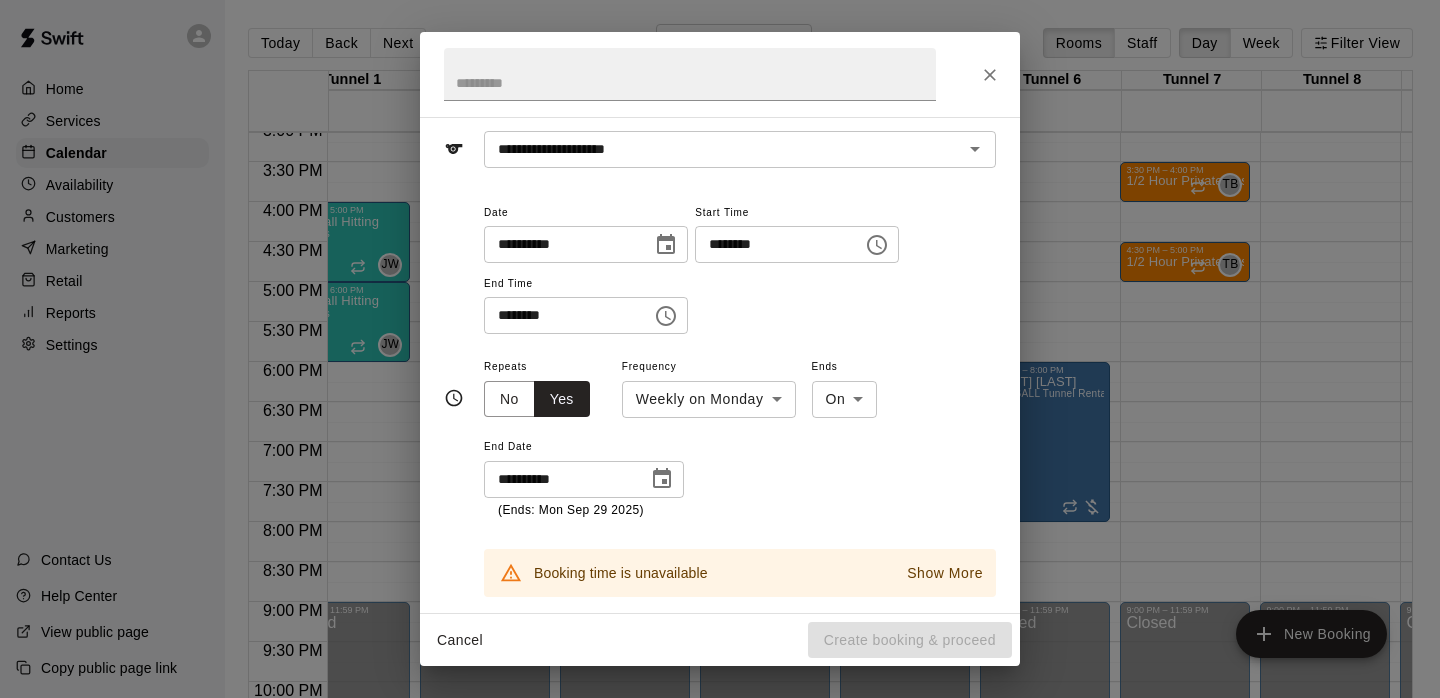 click 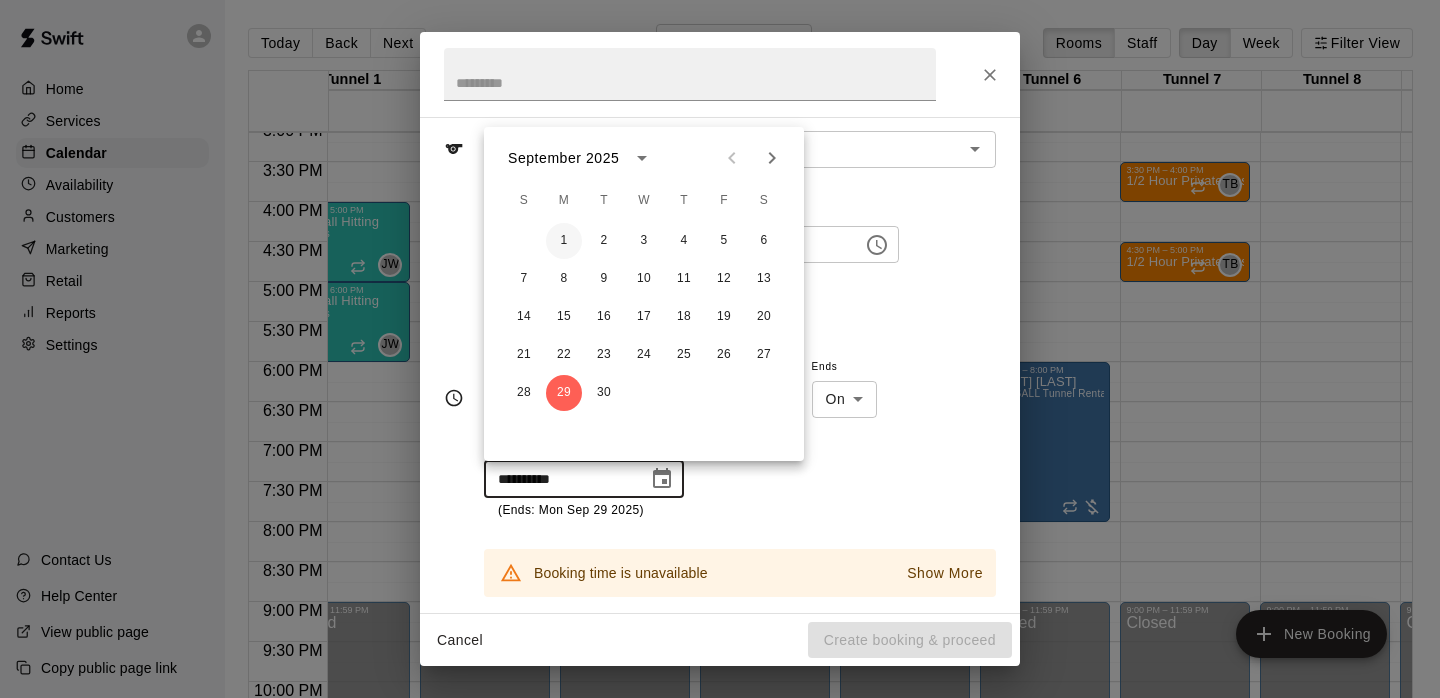 click on "1" at bounding box center [564, 241] 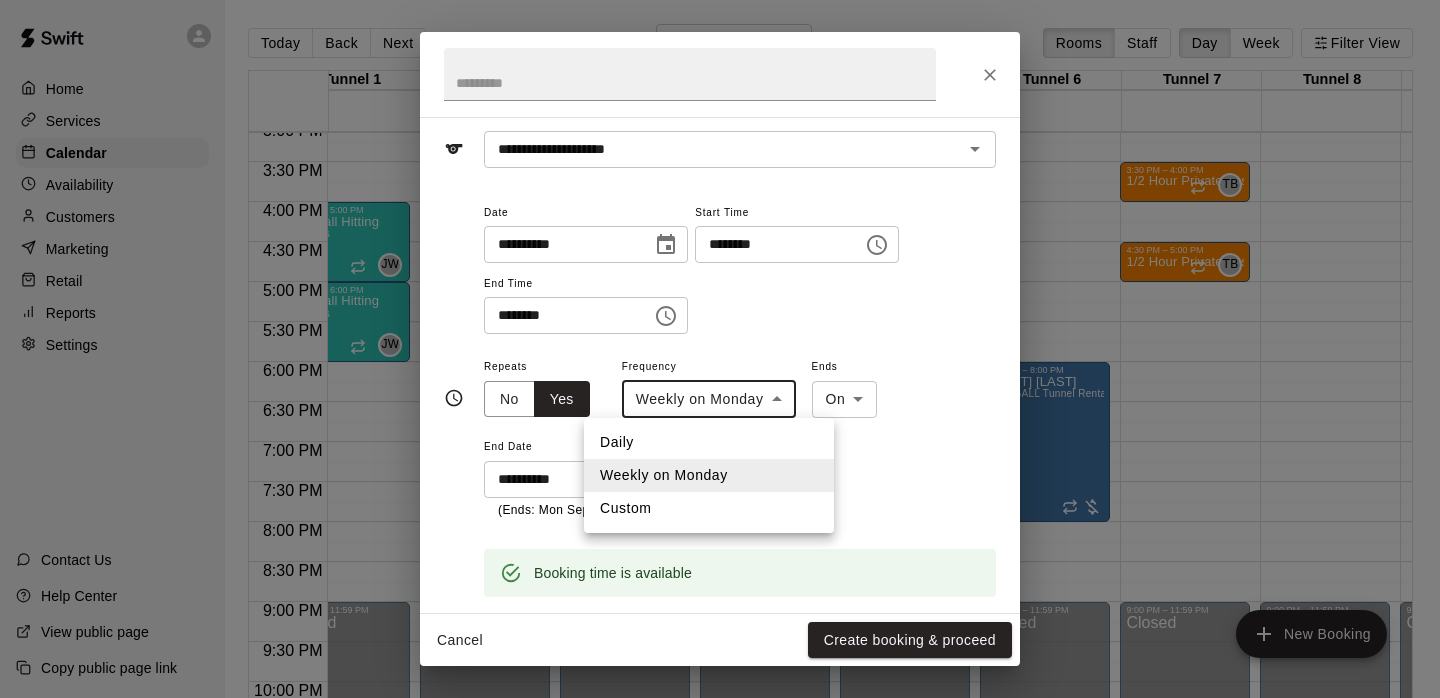 click on "Home Services Calendar Availability Customers Marketing Retail Reports Settings Contact Us Help Center View public page Copy public page link Today Back Next Monday Sep 01 Rooms Staff Day Week Filter View Tunnel 1 01 Mon Tunnel 2 01 Mon Tunnel 3 01 Mon Tunnel 4 01 Mon Tunnel 5 01 Mon Tunnel 6 01 Mon Tunnel 7 01 Mon Tunnel 8 01 Mon Tunnel 9 01 Mon Fitness Center 01 Mon 12:00 AM 12:30 AM 1:00 AM 1:30 AM 2:00 AM 2:30 AM 3:00 AM 3:30 AM 4:00 AM 4:30 AM 5:00 AM 5:30 AM 6:00 AM 6:30 AM 7:00 AM 7:30 AM 8:00 AM 8:30 AM 9:00 AM 9:30 AM 10:00 AM 10:30 AM 11:00 AM 11:30 AM 12:00 PM 12:30 PM 1:00 PM 1:30 PM 2:00 PM 2:30 PM 3:00 PM 3:30 PM 4:00 PM 4:30 PM 5:00 PM 5:30 PM 6:00 PM 6:30 PM 7:00 PM 7:30 PM 8:00 PM 8:30 PM 9:00 PM 9:30 PM 10:00 PM 10:30 PM 11:00 PM 11:30 PM 12:00 AM – 10:00 AM Closed 4:00 PM – 5:00 PM Baseball Hitting 0/6 spots JW 0 5:00 PM – 6:00 PM Baseball Hitting 0/6 spots JW 0 9:00 PM – 11:59 PM Closed 12:00 AM – 10:00 AM Closed 9:00 PM – 11:59 PM Closed 12:00 AM – 10:00 AM Closed 0/10 spots" at bounding box center [720, 365] 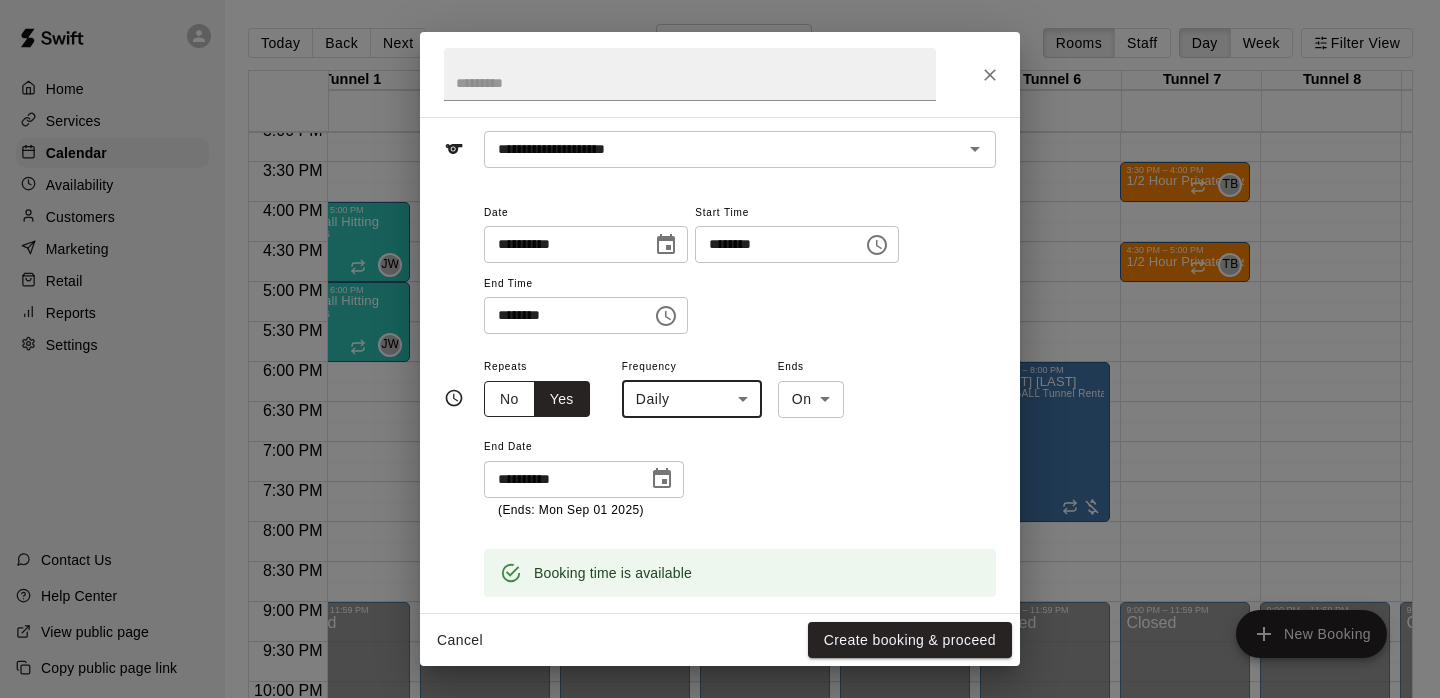 click on "No" at bounding box center [509, 399] 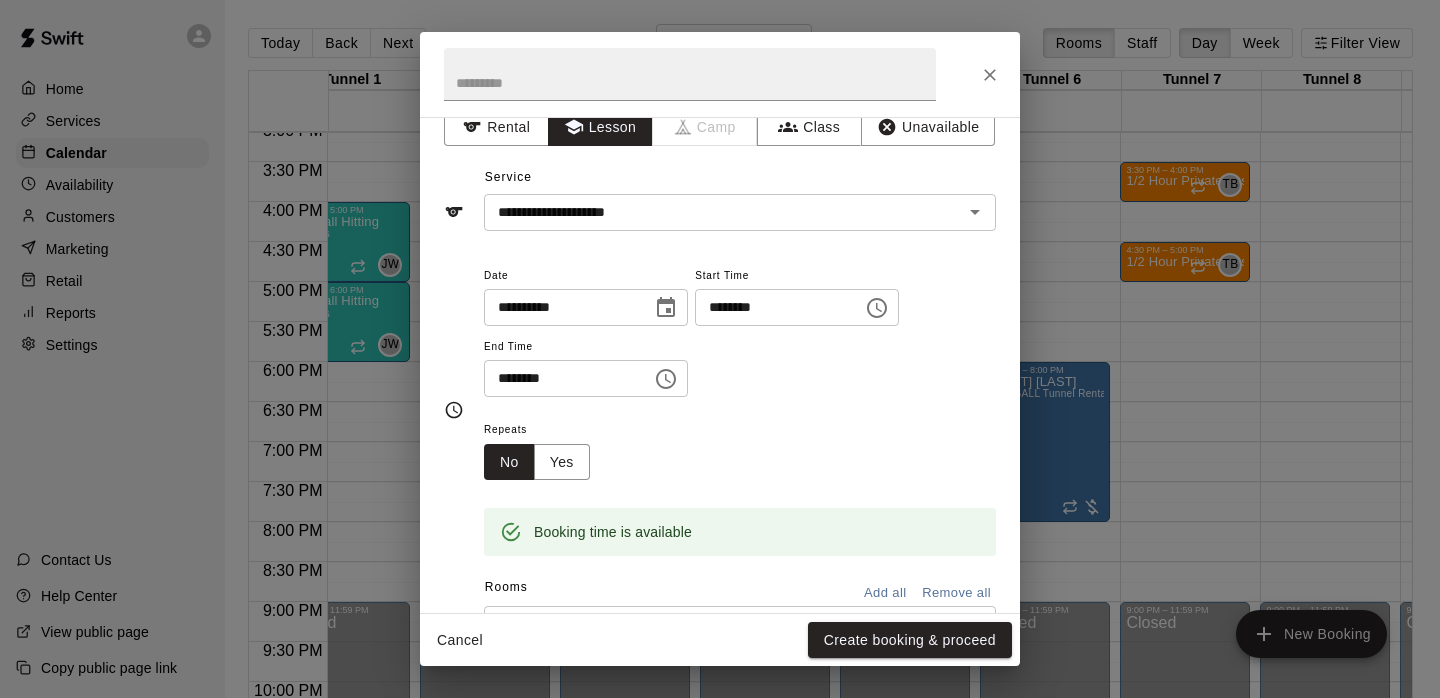 scroll, scrollTop: 0, scrollLeft: 0, axis: both 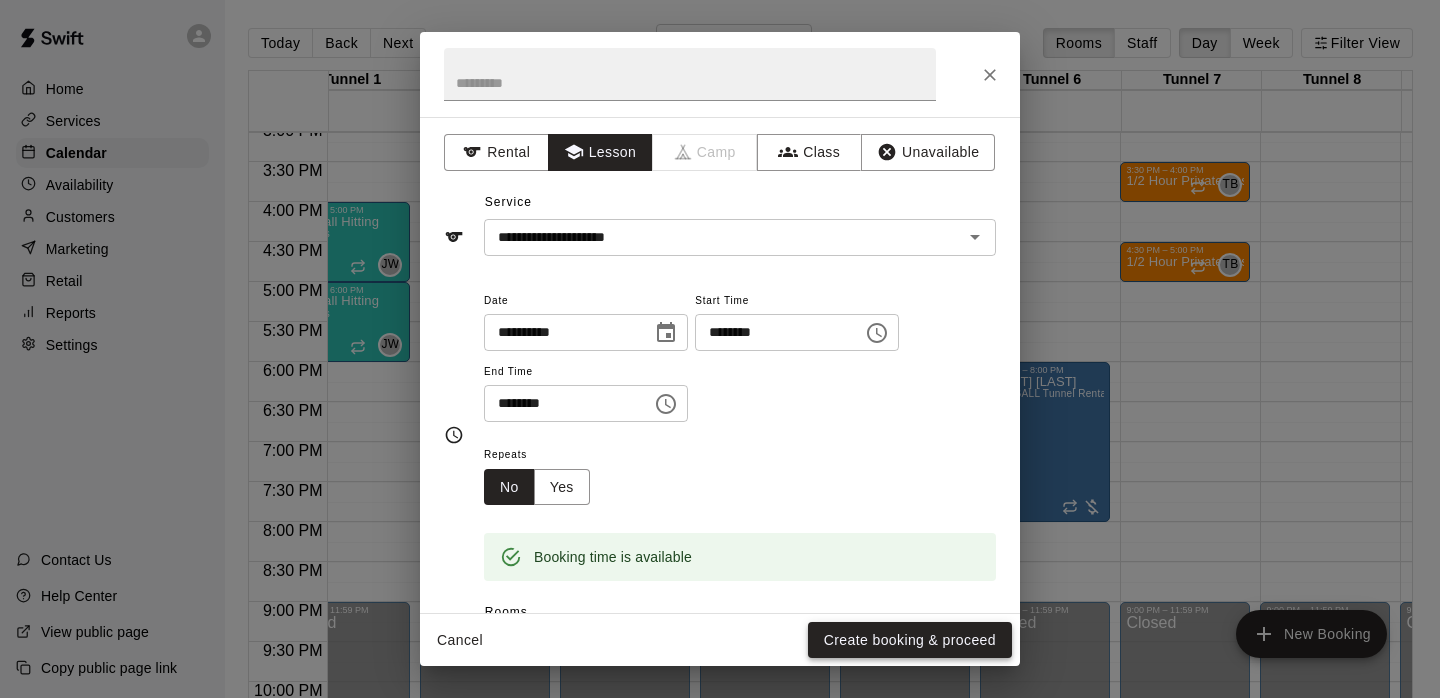 click on "Create booking & proceed" at bounding box center [910, 640] 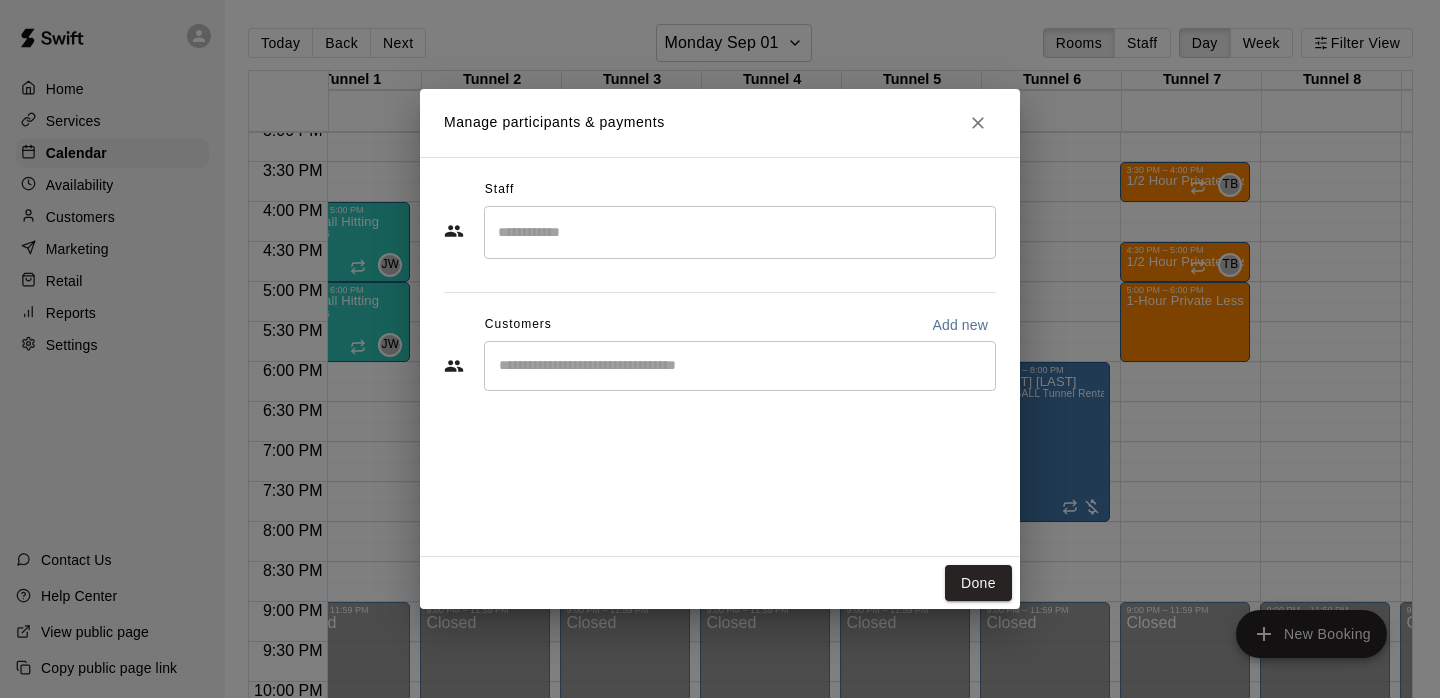 click at bounding box center (740, 232) 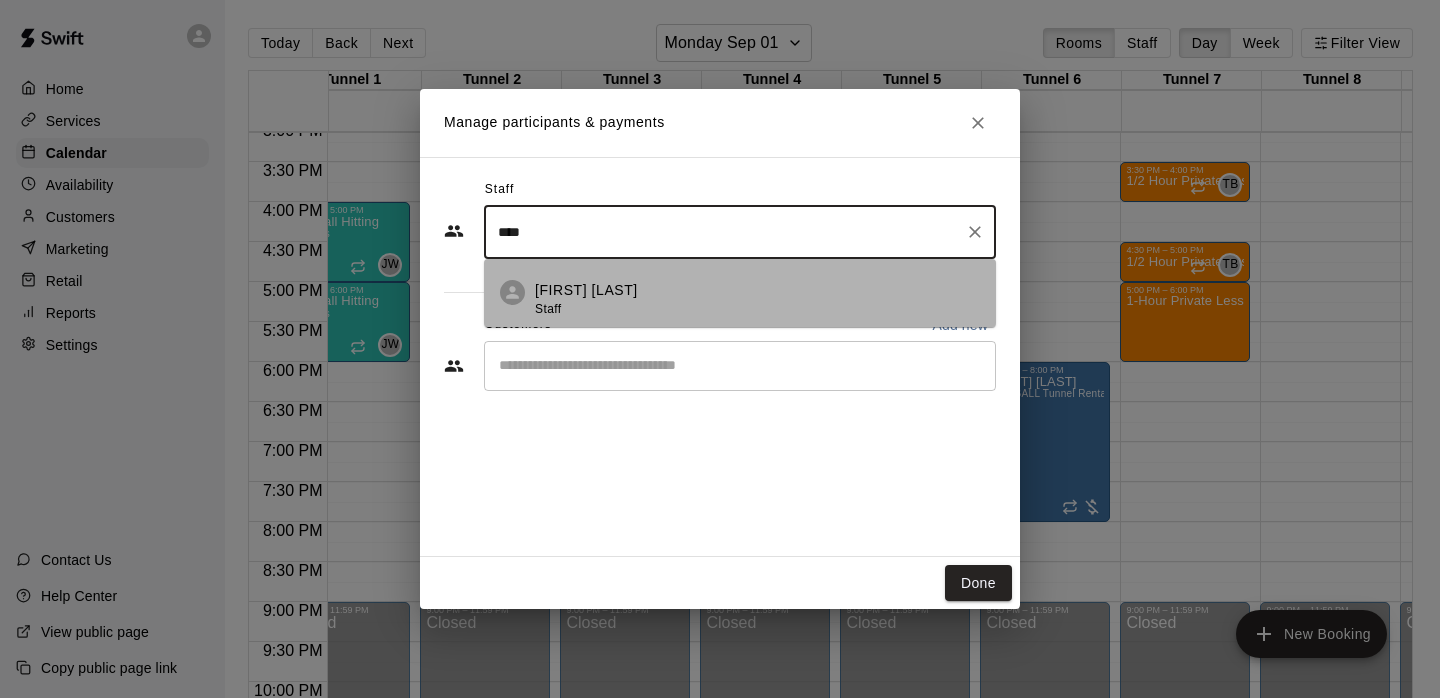 click on "Add Staff: [FIRST] [LAST]" at bounding box center (740, 293) 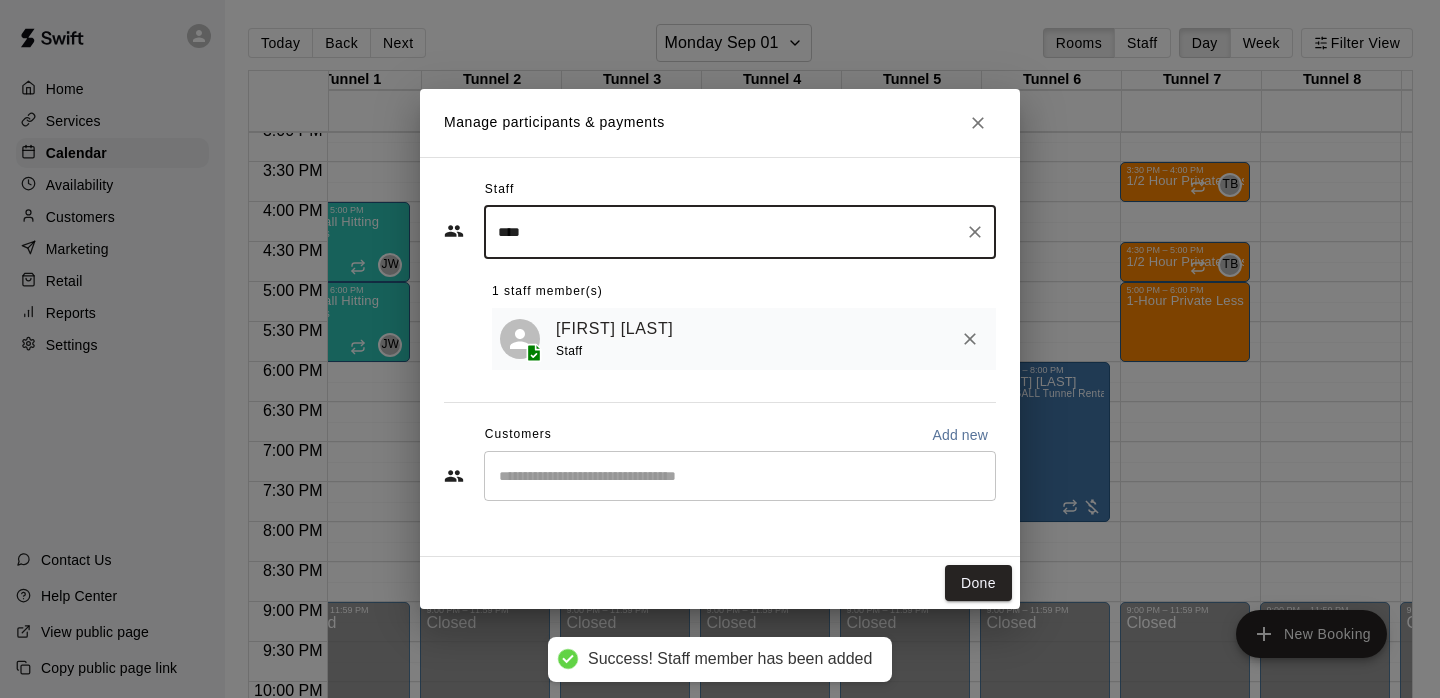 type on "****" 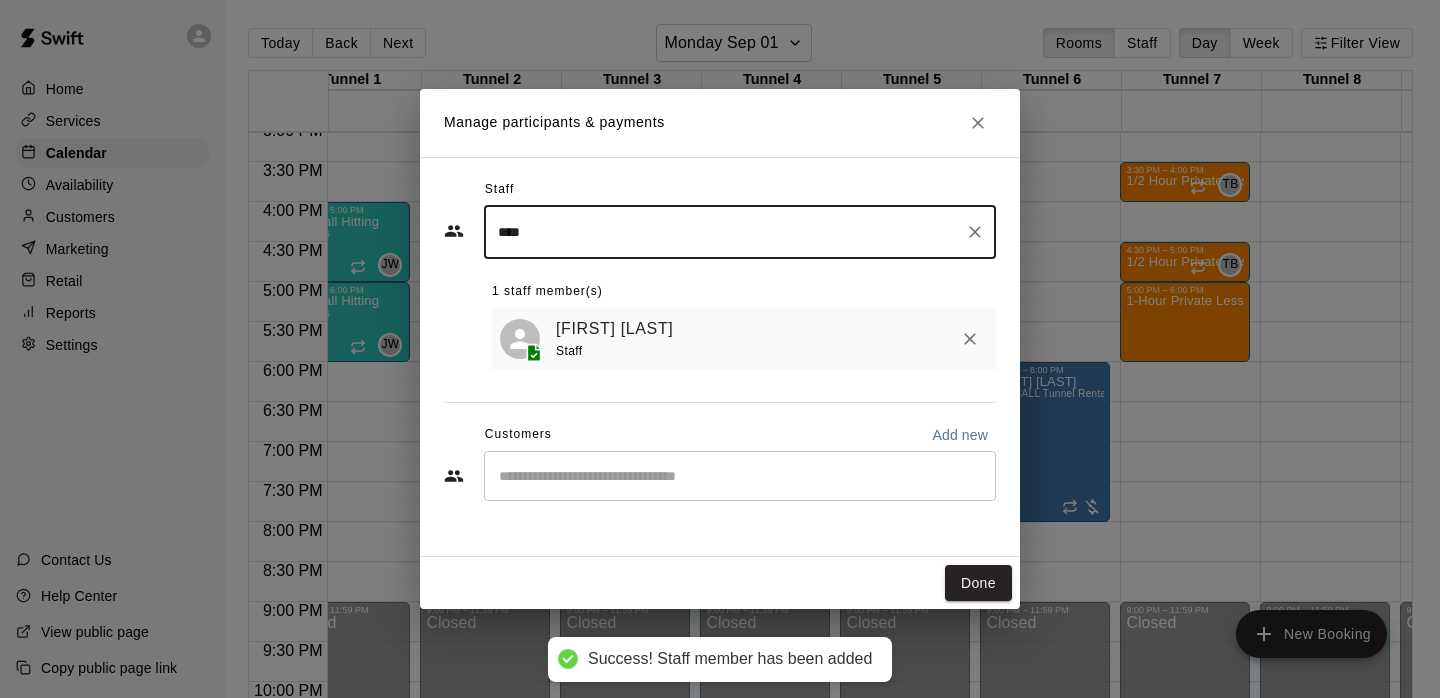 click on "Done" at bounding box center (720, 583) 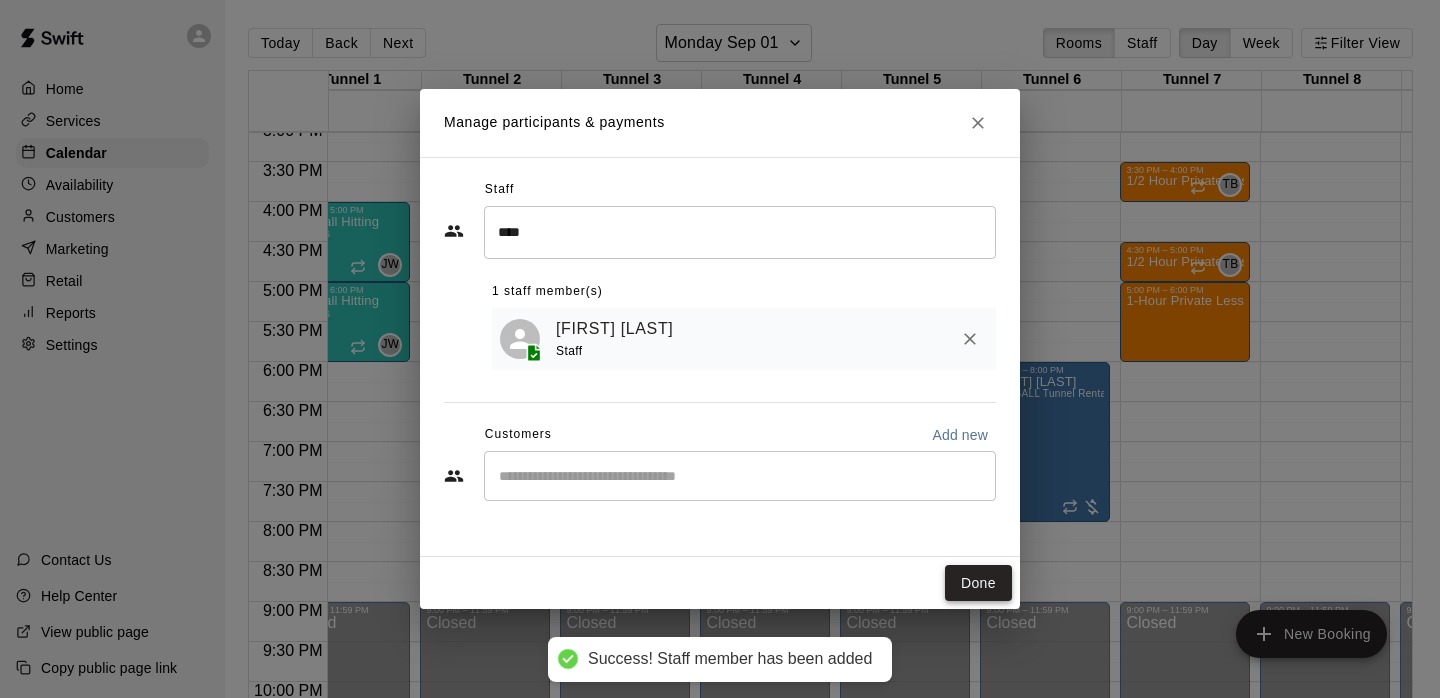 click on "Done" at bounding box center (978, 583) 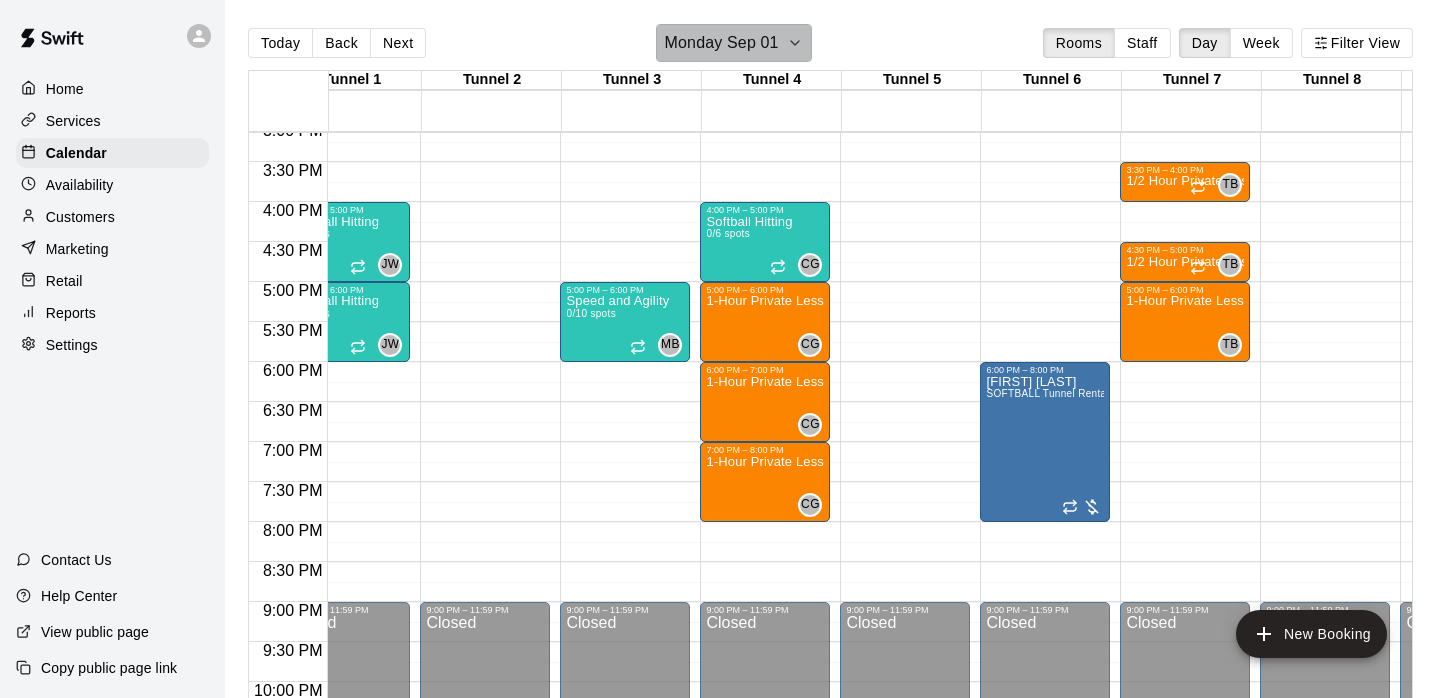 click on "Monday Sep 01" at bounding box center [734, 43] 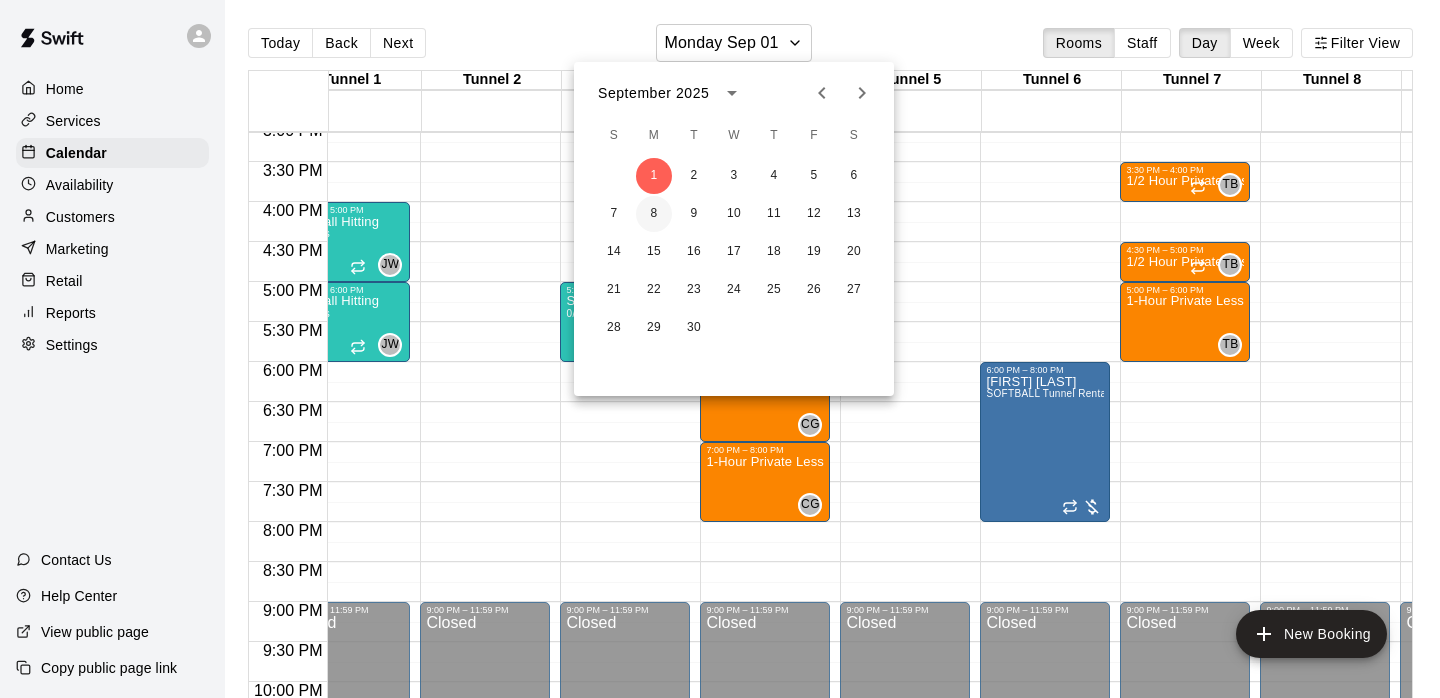 click on "8" at bounding box center (654, 214) 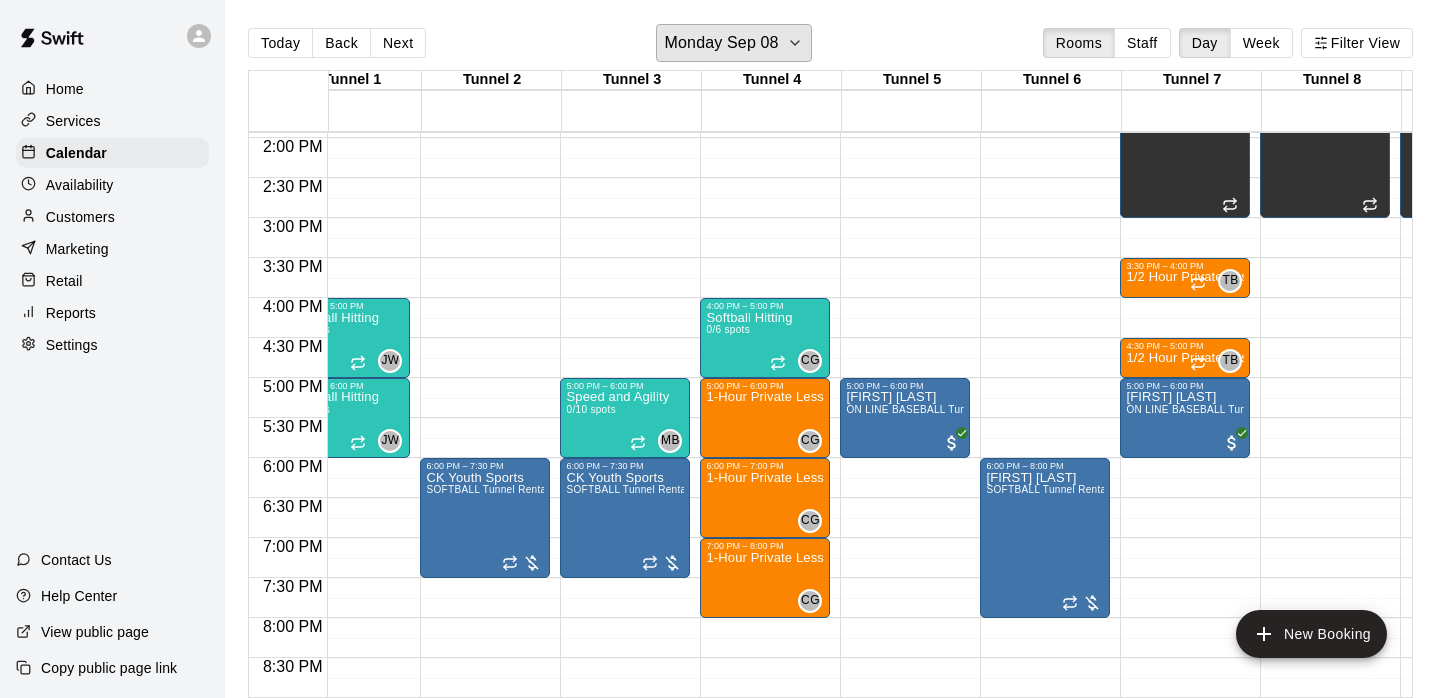 scroll, scrollTop: 1115, scrollLeft: 95, axis: both 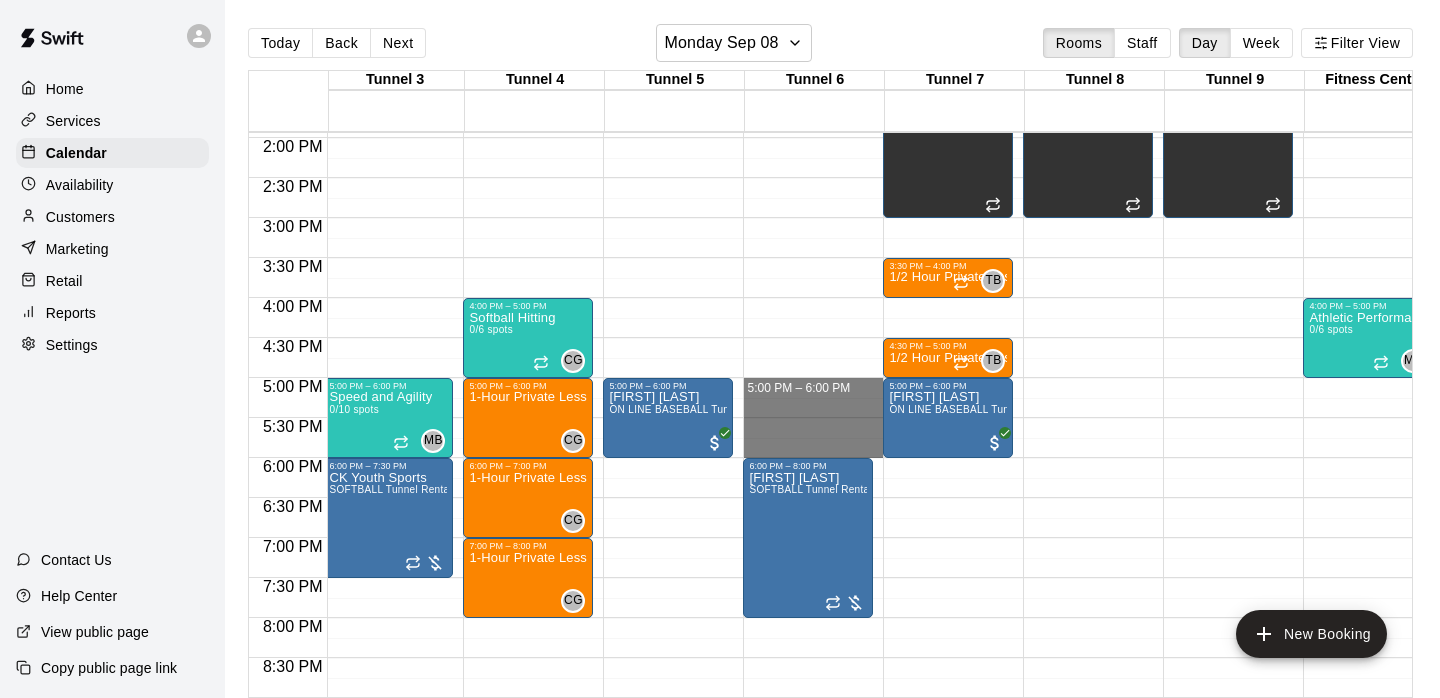 drag, startPoint x: 791, startPoint y: 383, endPoint x: 781, endPoint y: 445, distance: 62.801273 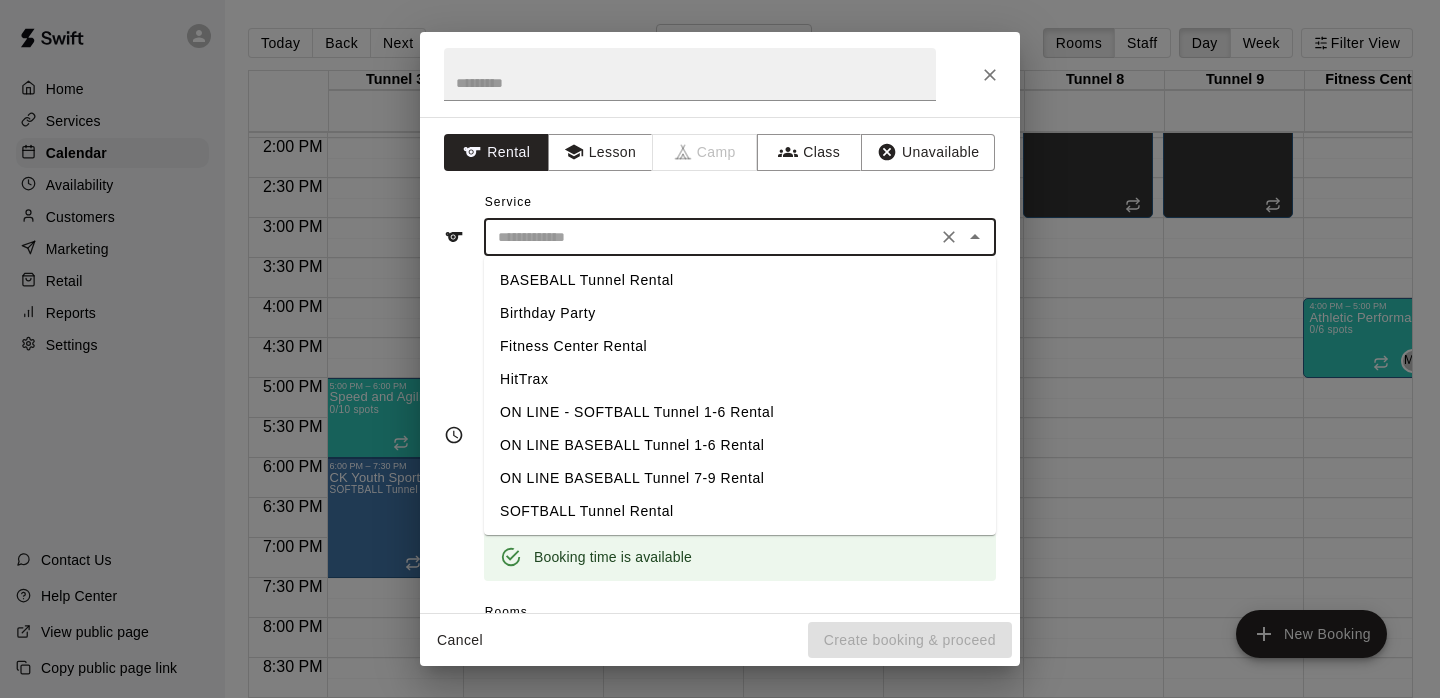 click at bounding box center (710, 237) 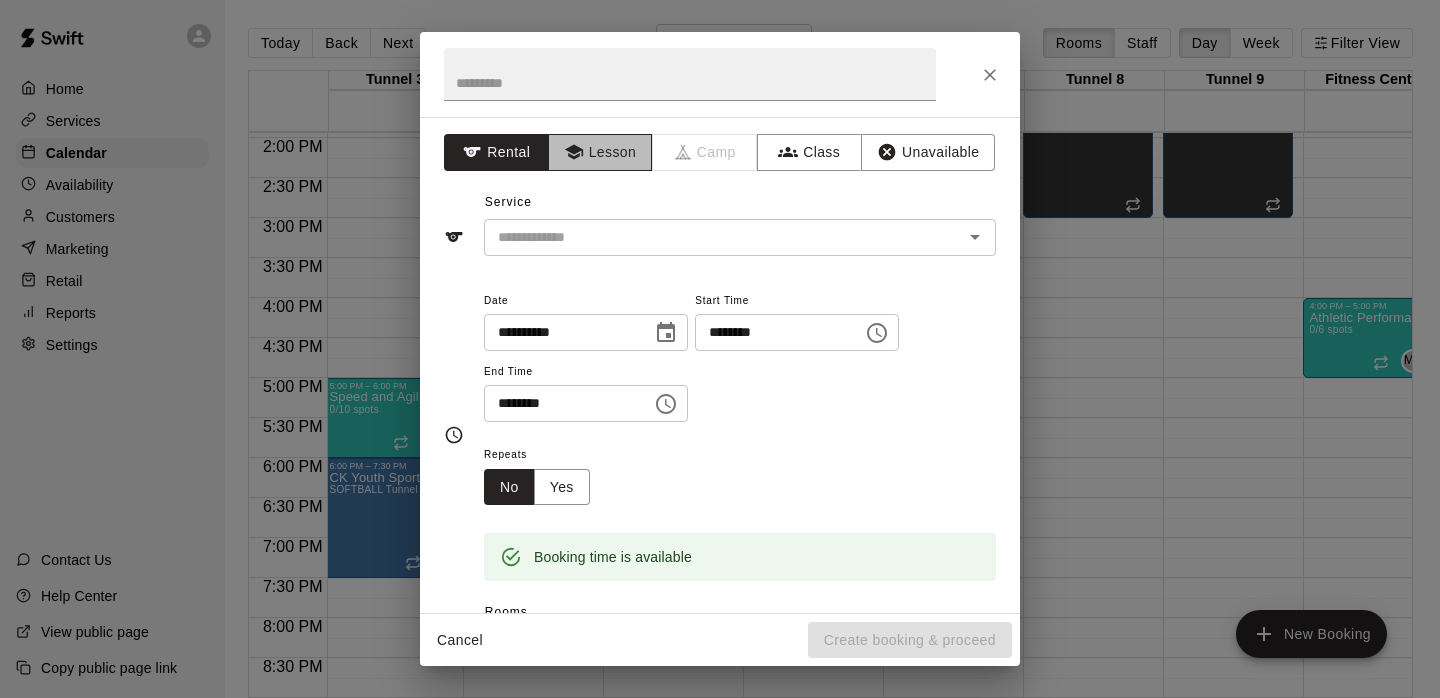 click on "Lesson" at bounding box center [600, 152] 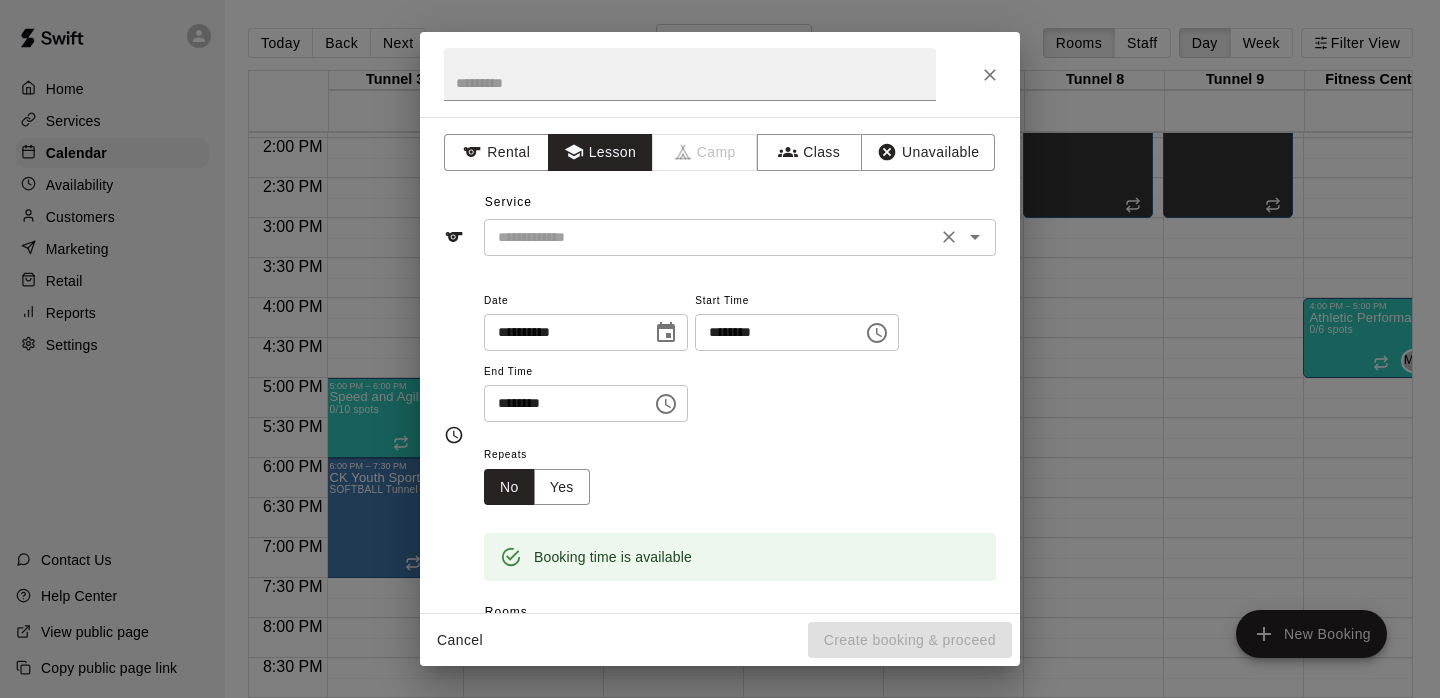 click at bounding box center (710, 237) 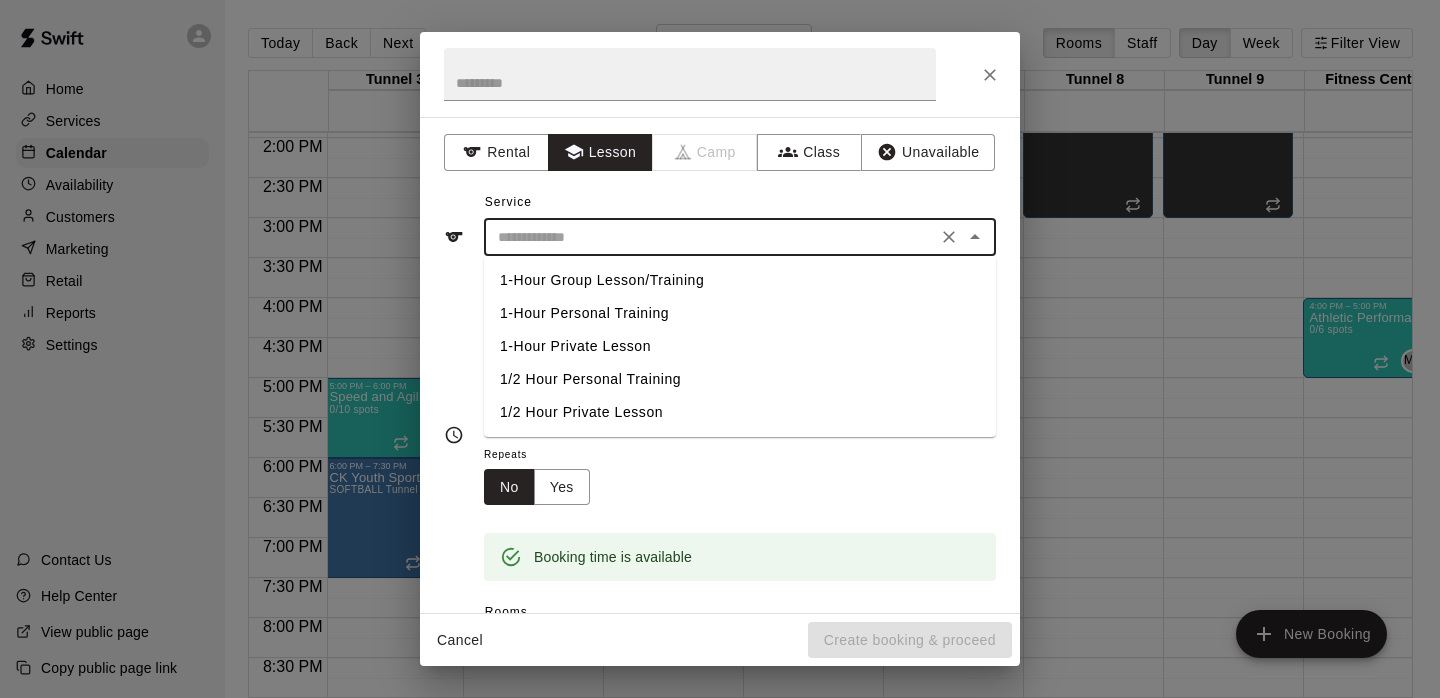 click on "1-Hour Private Lesson" at bounding box center (740, 346) 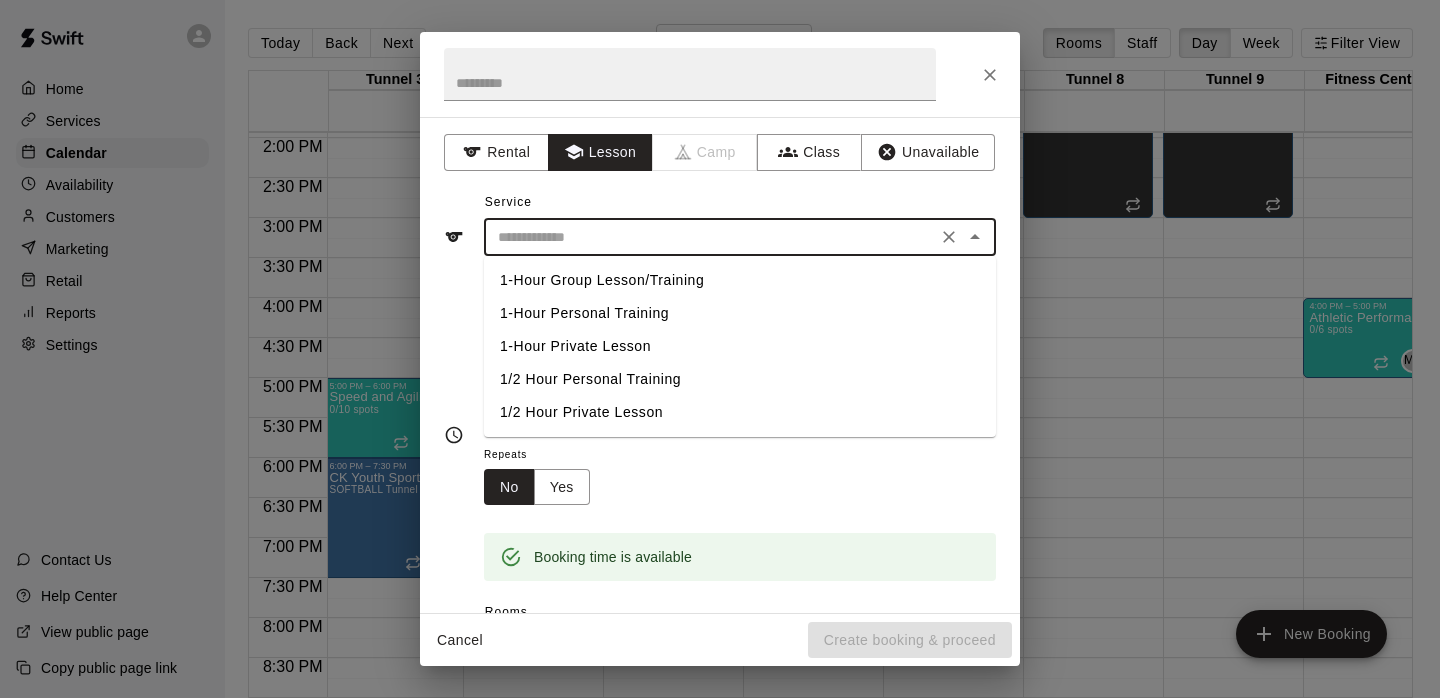 type on "**********" 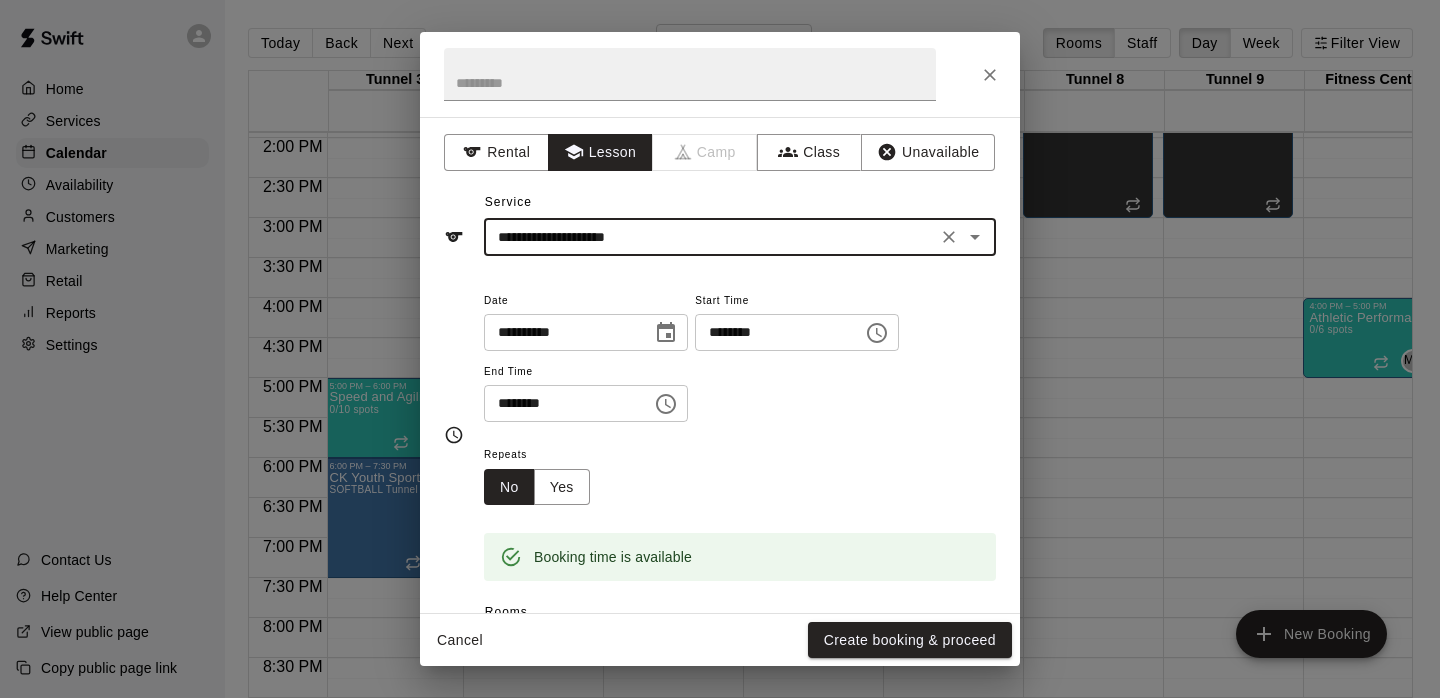 click on "Cancel Create booking & proceed" at bounding box center [720, 640] 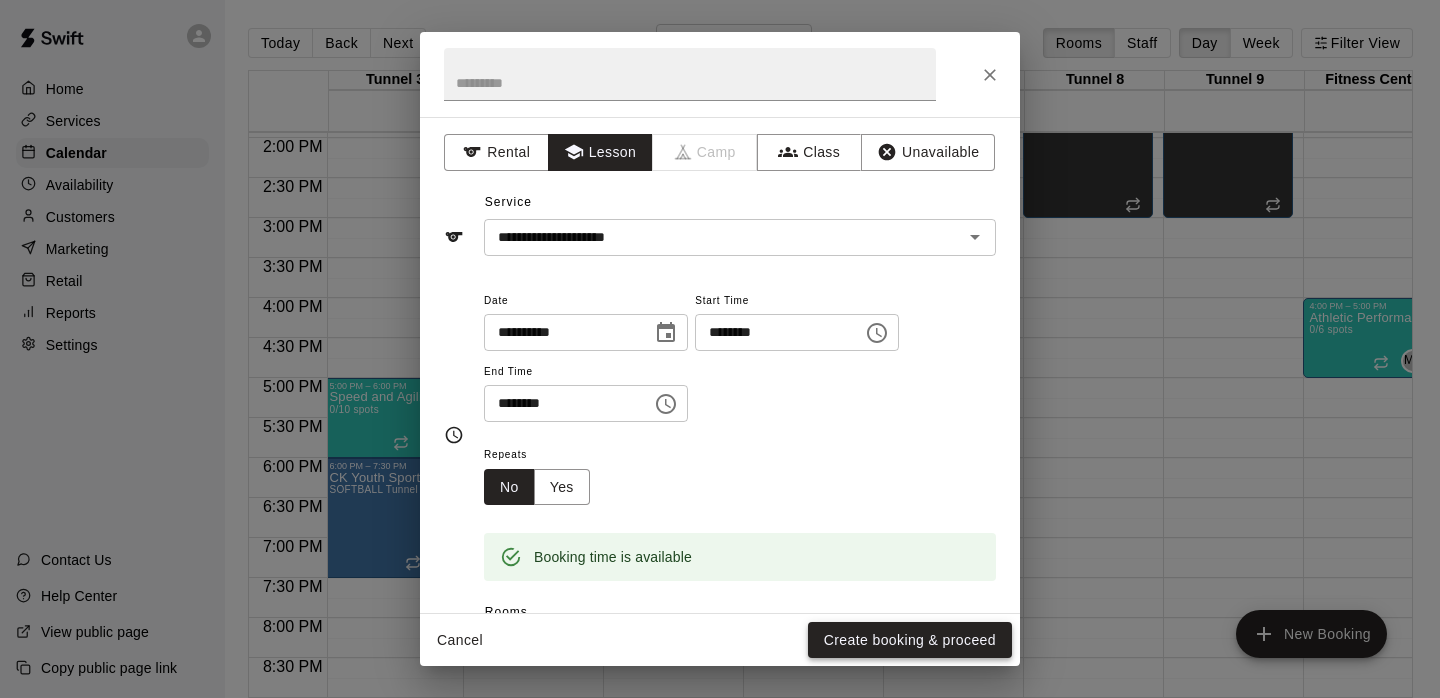 click on "Create booking & proceed" at bounding box center [910, 640] 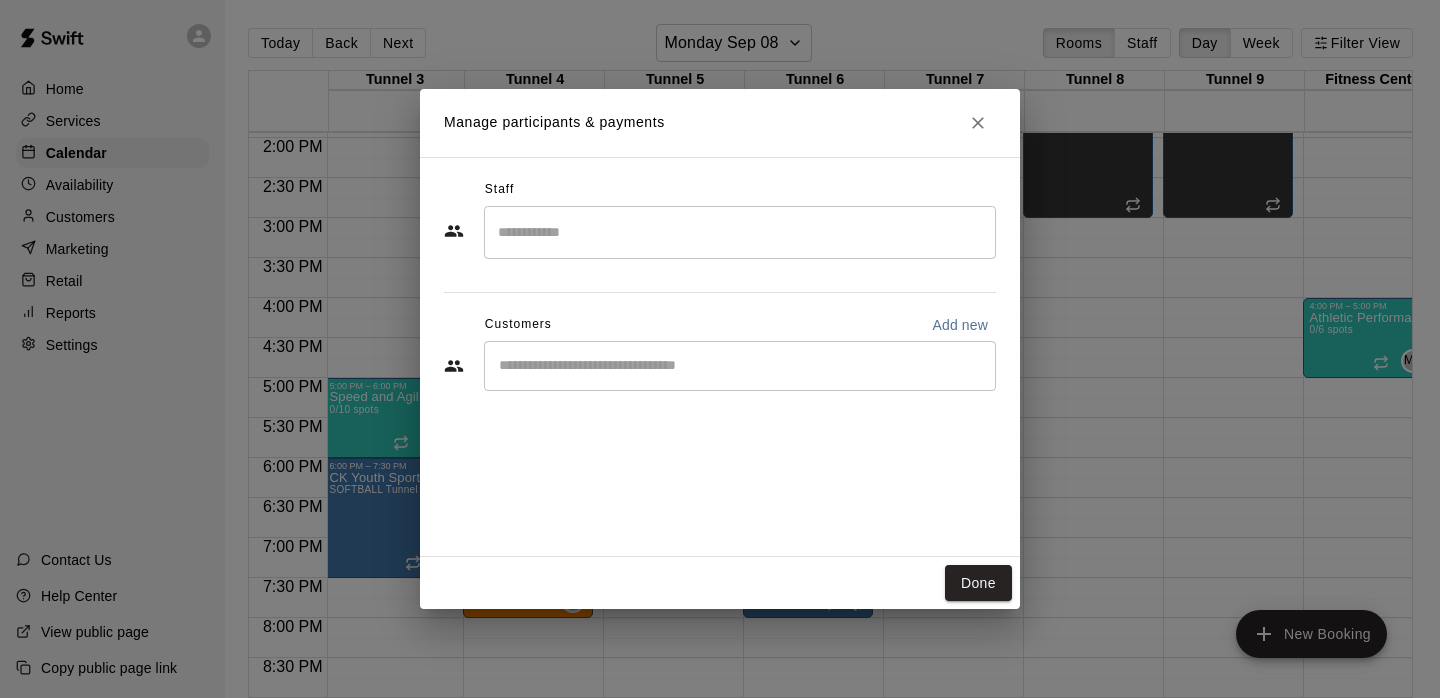 click on "​" at bounding box center (740, 232) 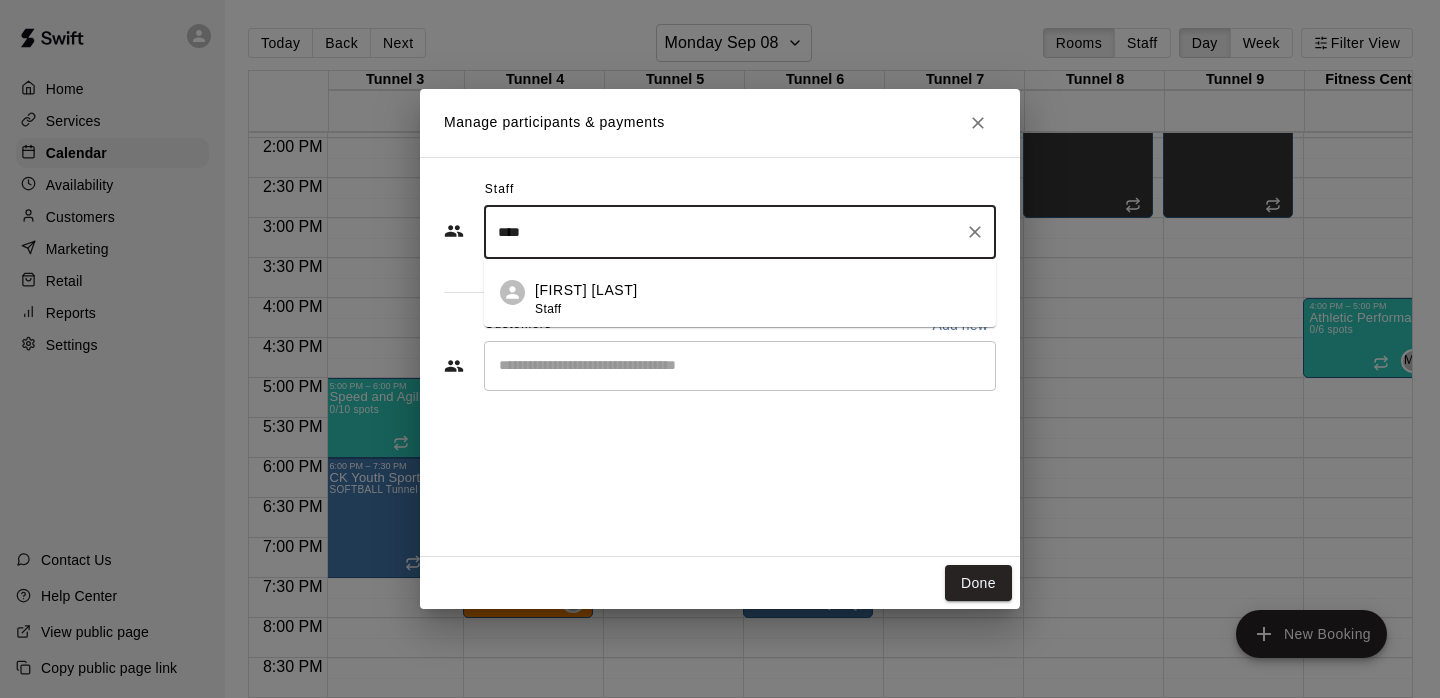 click on "[FIRST] [LAST]" at bounding box center (586, 290) 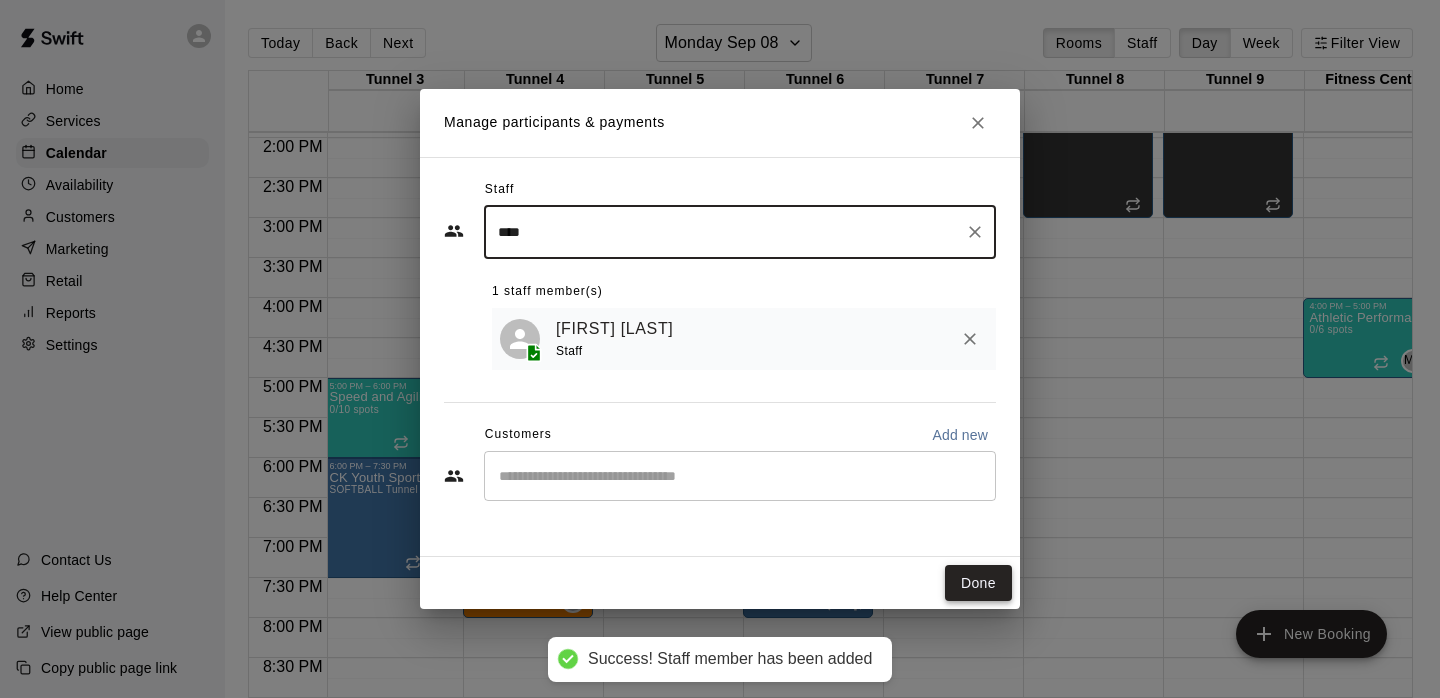 type on "****" 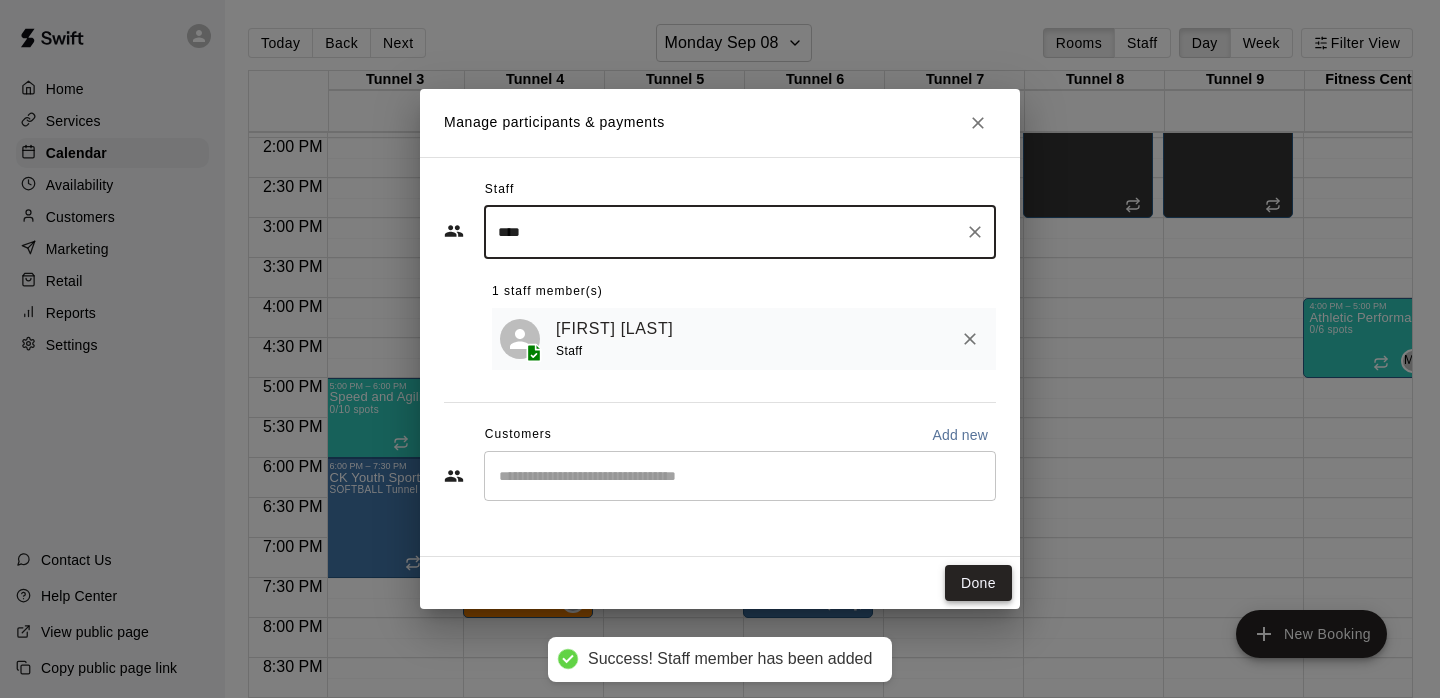 click on "Done" at bounding box center [978, 583] 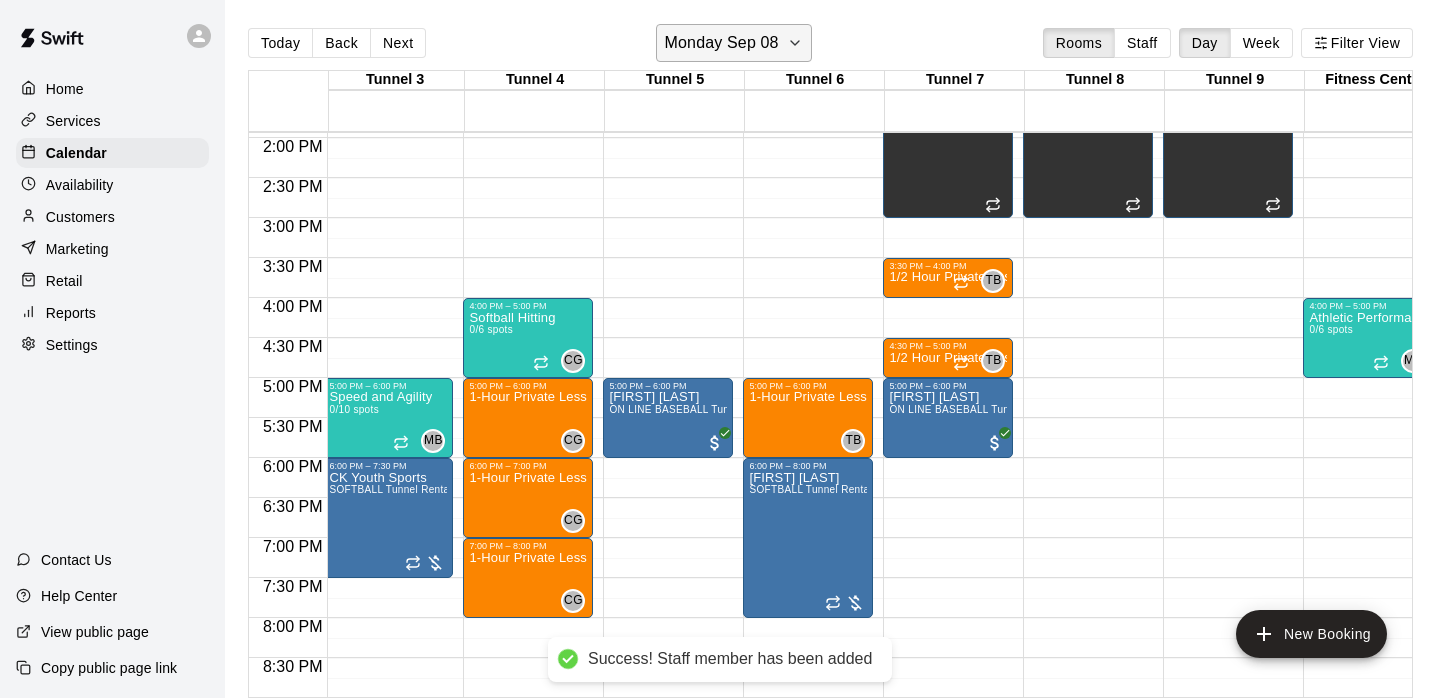 click 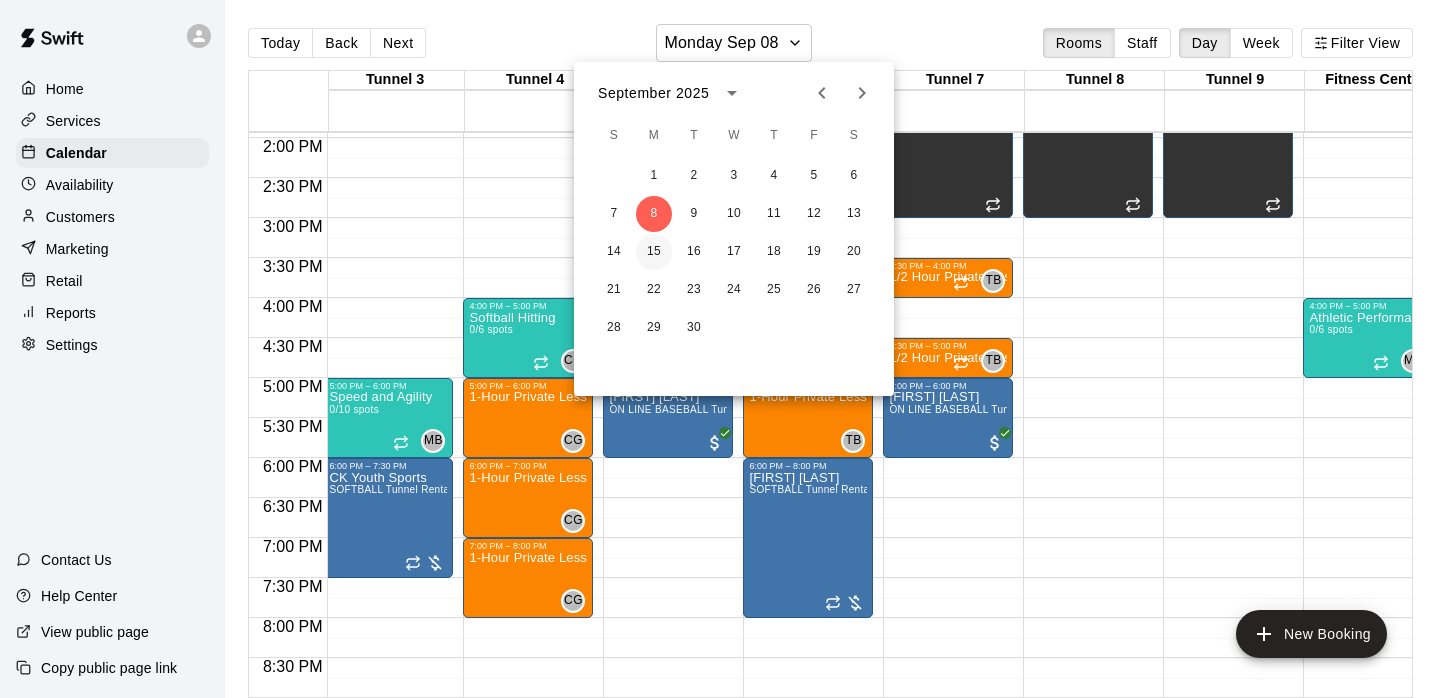 click on "15" at bounding box center [654, 252] 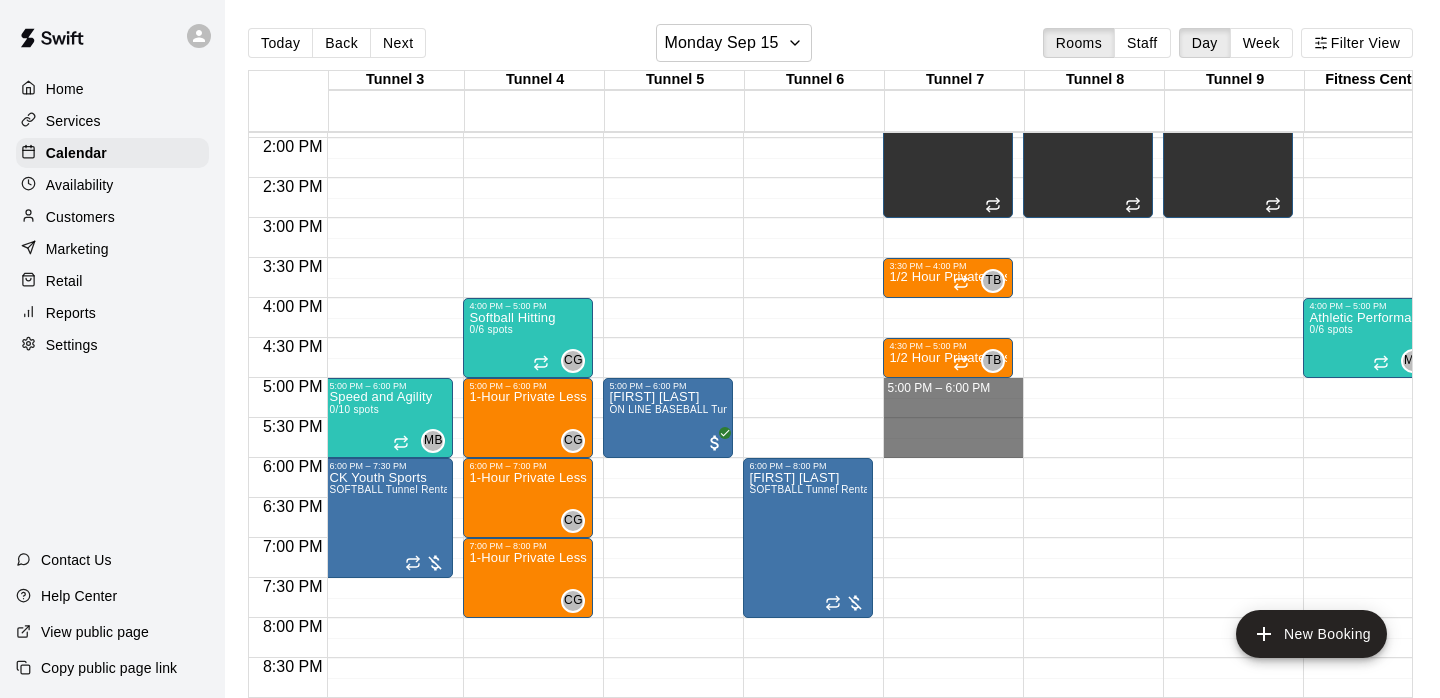 drag, startPoint x: 948, startPoint y: 388, endPoint x: 964, endPoint y: 442, distance: 56.32051 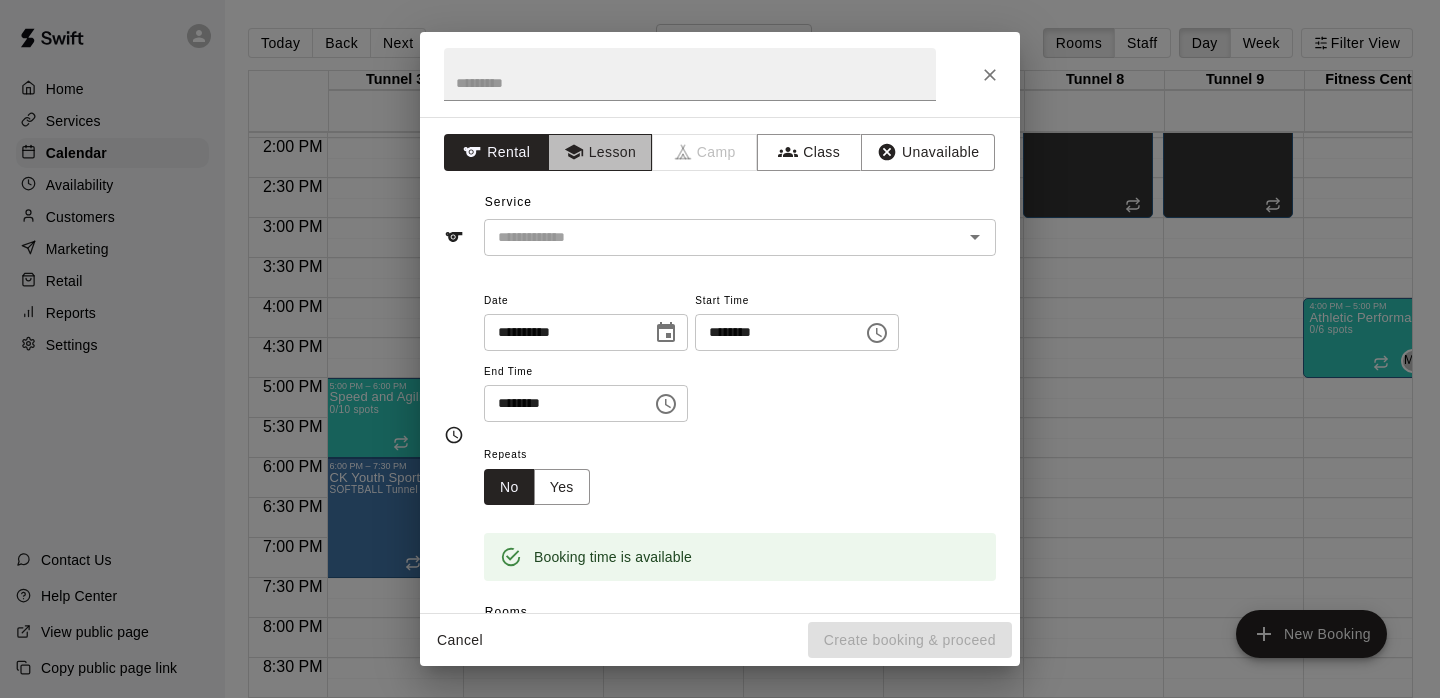 click on "Lesson" at bounding box center (600, 152) 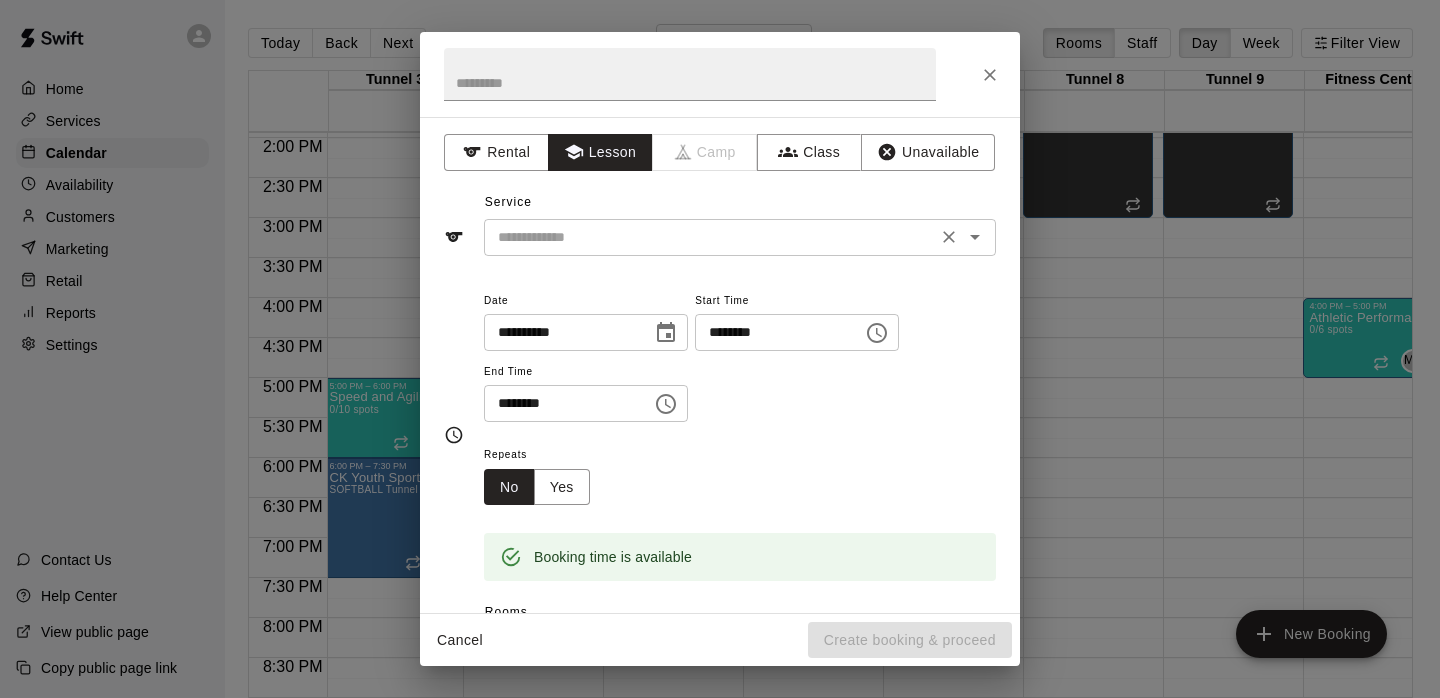 click at bounding box center [710, 237] 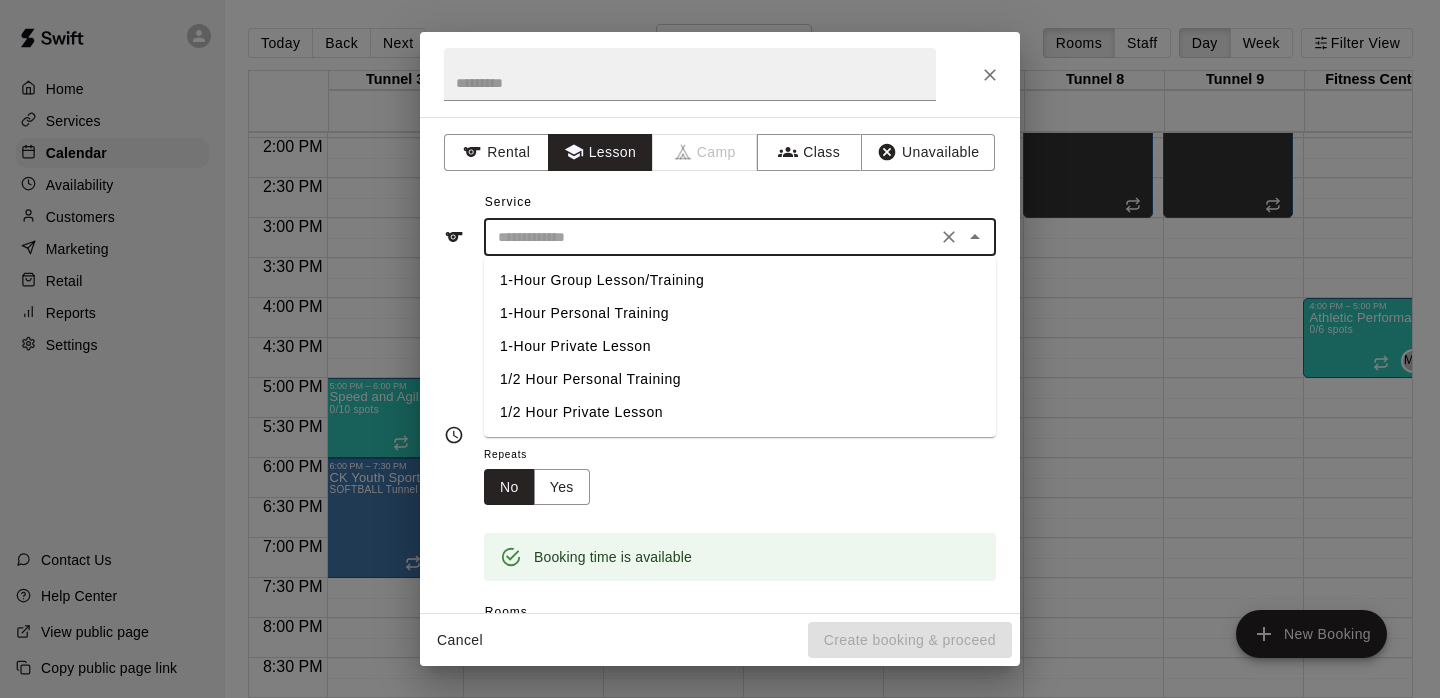click on "1-Hour Private Lesson" at bounding box center (740, 346) 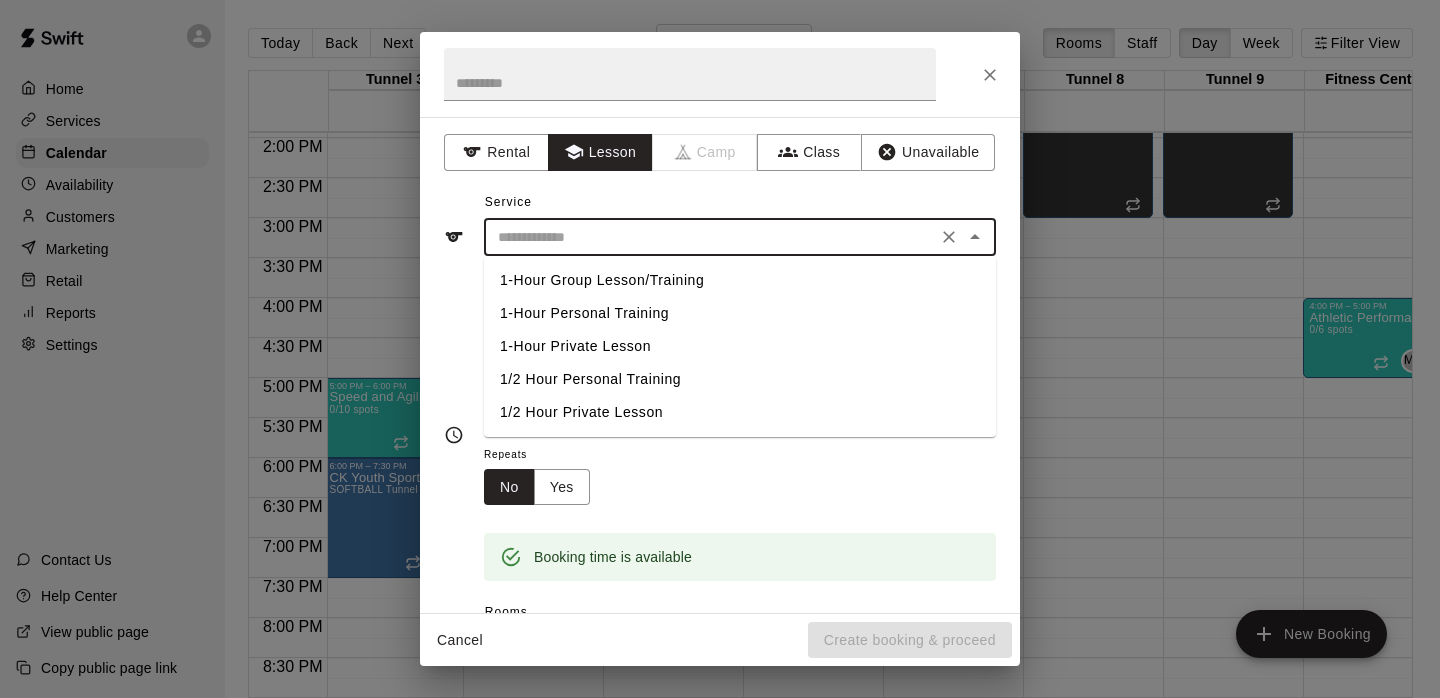 type on "**********" 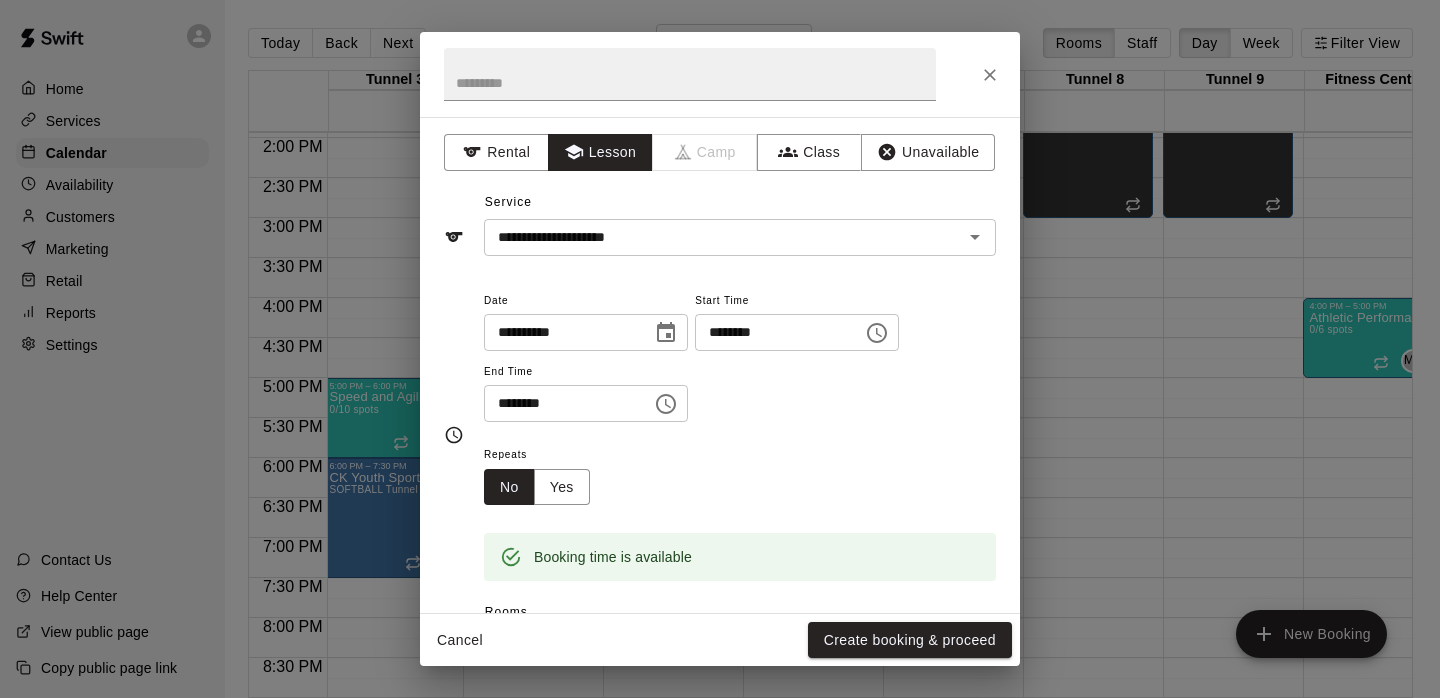 click on "Booking time is available" at bounding box center [740, 543] 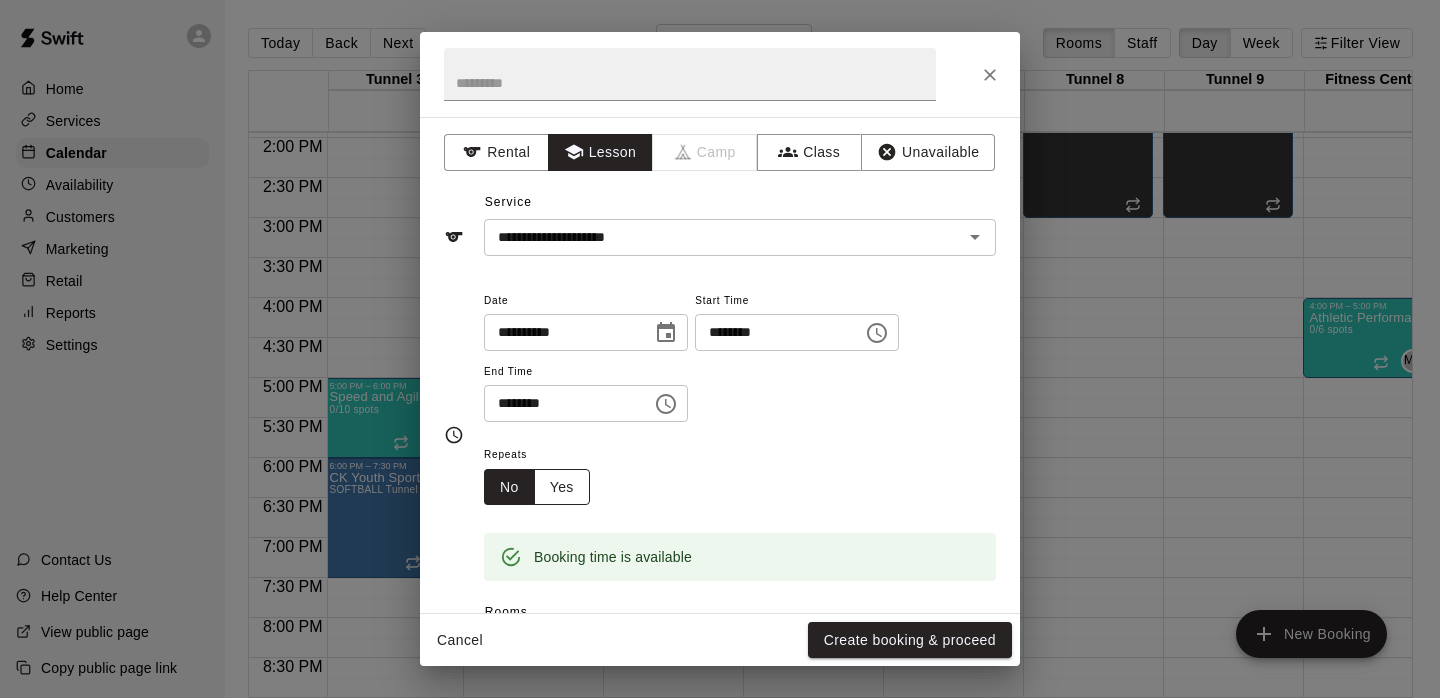 click on "Yes" at bounding box center [562, 487] 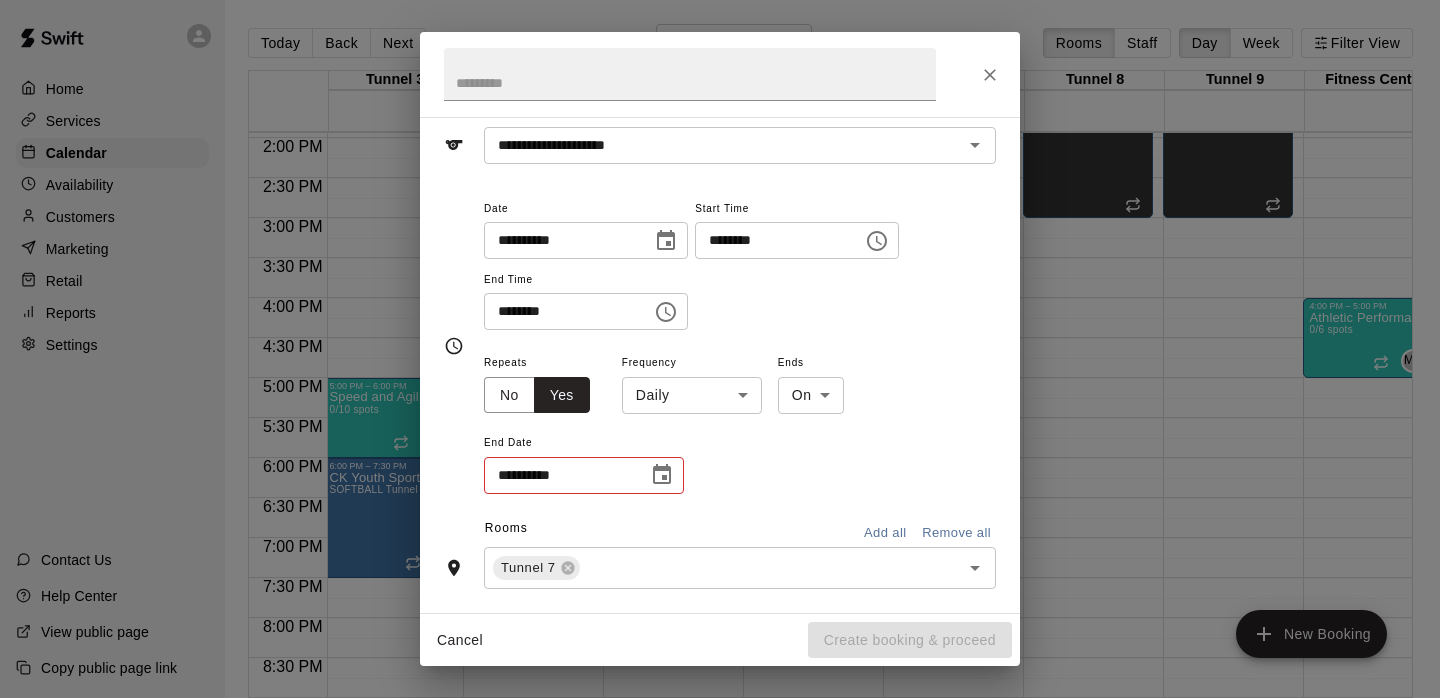 scroll, scrollTop: 94, scrollLeft: 0, axis: vertical 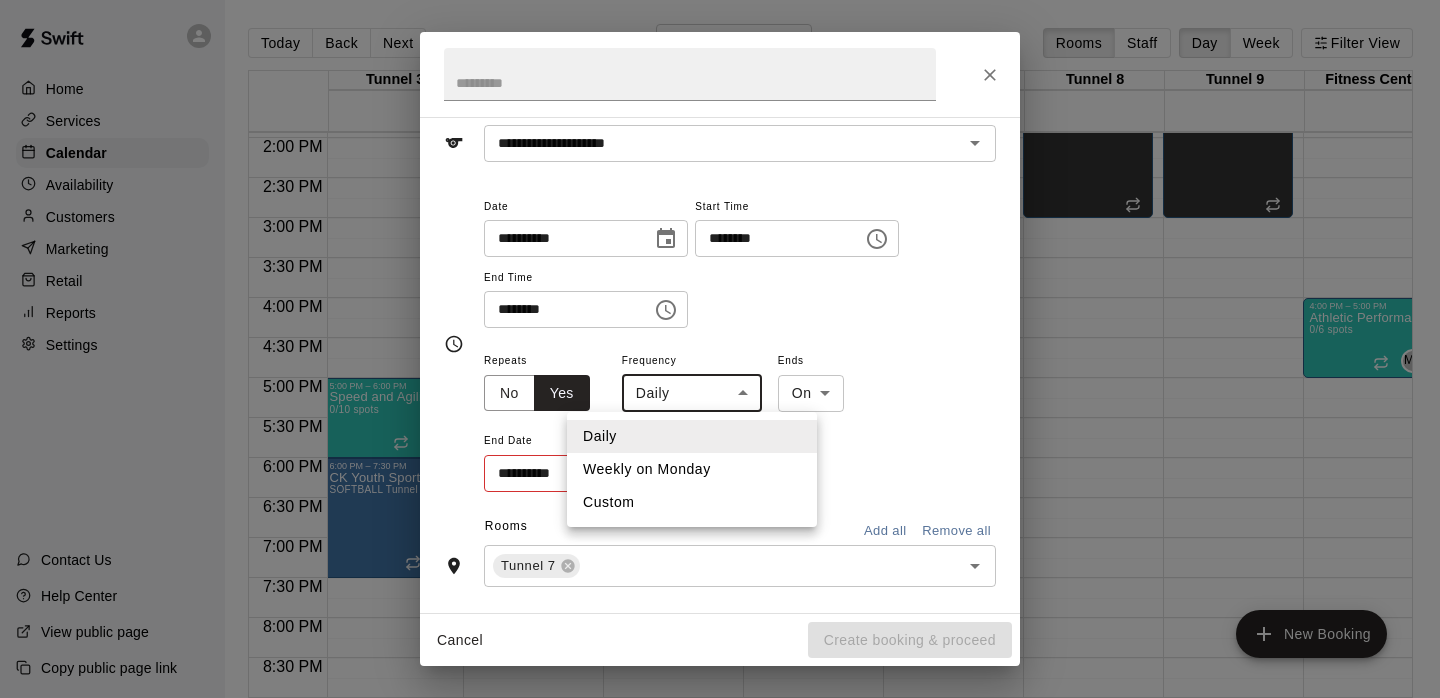 click on "Home Services Calendar Availability Customers Marketing Retail Reports Settings Contact Us Help Center View public page Copy public page link Today Back Next Monday Sep 15 Rooms Staff Day Week Filter View Tunnel 1 15 Mon Tunnel 2 15 Mon Tunnel 3 15 Mon Tunnel 4 15 Mon Tunnel 5 15 Mon Tunnel 6 15 Mon Tunnel 7 15 Mon Tunnel 8 15 Mon Tunnel 9 15 Mon Fitness Center 15 Mon 12:00 AM 12:30 AM 1:00 AM 1:30 AM 2:00 AM 2:30 AM 3:00 AM 3:30 AM 4:00 AM 4:30 AM 5:00 AM 5:30 AM 6:00 AM 6:30 AM 7:00 AM 7:30 AM 8:00 AM 8:30 AM 9:00 AM 9:30 AM 10:00 AM 10:30 AM 11:00 AM 11:30 AM 12:00 PM 12:30 PM 1:00 PM 1:30 PM 2:00 PM 2:30 PM 3:00 PM 3:30 PM 4:00 PM 4:30 PM 5:00 PM 5:30 PM 6:00 PM 6:30 PM 7:00 PM 7:30 PM 8:00 PM 8:30 PM 9:00 PM 9:30 PM 10:00 PM 10:30 PM 11:00 PM 11:30 PM 12:00 AM – 10:00 AM Closed 4:00 PM – 5:00 PM Baseball Hitting 0/6 spots JW 0 5:00 PM – 6:00 PM Baseball Hitting 0/6 spots JW 0 9:00 PM – 11:59 PM Closed 12:00 AM – 10:00 AM Closed 5:00 PM – 6:00 PM [FIRST] [LAST] 6:00 PM – 7:30 PM Closed Closed" at bounding box center [720, 365] 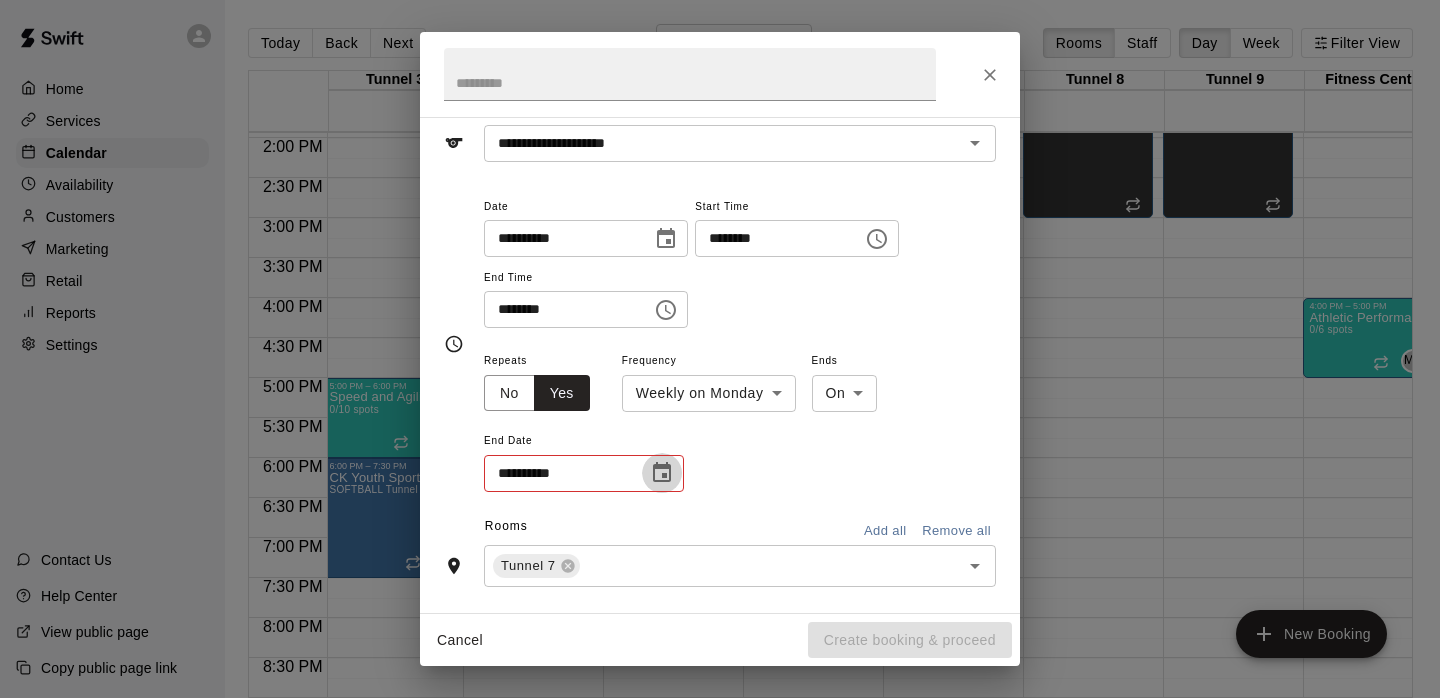 click 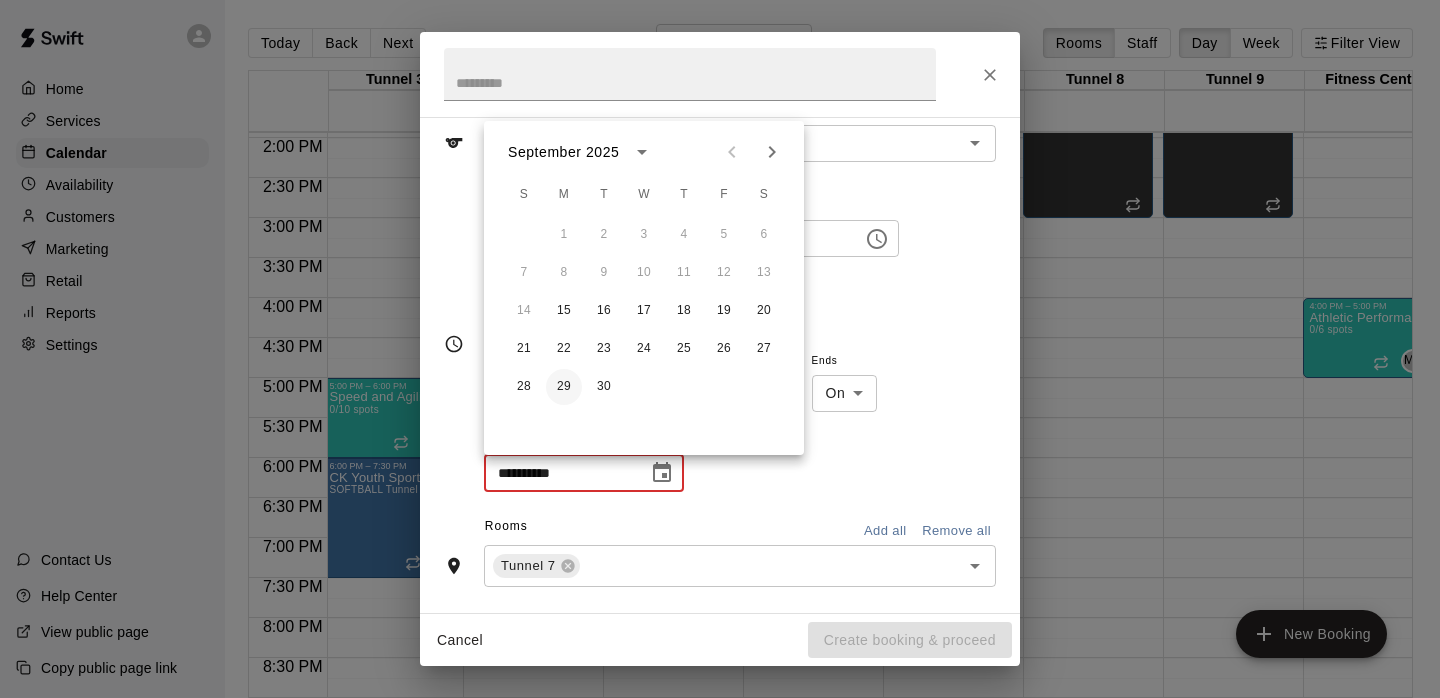 click on "29" at bounding box center [564, 387] 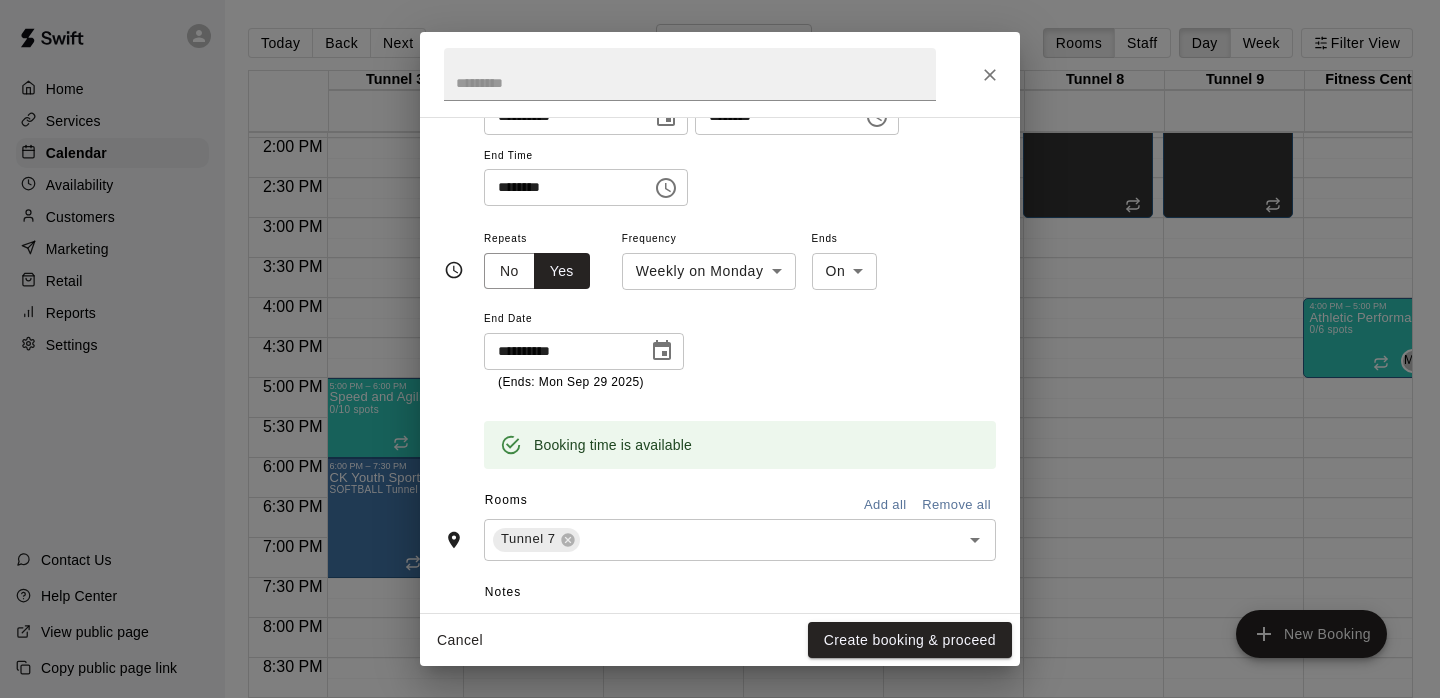 scroll, scrollTop: 221, scrollLeft: 0, axis: vertical 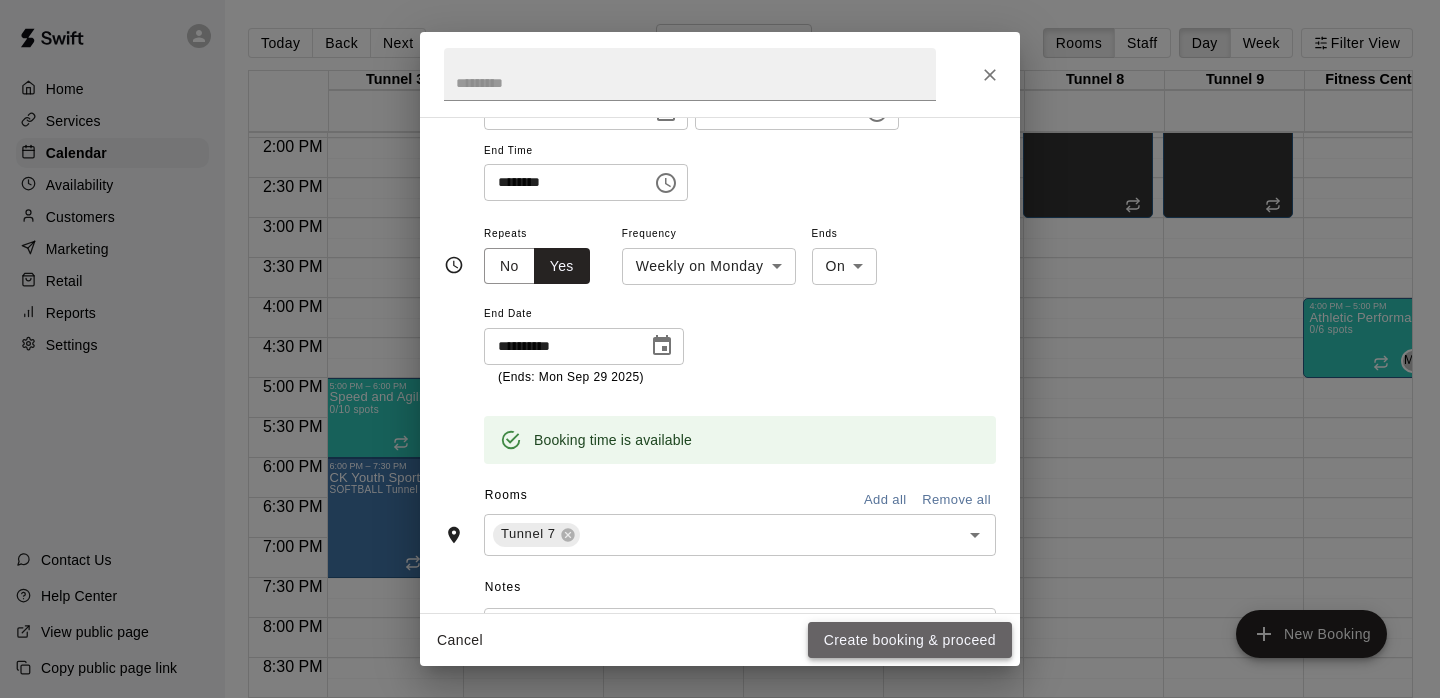 click on "Create booking & proceed" at bounding box center [910, 640] 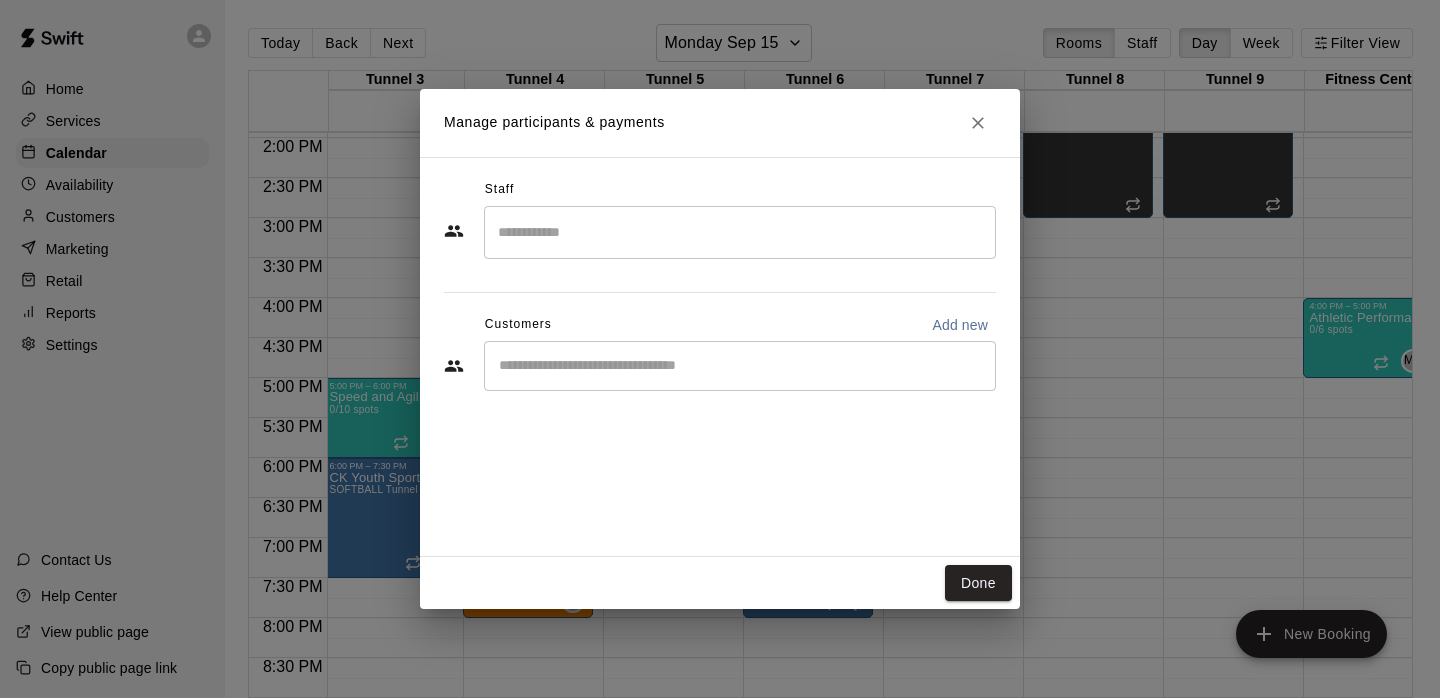 click at bounding box center (740, 232) 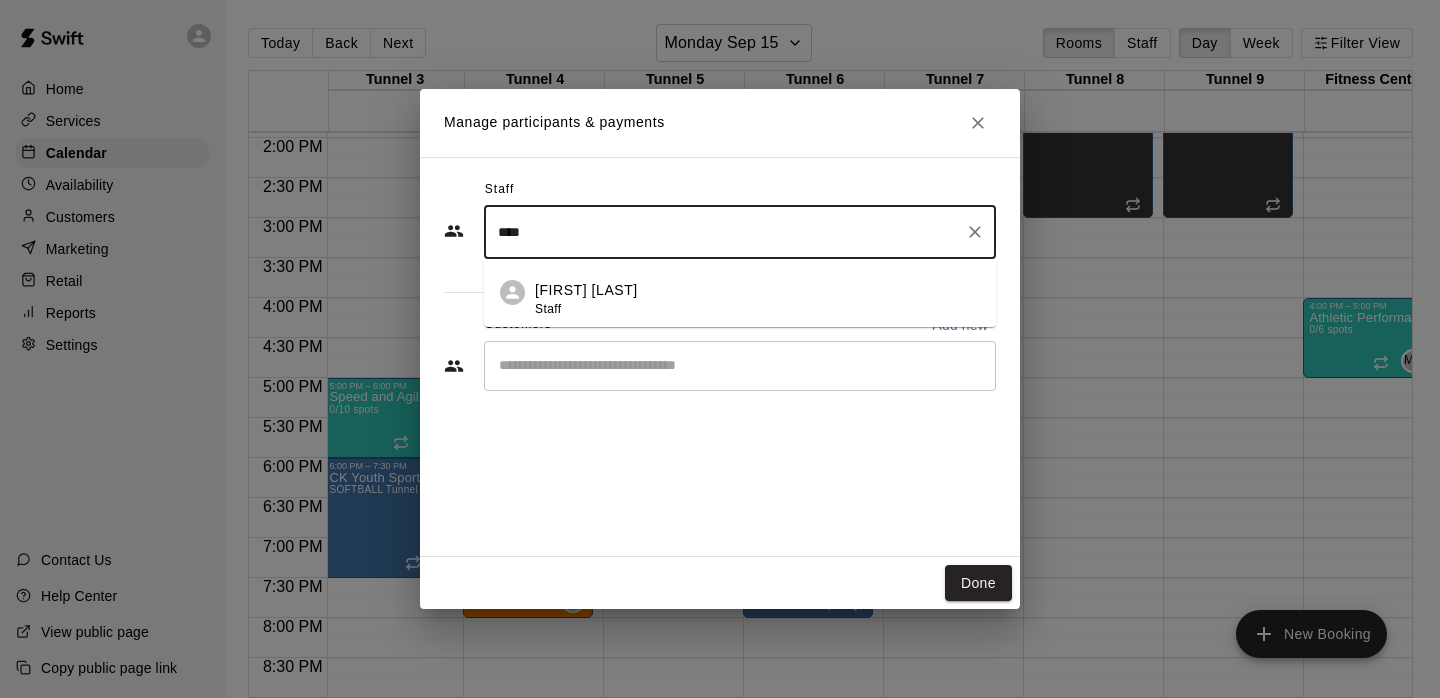 click on "Add Staff: [FIRST] [LAST]" at bounding box center (757, 299) 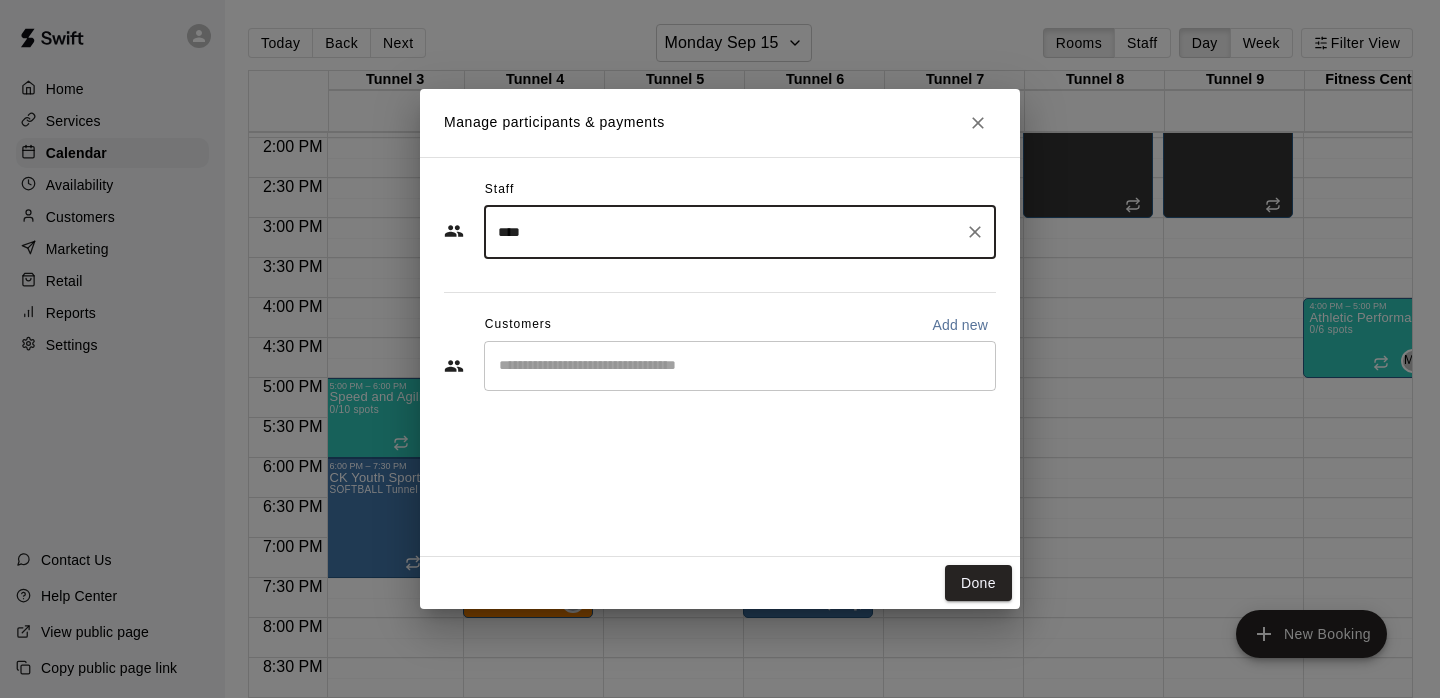 type on "****" 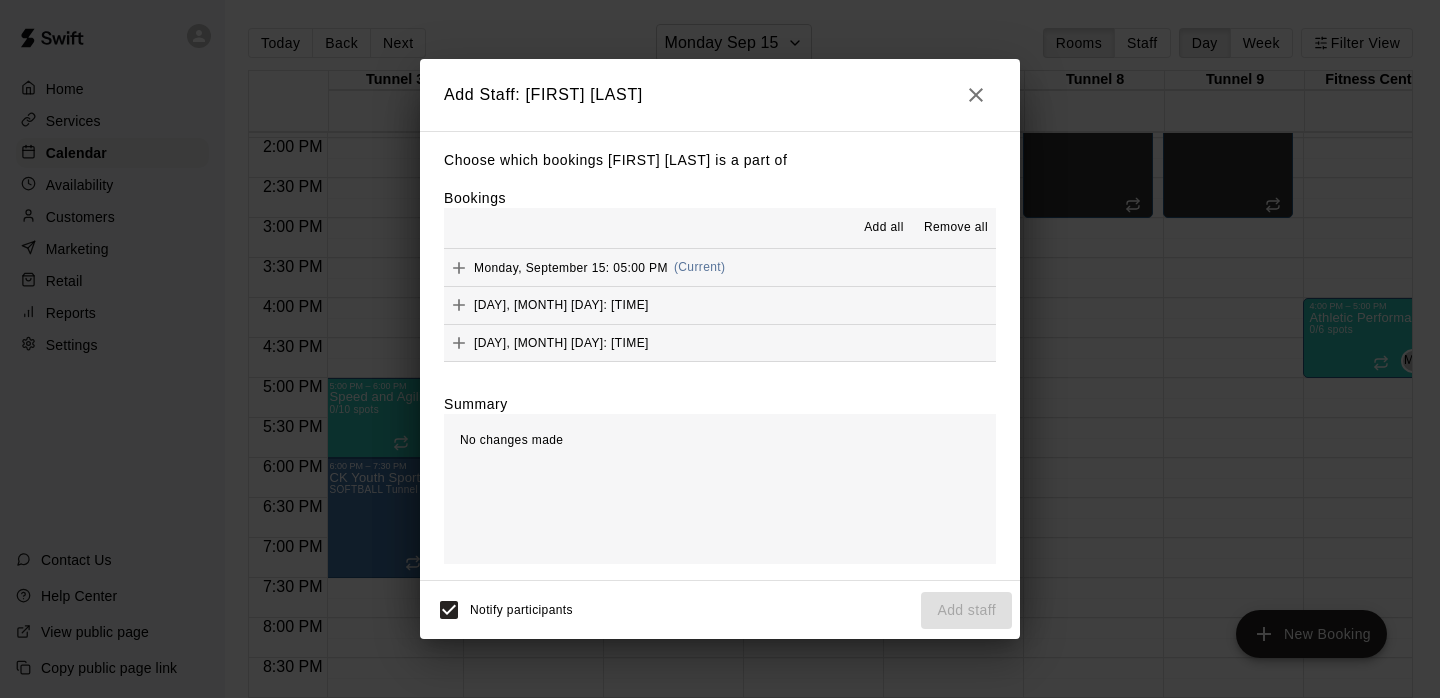 click on "Add all" at bounding box center (884, 228) 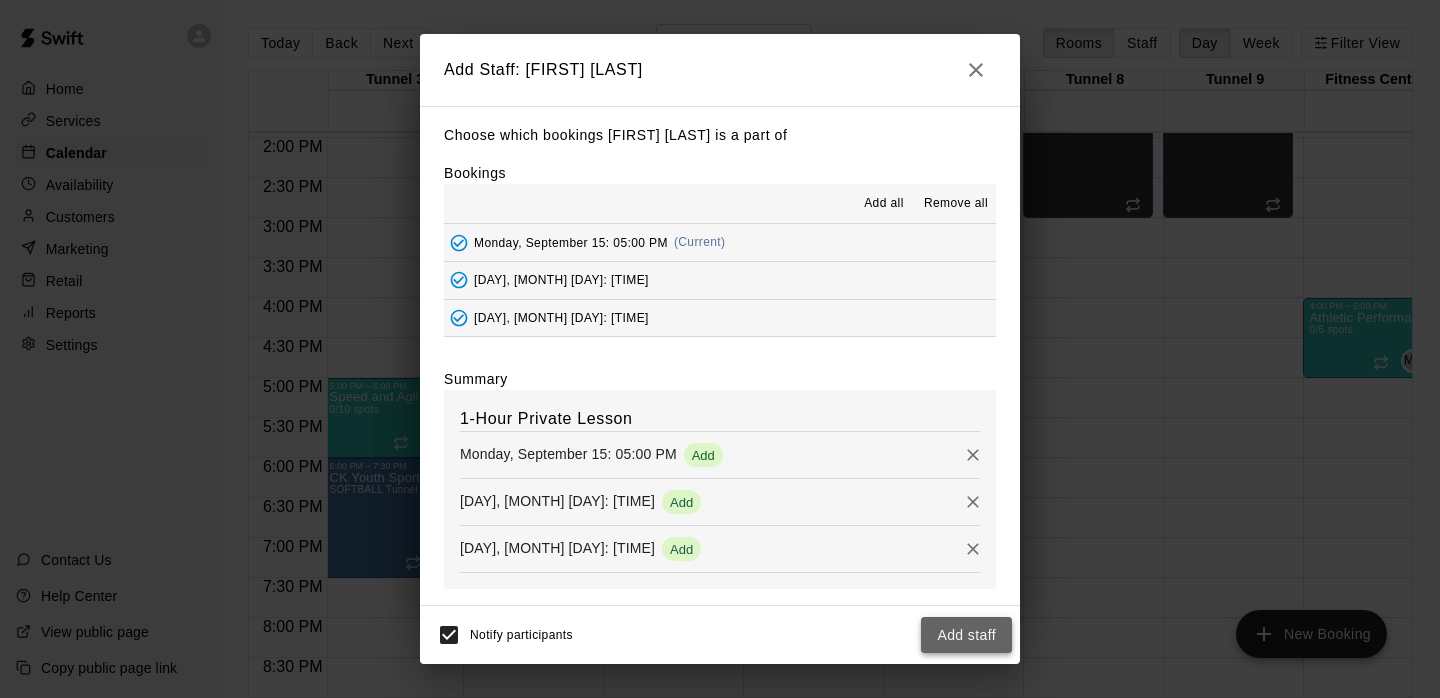 click on "Add staff" at bounding box center [966, 635] 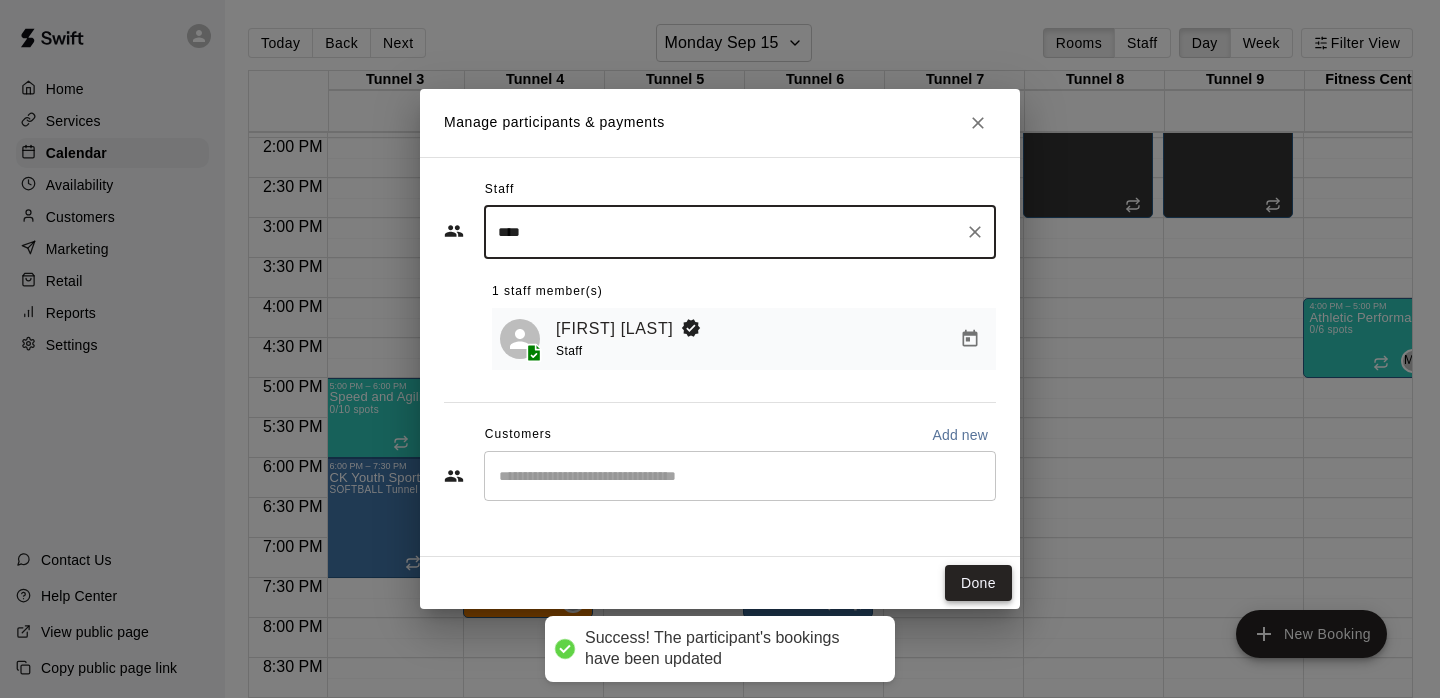 click on "Done" at bounding box center (978, 583) 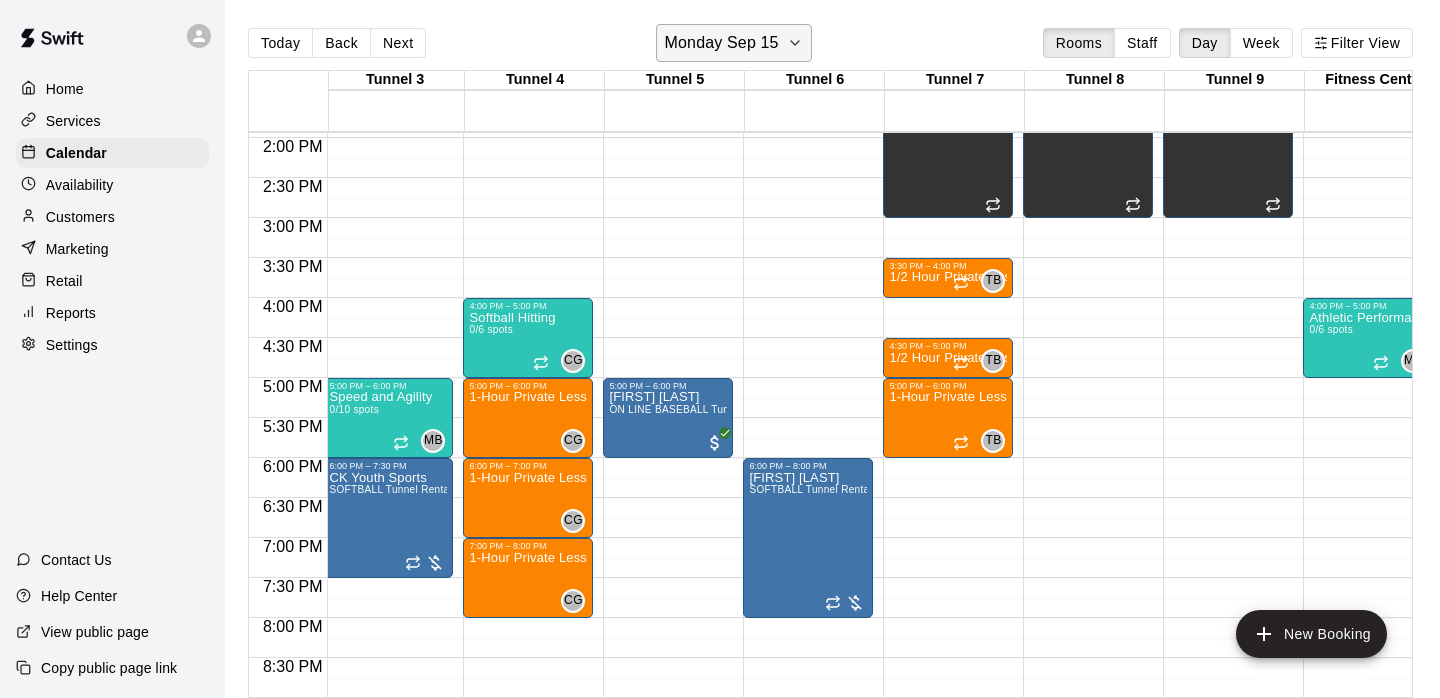click on "Monday Sep 15" at bounding box center (722, 43) 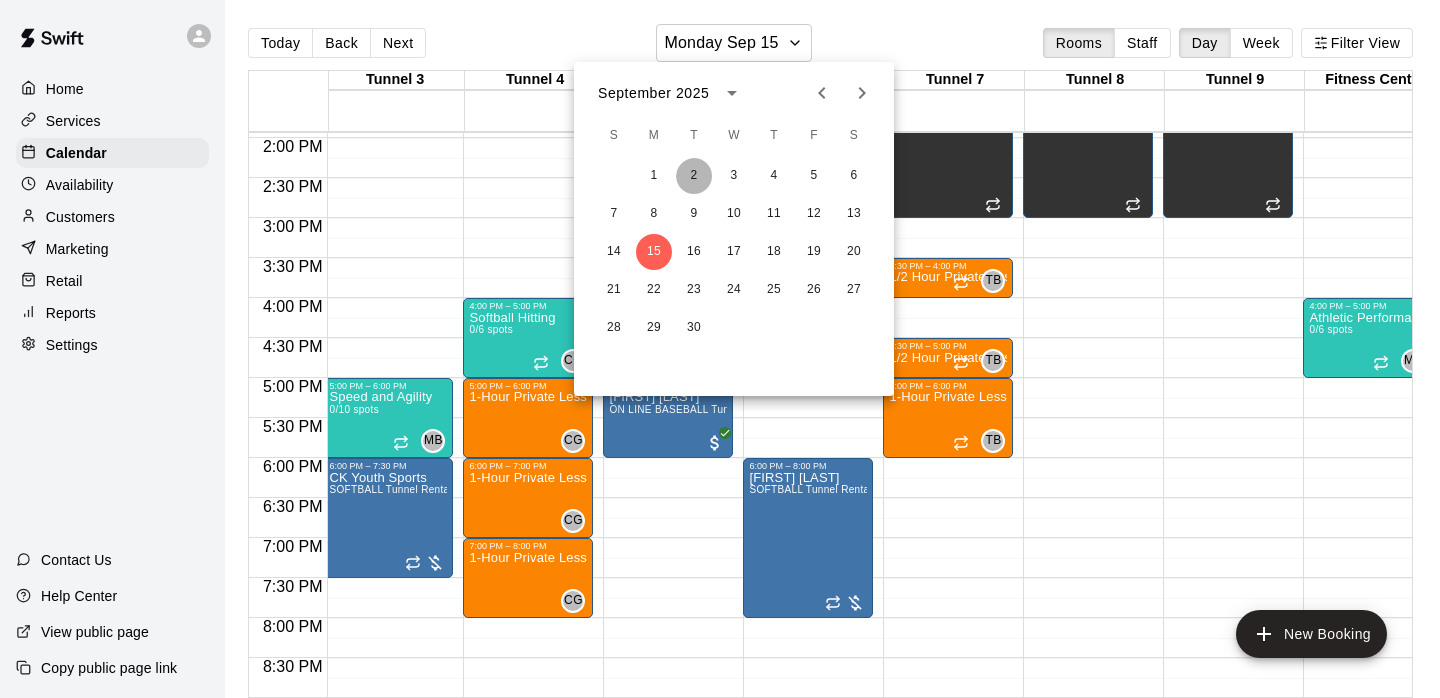 click on "2" at bounding box center (694, 176) 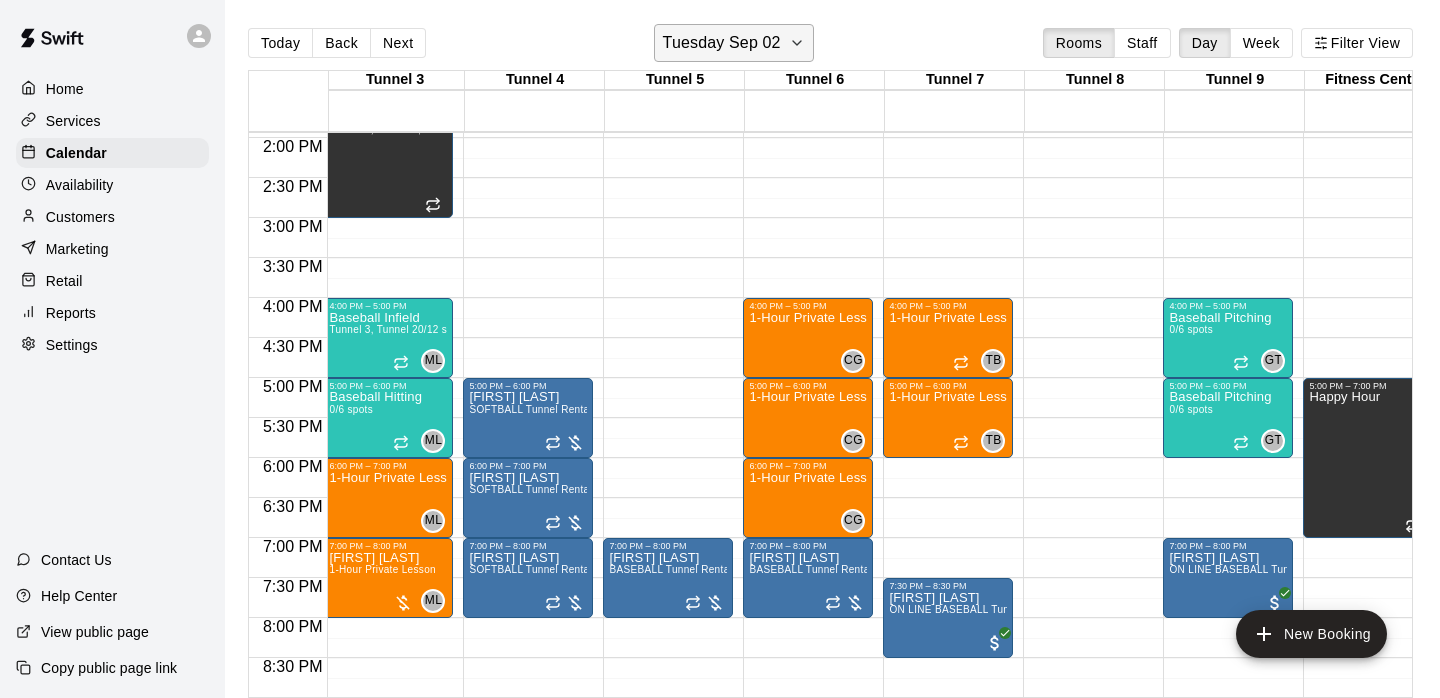 click on "Tuesday Sep 02" at bounding box center (722, 43) 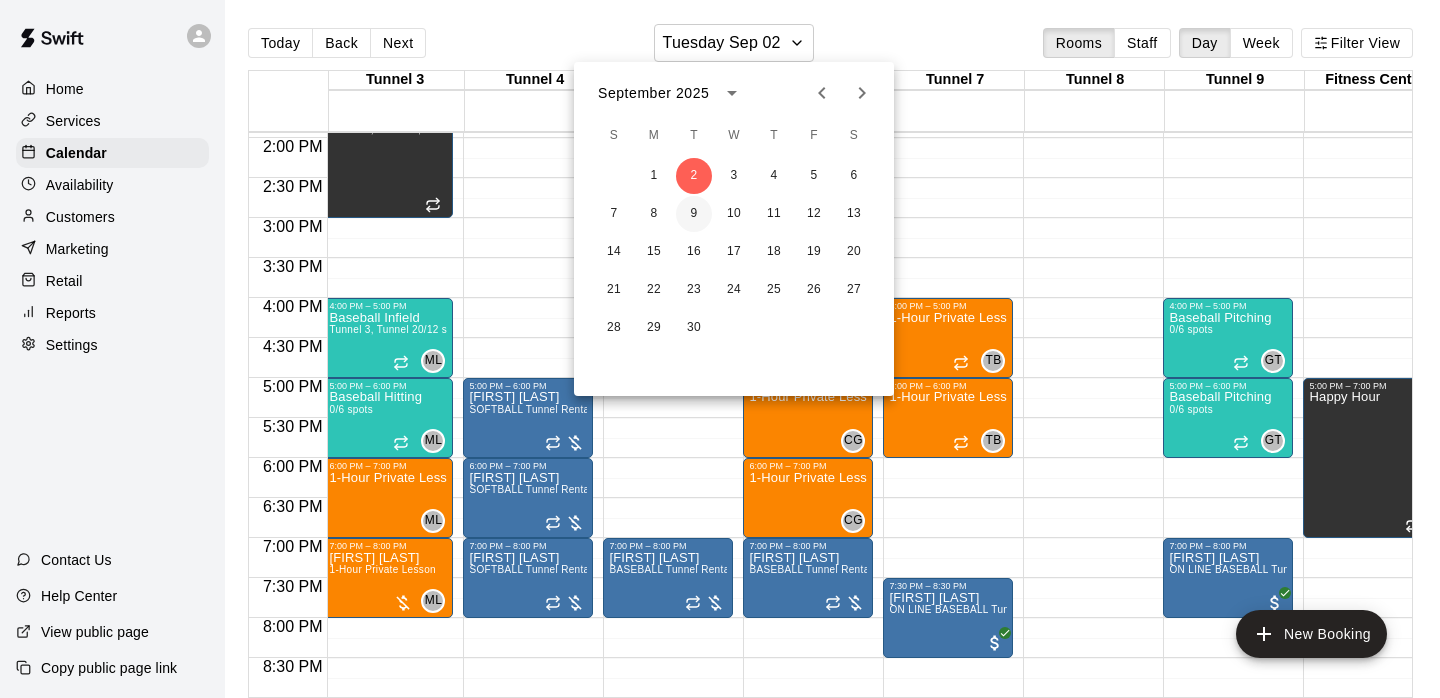 click on "9" at bounding box center (694, 214) 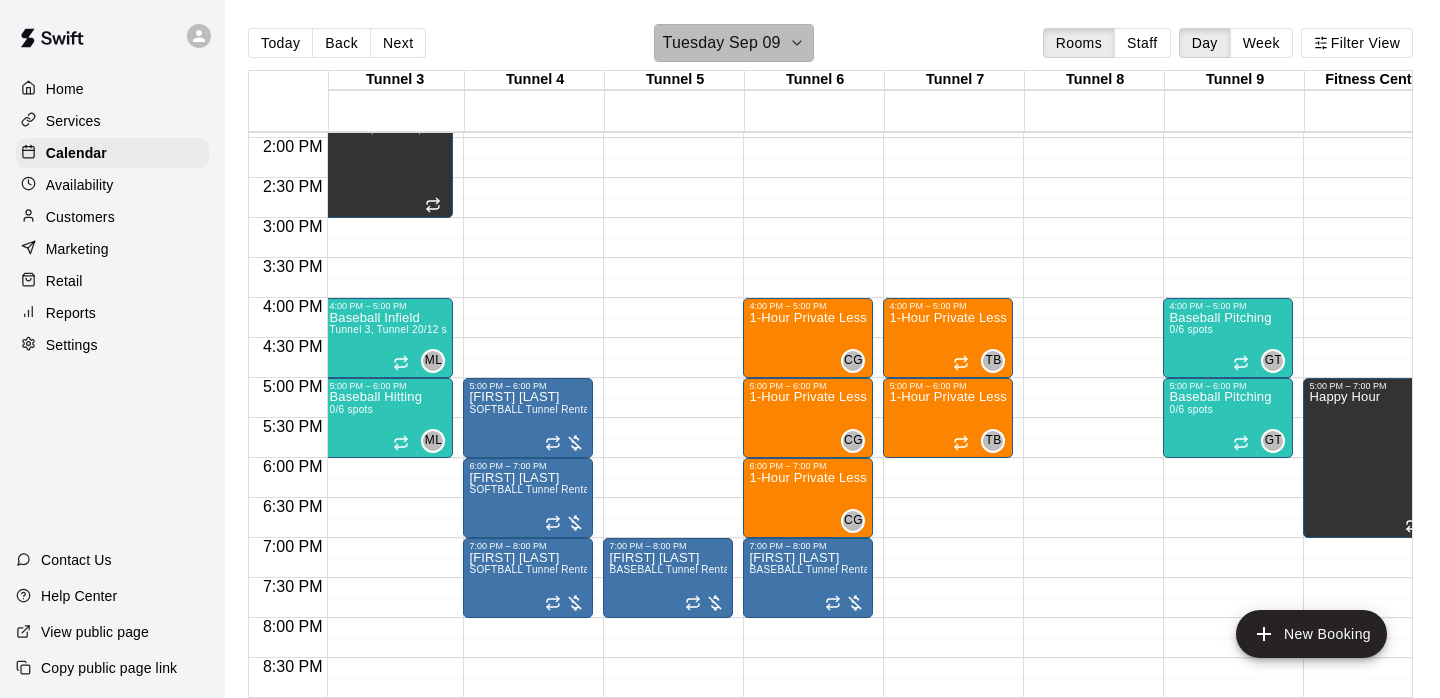 click on "Tuesday Sep 09" at bounding box center [722, 43] 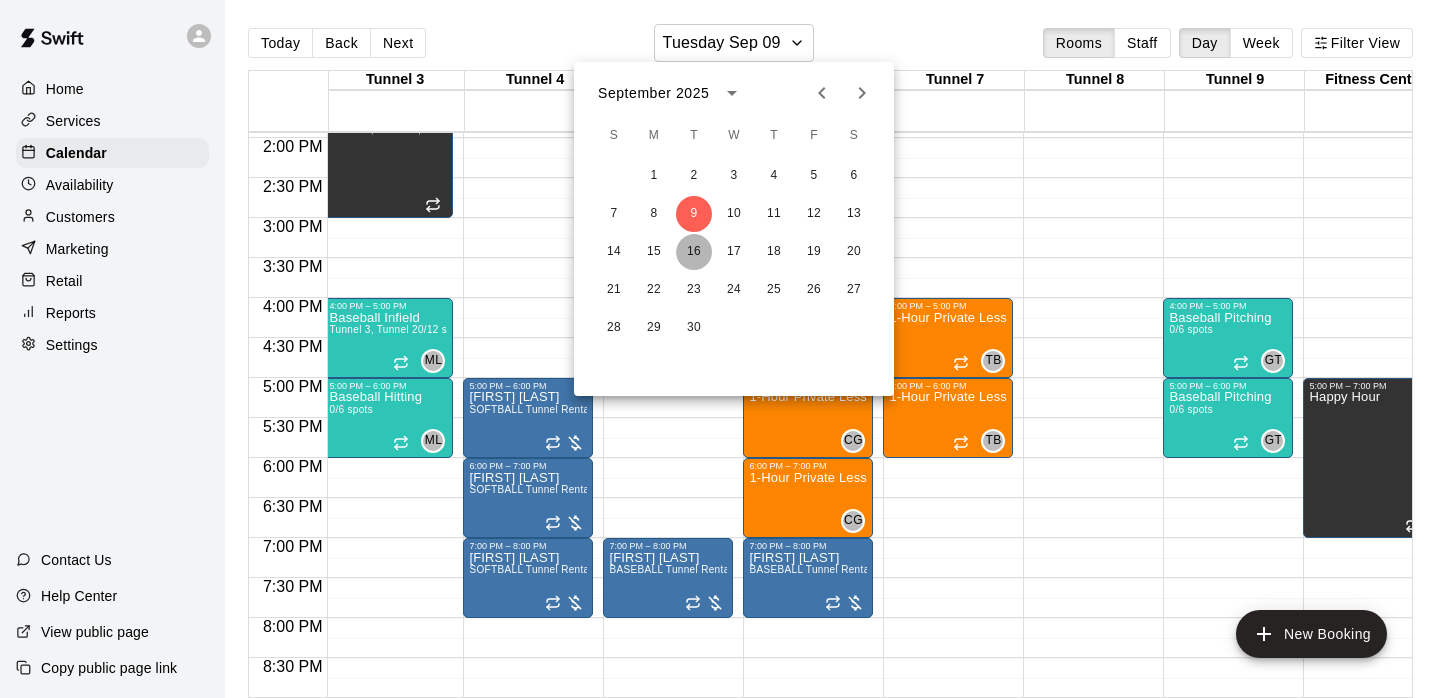 click on "16" at bounding box center [694, 252] 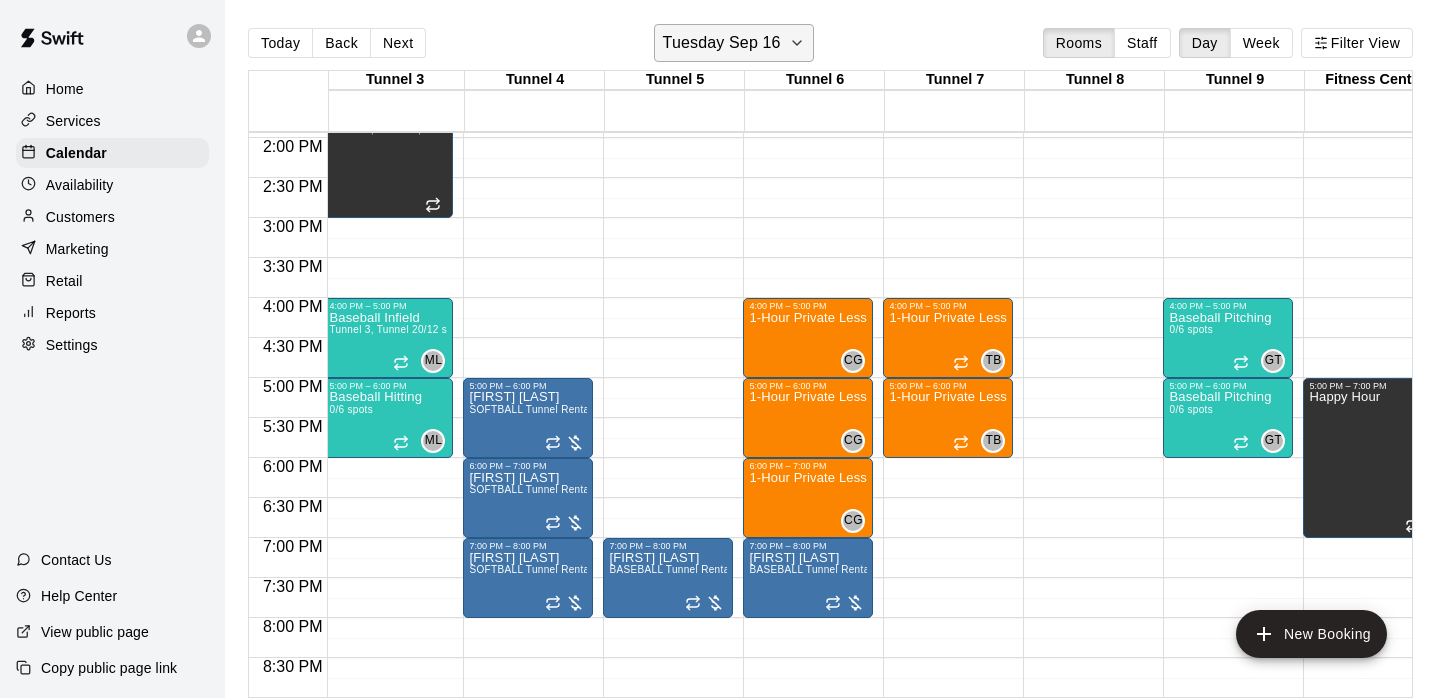 click on "Tuesday Sep 16" at bounding box center (722, 43) 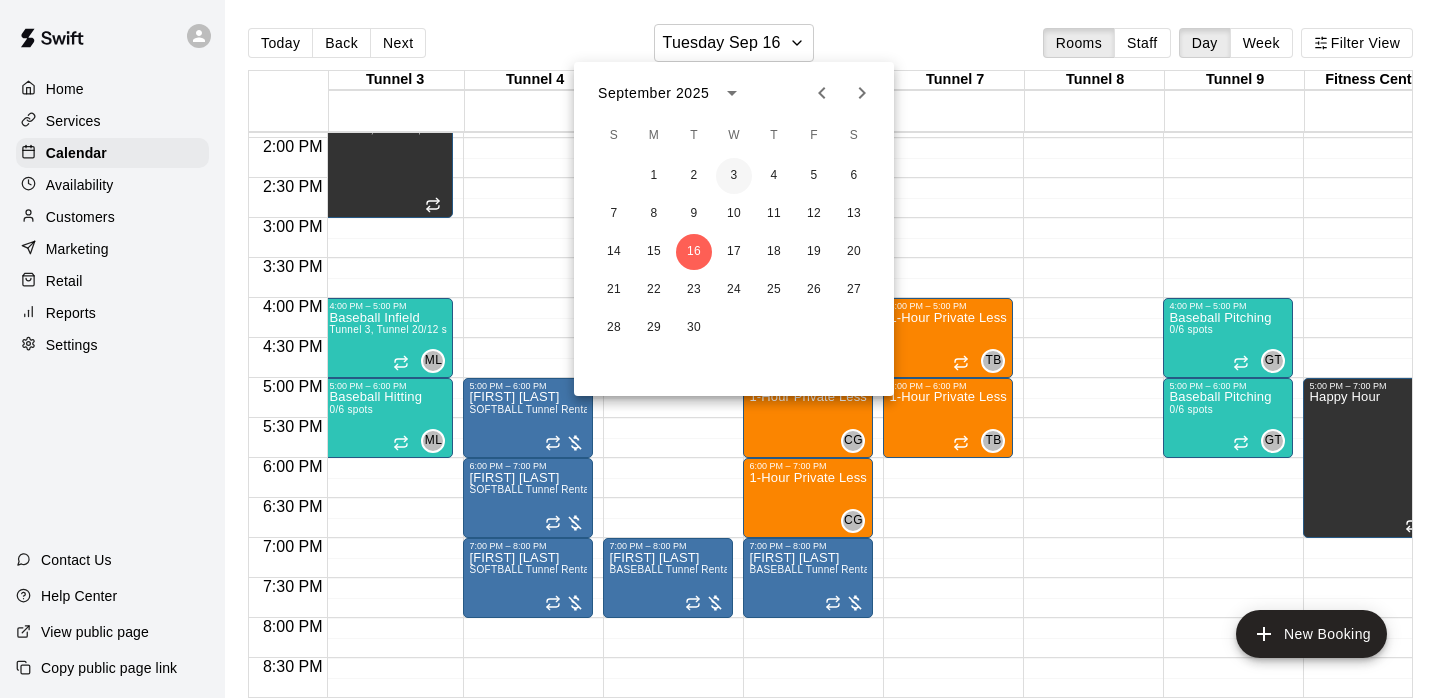 click on "3" at bounding box center [734, 176] 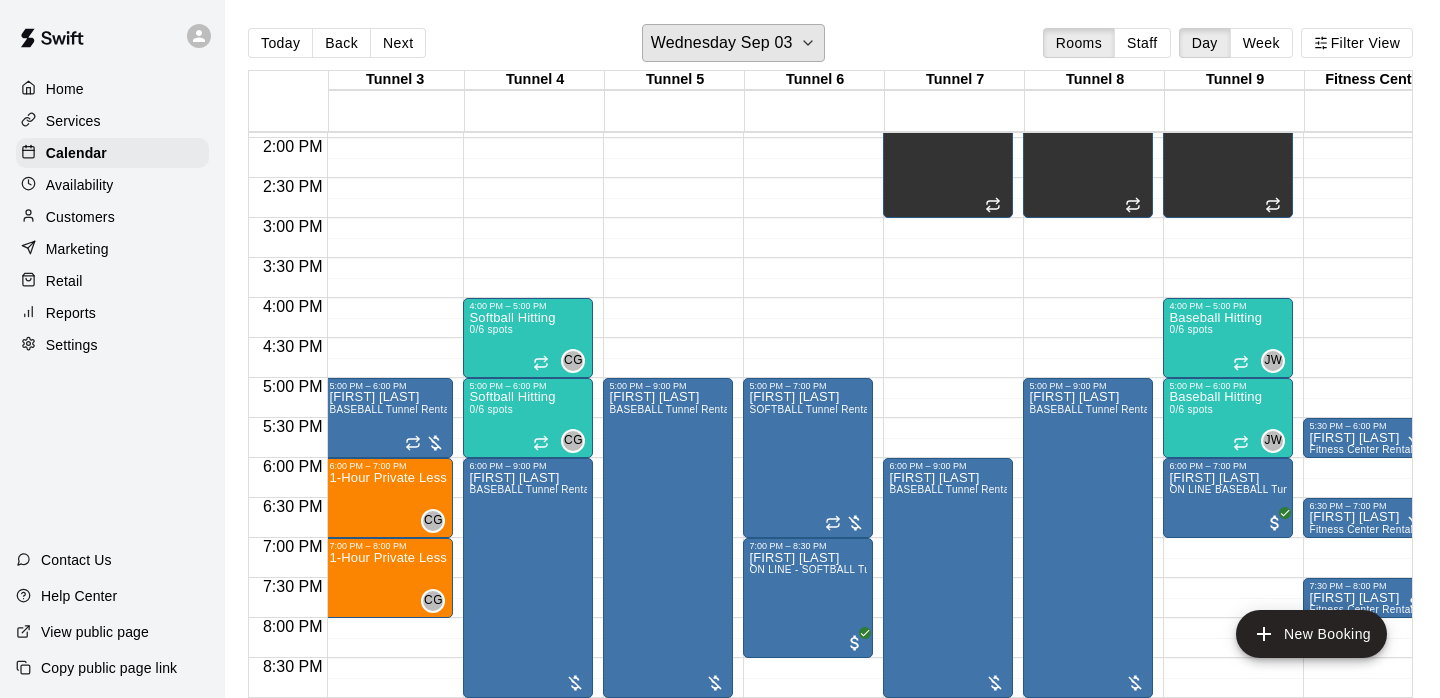 scroll, scrollTop: 1115, scrollLeft: 254, axis: both 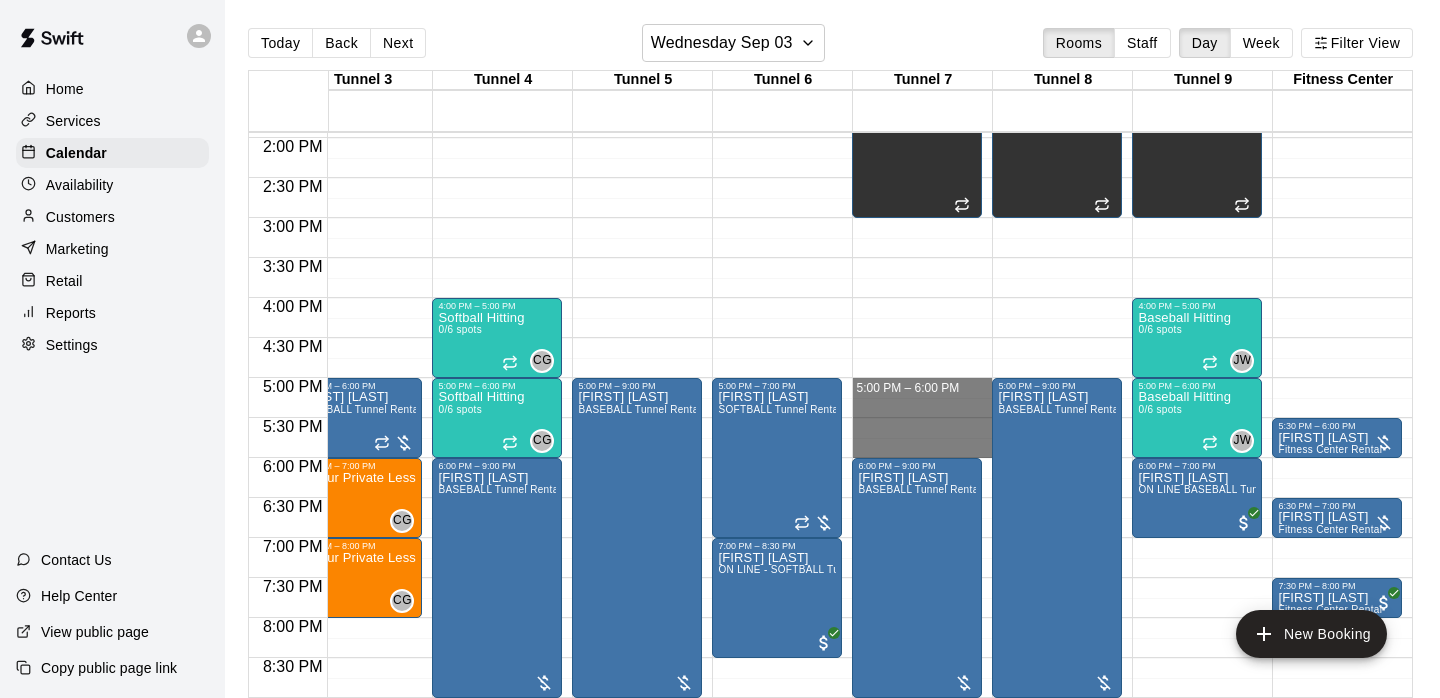 drag, startPoint x: 886, startPoint y: 387, endPoint x: 885, endPoint y: 439, distance: 52.009613 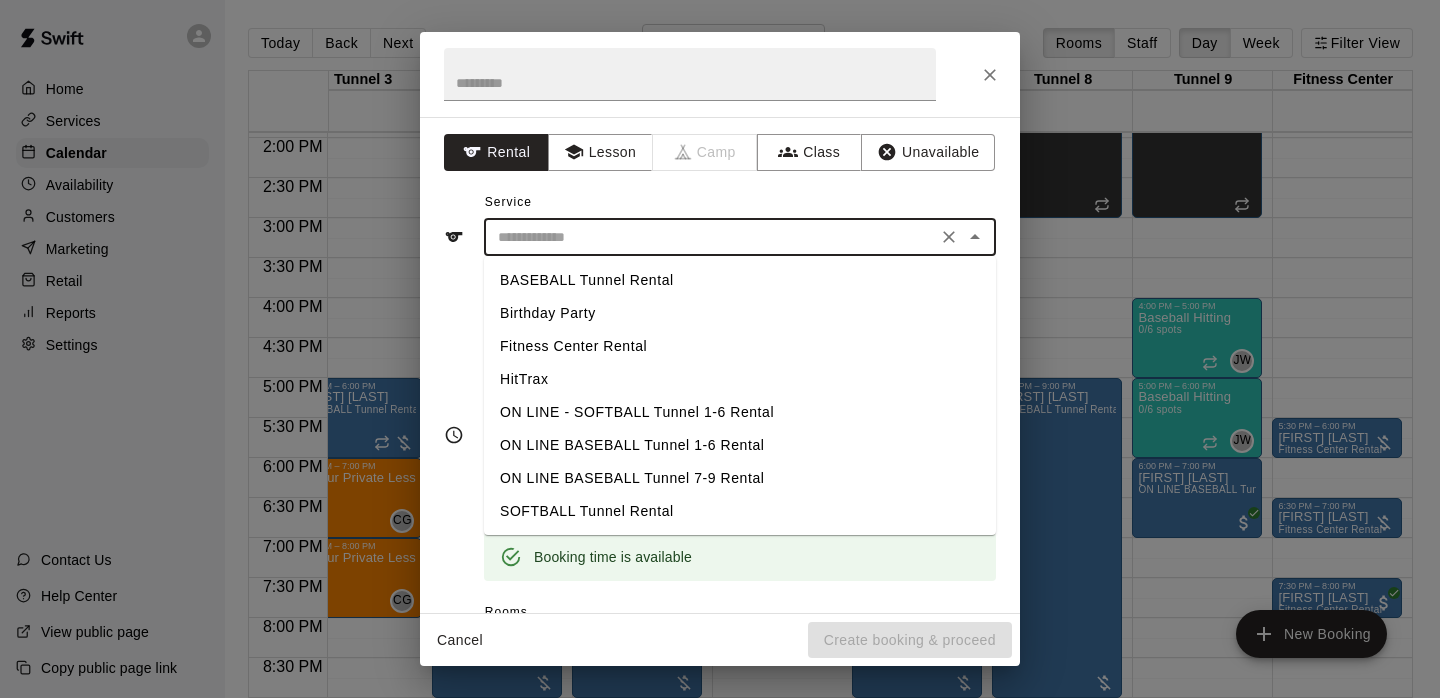 click at bounding box center [710, 237] 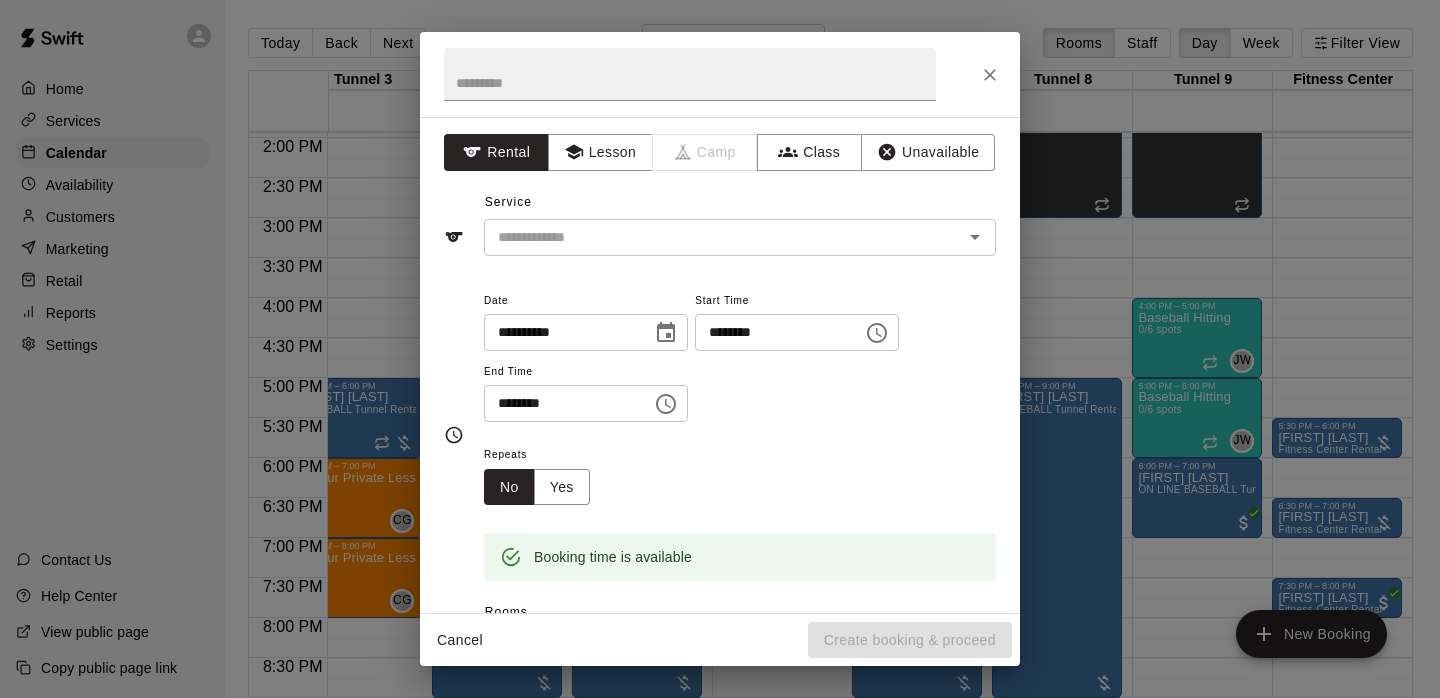 click on "Service ​" at bounding box center [720, 221] 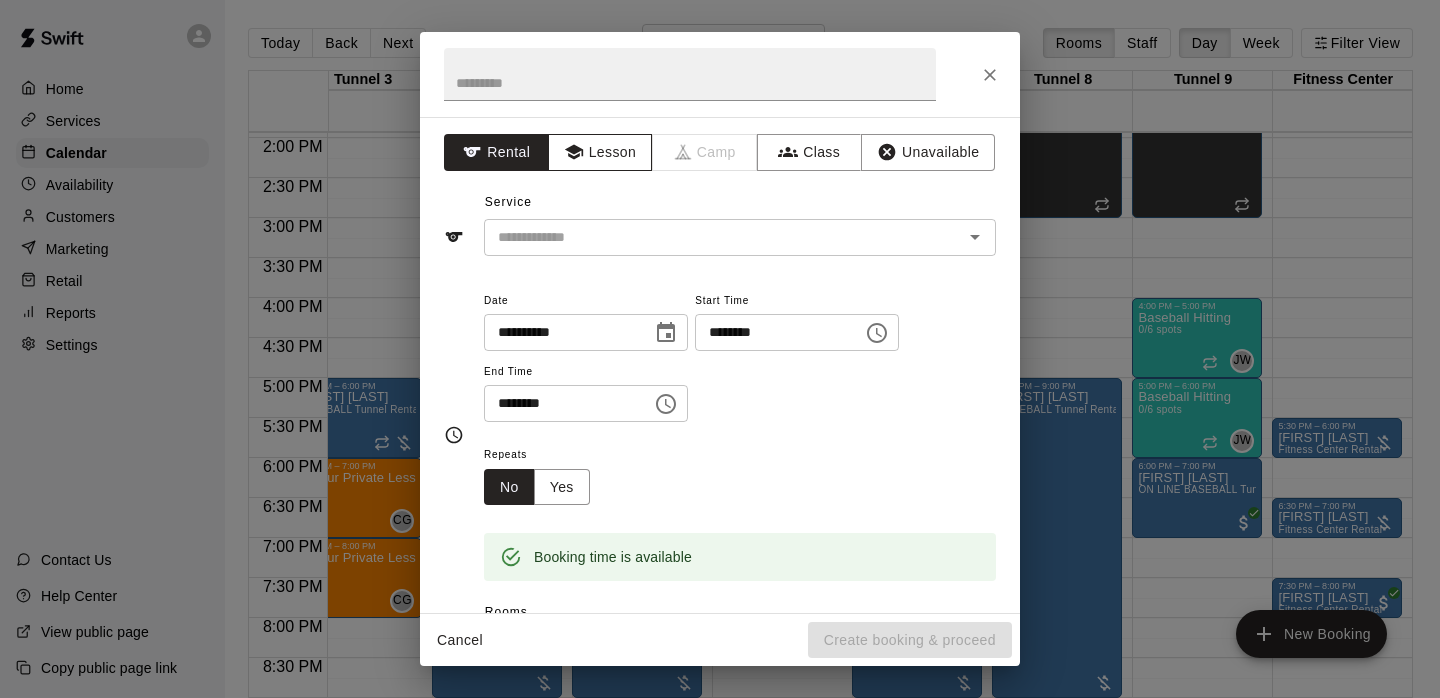 click on "Lesson" at bounding box center (600, 152) 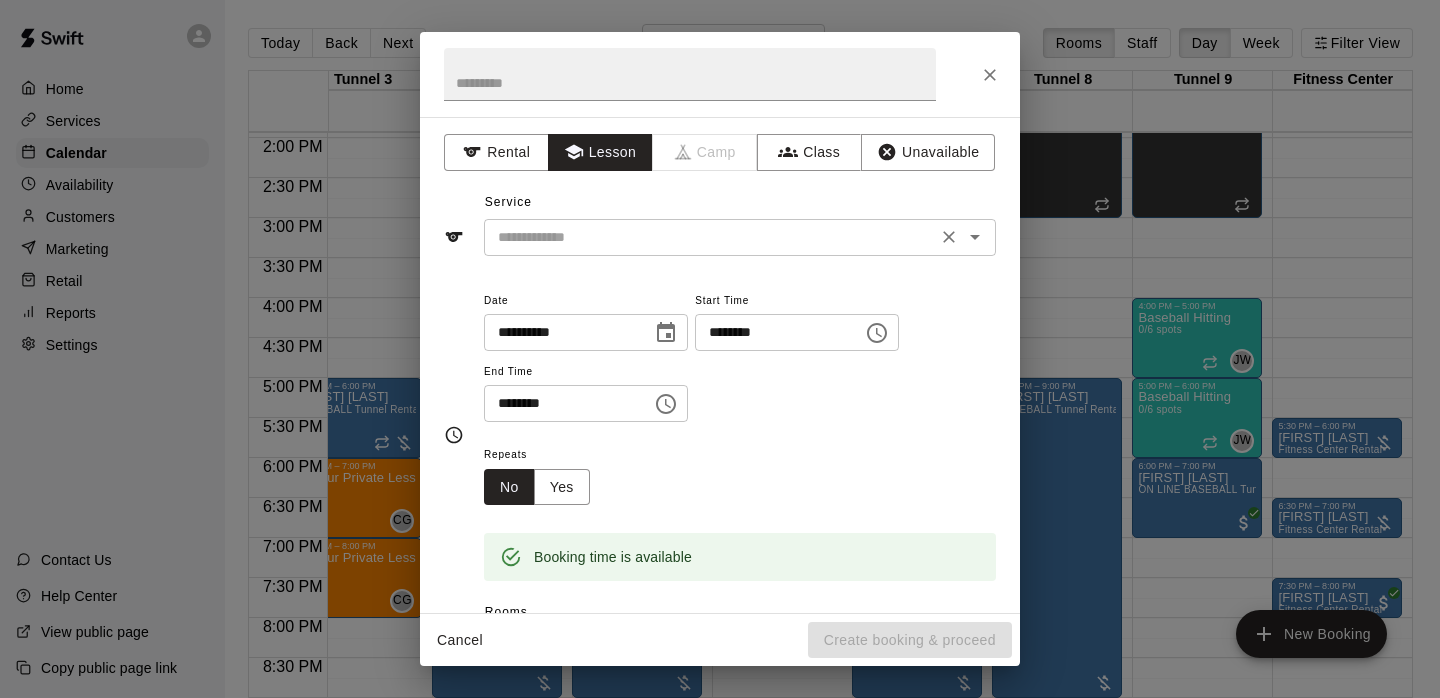 click at bounding box center (710, 237) 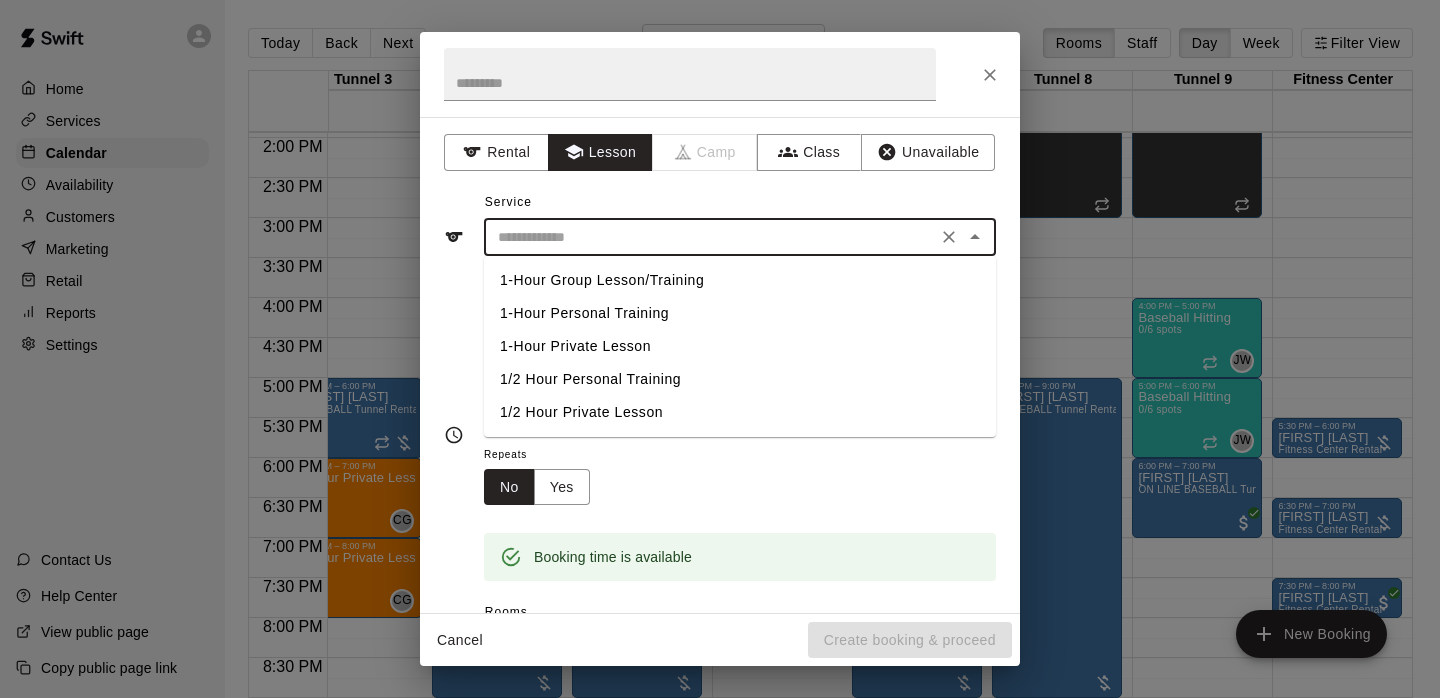 click on "1-Hour Private Lesson" at bounding box center (740, 346) 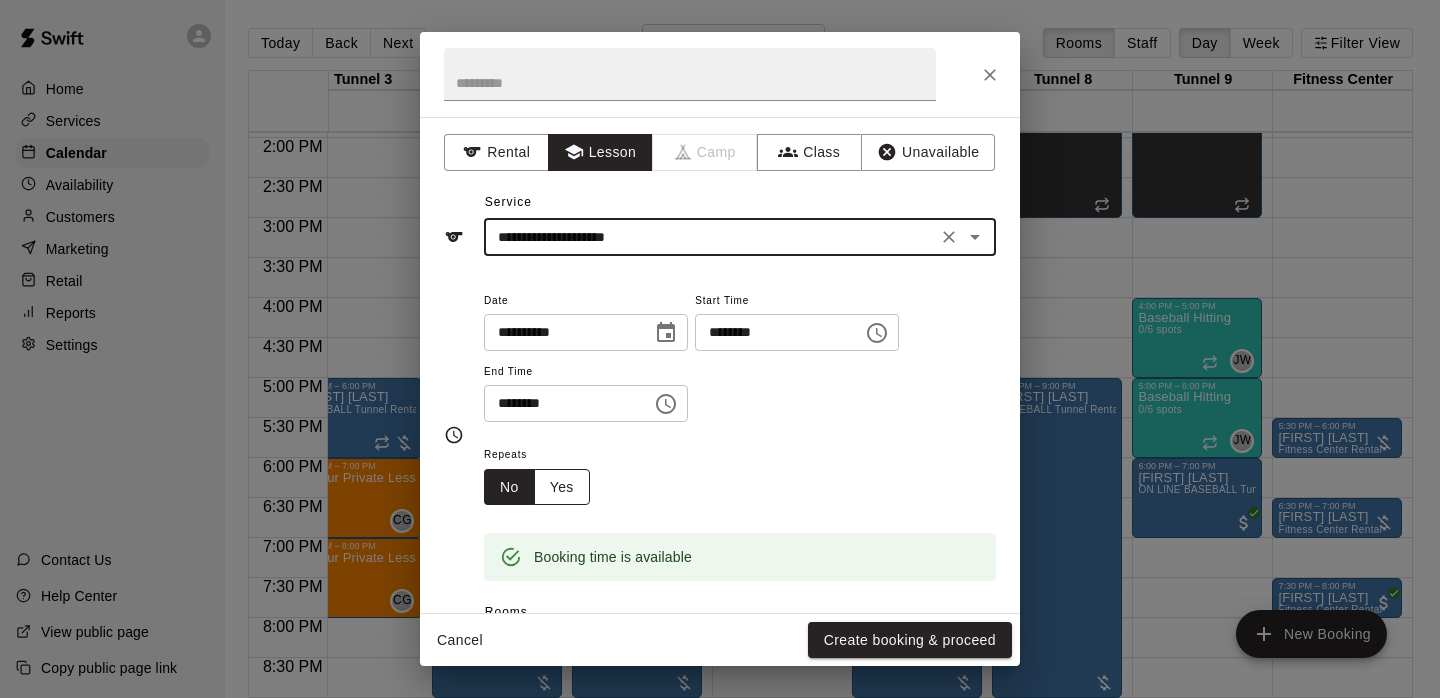 click on "Yes" at bounding box center [562, 487] 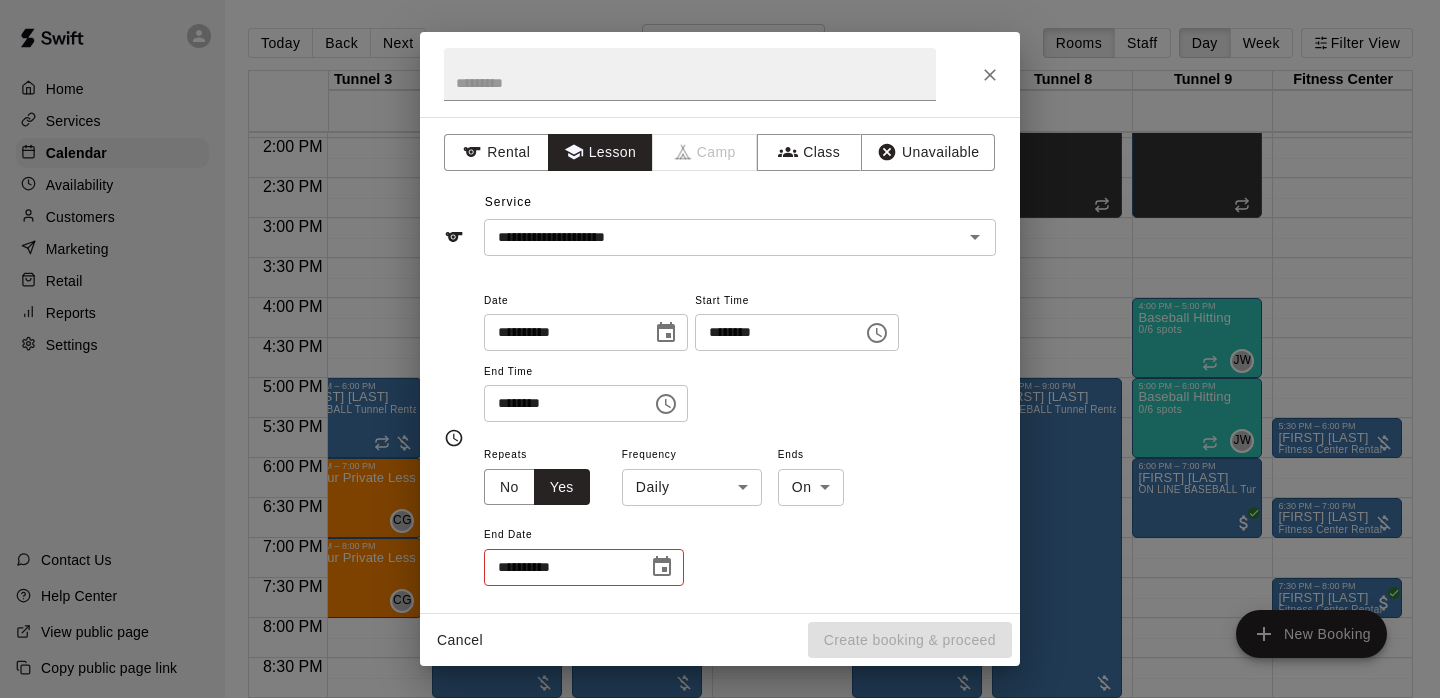 click on "Home Services Calendar Availability Customers Marketing Retail Reports Settings Contact Us Help Center View public page Copy public page link Today Back Next Wednesday Sep 03 Rooms Staff Day Week Filter View Tunnel 1 03 Wed Tunnel 2 03 Wed Tunnel 3 03 Wed Tunnel 4 03 Wed Tunnel 5 03 Wed Tunnel 6 03 Wed Tunnel 7 03 Wed Tunnel 8 03 Wed Tunnel 9 03 Wed Fitness Center 03 Wed 12:00 AM 12:30 AM 1:00 AM 1:30 AM 2:00 AM 2:30 AM 3:00 AM 3:30 AM 4:00 AM 4:30 AM 5:00 AM 5:30 AM 6:00 AM 6:30 AM 7:00 AM 7:30 AM 8:00 AM 8:30 AM 9:00 AM 9:30 AM 10:00 AM 10:30 AM 11:00 AM 11:30 AM 12:00 PM 12:30 PM 1:00 PM 1:30 PM 2:00 PM 2:30 PM 3:00 PM 3:30 PM 4:00 PM 4:30 PM 5:00 PM 5:30 PM 6:00 PM 6:30 PM 7:00 PM 7:30 PM 8:00 PM 8:30 PM 9:00 PM 9:30 PM 10:00 PM 10:30 PM 11:00 PM 11:30 PM 12:00 AM – 10:00 AM Closed 10:00 AM – 10:30 AM Happy Hour 4:00 PM – 5:00 PM Baseball Catching 0/6 spots TB 0 5:00 PM – 6:00 PM [FIRST] [LAST] BASEBALL Tunnel Rental 6:00 PM – 8:00 PM [FIRST] [LAST] ON LINE - SOFTBALL Tunnel 1-6 Rental Closed Closed" at bounding box center [720, 365] 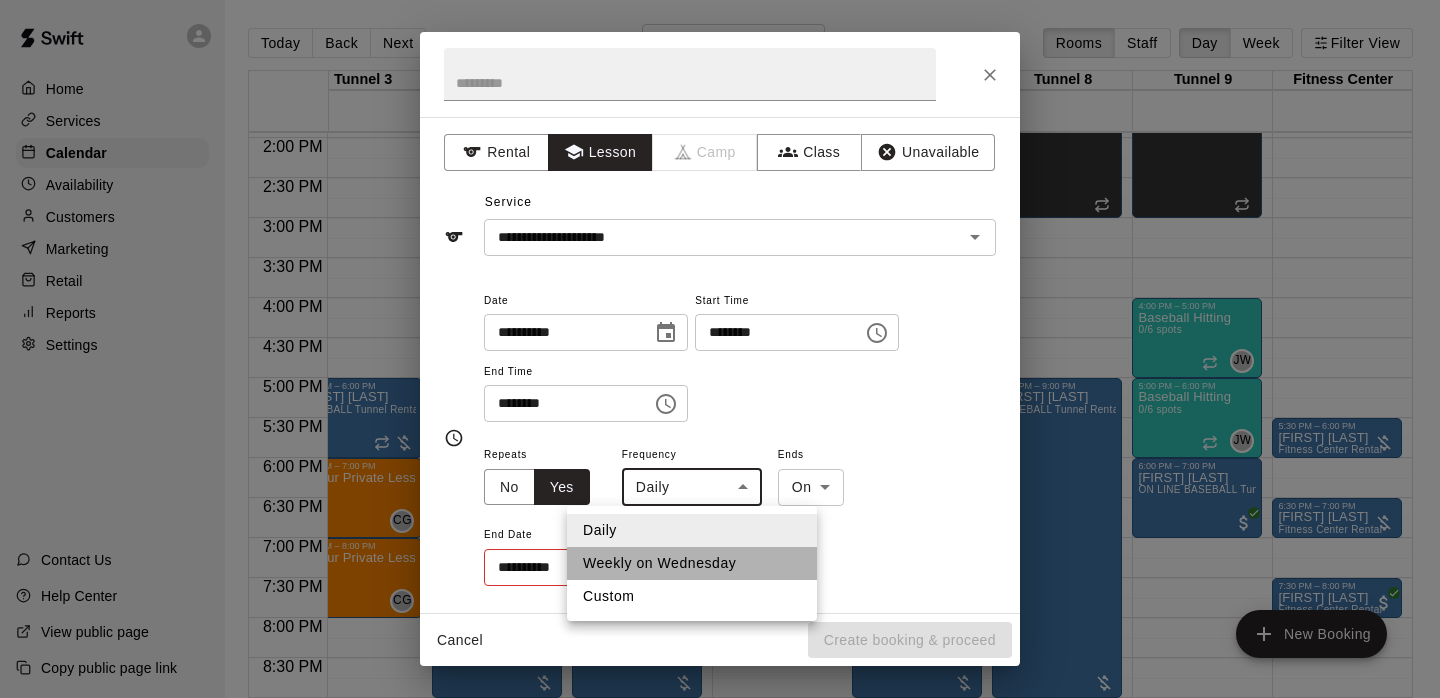 click on "Weekly on Wednesday" at bounding box center (692, 563) 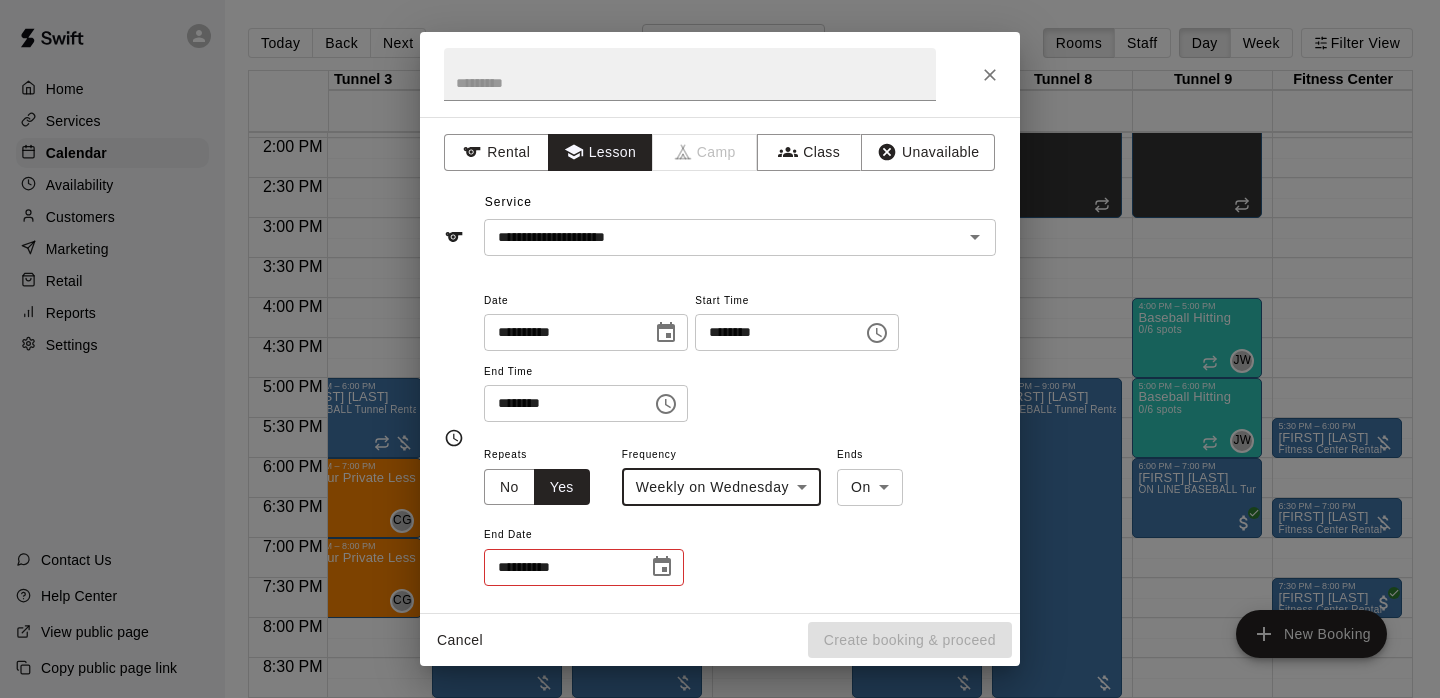 click 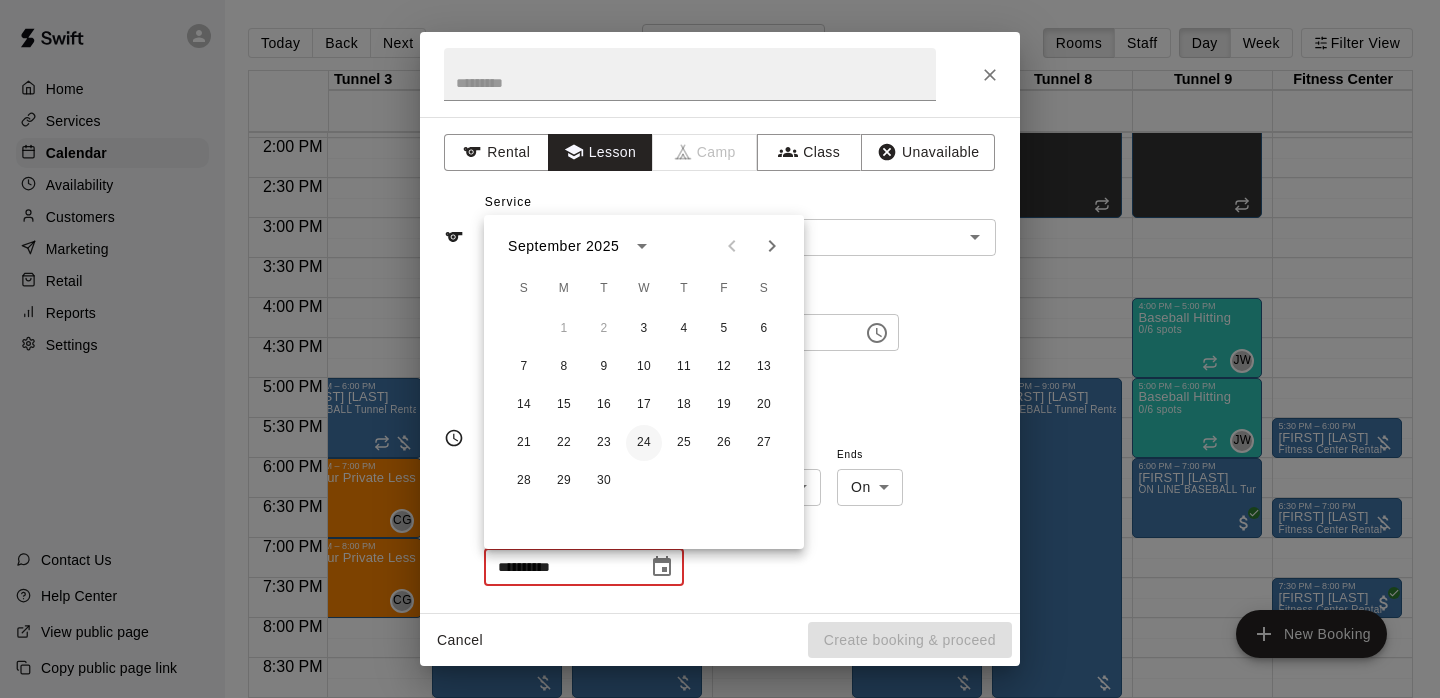 click on "24" at bounding box center (644, 443) 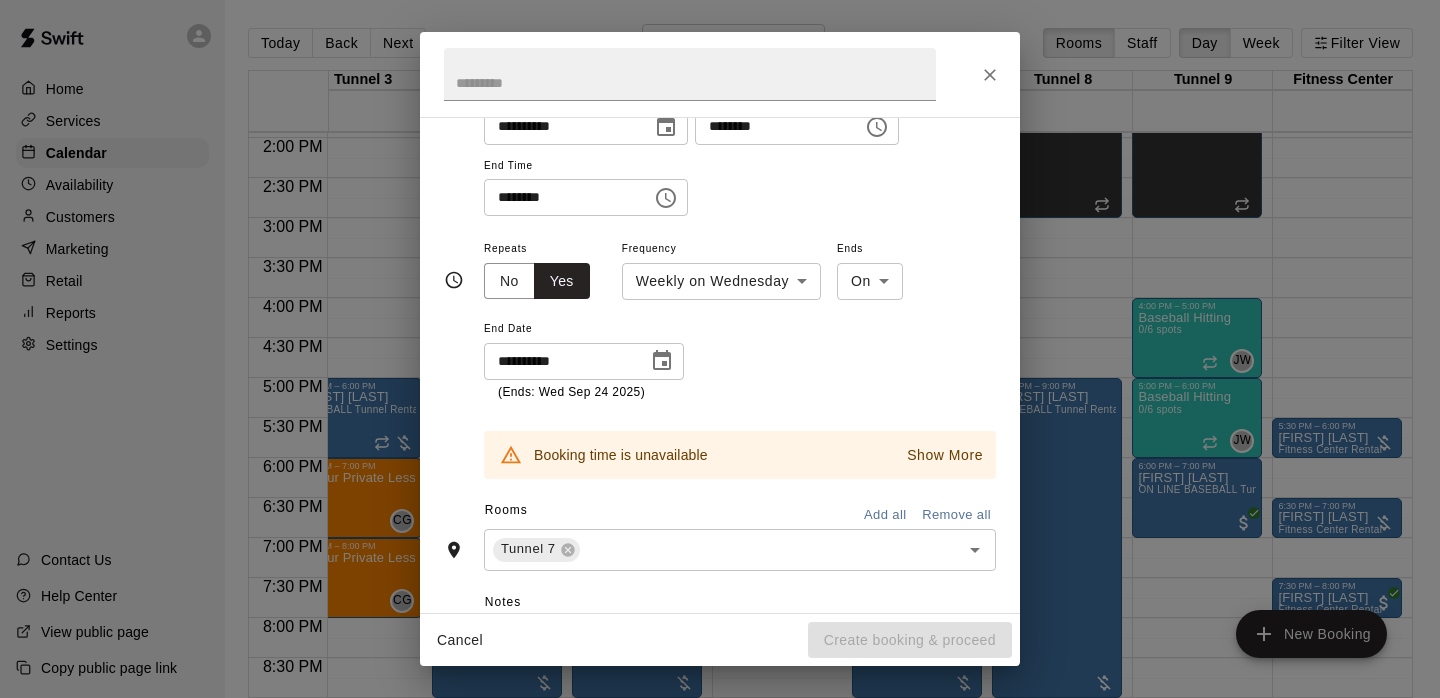 click on "Show More" at bounding box center [945, 455] 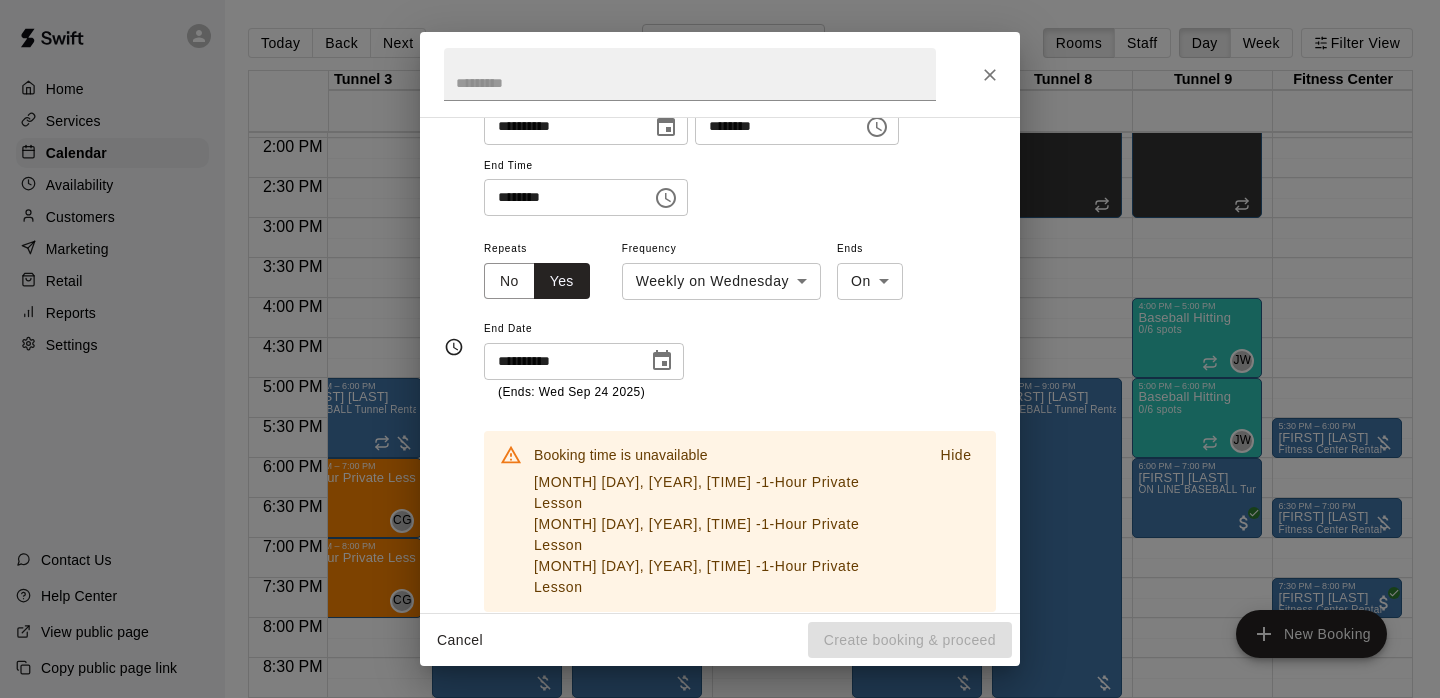 scroll, scrollTop: 241, scrollLeft: 0, axis: vertical 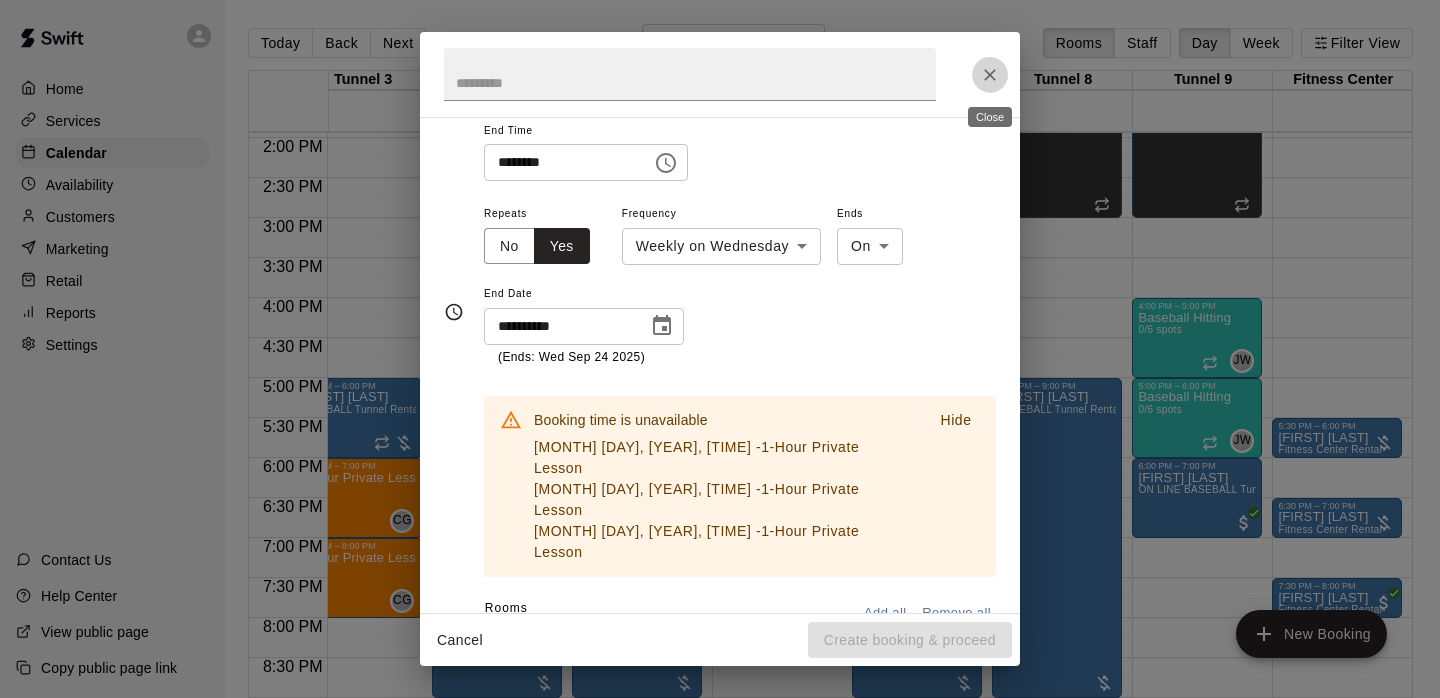 click 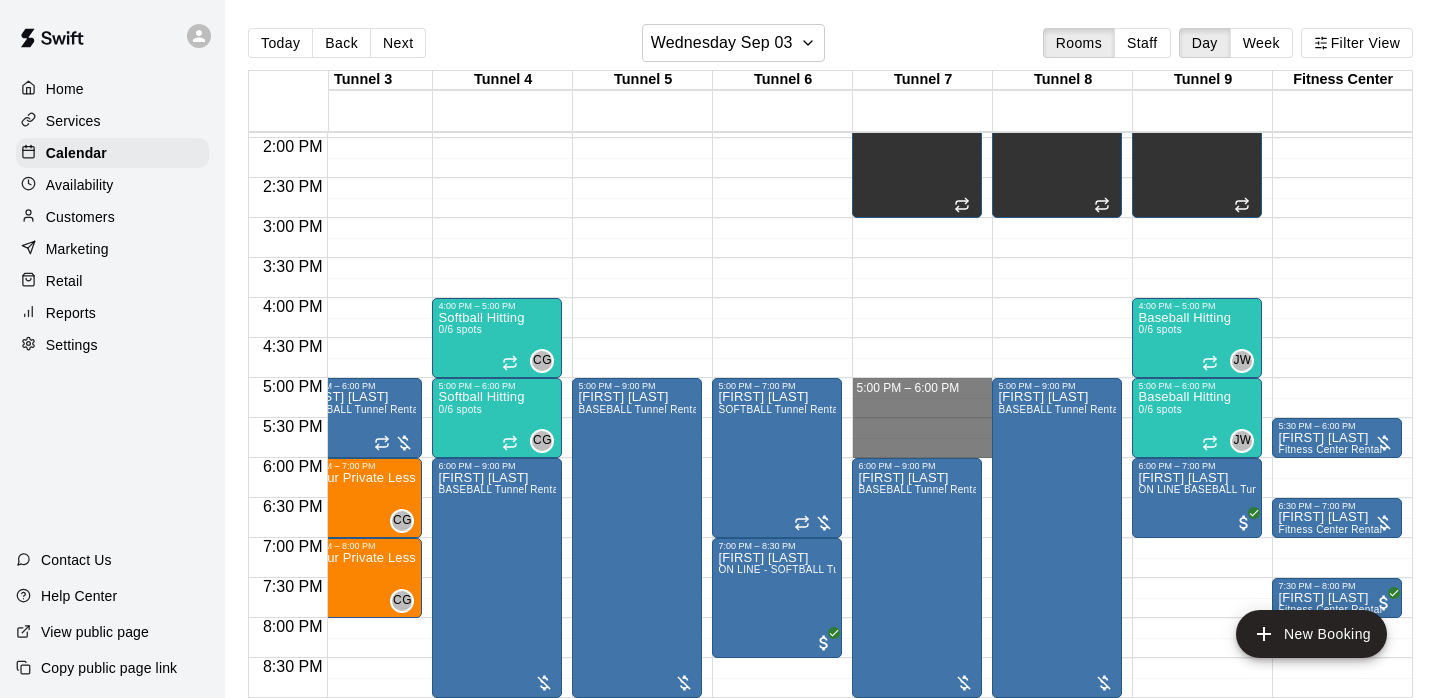 drag, startPoint x: 926, startPoint y: 386, endPoint x: 936, endPoint y: 434, distance: 49.0306 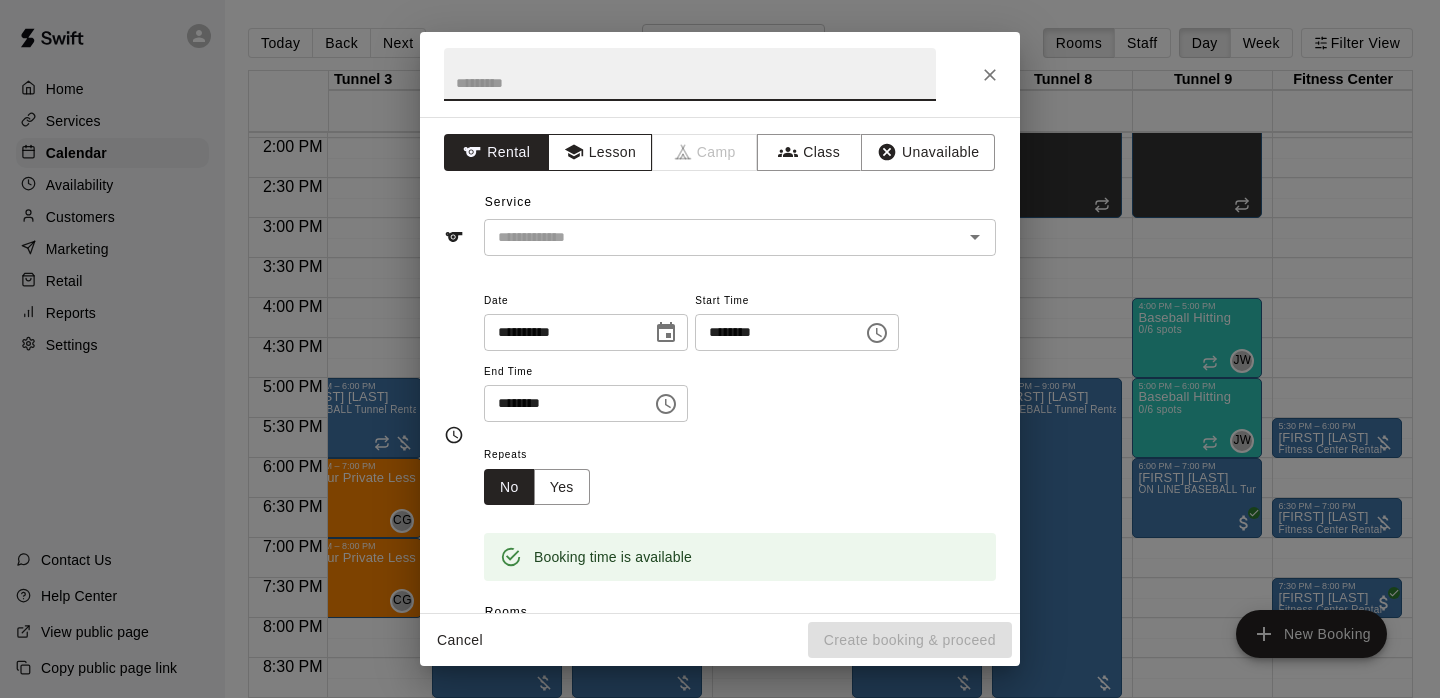 click on "Lesson" at bounding box center (600, 152) 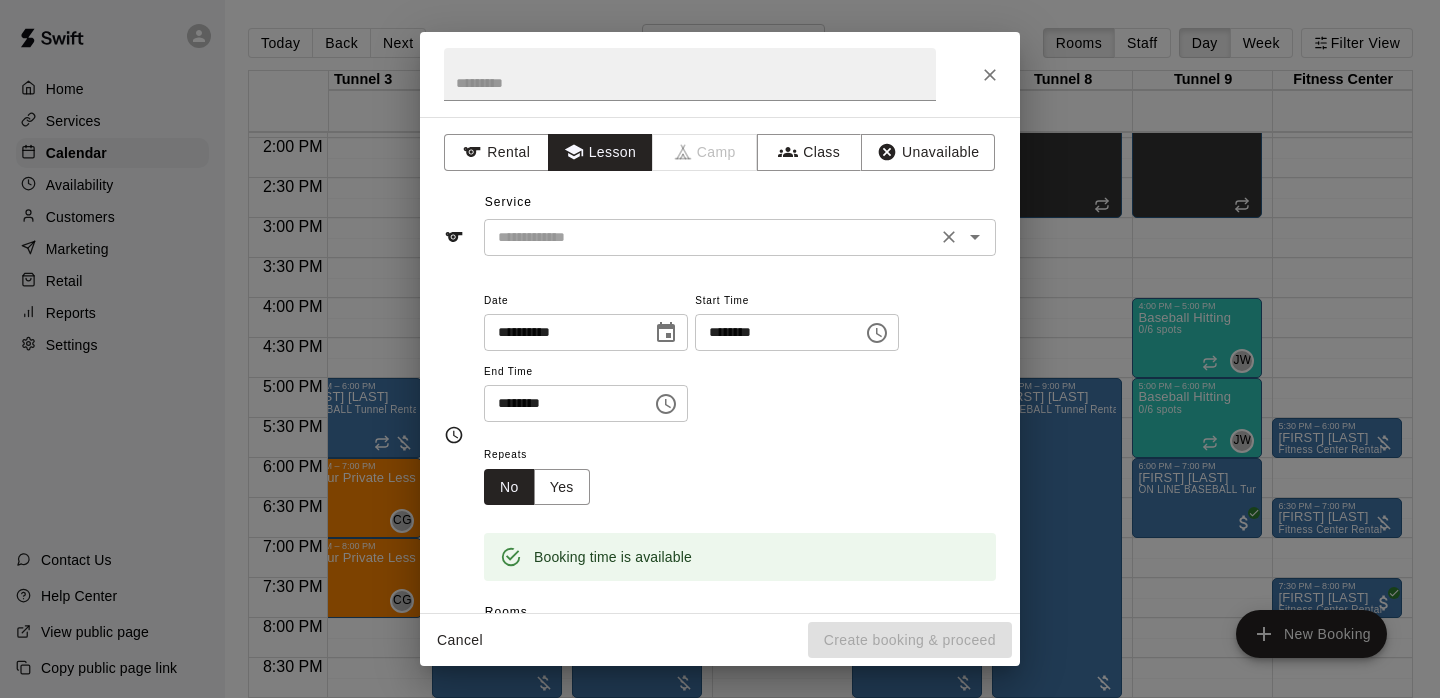 click on "​" at bounding box center (740, 237) 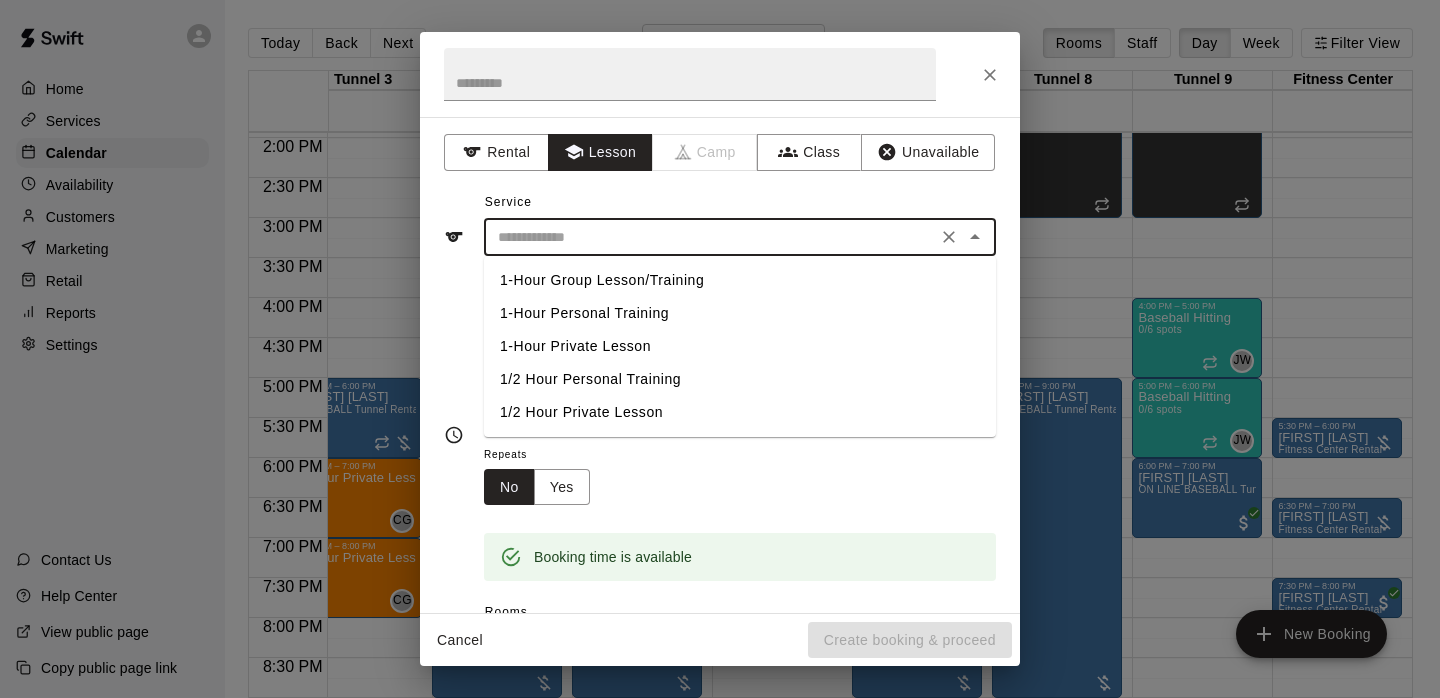 click on "1-Hour Private Lesson" at bounding box center (740, 346) 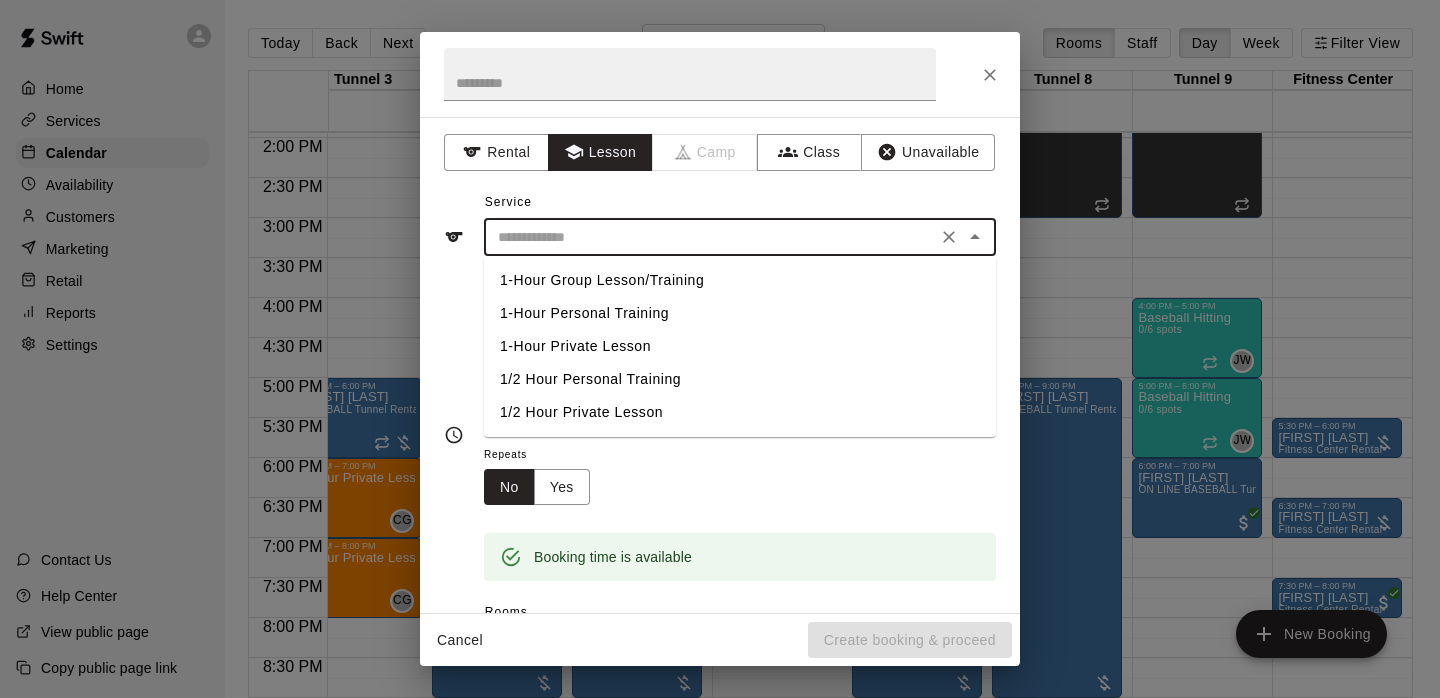 type on "**********" 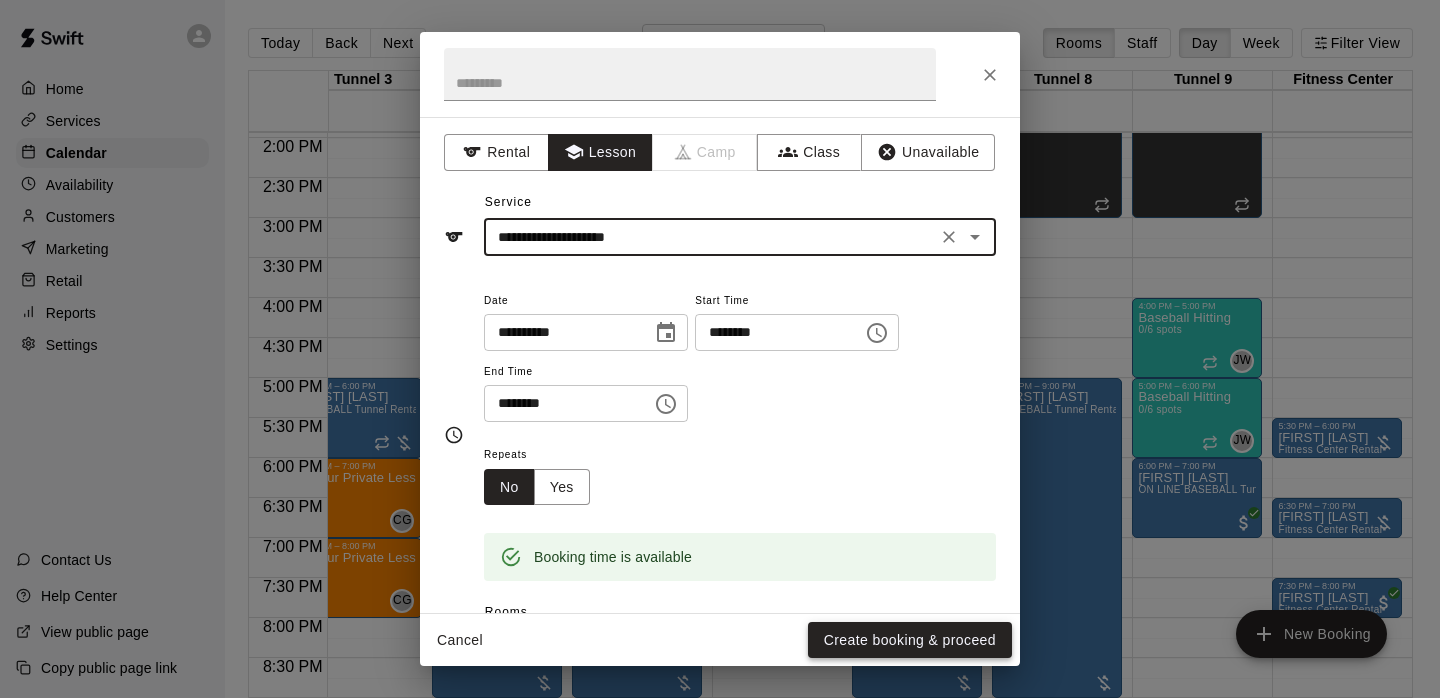 click on "Create booking & proceed" at bounding box center (910, 640) 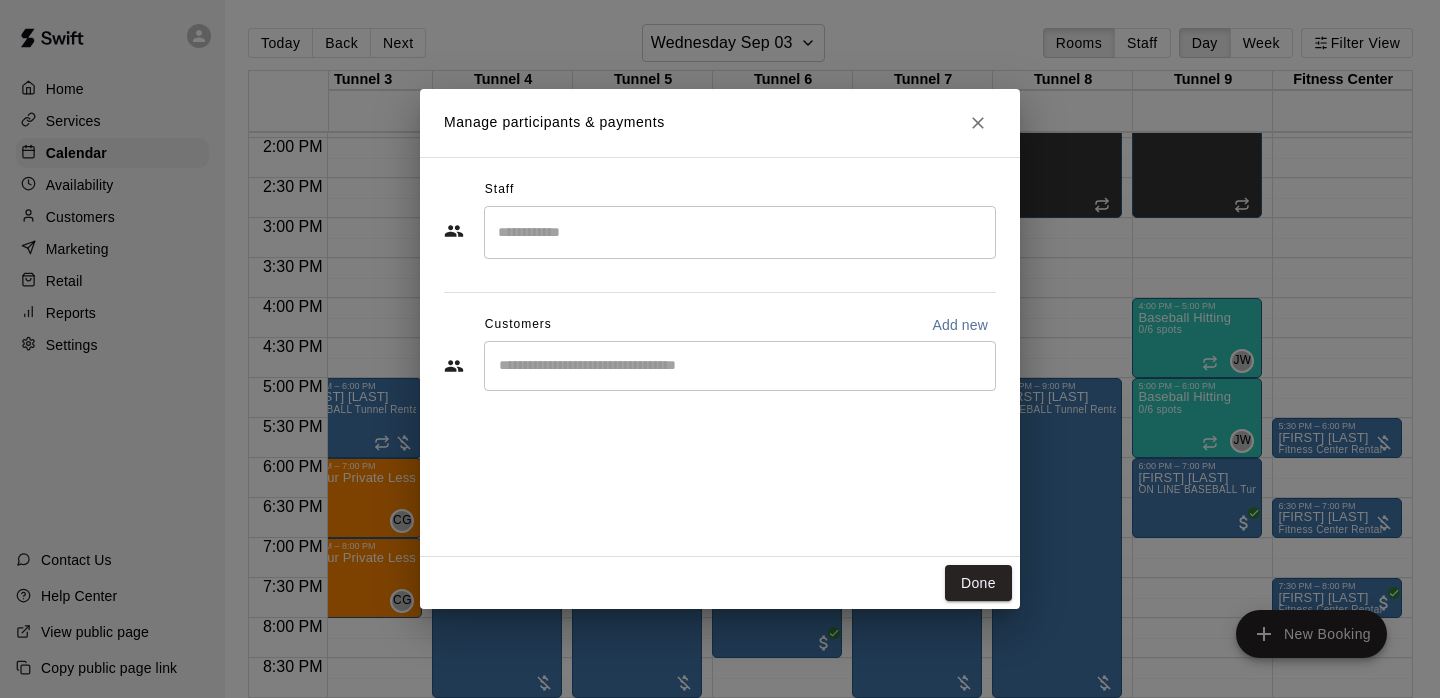 click at bounding box center (740, 232) 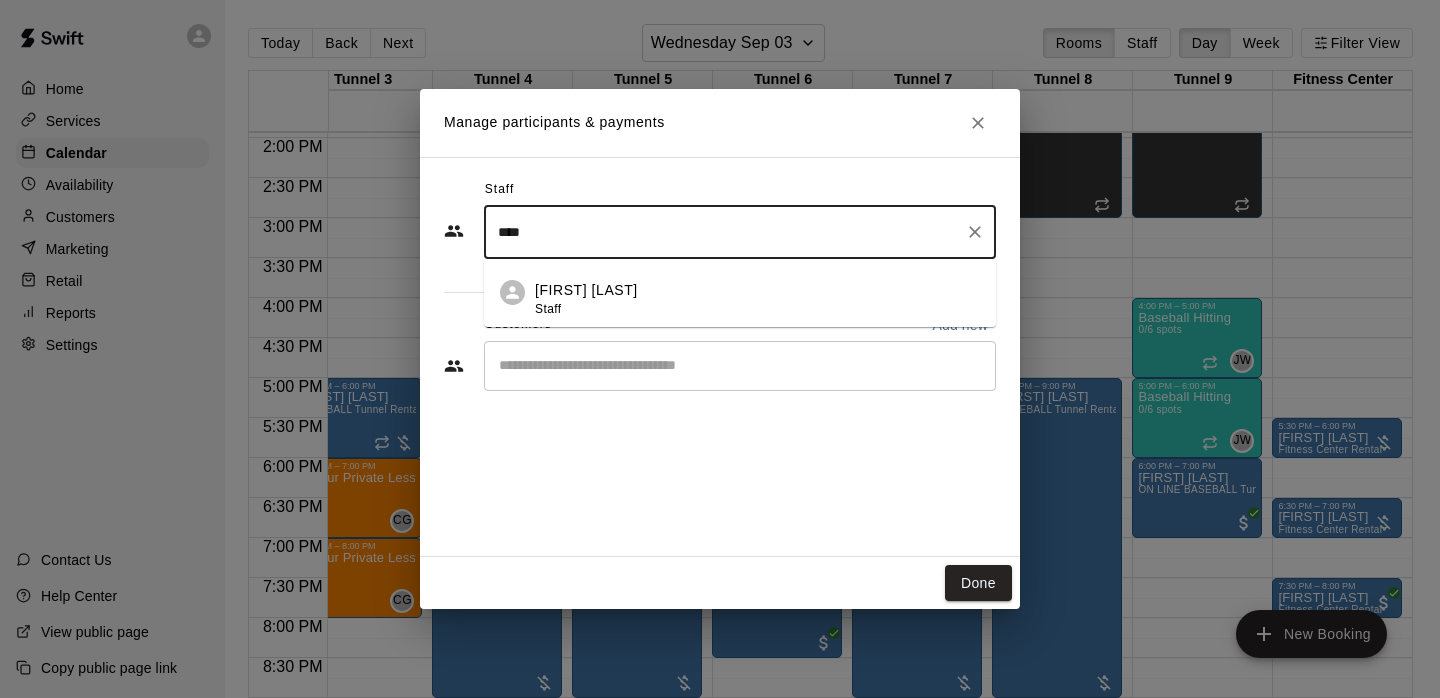click on "Add Staff: [FIRST] [LAST]" at bounding box center [757, 299] 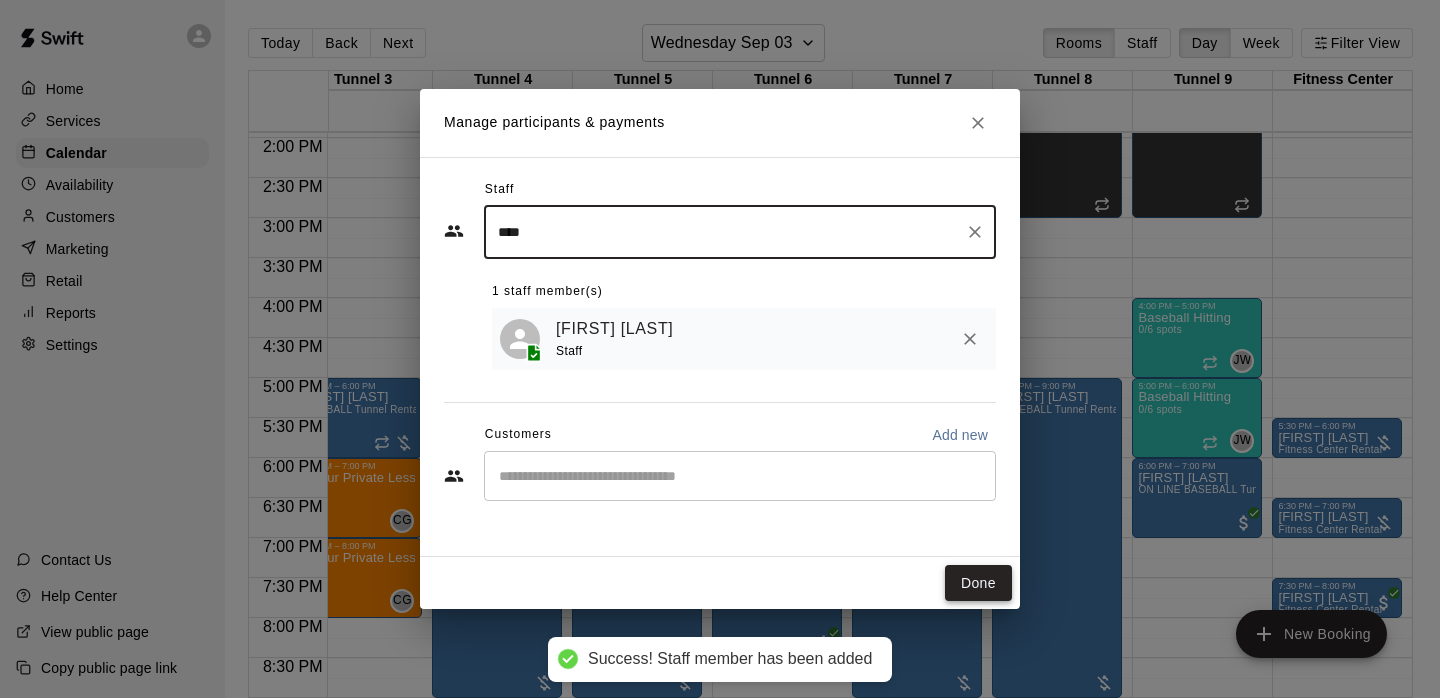 type on "****" 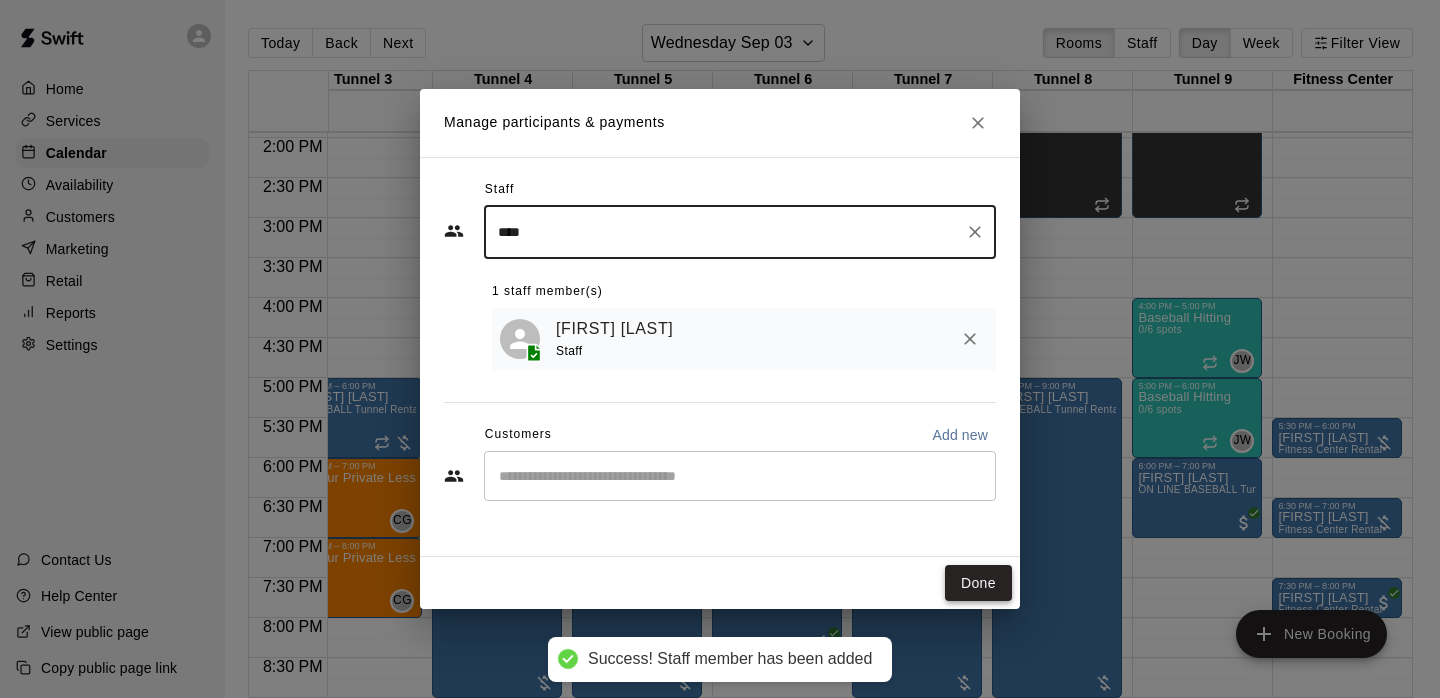 click on "Done" at bounding box center [978, 583] 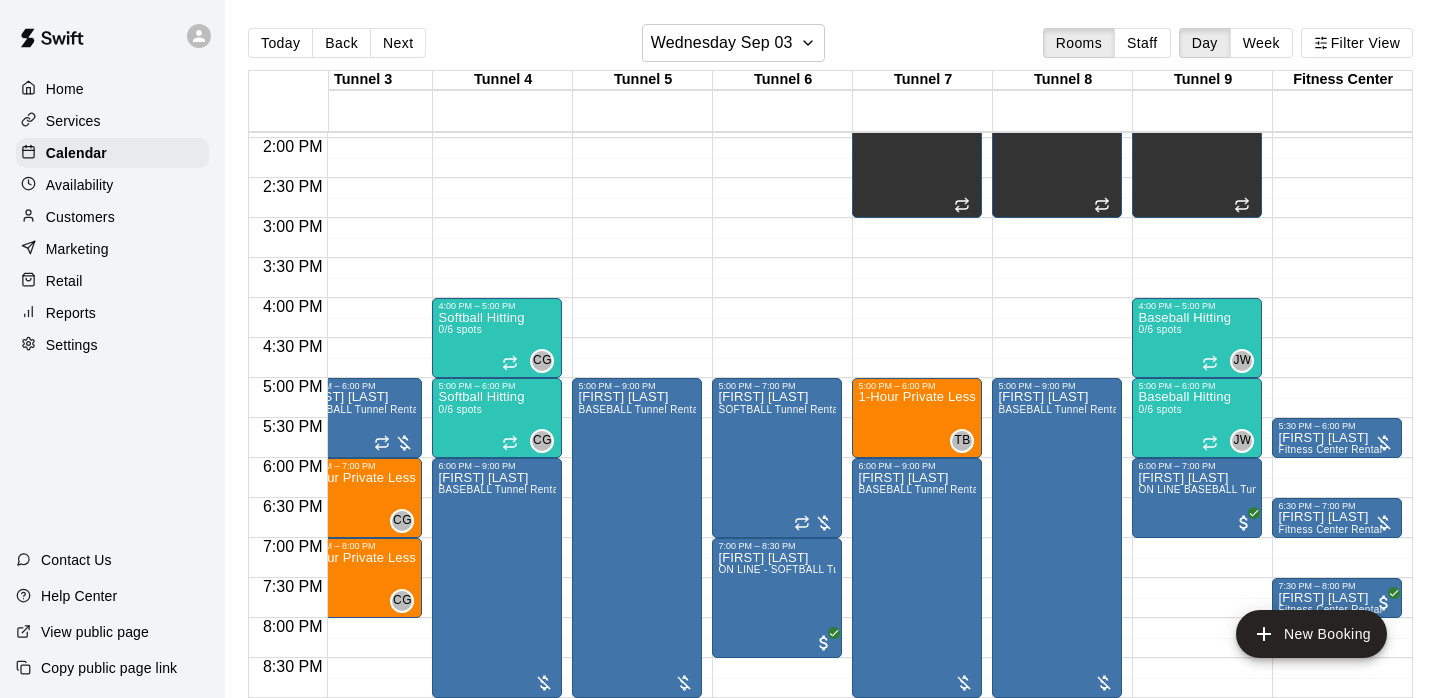 click on "Tunnel 6" at bounding box center [783, 80] 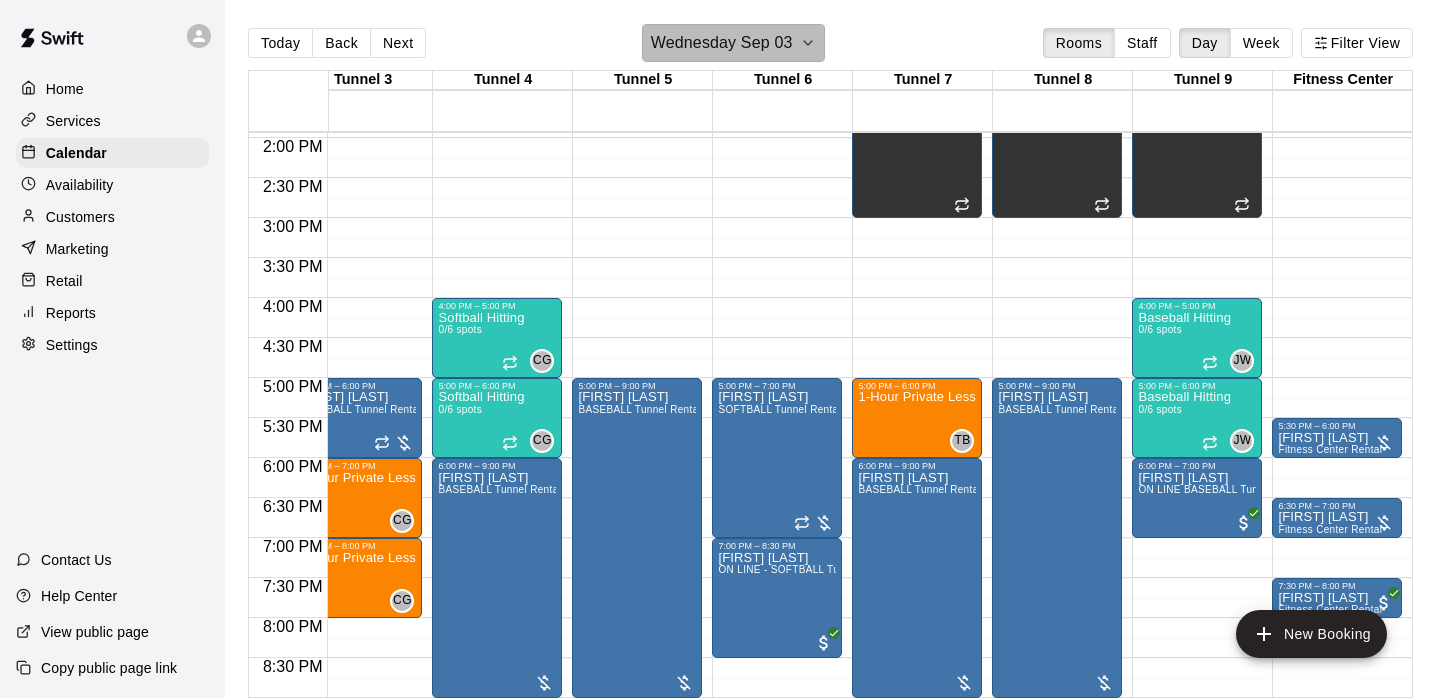 click on "Wednesday Sep 03" at bounding box center (722, 43) 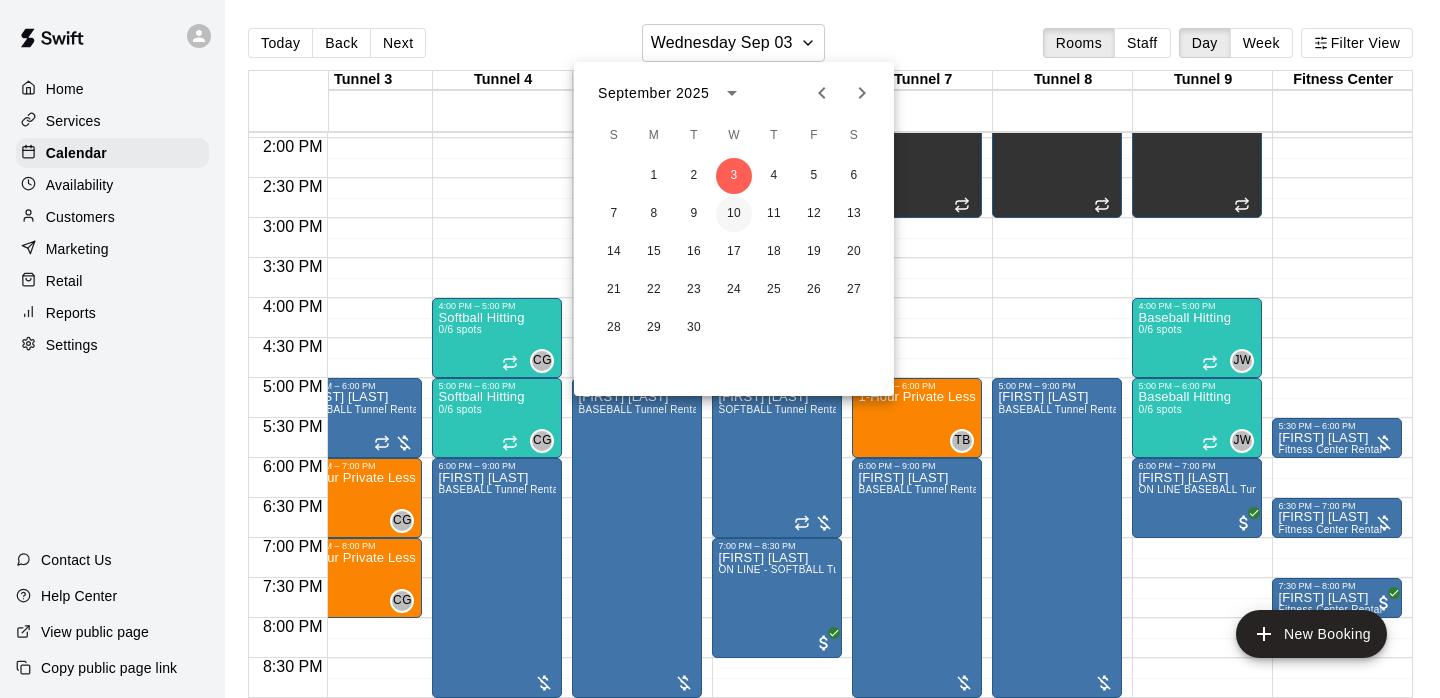 click on "10" at bounding box center (734, 214) 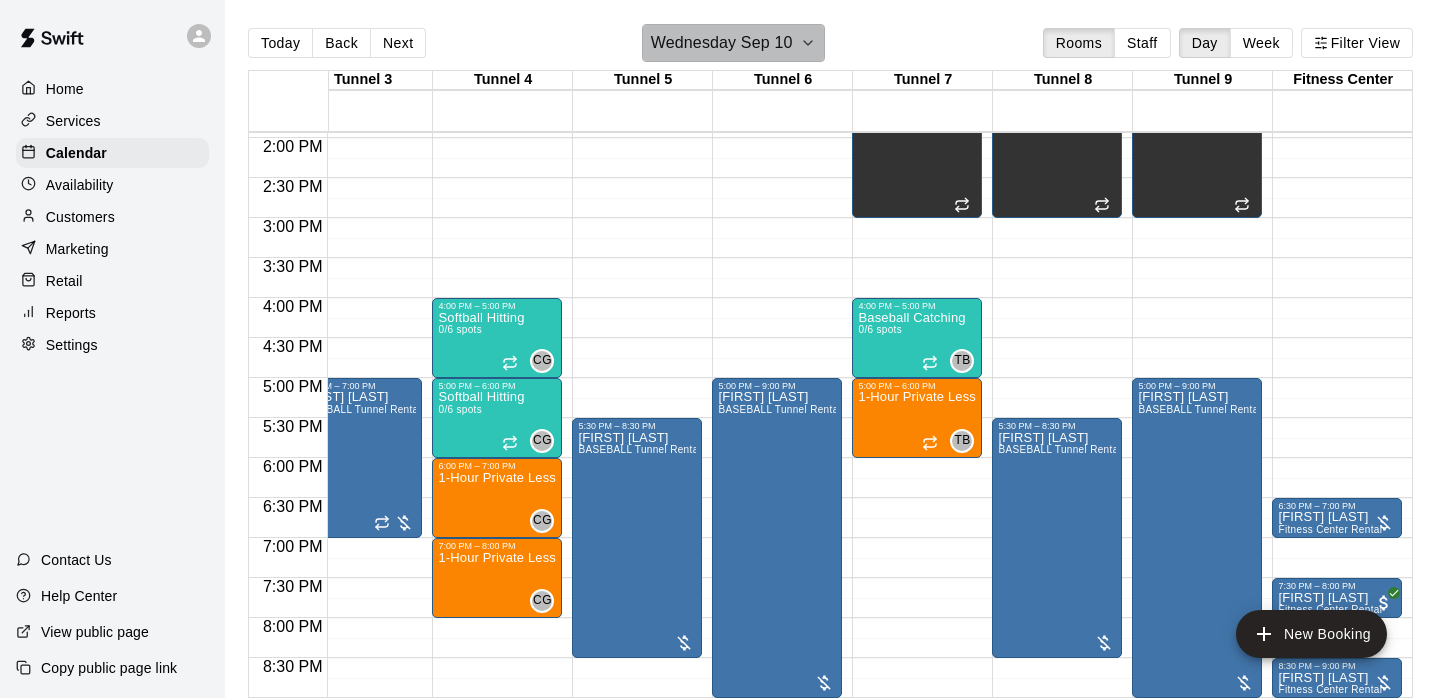 click on "Wednesday Sep 10" at bounding box center [722, 43] 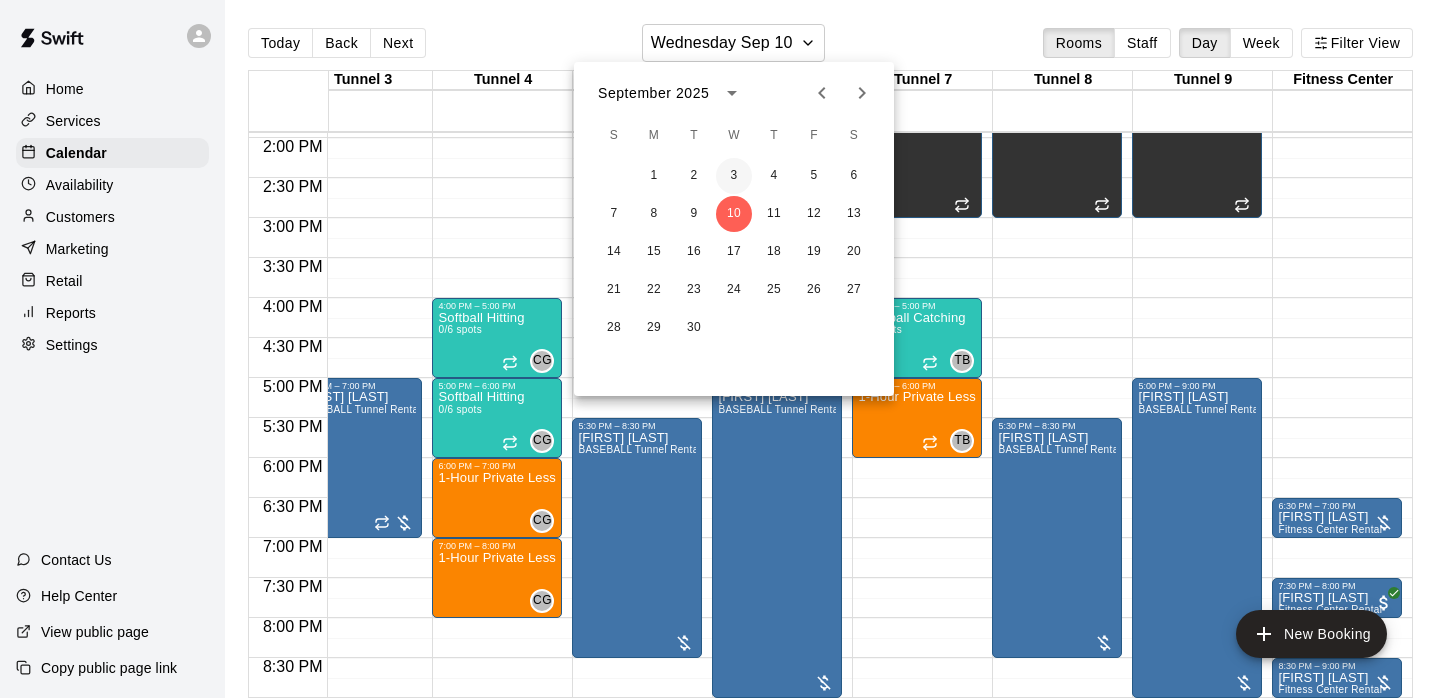click on "3" at bounding box center (734, 176) 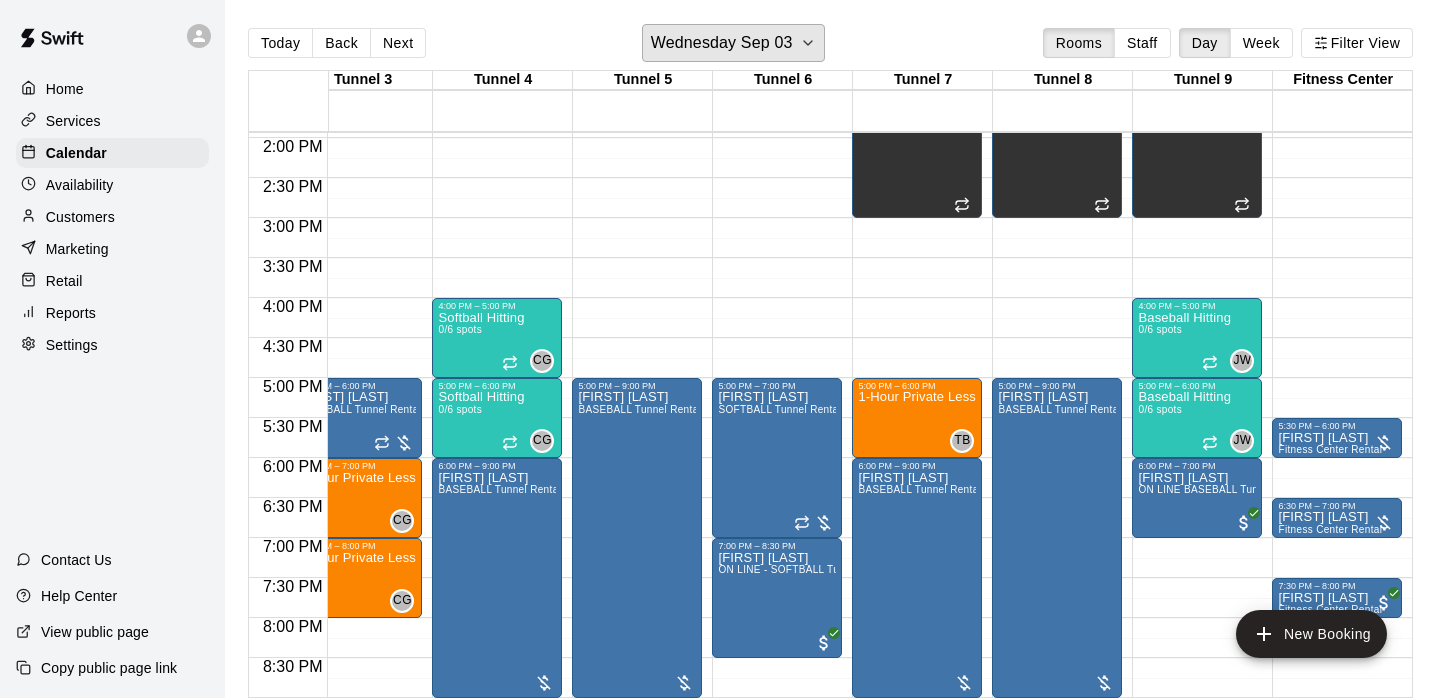 scroll, scrollTop: 1115, scrollLeft: 289, axis: both 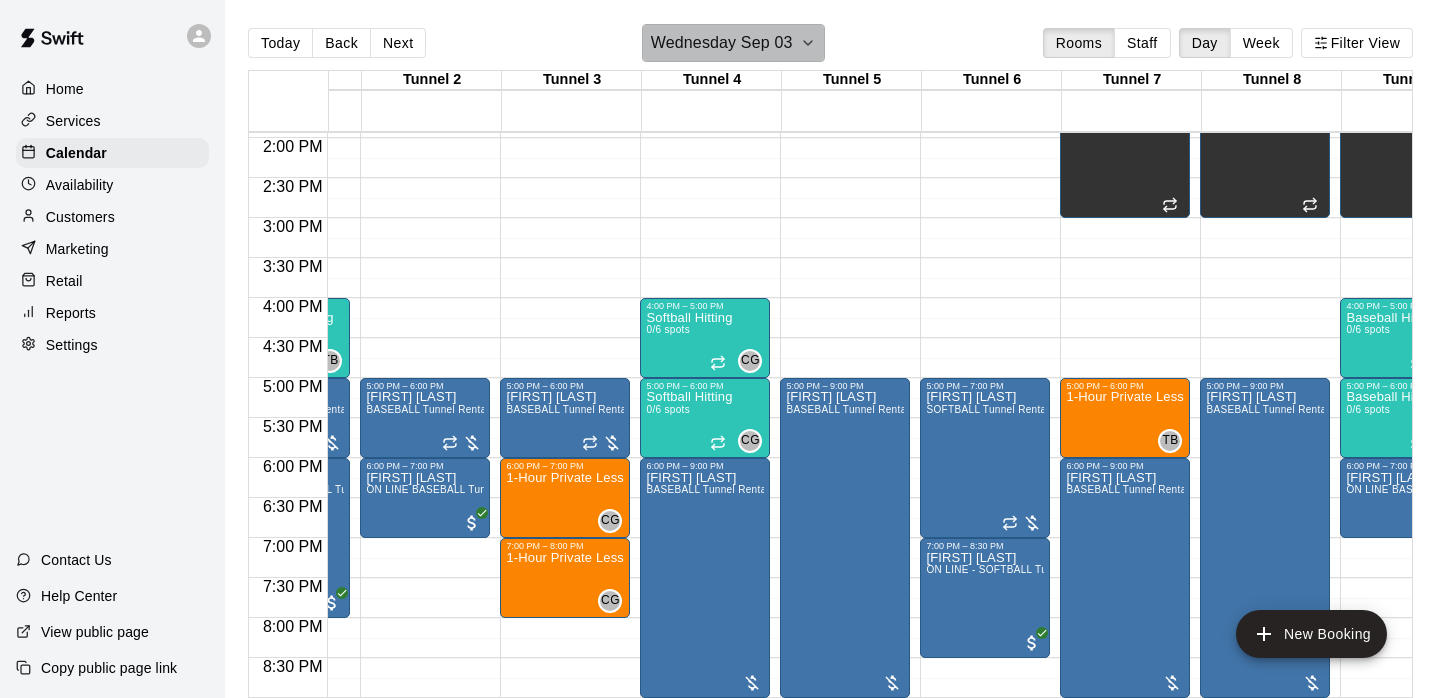 click on "Wednesday Sep 03" at bounding box center [722, 43] 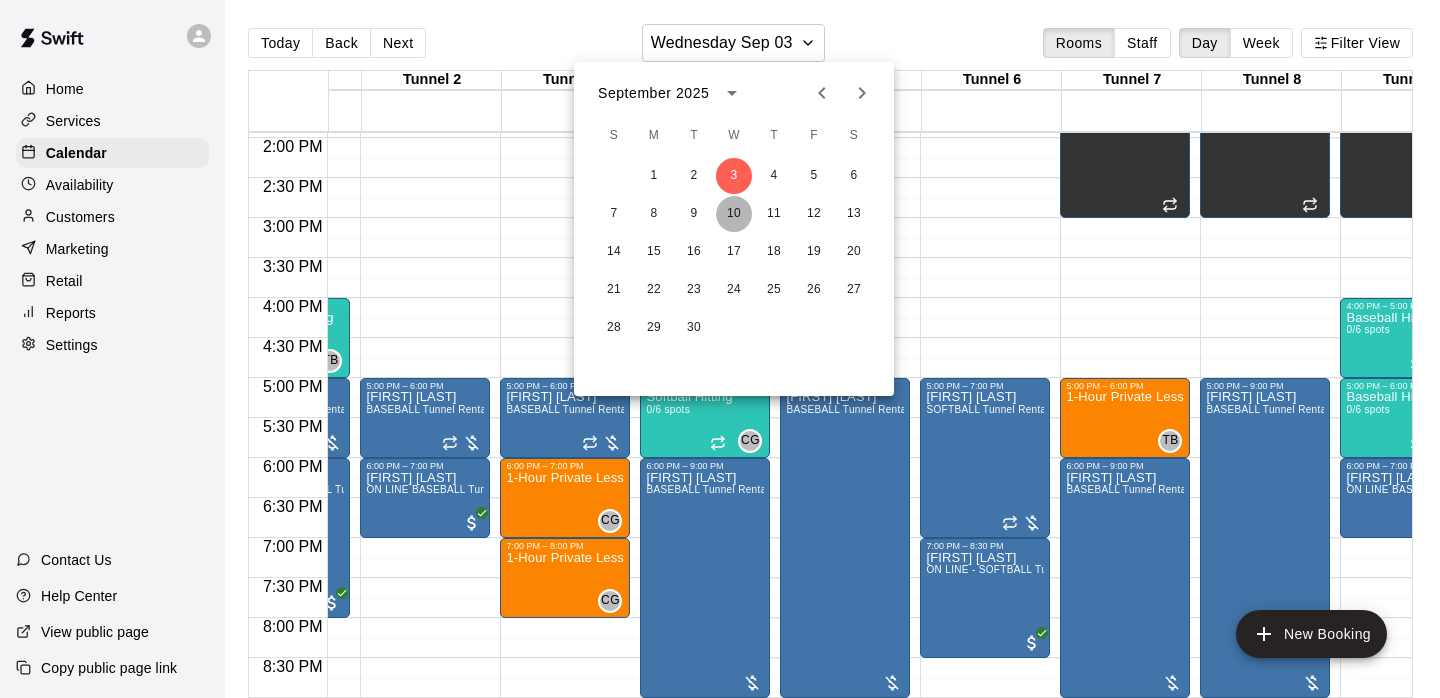 click on "10" at bounding box center [734, 214] 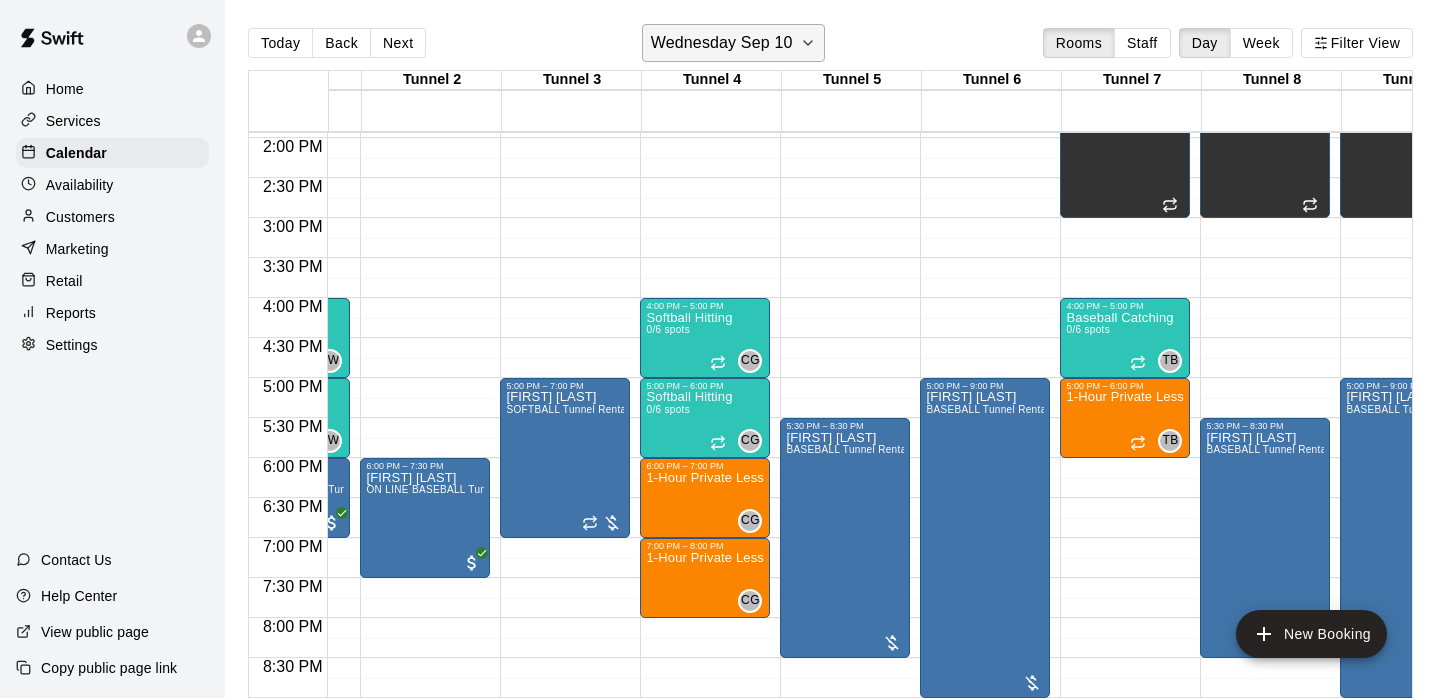 click on "Wednesday Sep 10" at bounding box center [722, 43] 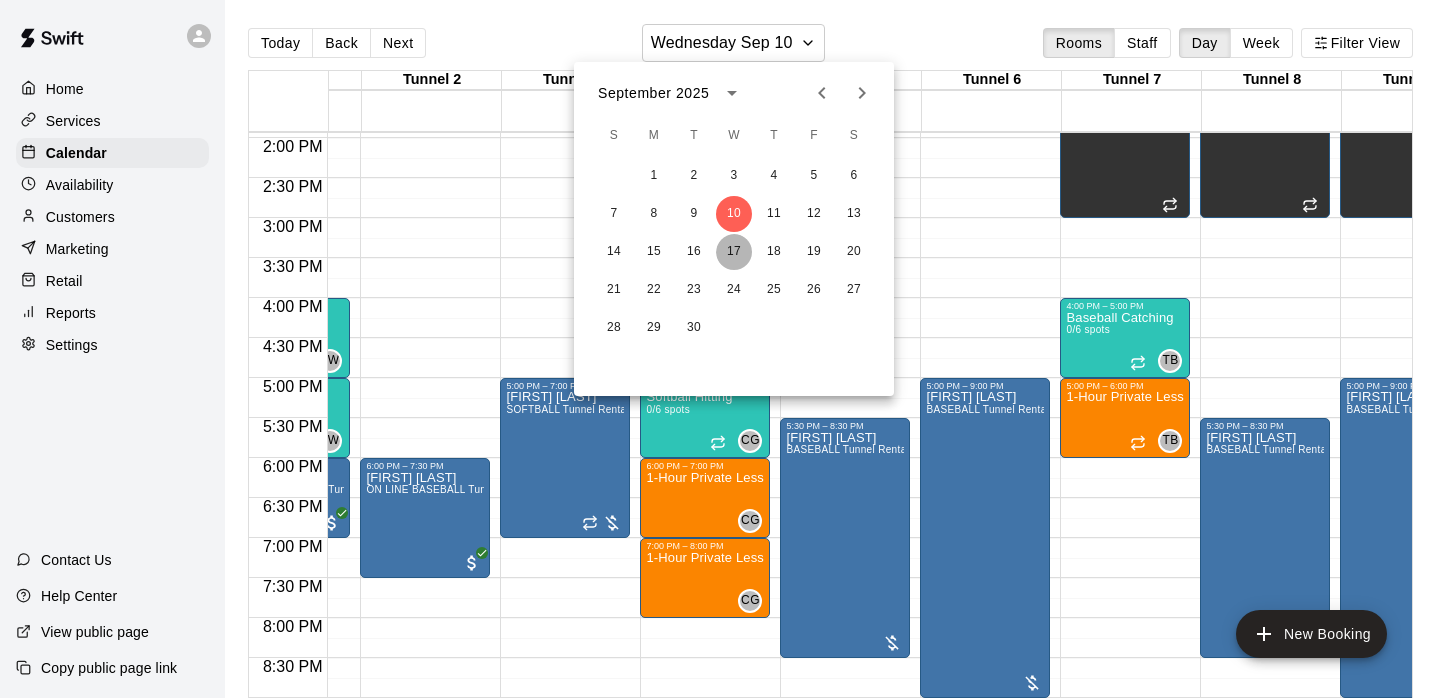 click on "17" at bounding box center (734, 252) 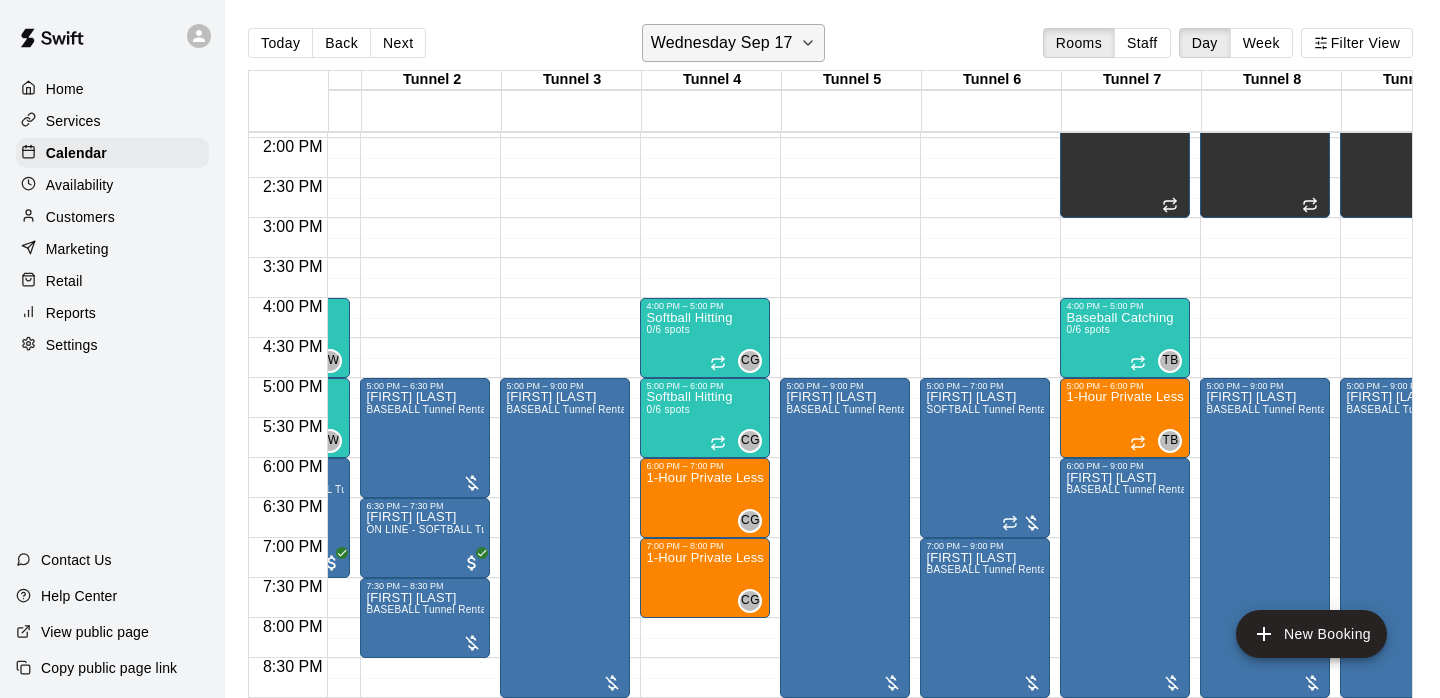 click on "Wednesday Sep 17" at bounding box center (722, 43) 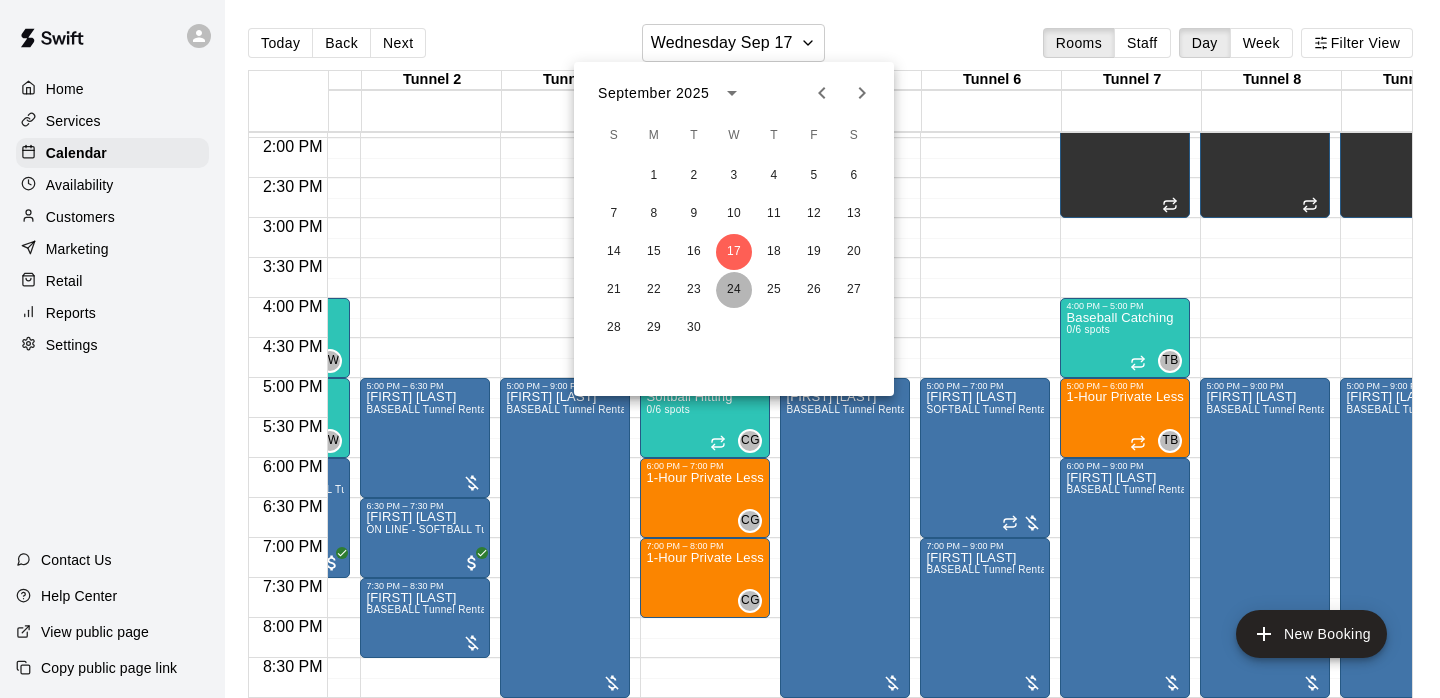 click on "24" at bounding box center (734, 290) 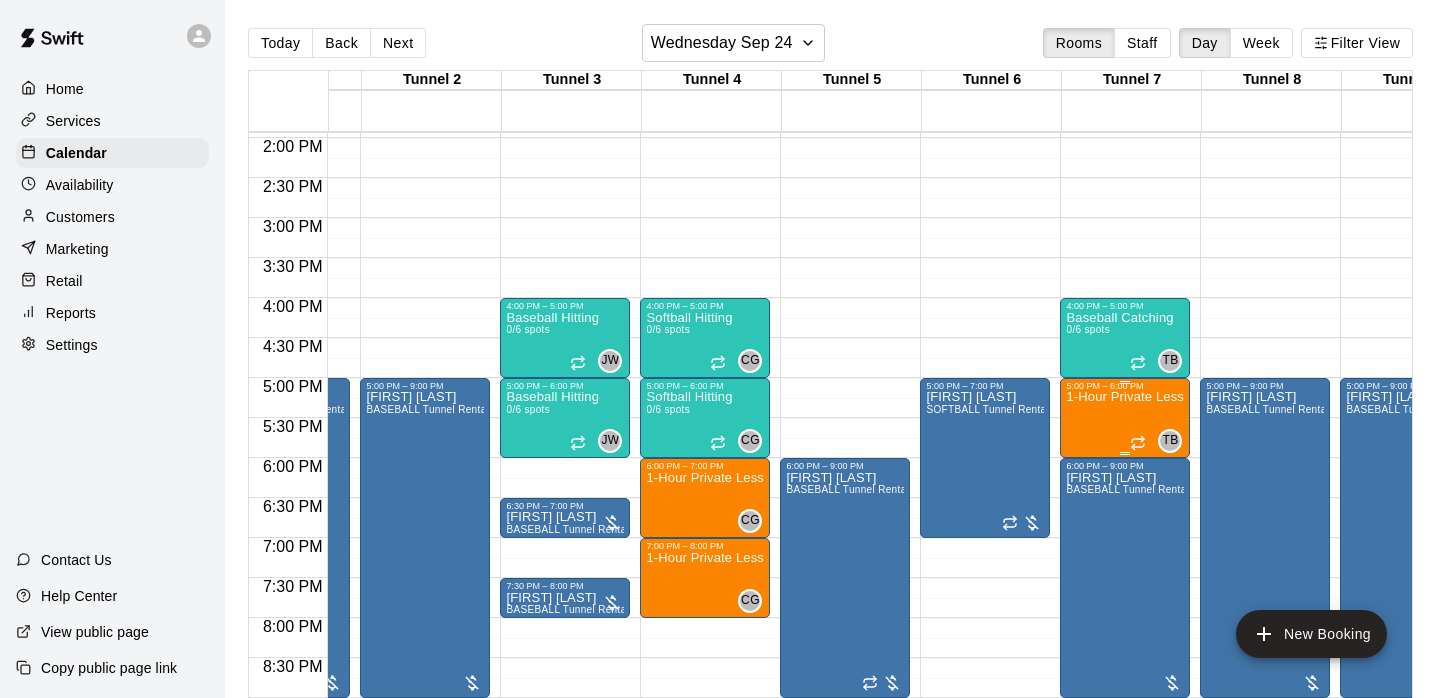 click on "1-Hour Private Lesson" at bounding box center (1125, 740) 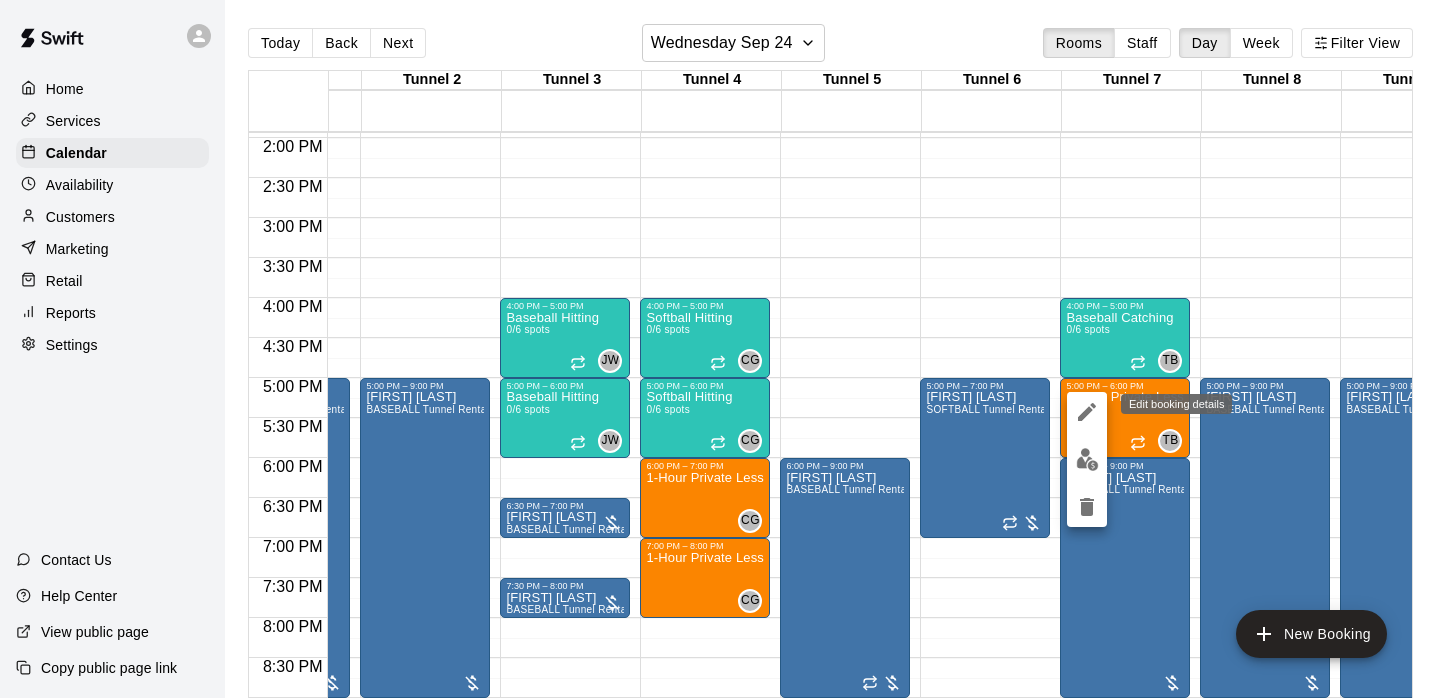 click 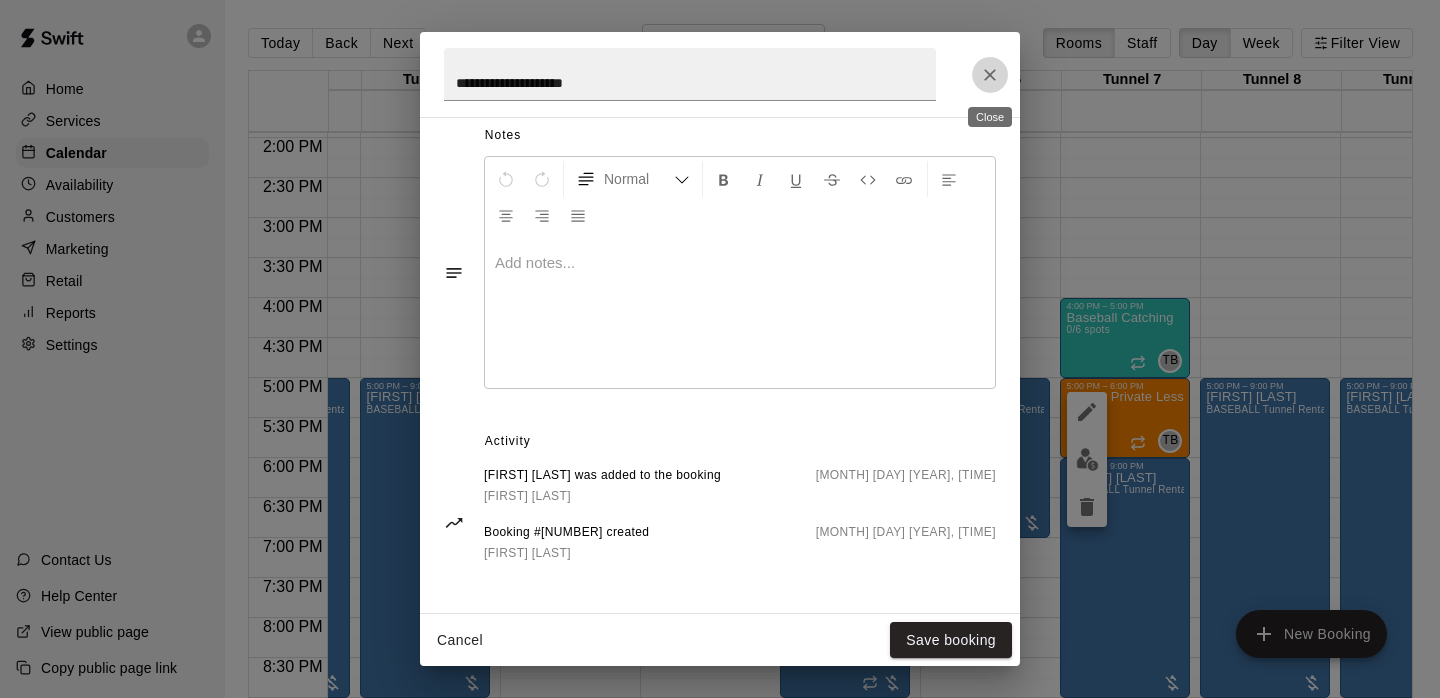 click 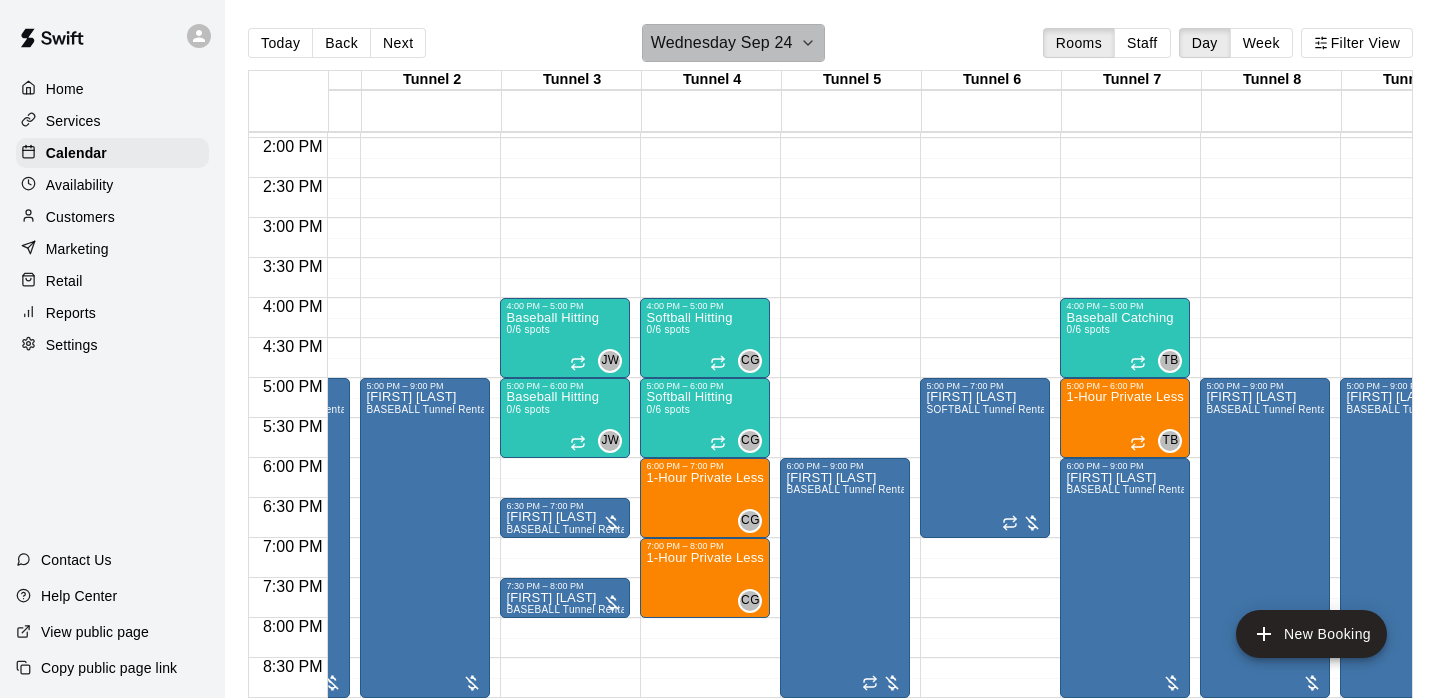 click on "Wednesday Sep 24" at bounding box center [722, 43] 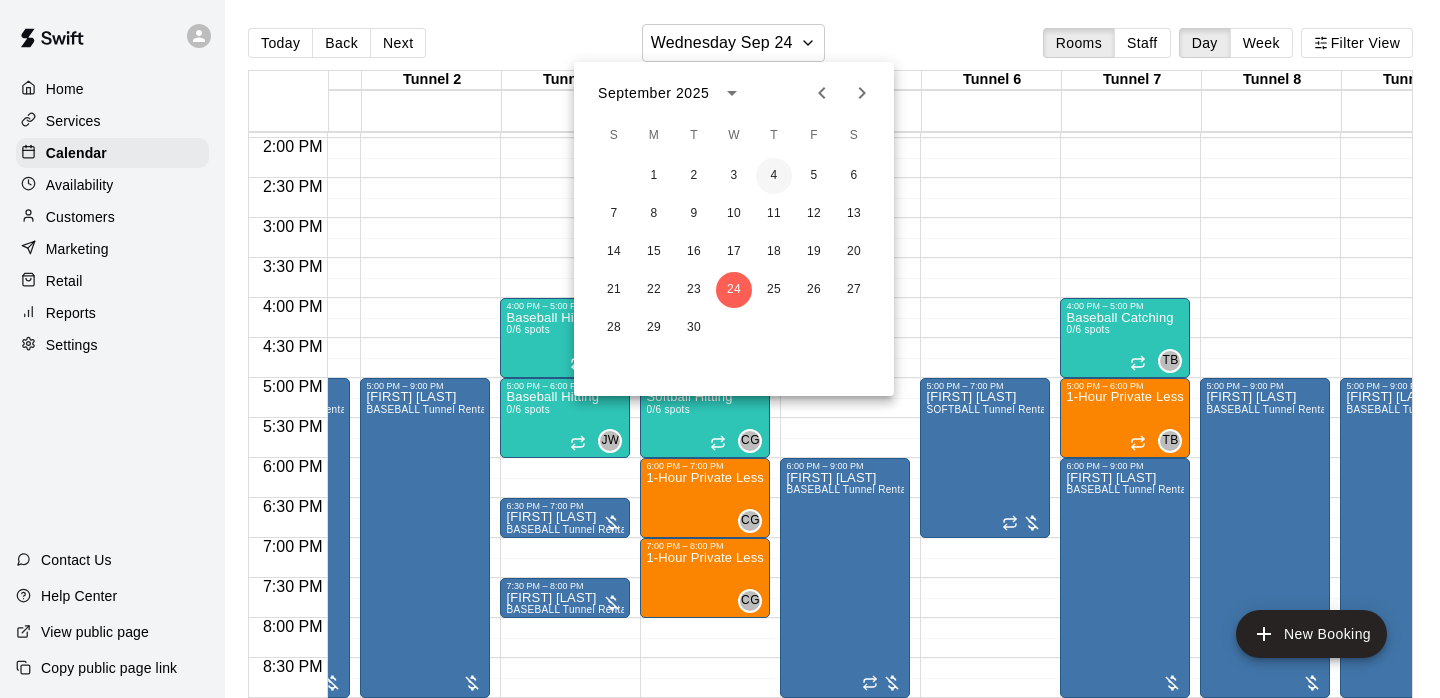 click on "4" at bounding box center [774, 176] 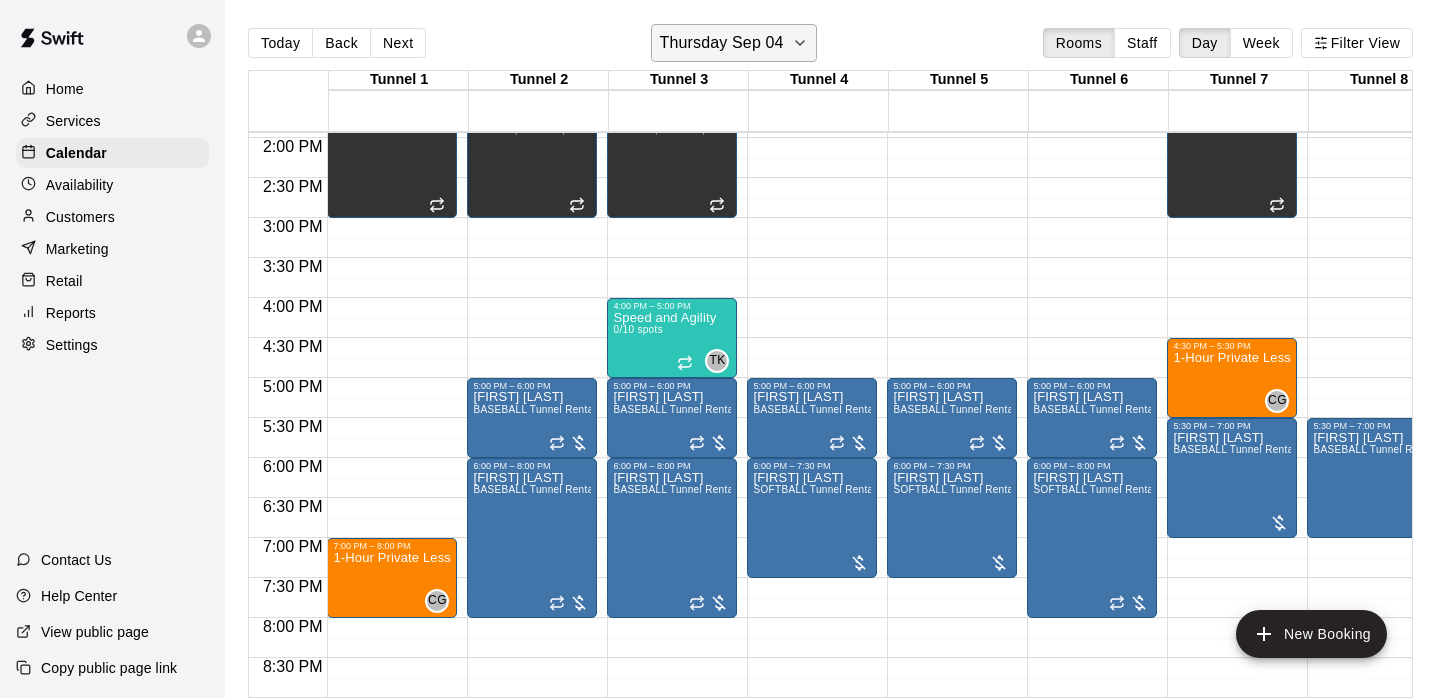 click on "Thursday Sep 04" at bounding box center (722, 43) 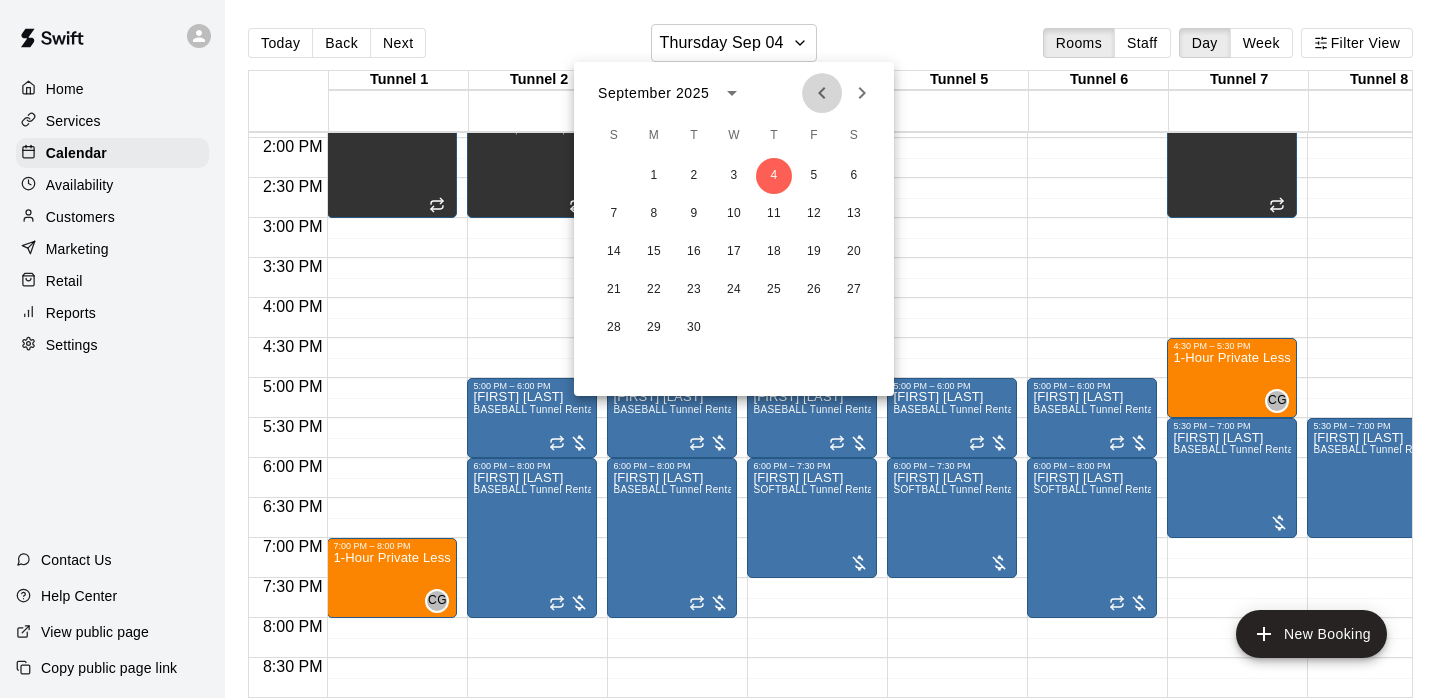 click 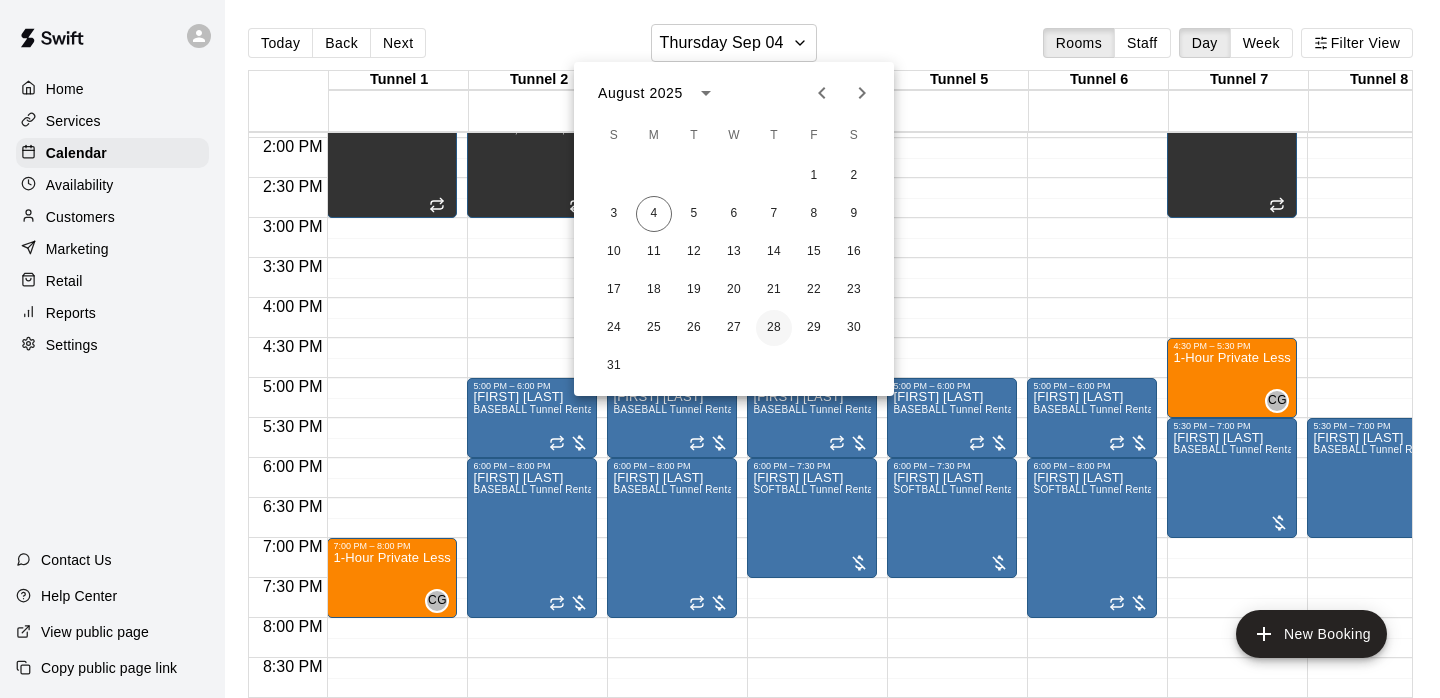 click on "28" at bounding box center [774, 328] 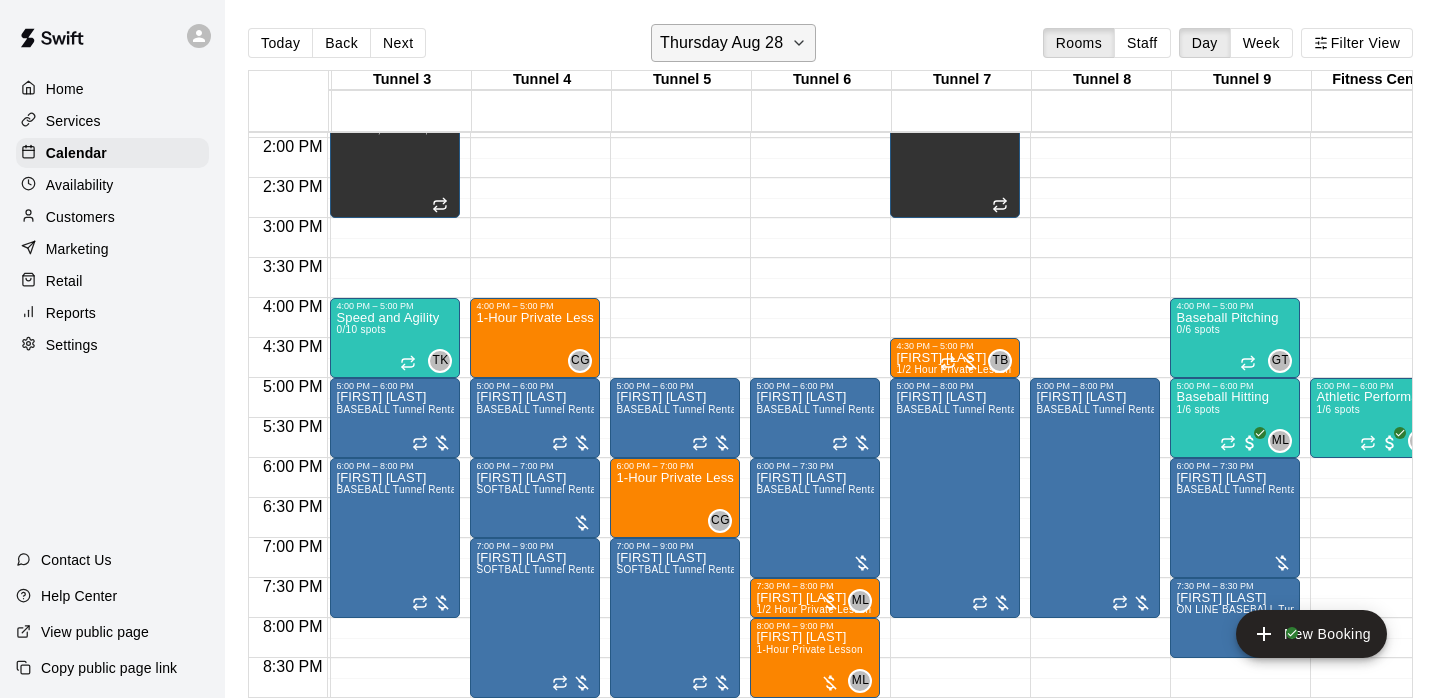 click on "Thursday Aug 28" at bounding box center [721, 43] 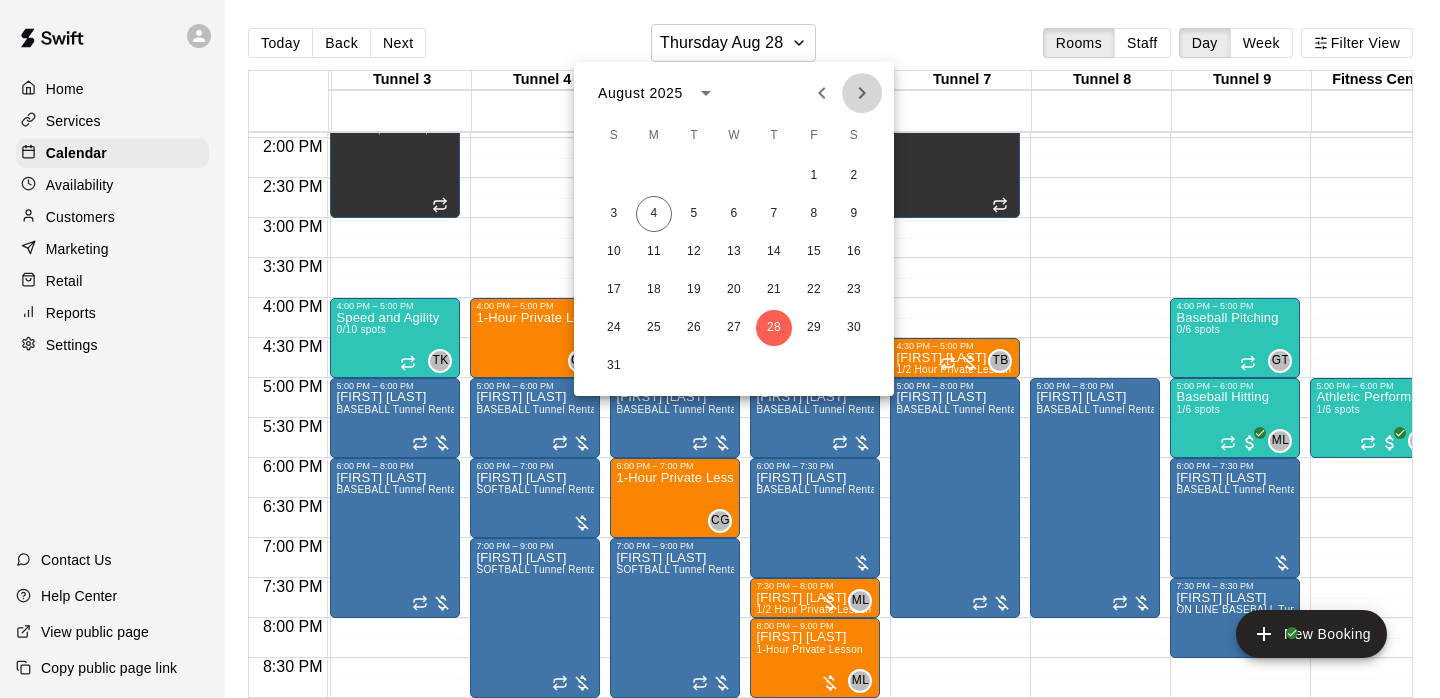click 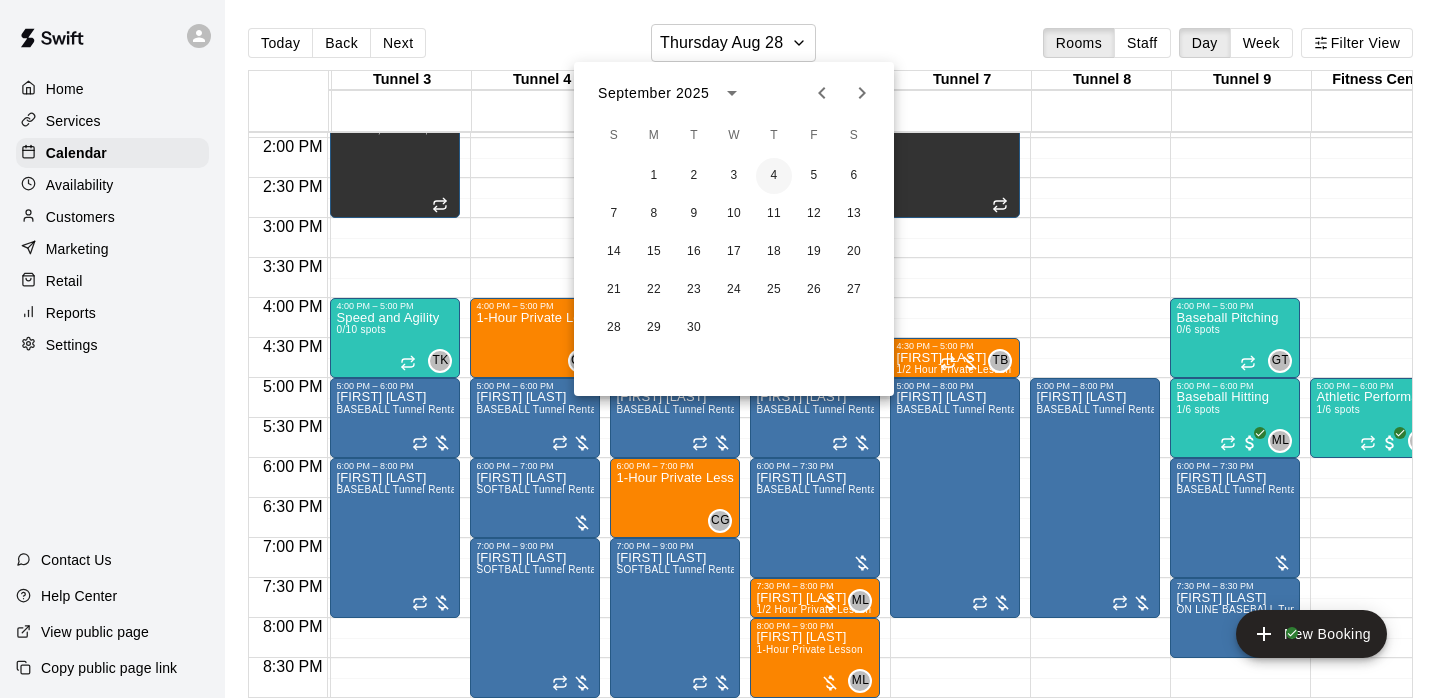 click on "4" at bounding box center [774, 176] 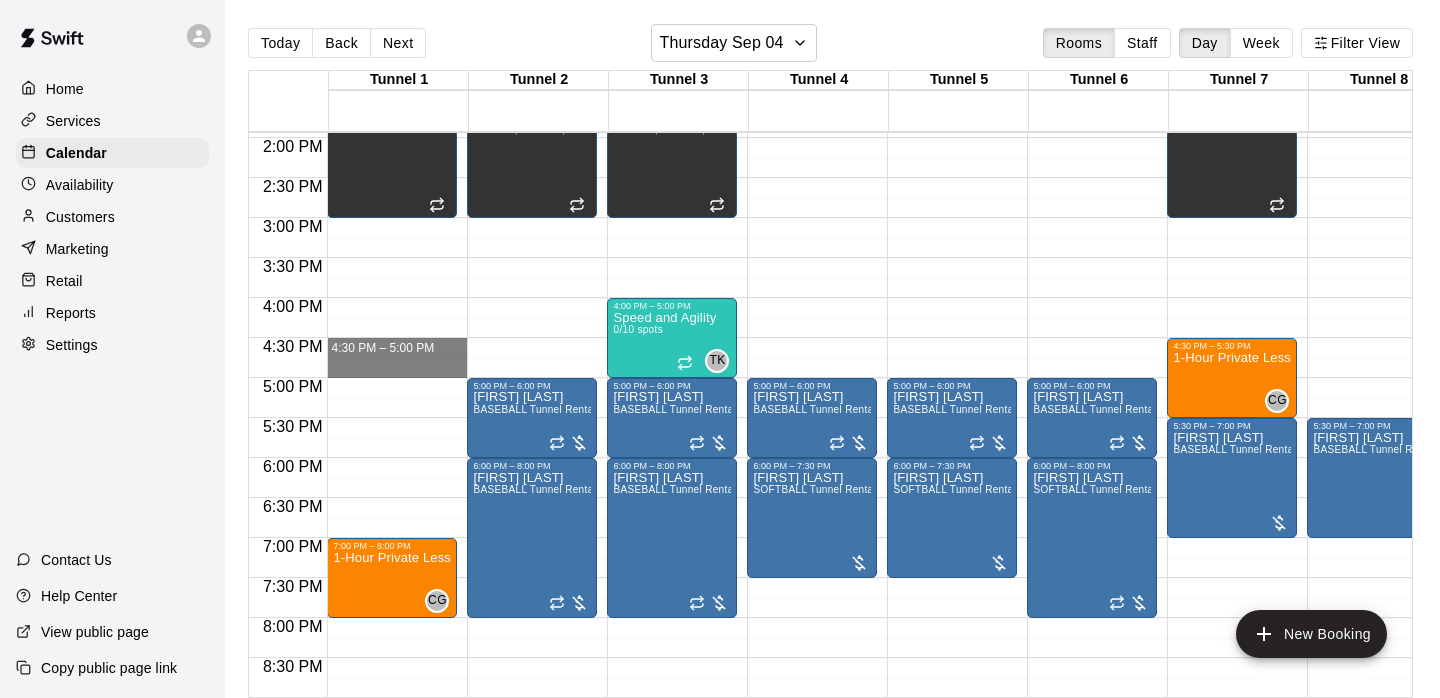 drag, startPoint x: 382, startPoint y: 343, endPoint x: 384, endPoint y: 365, distance: 22.090721 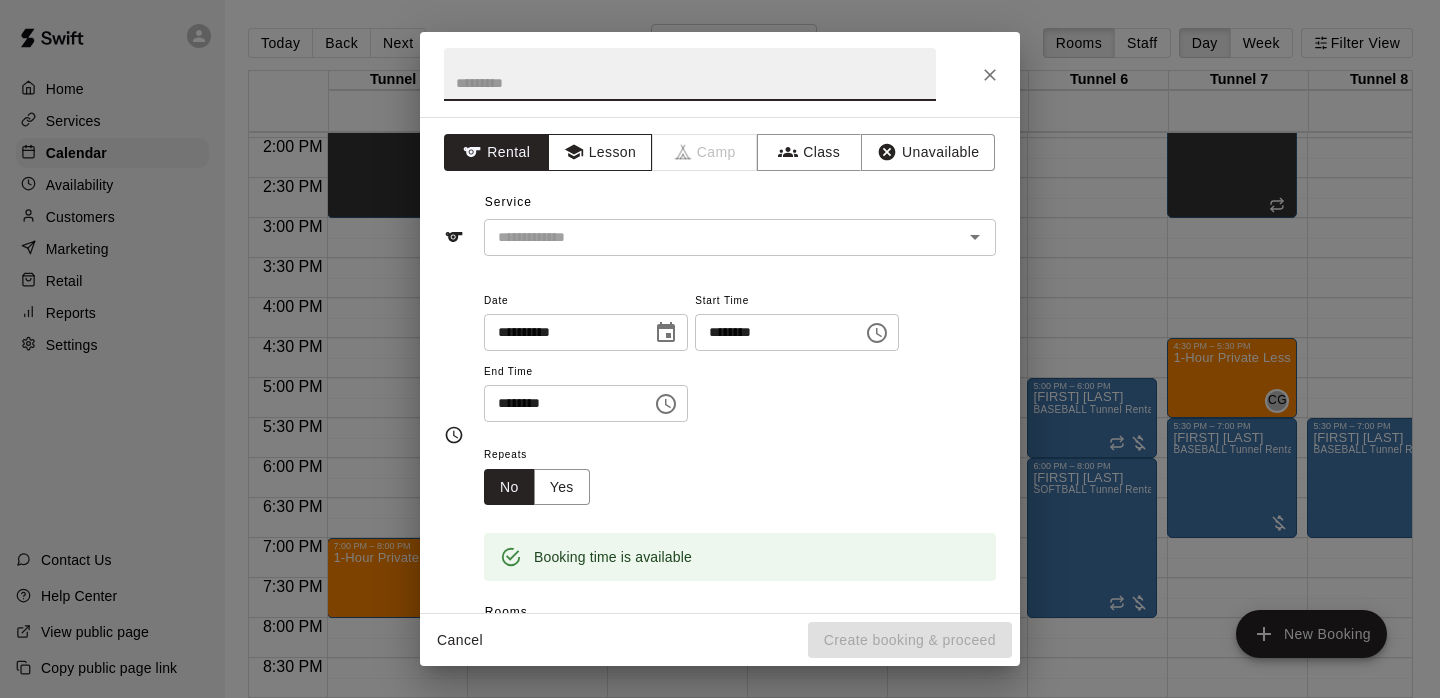 click on "Lesson" at bounding box center (600, 152) 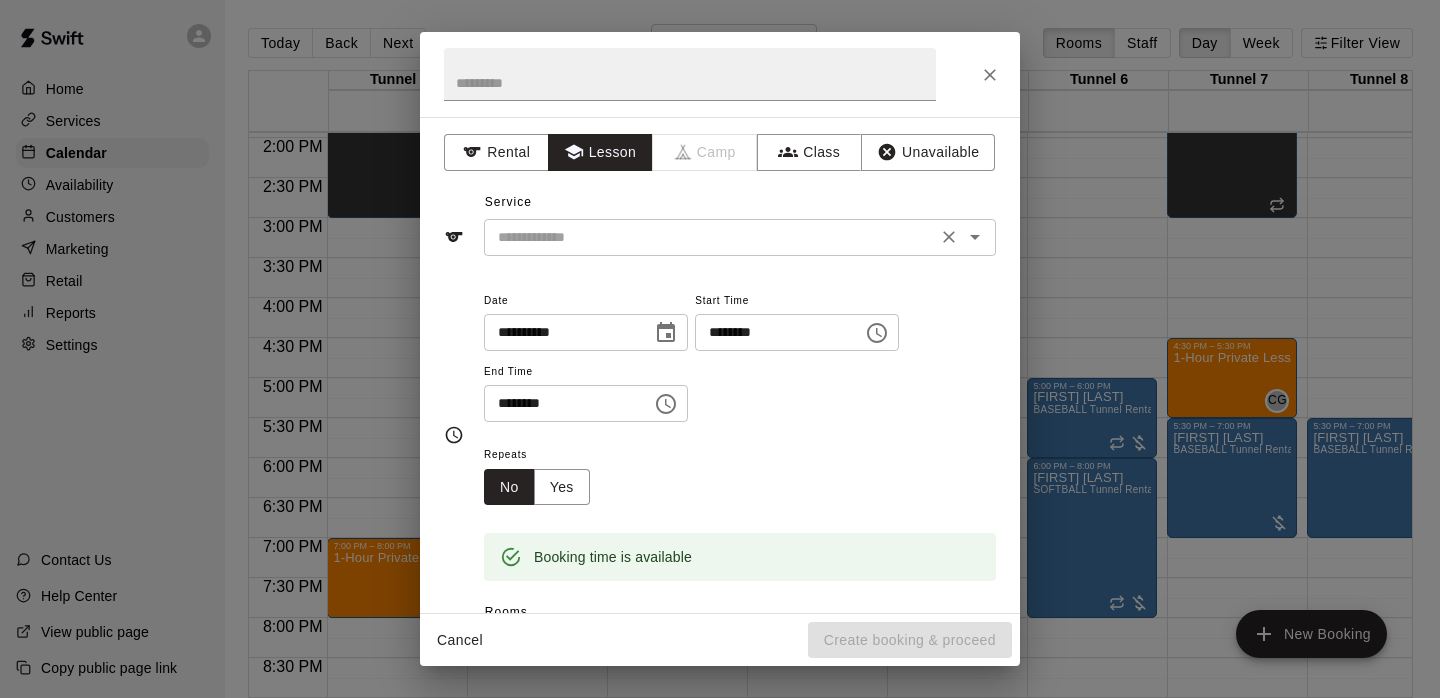 click at bounding box center (710, 237) 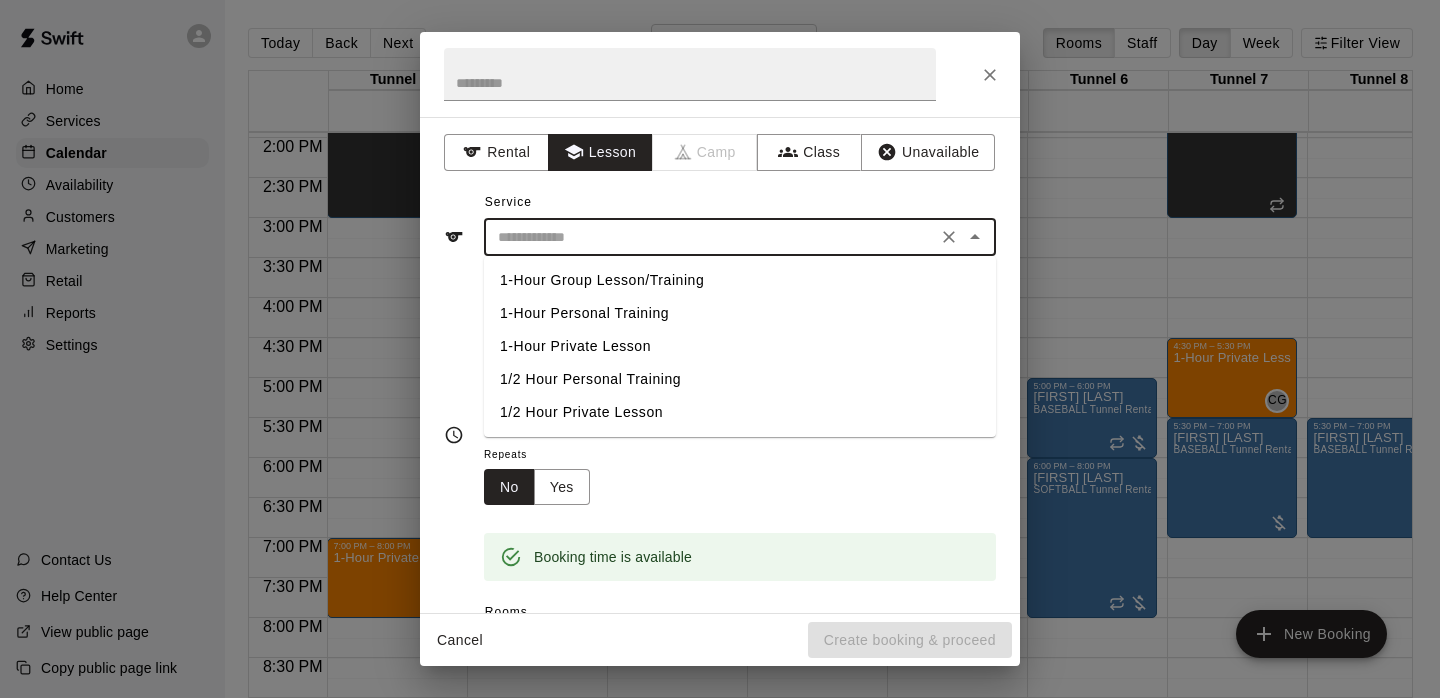 click on "1/2 Hour Private Lesson" at bounding box center (740, 412) 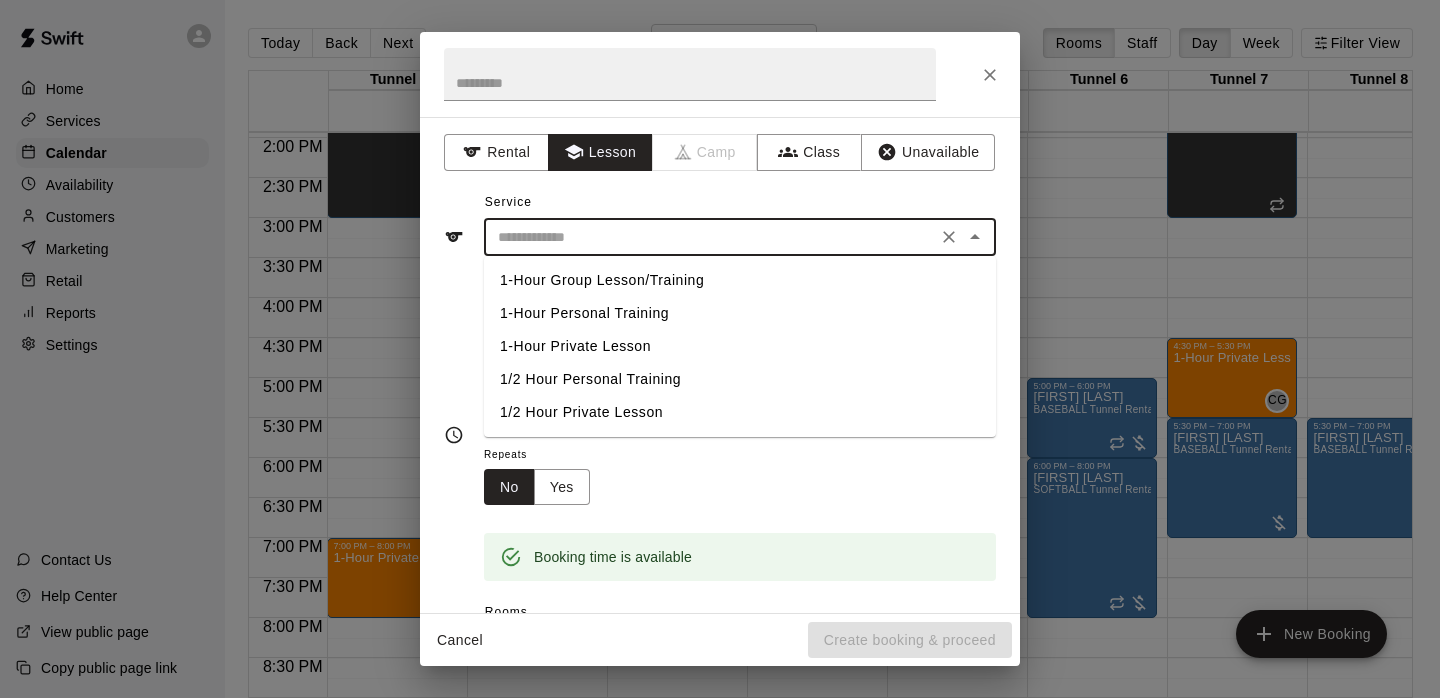 type on "**********" 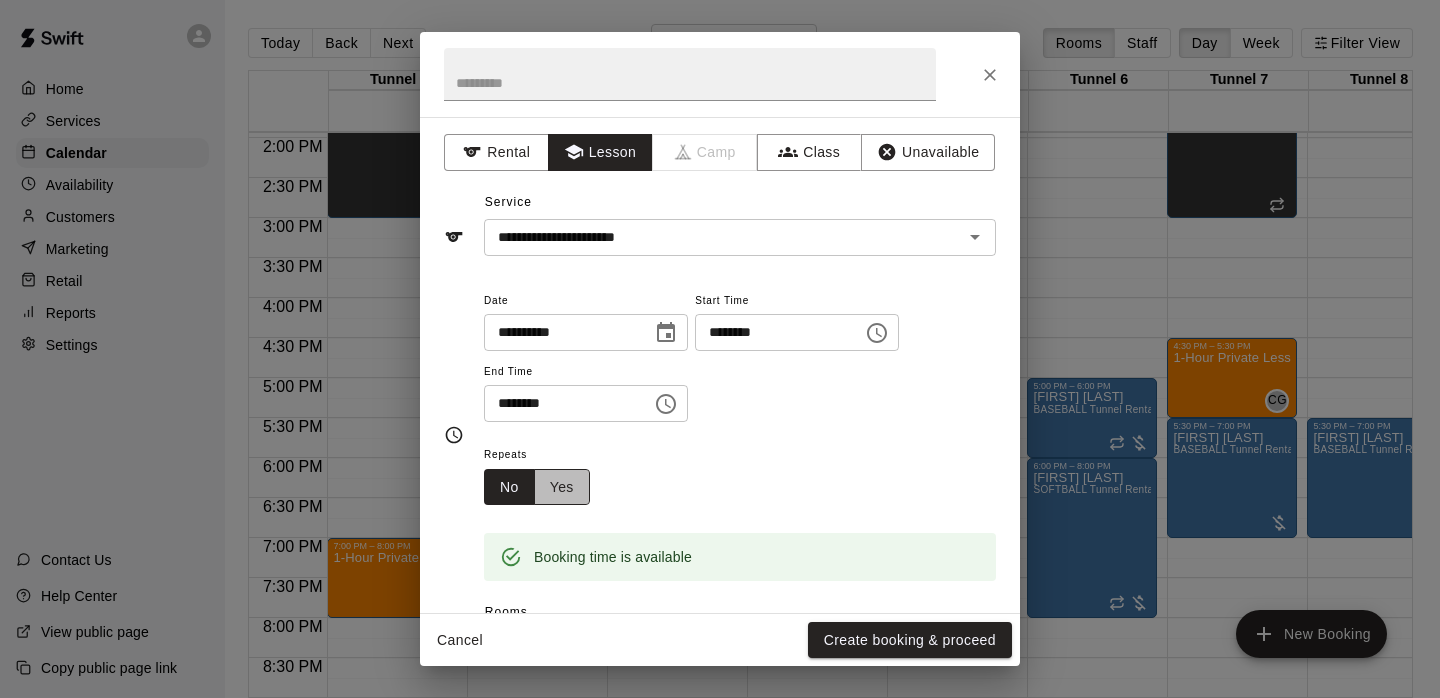 click on "Yes" at bounding box center [562, 487] 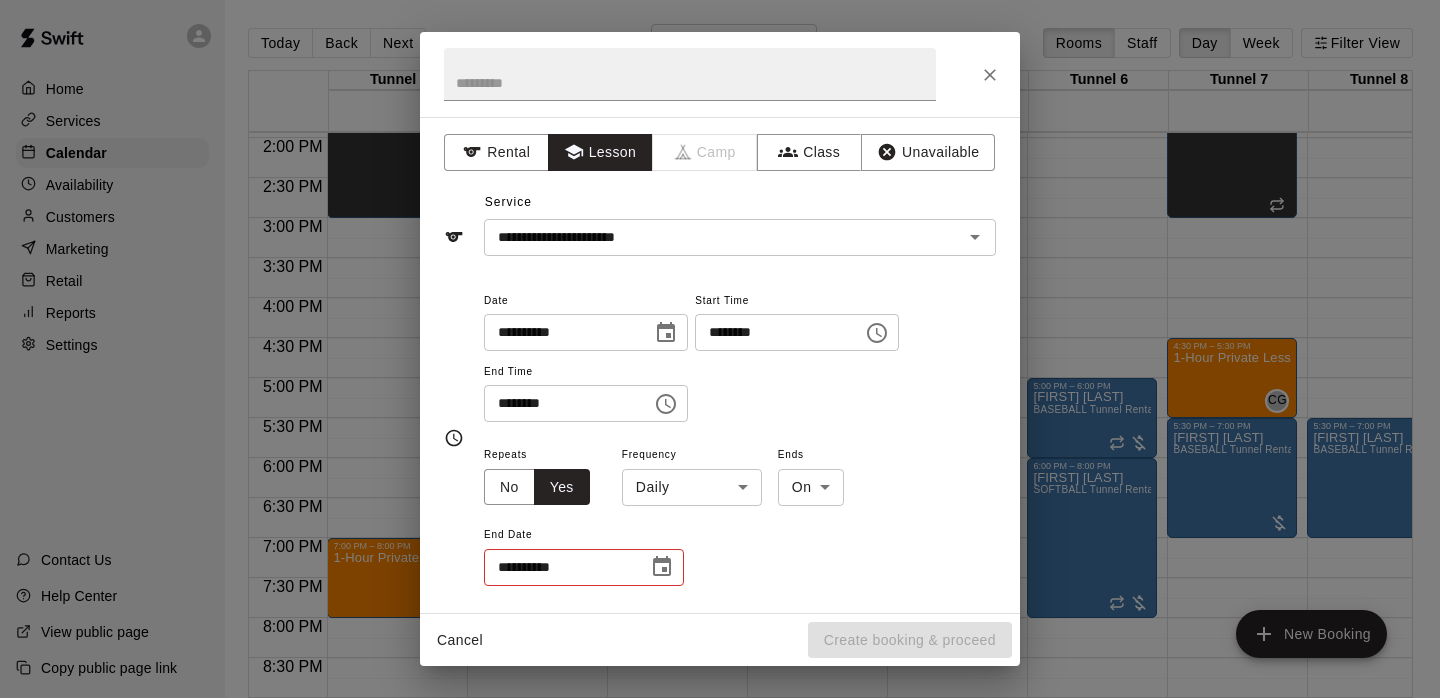 click on "Home Services Calendar Availability Customers Marketing Retail Reports Settings Contact Us Help Center View public page Copy public page link Today Back Next Thursday Sep 04 Rooms Staff Day Week Filter View Tunnel 1 04 Thu Tunnel 2 04 Thu Tunnel 3 04 Thu Tunnel 4 04 Thu Tunnel 5 04 Thu Tunnel 6 04 Thu Tunnel 7 04 Thu Tunnel 8 04 Thu Tunnel 9 04 Thu Fitness Center 04 Thu 12:00 AM 12:30 AM 1:00 AM 1:30 AM 2:00 AM 2:30 AM 3:00 AM 3:30 AM 4:00 AM 4:30 AM 5:00 AM 5:30 AM 6:00 AM 6:30 AM 7:00 AM 7:30 AM 8:00 AM 8:30 AM 9:00 AM 9:30 AM 10:00 AM 10:30 AM 11:00 AM 11:30 AM 12:00 PM 12:30 PM 1:00 PM 1:30 PM 2:00 PM 2:30 PM 3:00 PM 3:30 PM 4:00 PM 4:30 PM 5:00 PM 5:30 PM 6:00 PM 6:30 PM 7:00 PM 7:30 PM 8:00 PM 8:30 PM 9:00 PM 9:30 PM 10:00 PM 10:30 PM 11:00 PM 11:30 PM 12:00 AM – 10:00 AM Closed 1:30 PM – 3:00 PM After School Program 7:00 PM – 8:00 PM 1-Hour Private Lesson CG 0 9:00 PM – 11:59 PM Closed 12:00 AM – 10:00 AM Closed 1:30 PM – 3:00 PM After School Program Tunnel 1, Tunnel 2, Tunnel 3 [NAME] [LAST]" at bounding box center (720, 365) 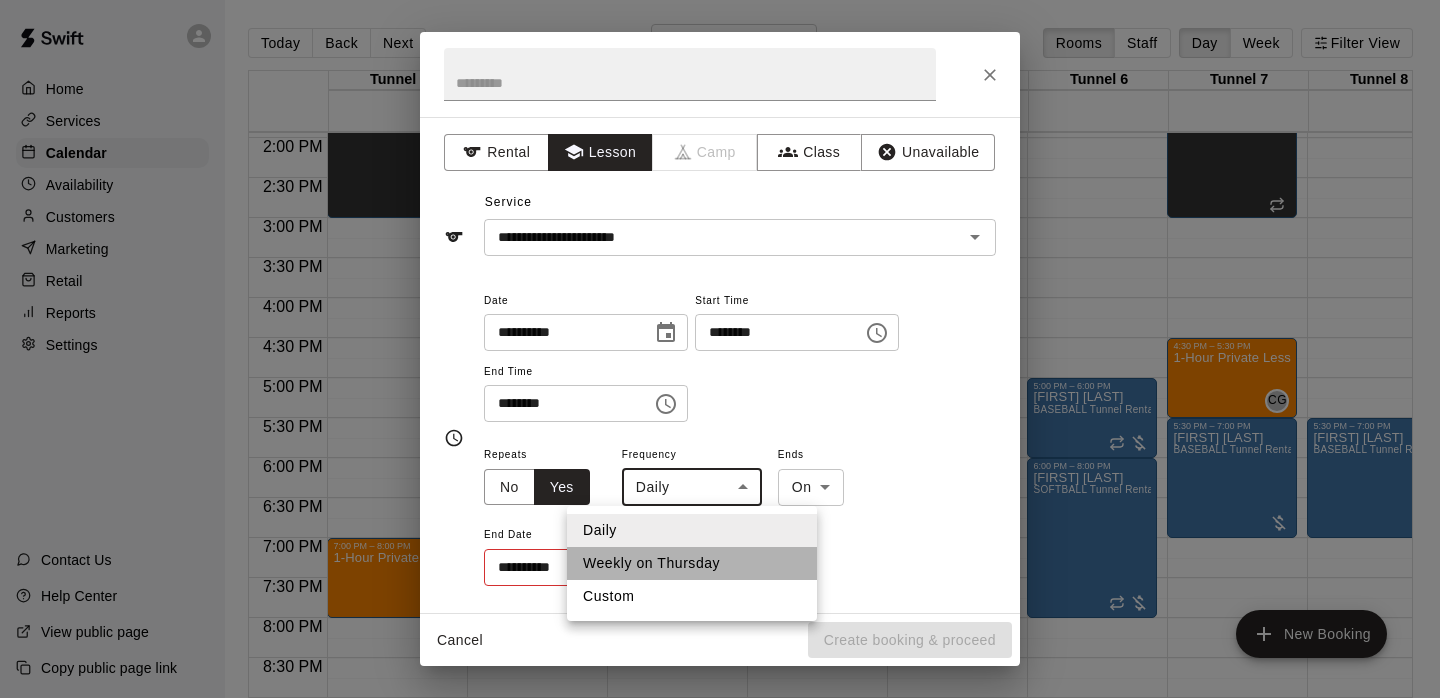 click on "Weekly on Thursday" at bounding box center (692, 563) 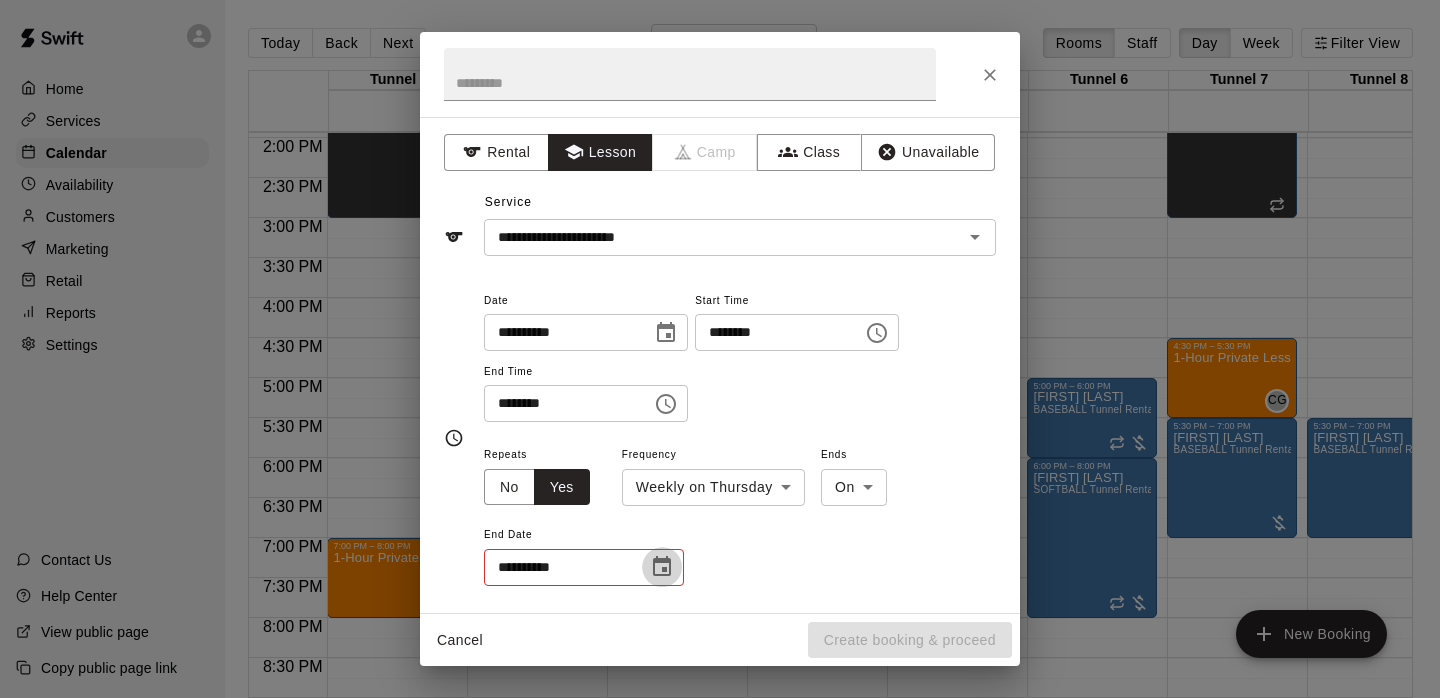click 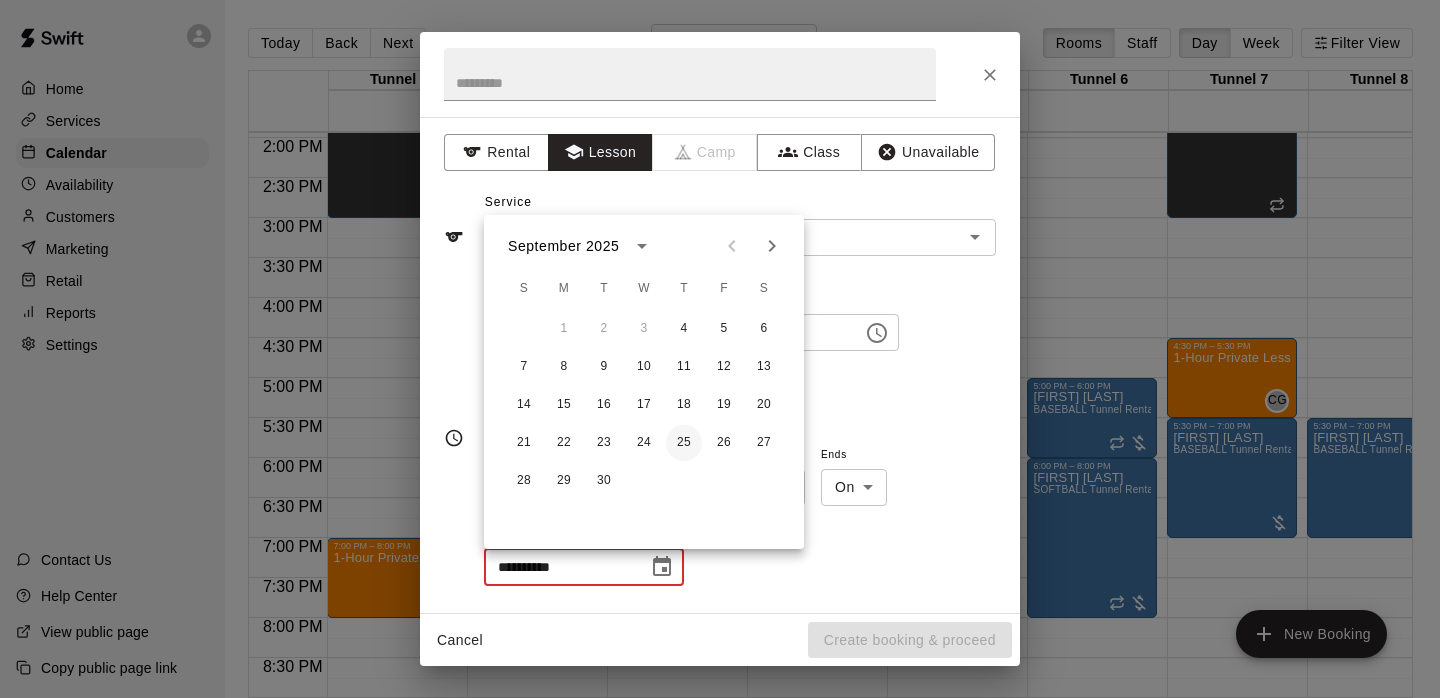 click on "25" at bounding box center [684, 443] 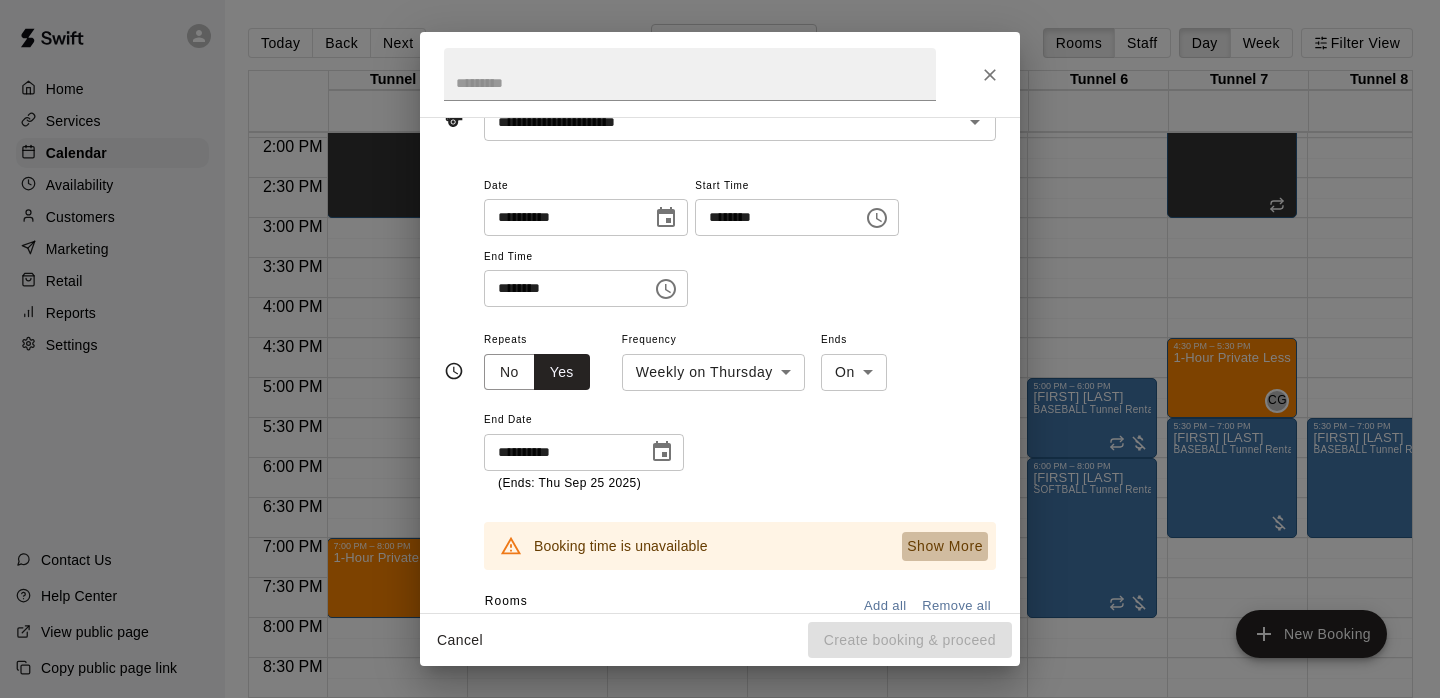 click on "Show More" at bounding box center [945, 546] 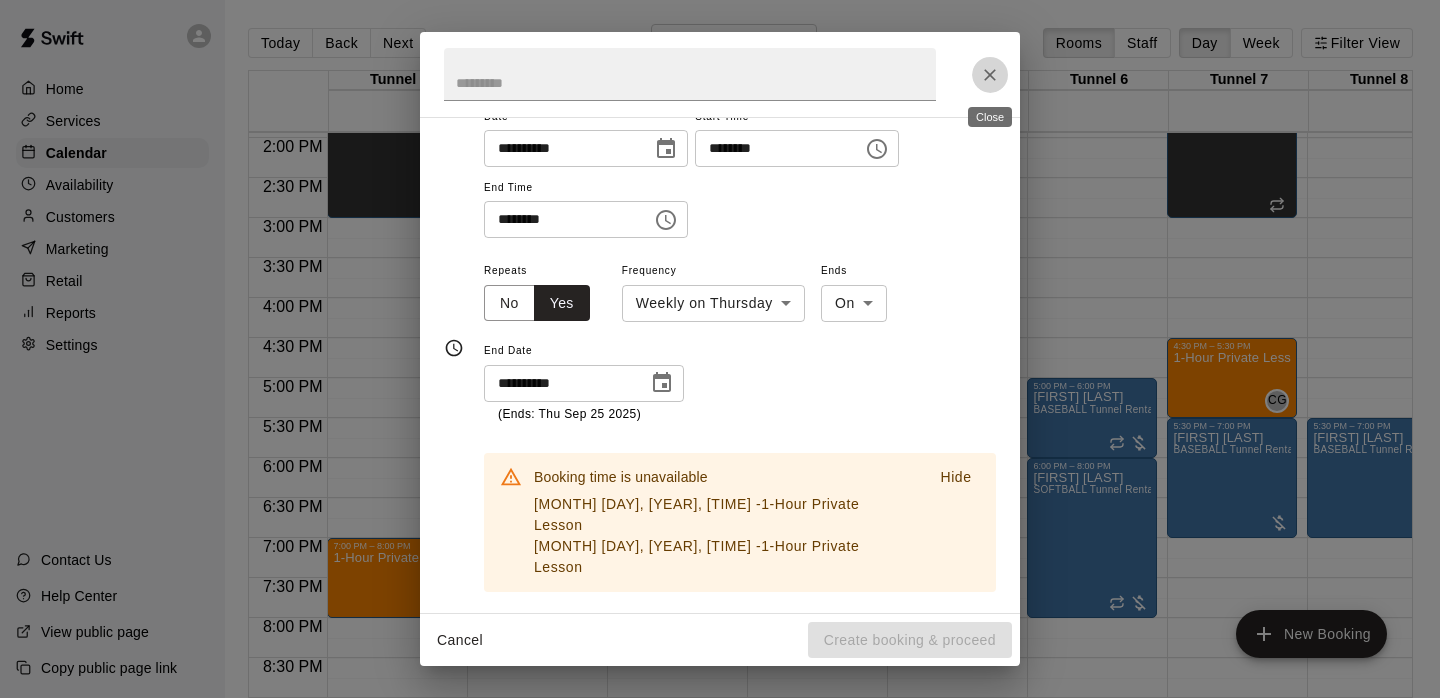 click 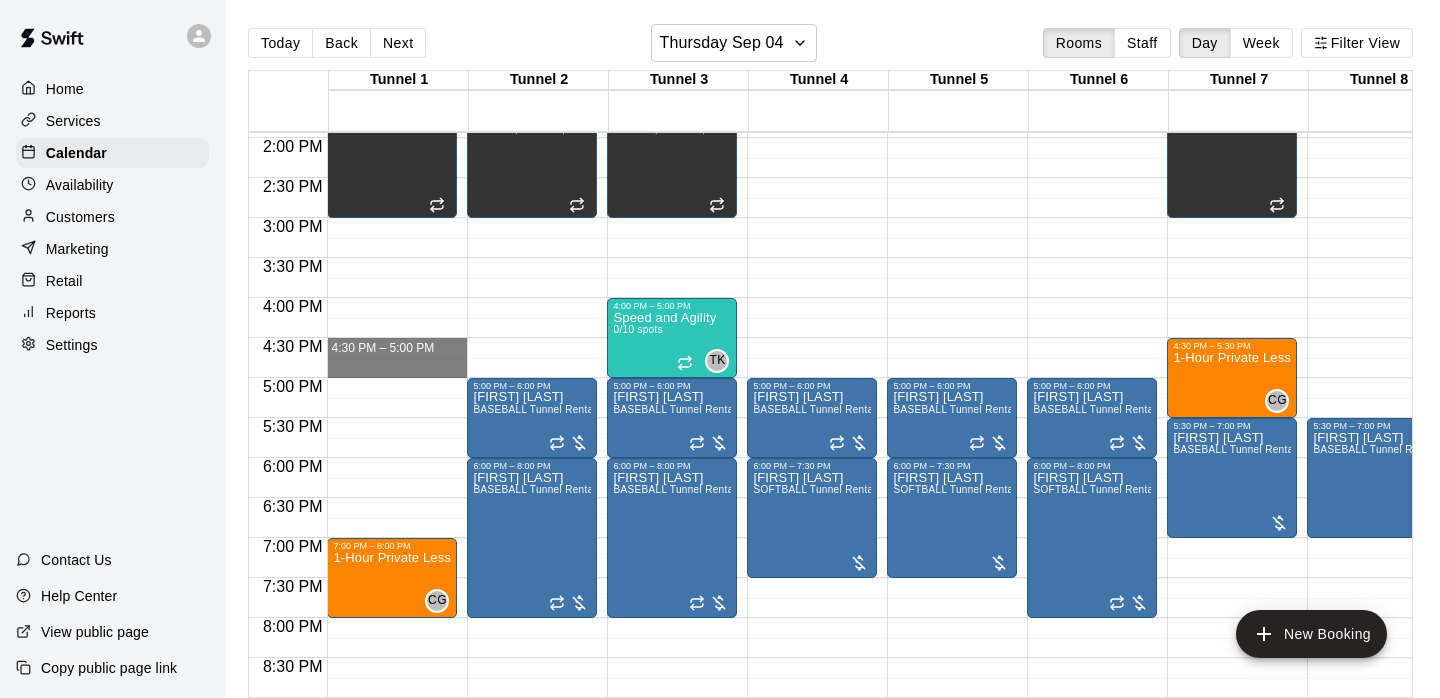 drag, startPoint x: 402, startPoint y: 345, endPoint x: 410, endPoint y: 359, distance: 16.124516 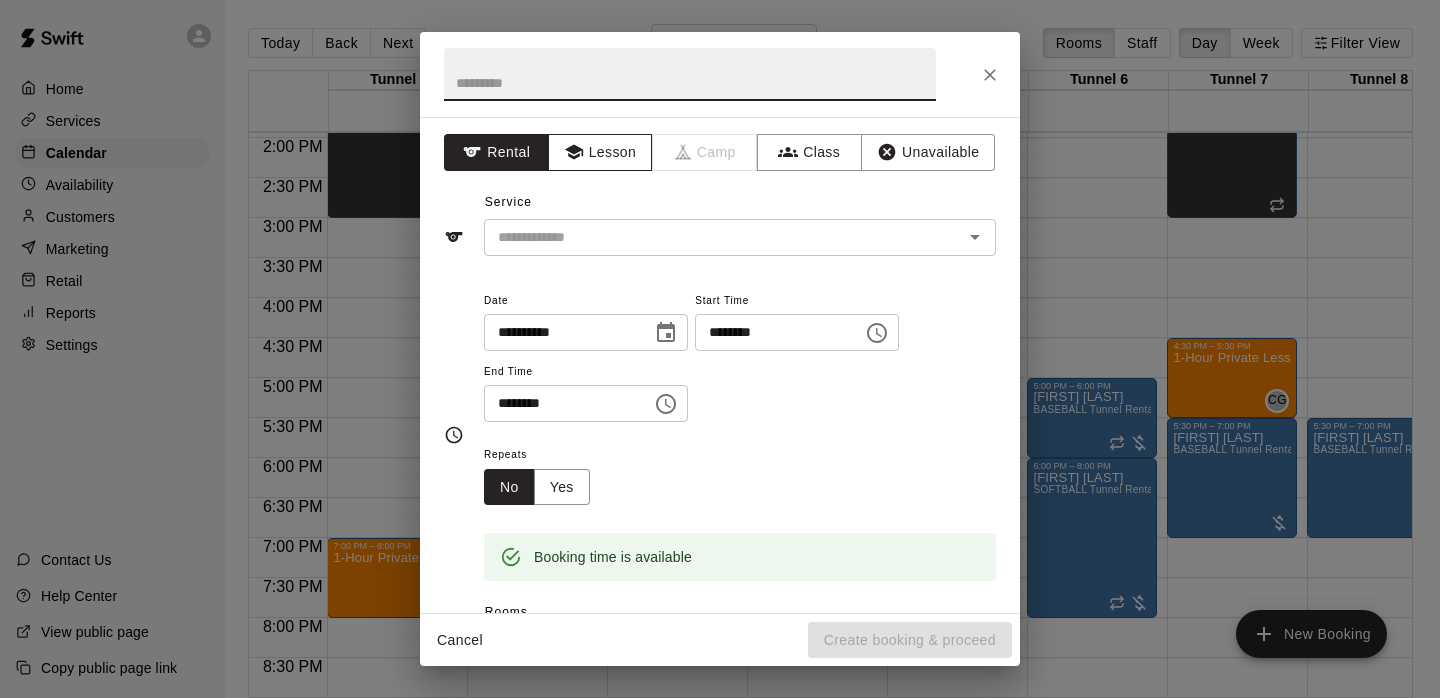 click on "Lesson" at bounding box center (600, 152) 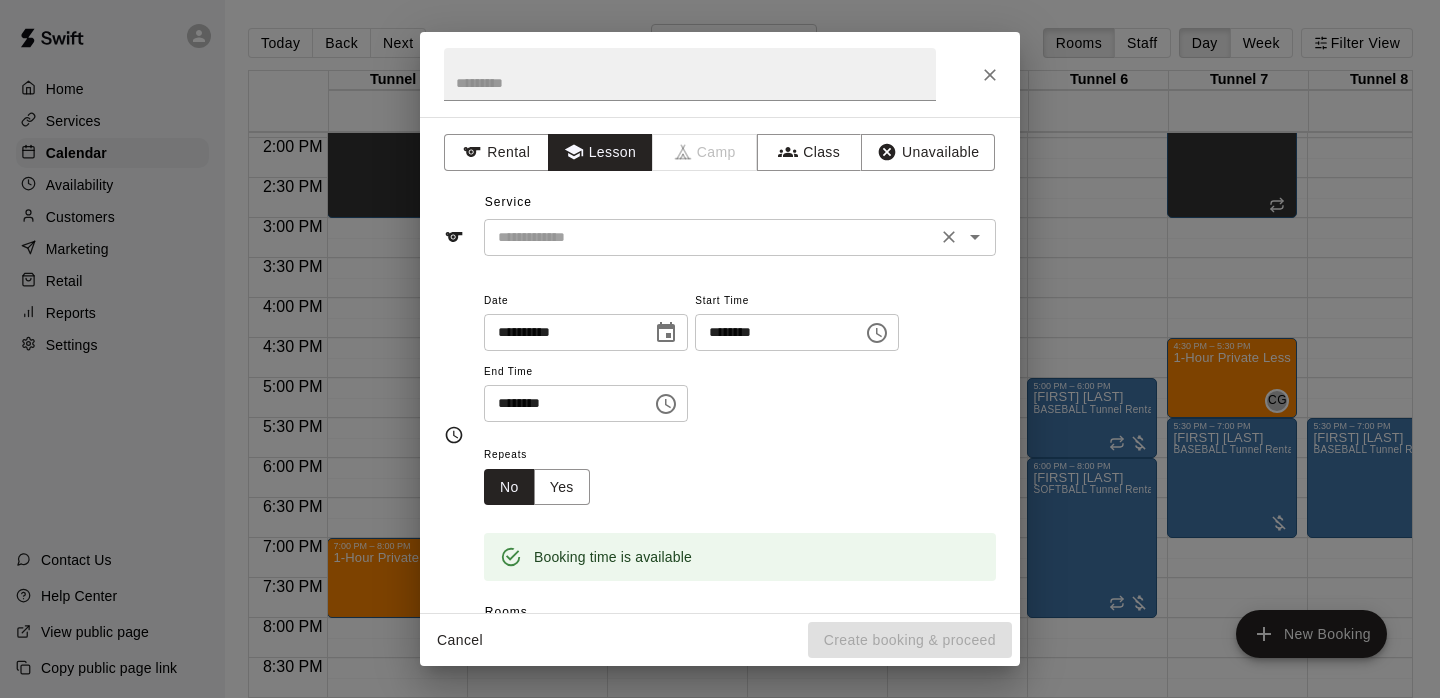 click at bounding box center (710, 237) 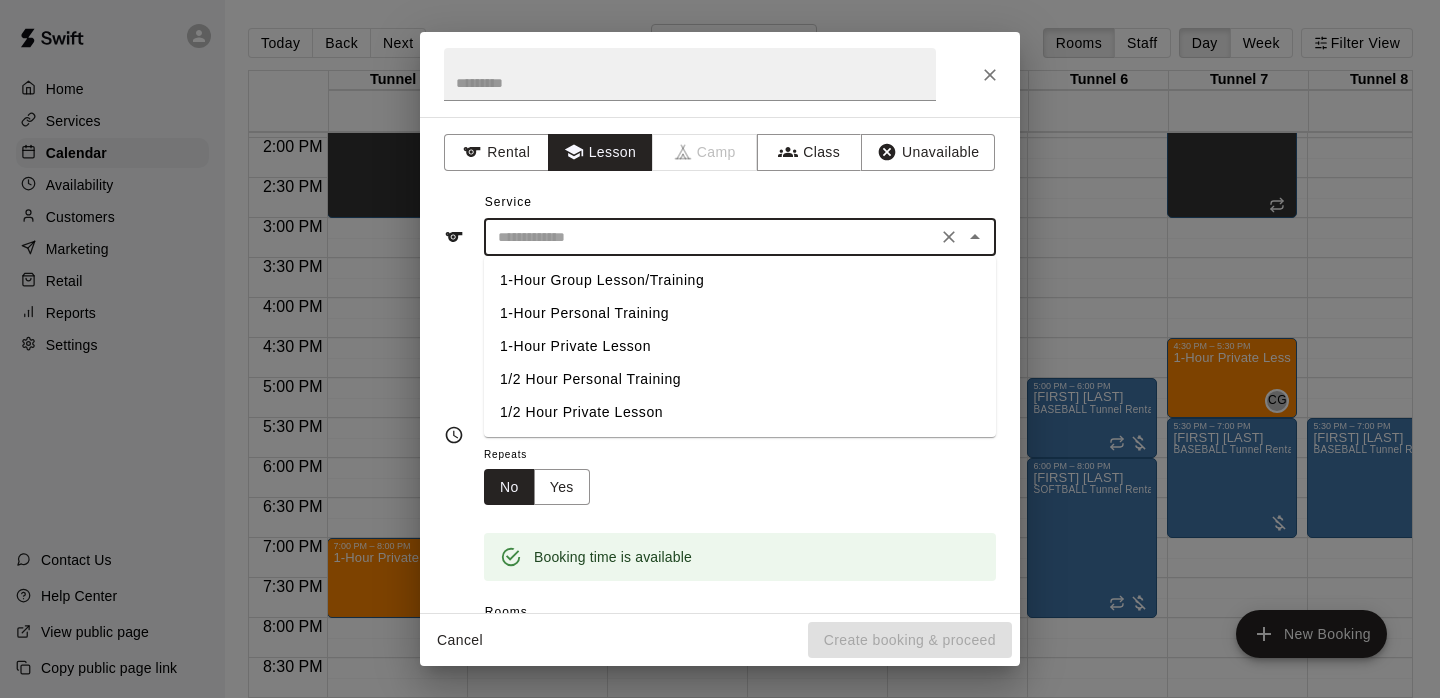 click on "1/2 Hour Private Lesson" at bounding box center [740, 412] 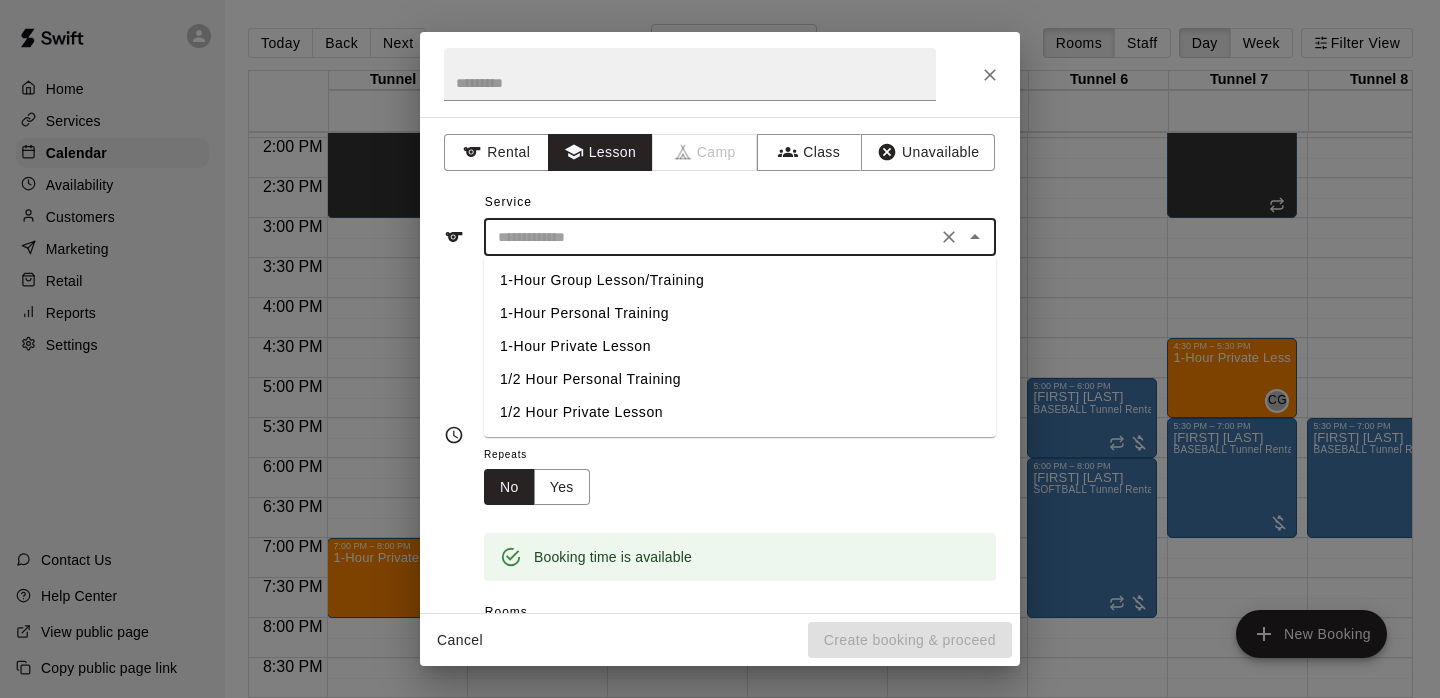 type on "**********" 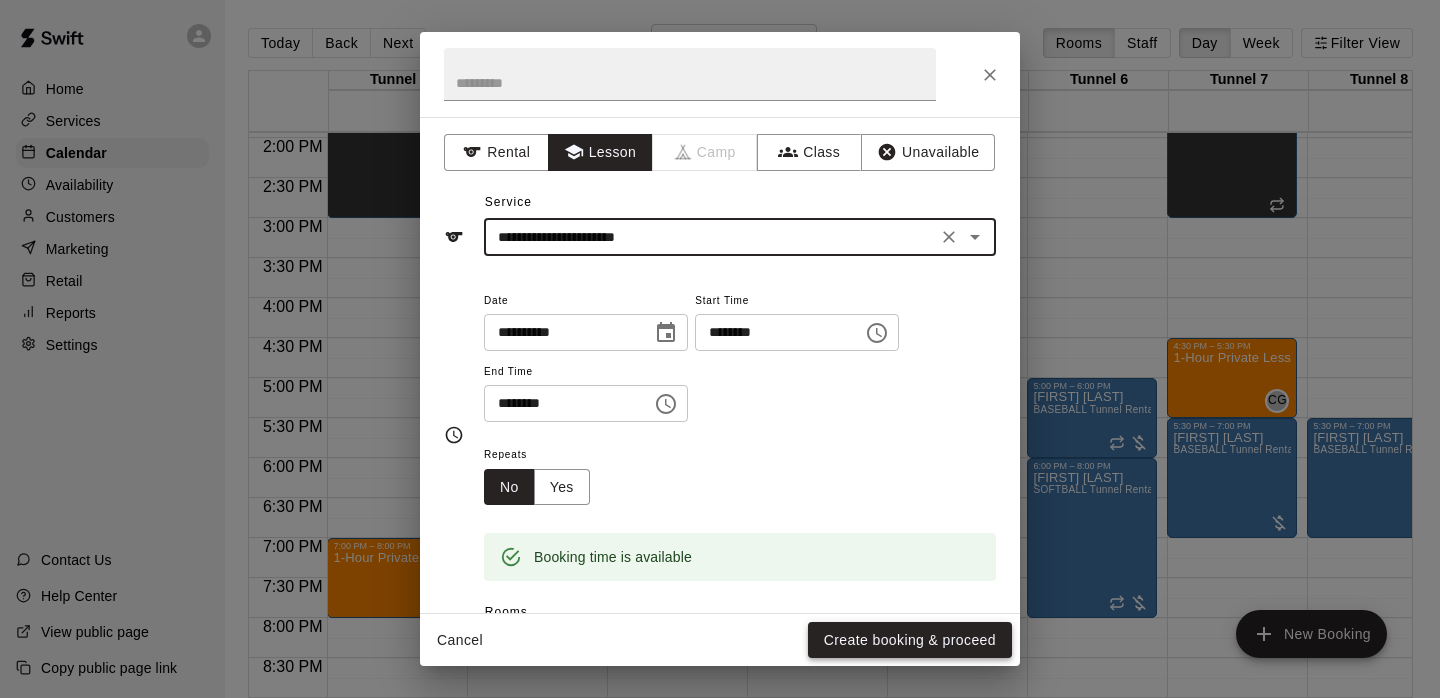 click on "Create booking & proceed" at bounding box center (910, 640) 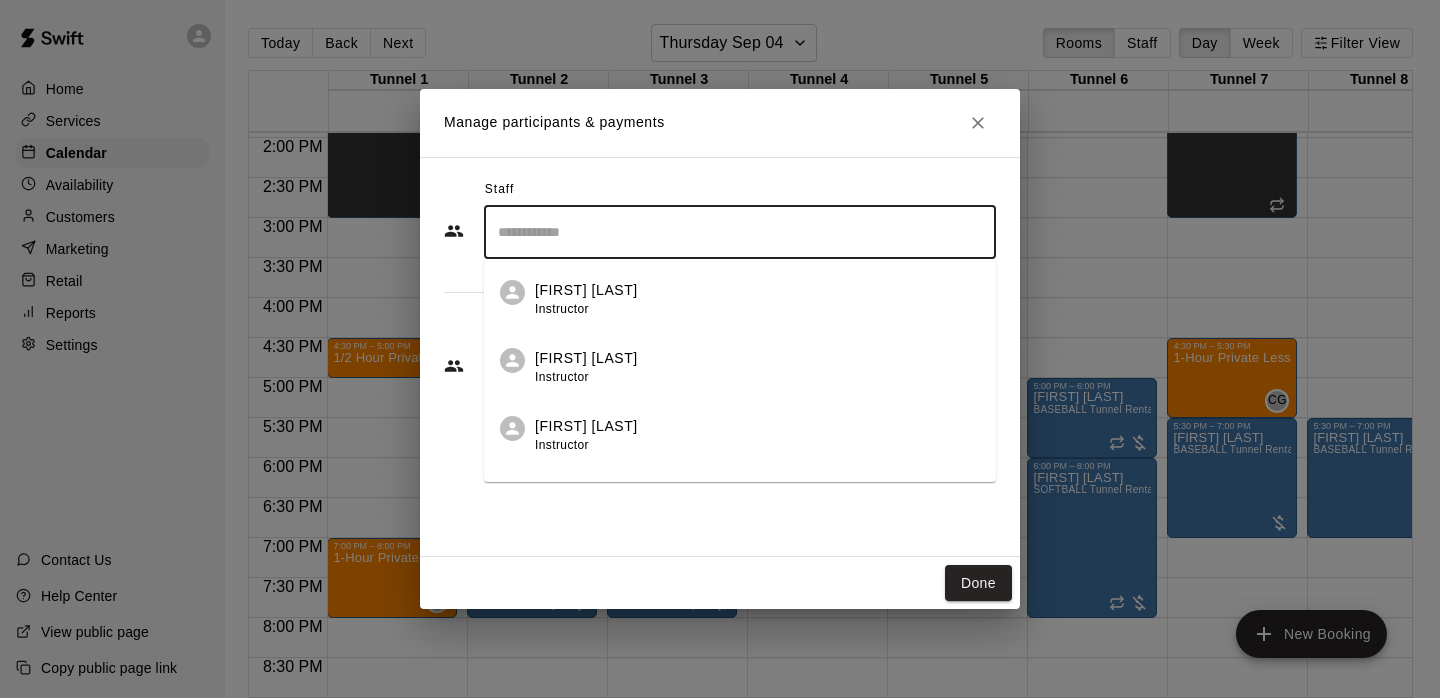 click at bounding box center [740, 232] 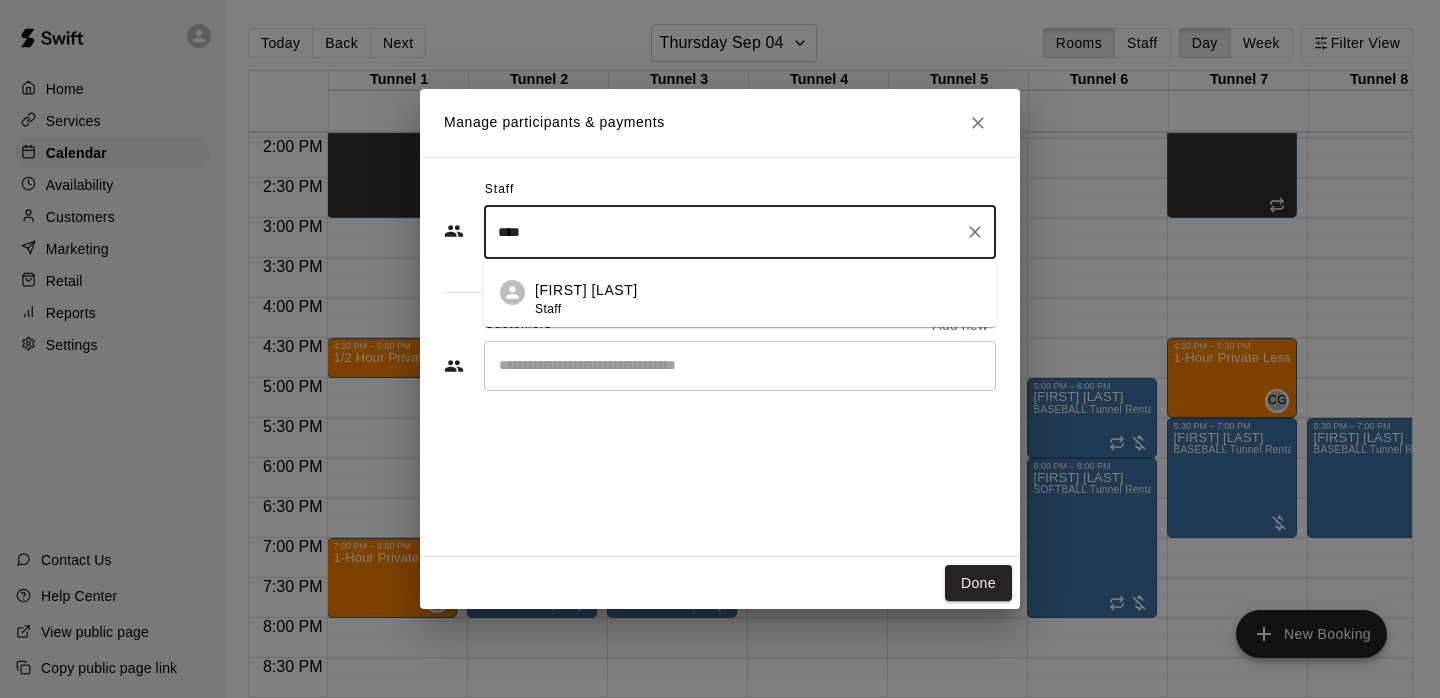 click on "[FIRST] [LAST]" at bounding box center [586, 290] 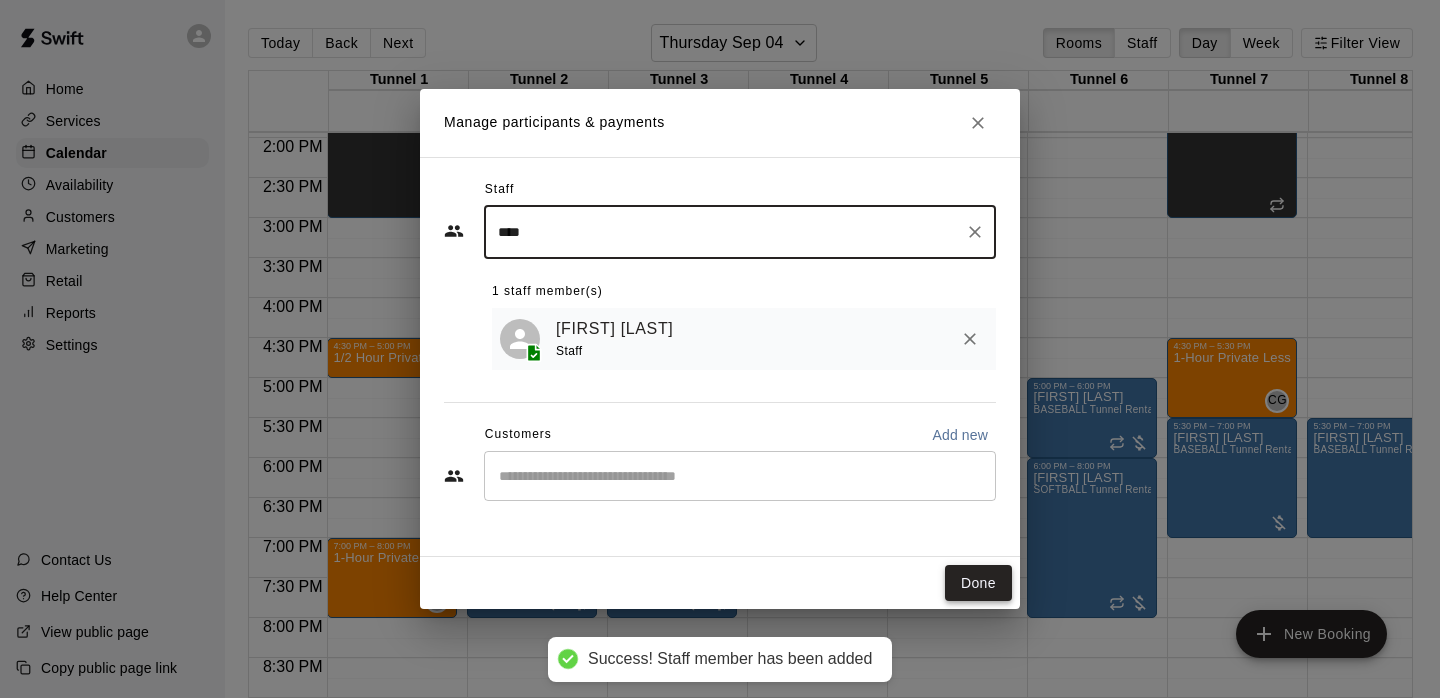 type on "****" 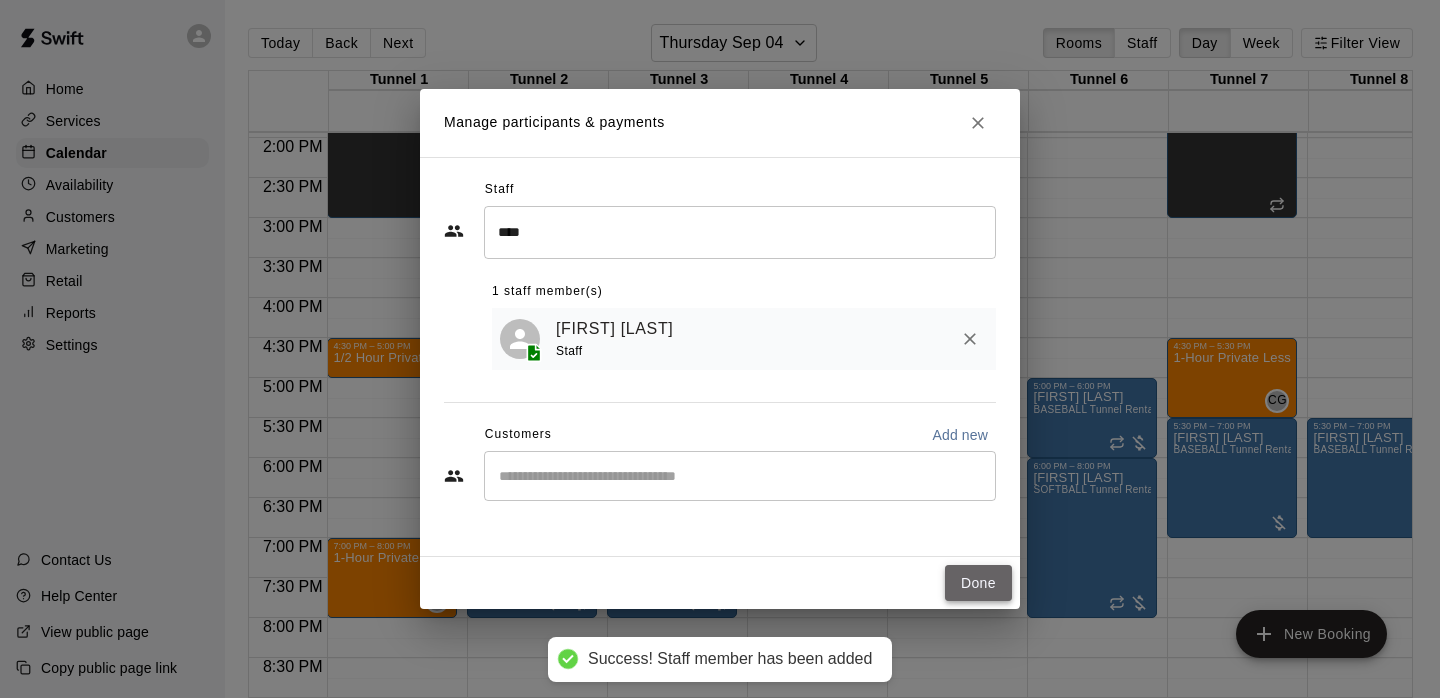 click on "Done" at bounding box center [978, 583] 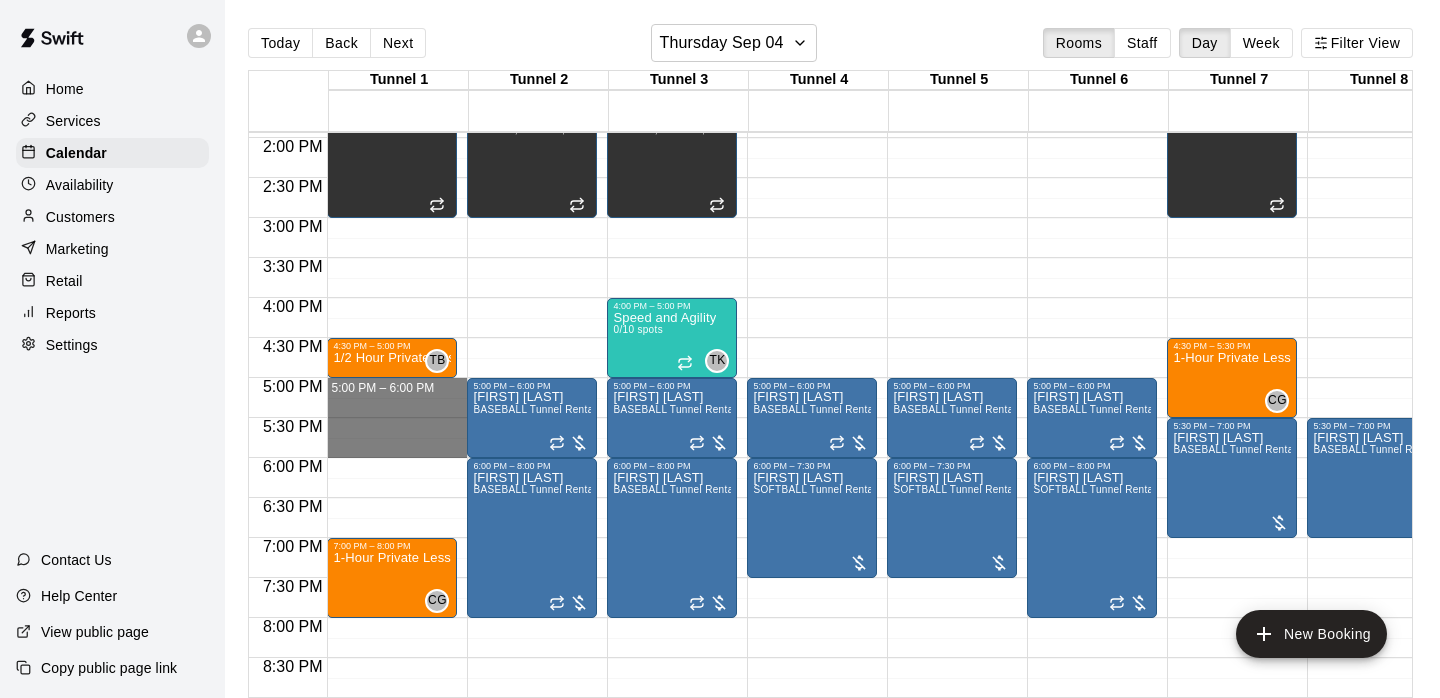 drag, startPoint x: 367, startPoint y: 389, endPoint x: 369, endPoint y: 447, distance: 58.034473 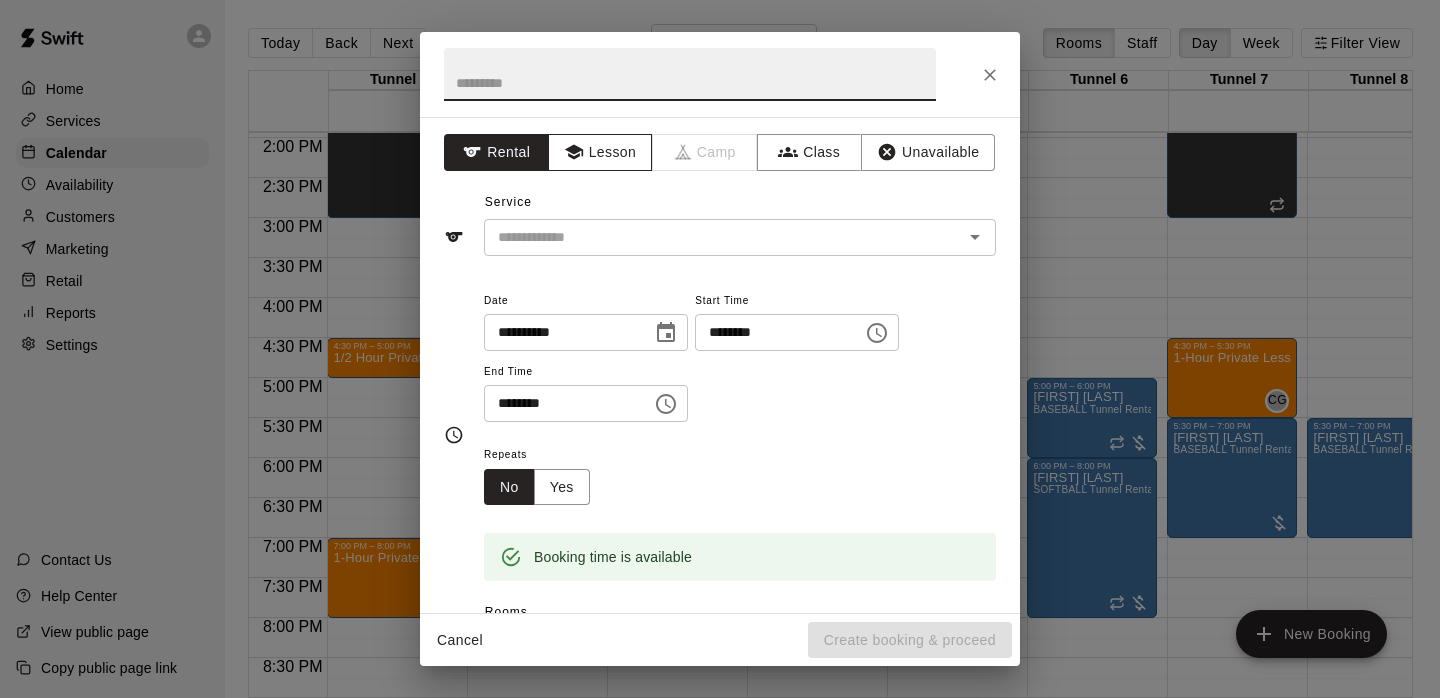 click on "Lesson" at bounding box center [600, 152] 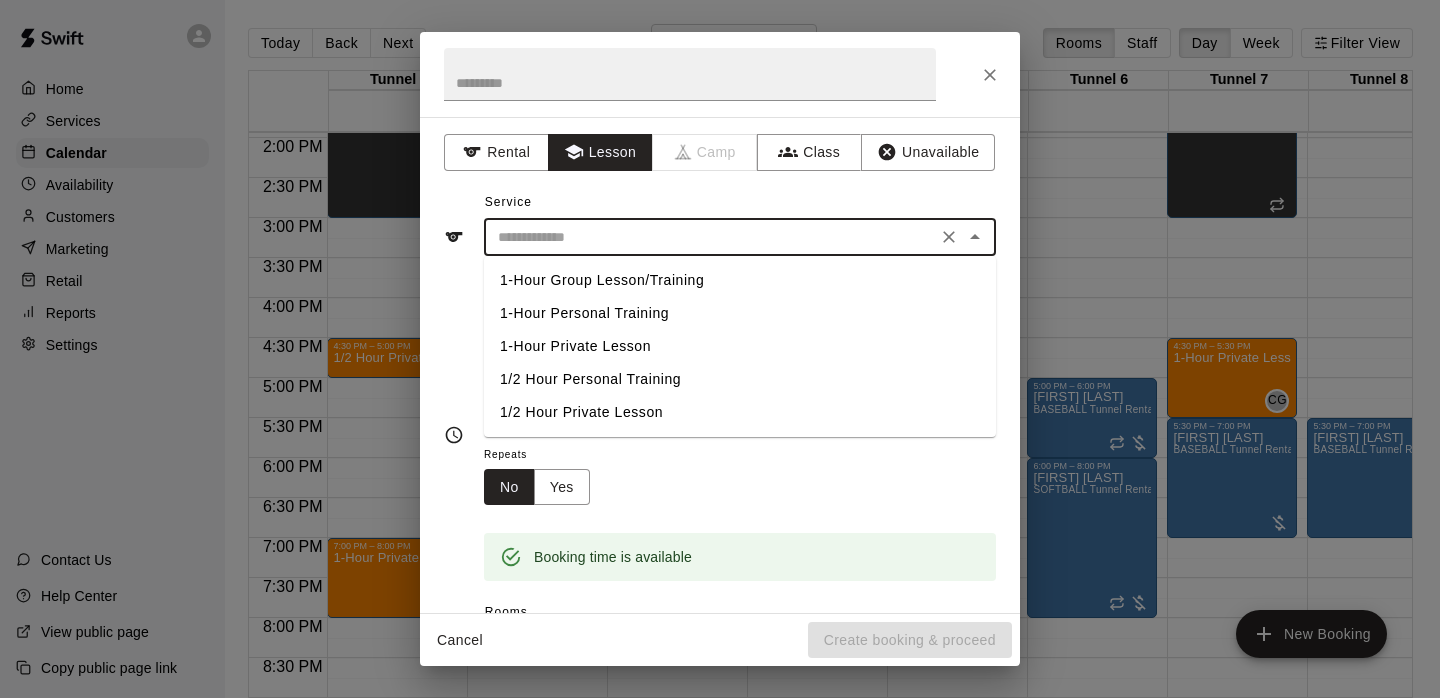 click at bounding box center [710, 237] 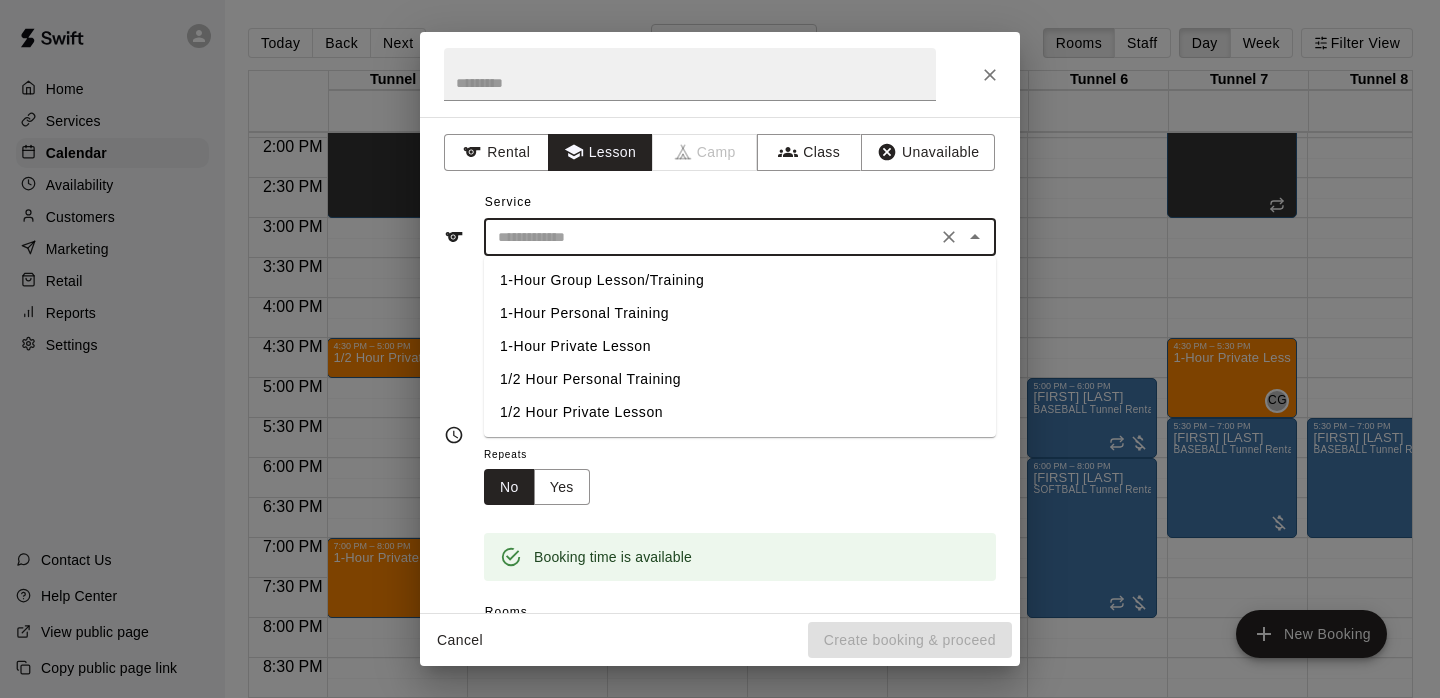 type on "**********" 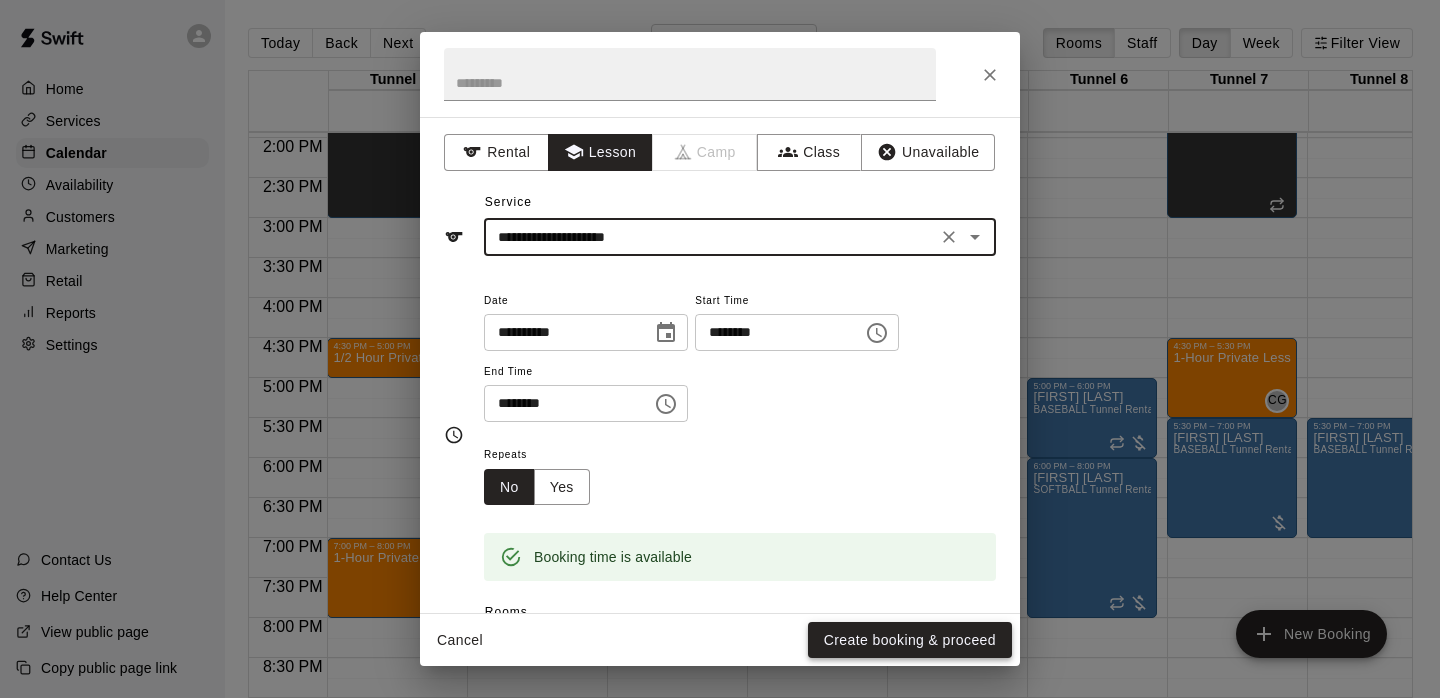 click on "Create booking & proceed" at bounding box center [910, 640] 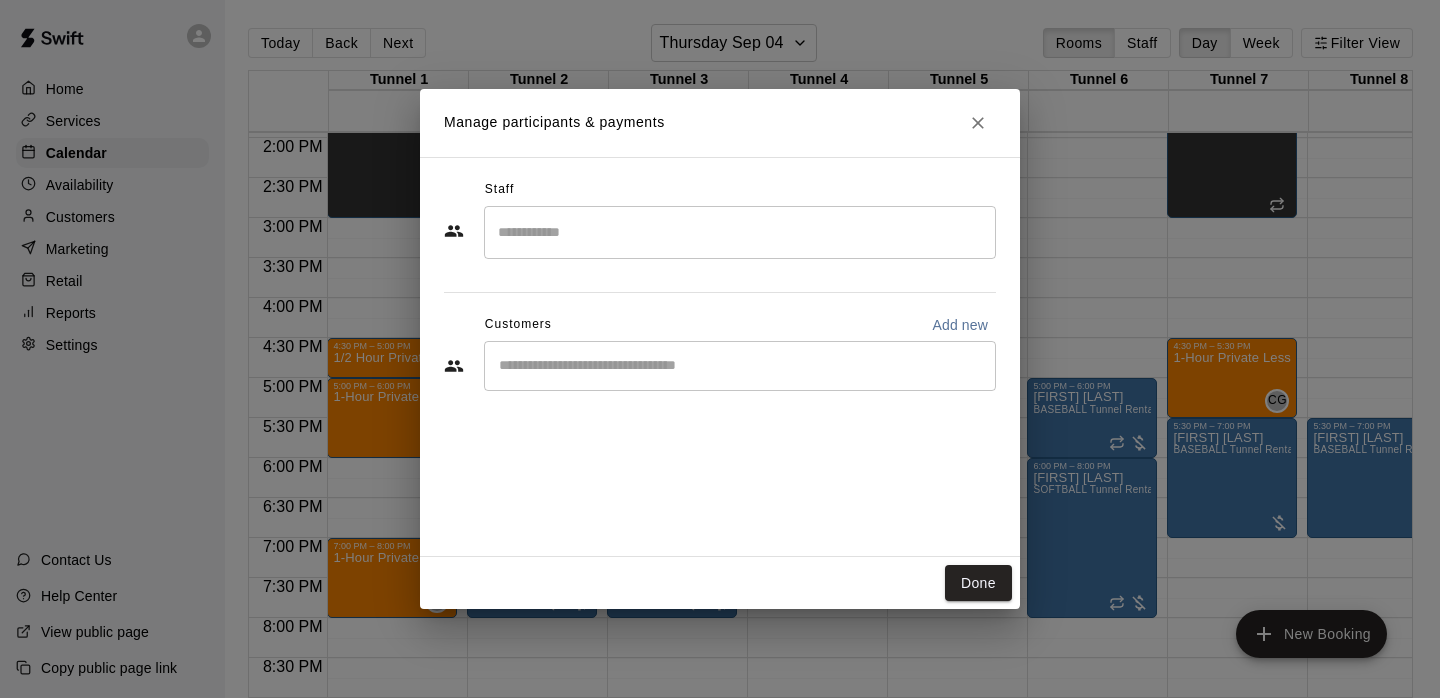click at bounding box center (740, 232) 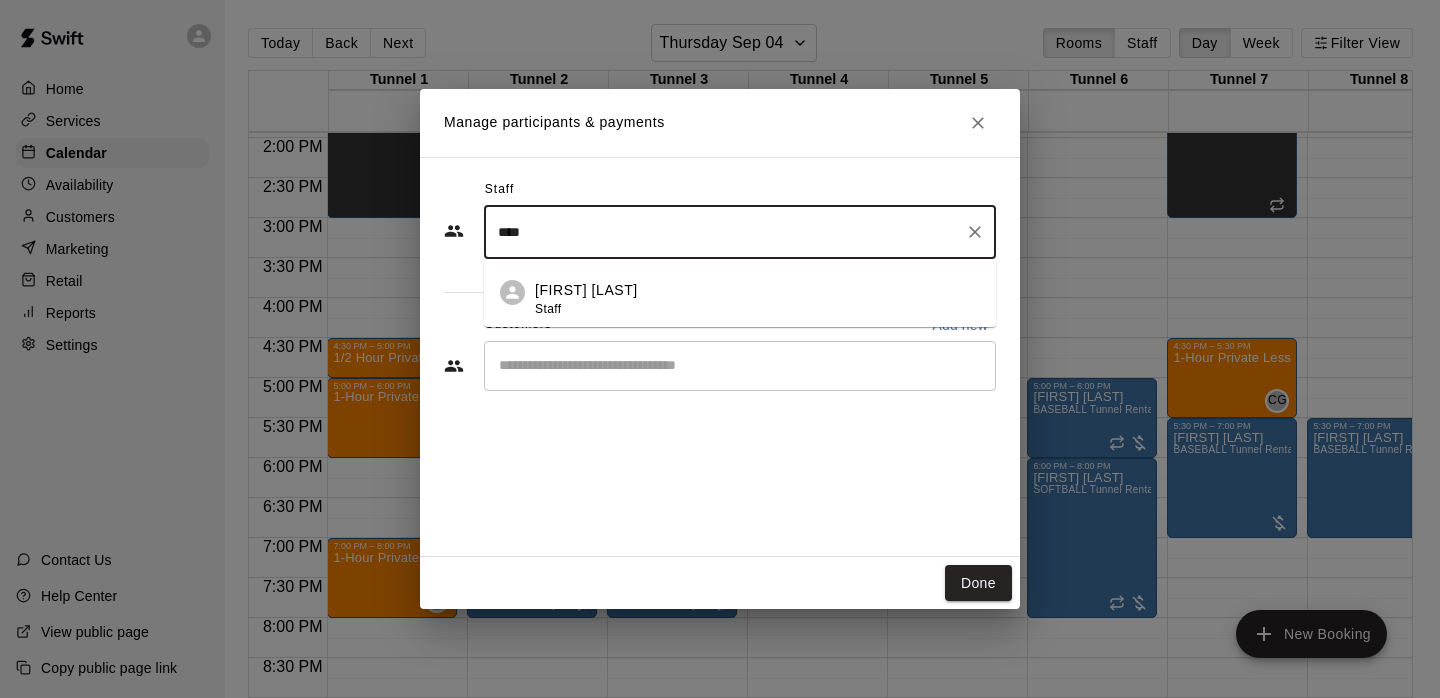 click on "Add Staff: [FIRST] [LAST]" at bounding box center [757, 299] 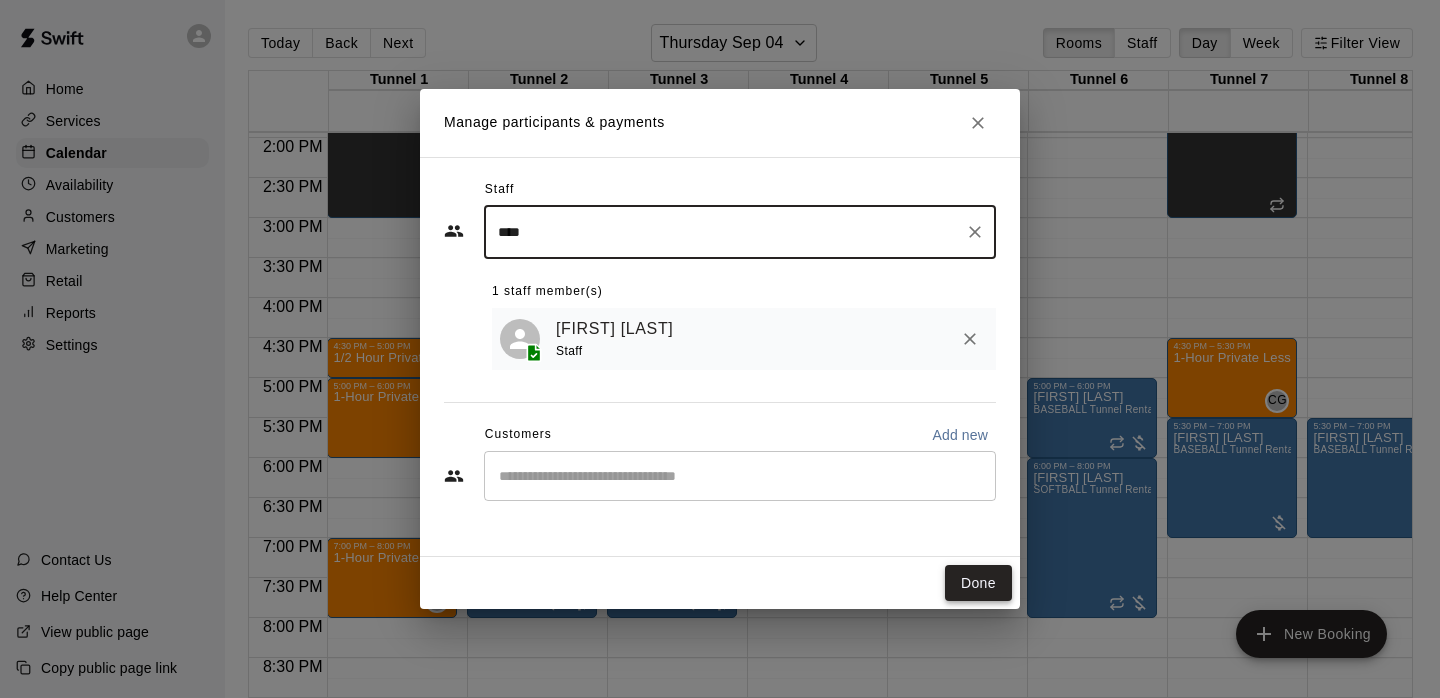 type on "****" 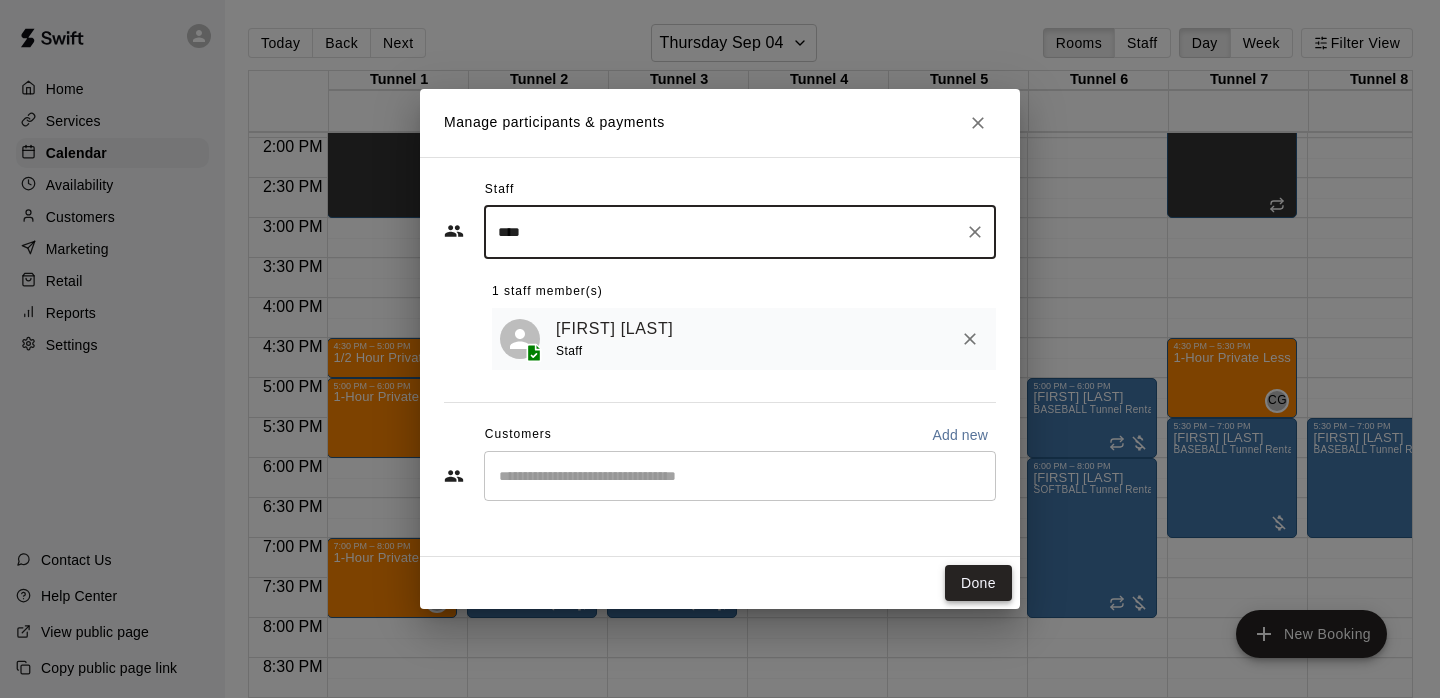 click on "Done" at bounding box center [978, 583] 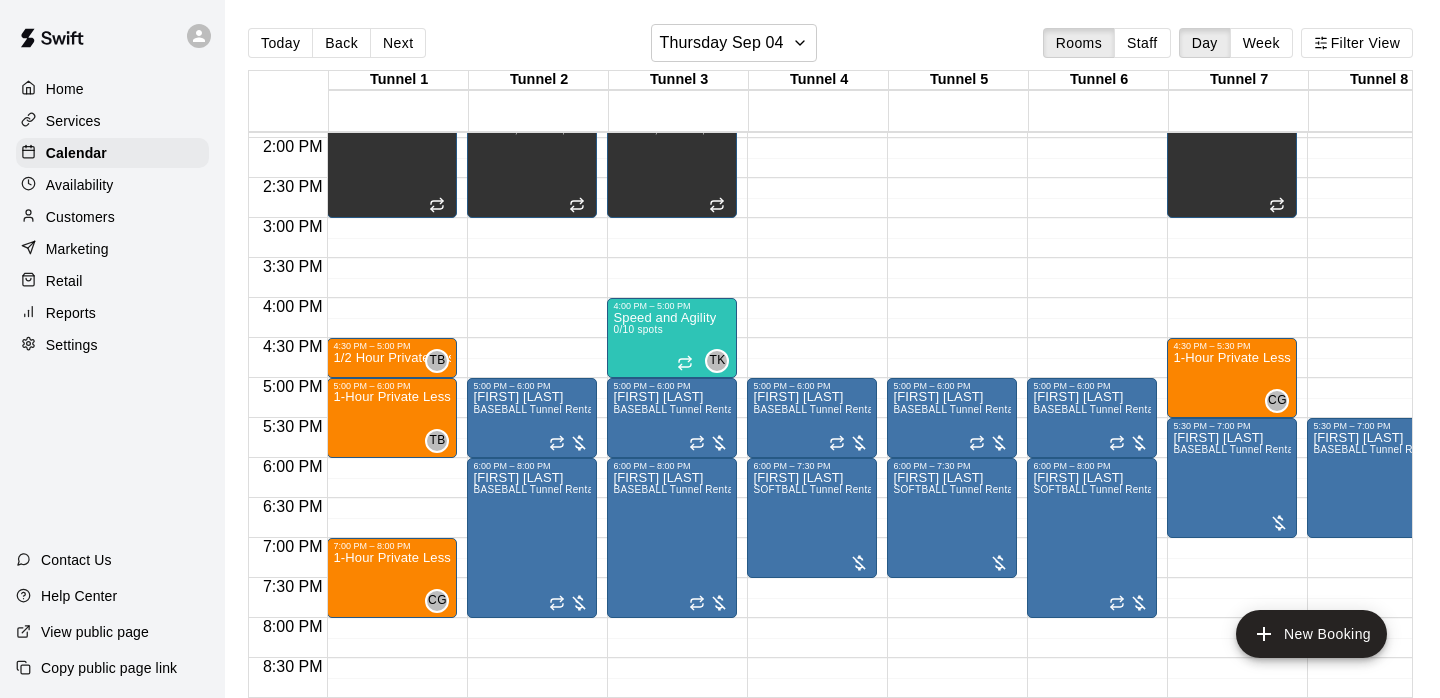 scroll, scrollTop: 1115, scrollLeft: 140, axis: both 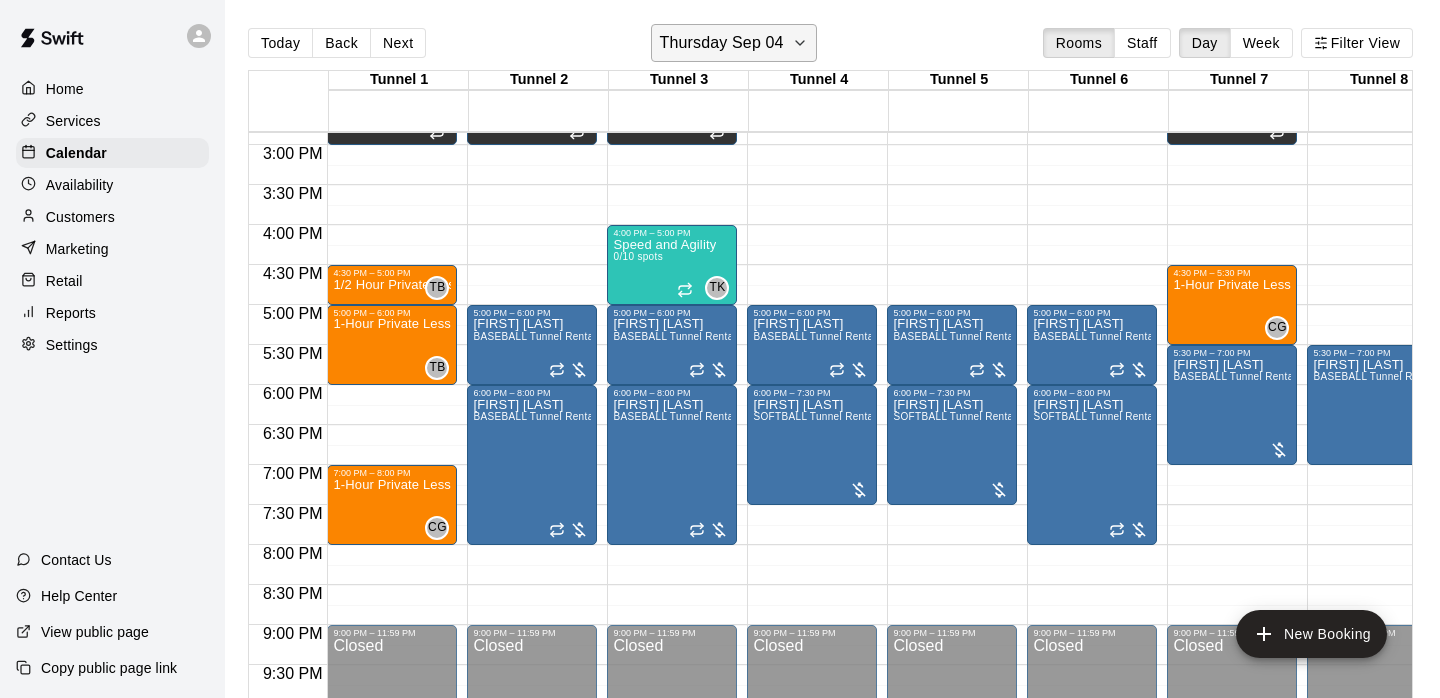 click on "Thursday Sep 04" at bounding box center [722, 43] 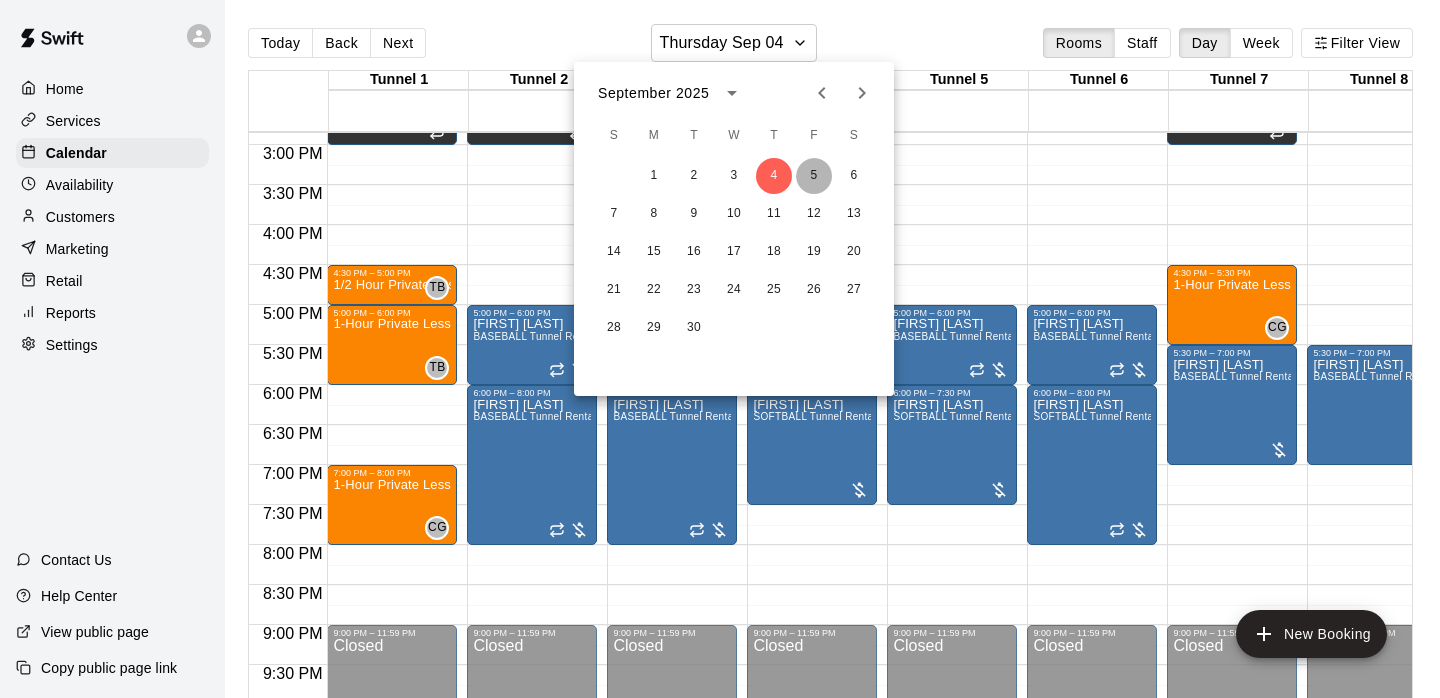 click on "5" at bounding box center (814, 176) 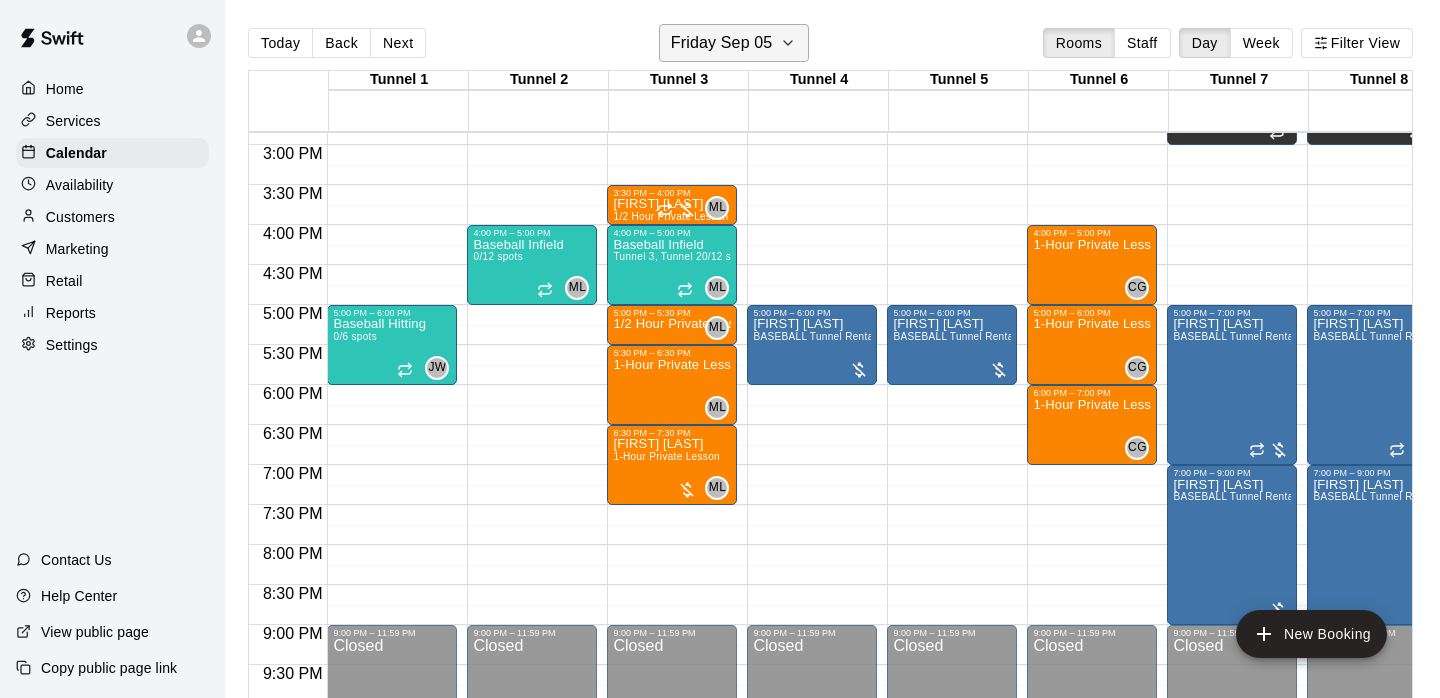 click on "Friday Sep 05" at bounding box center [722, 43] 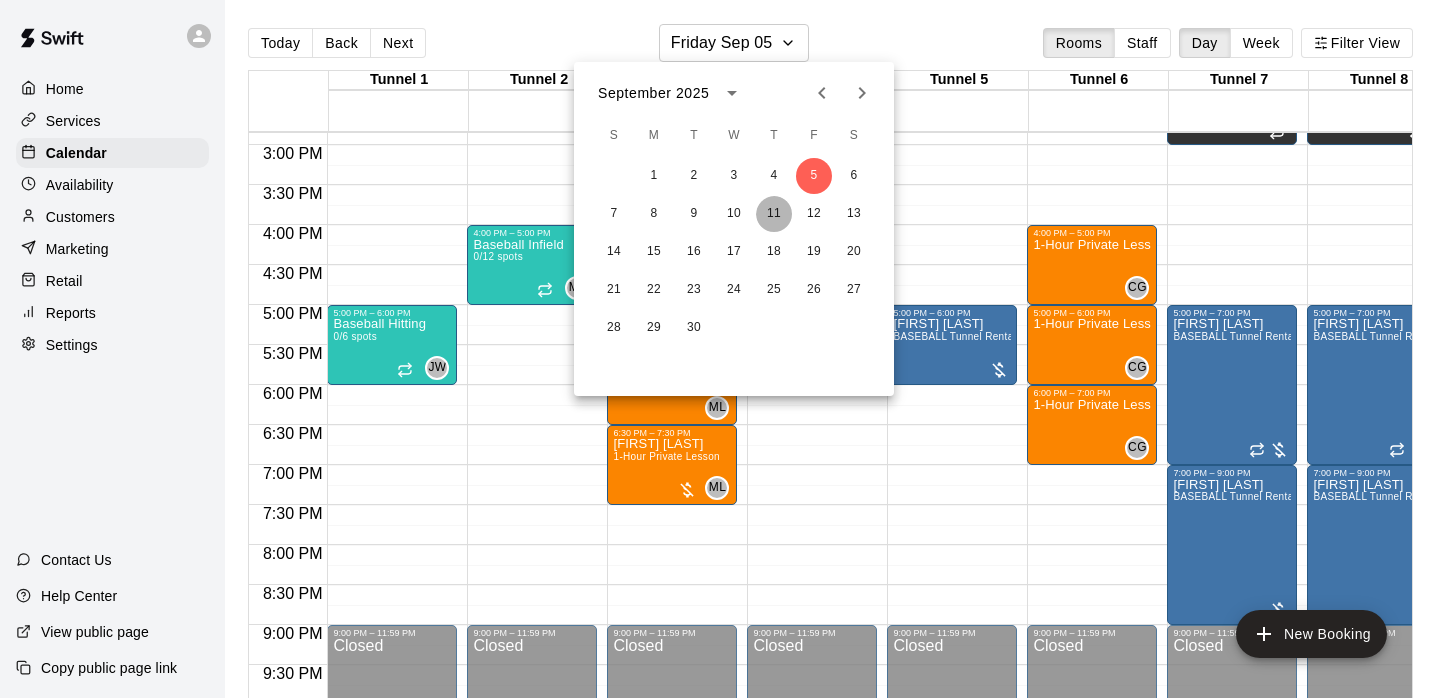 click on "11" at bounding box center [774, 214] 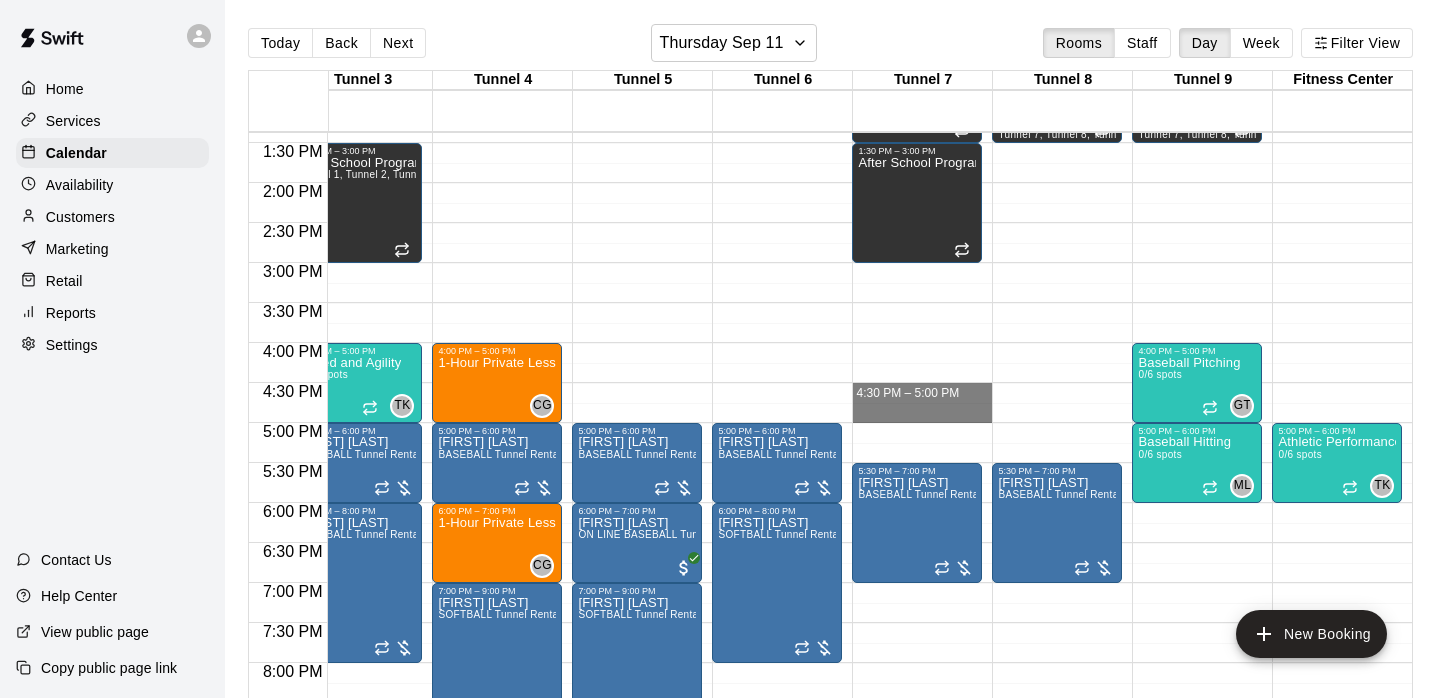 drag, startPoint x: 895, startPoint y: 391, endPoint x: 894, endPoint y: 418, distance: 27.018513 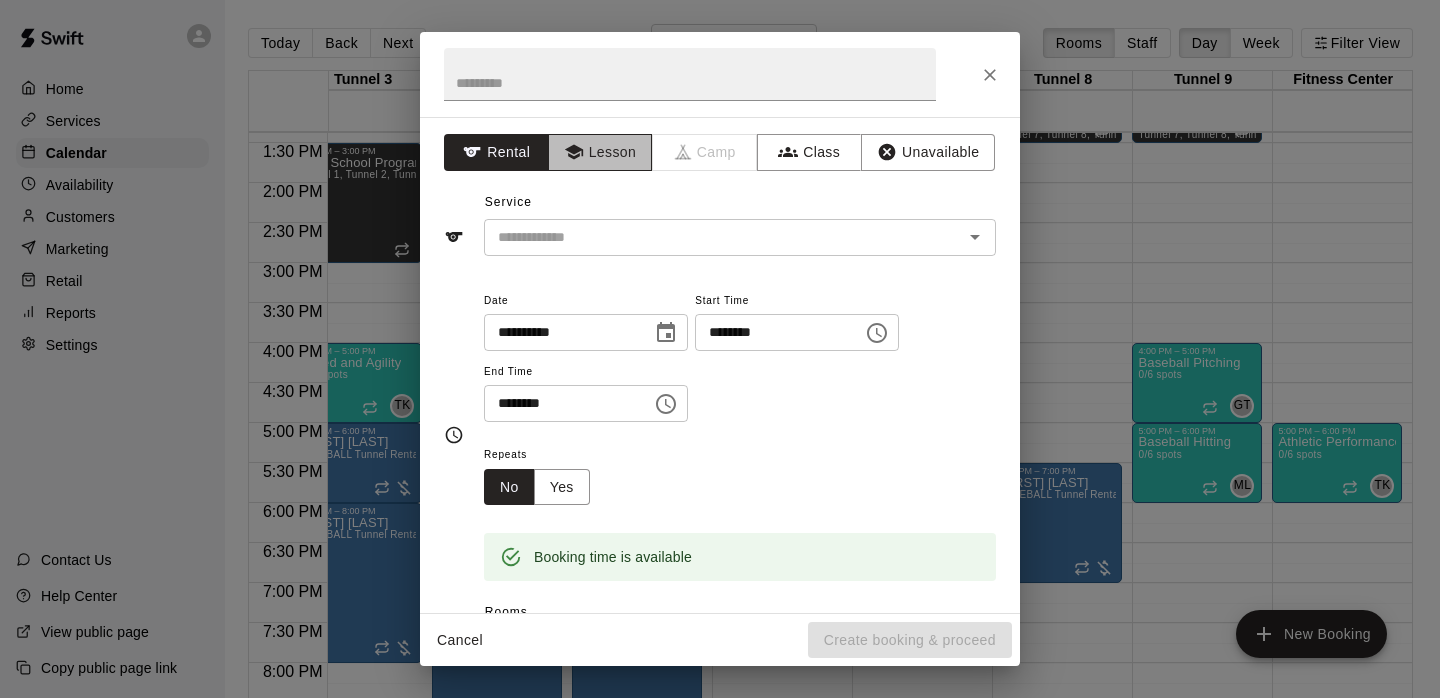 click on "Lesson" at bounding box center (600, 152) 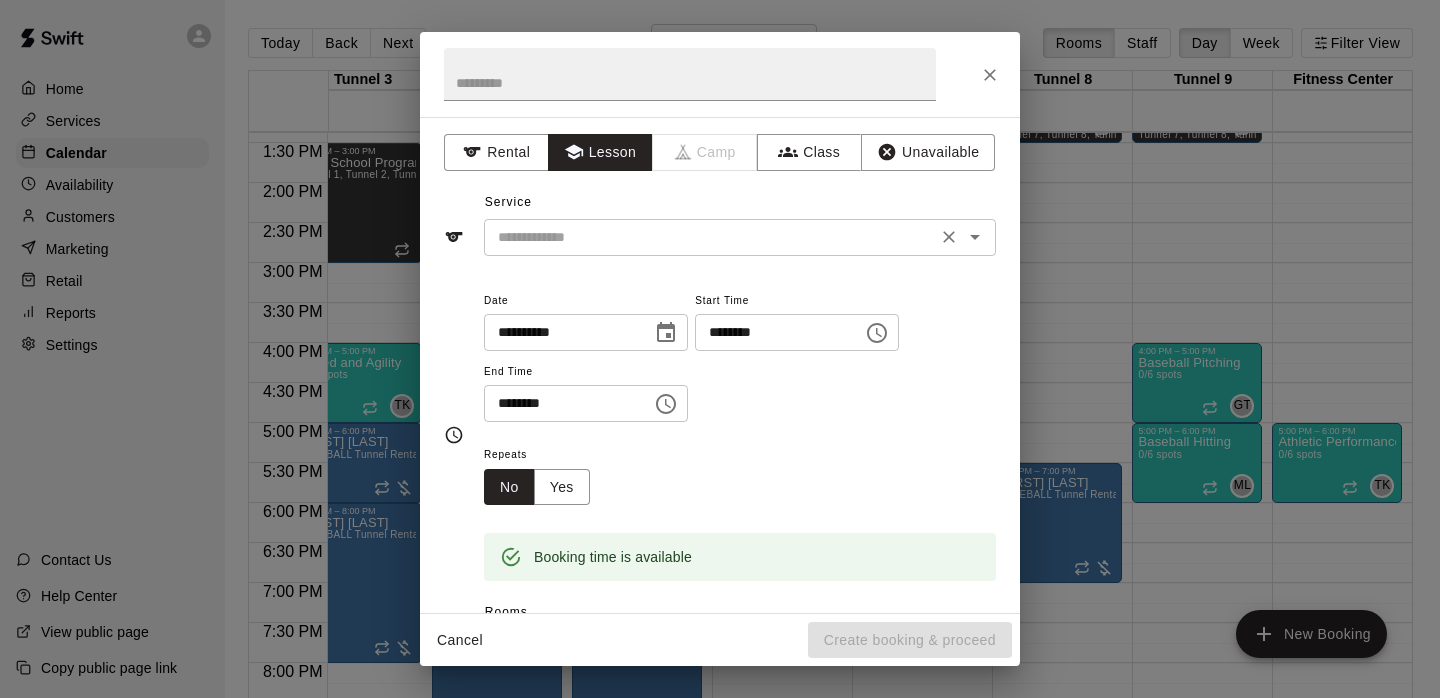 click at bounding box center [710, 237] 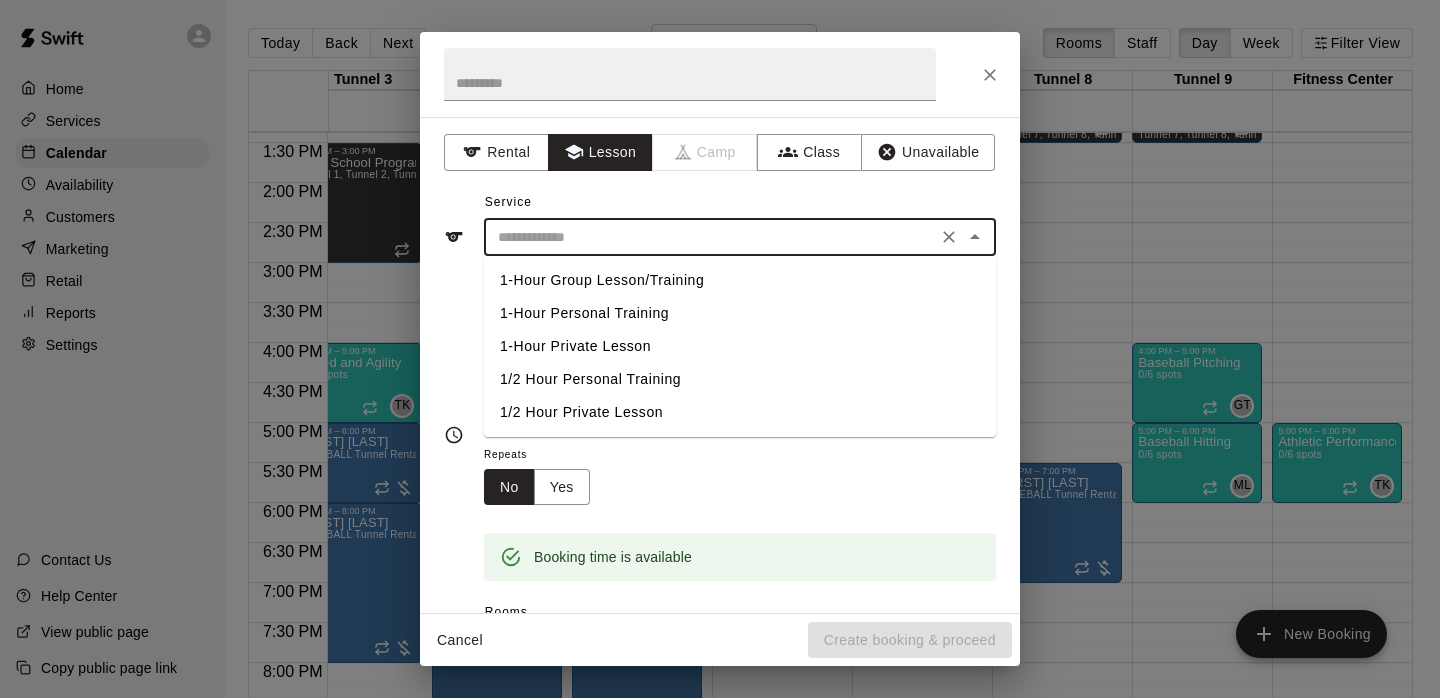 click on "1/2 Hour Private Lesson" at bounding box center [740, 412] 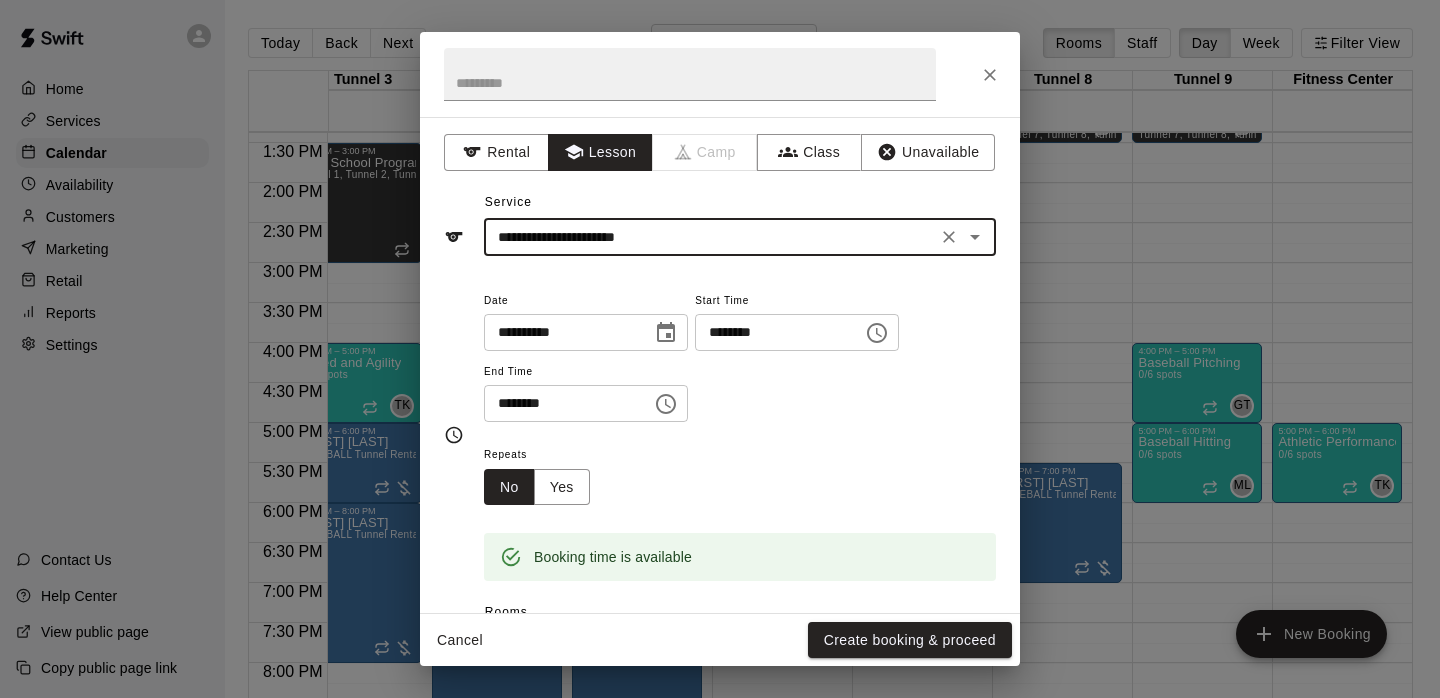 click 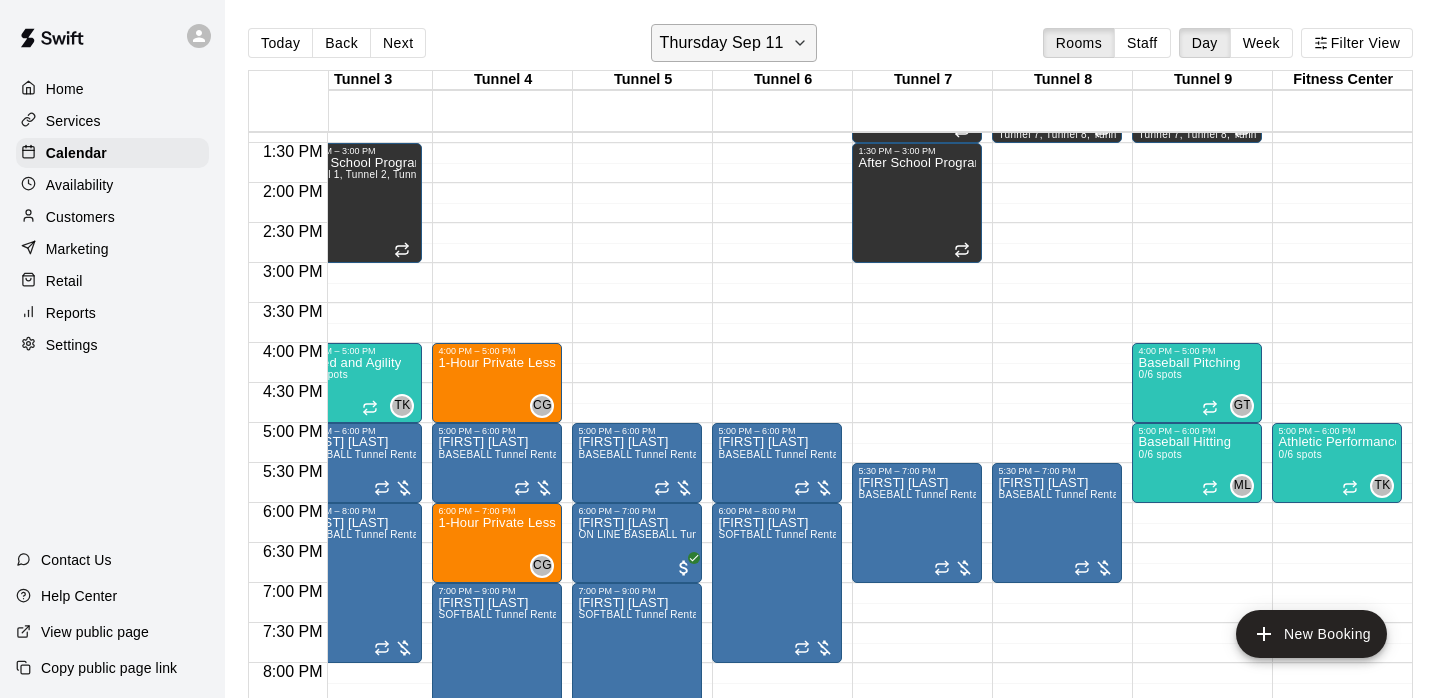 click on "Thursday Sep 11" at bounding box center [734, 43] 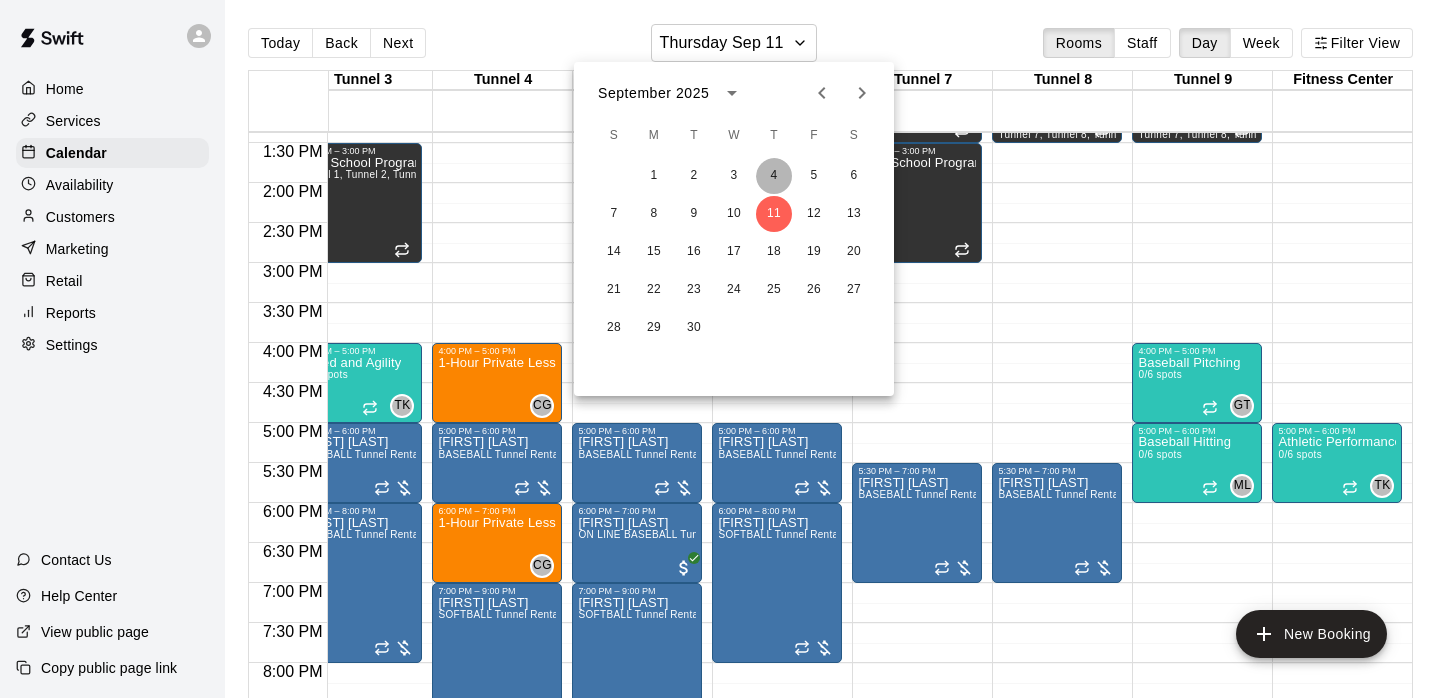 click on "4" at bounding box center (774, 176) 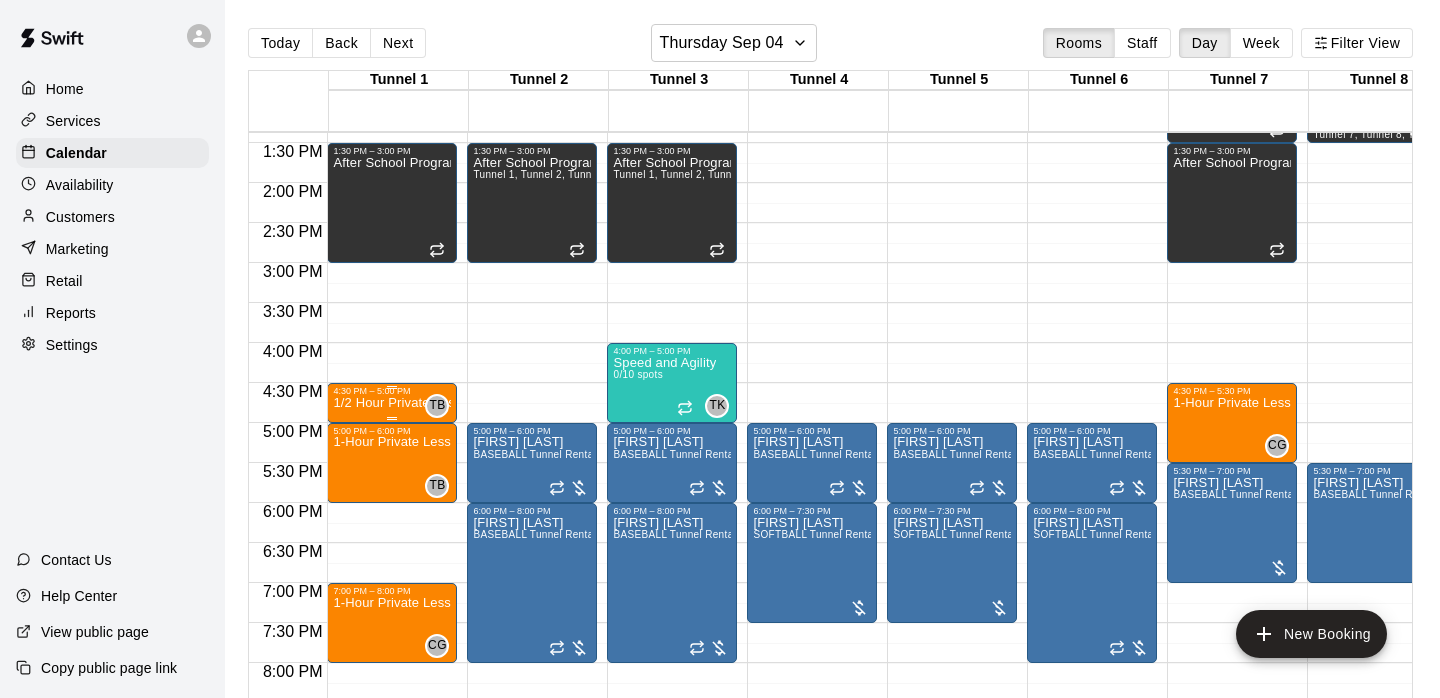 click on "1/2 Hour Private Lesson" at bounding box center (392, 403) 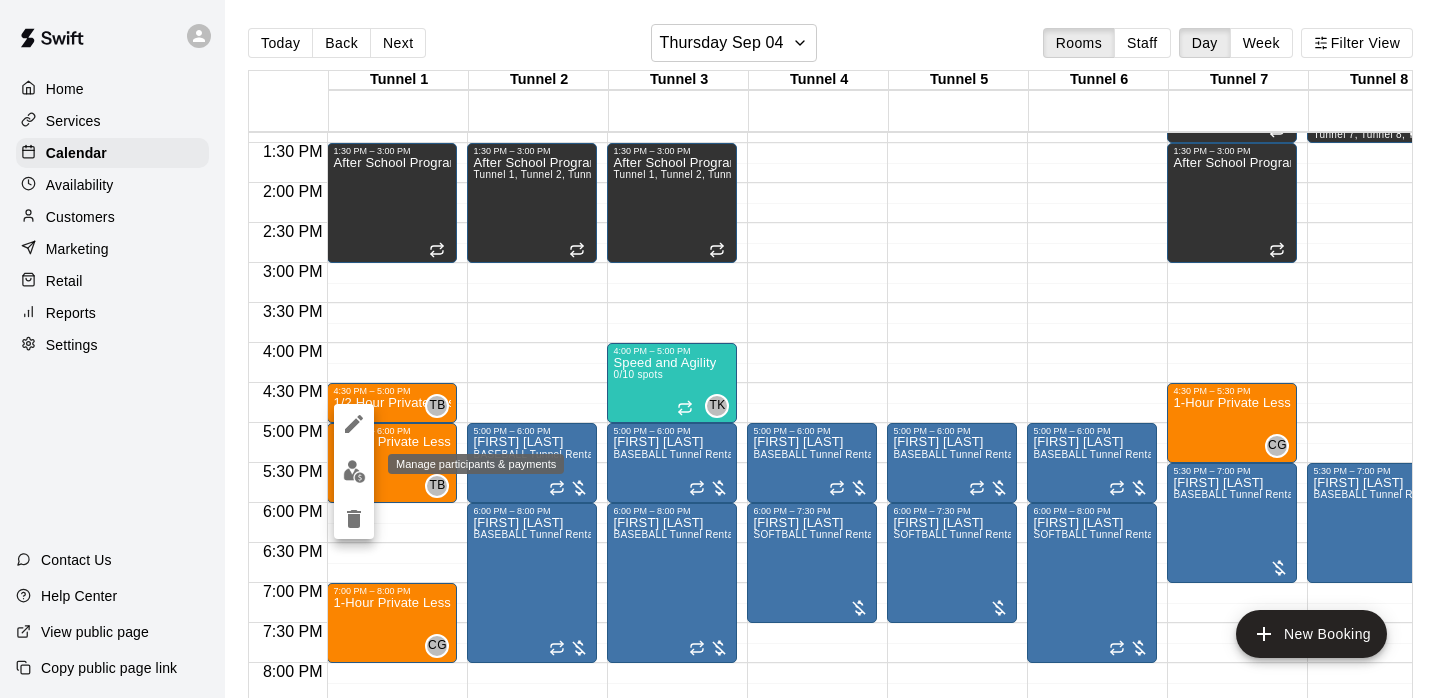 click at bounding box center [354, 471] 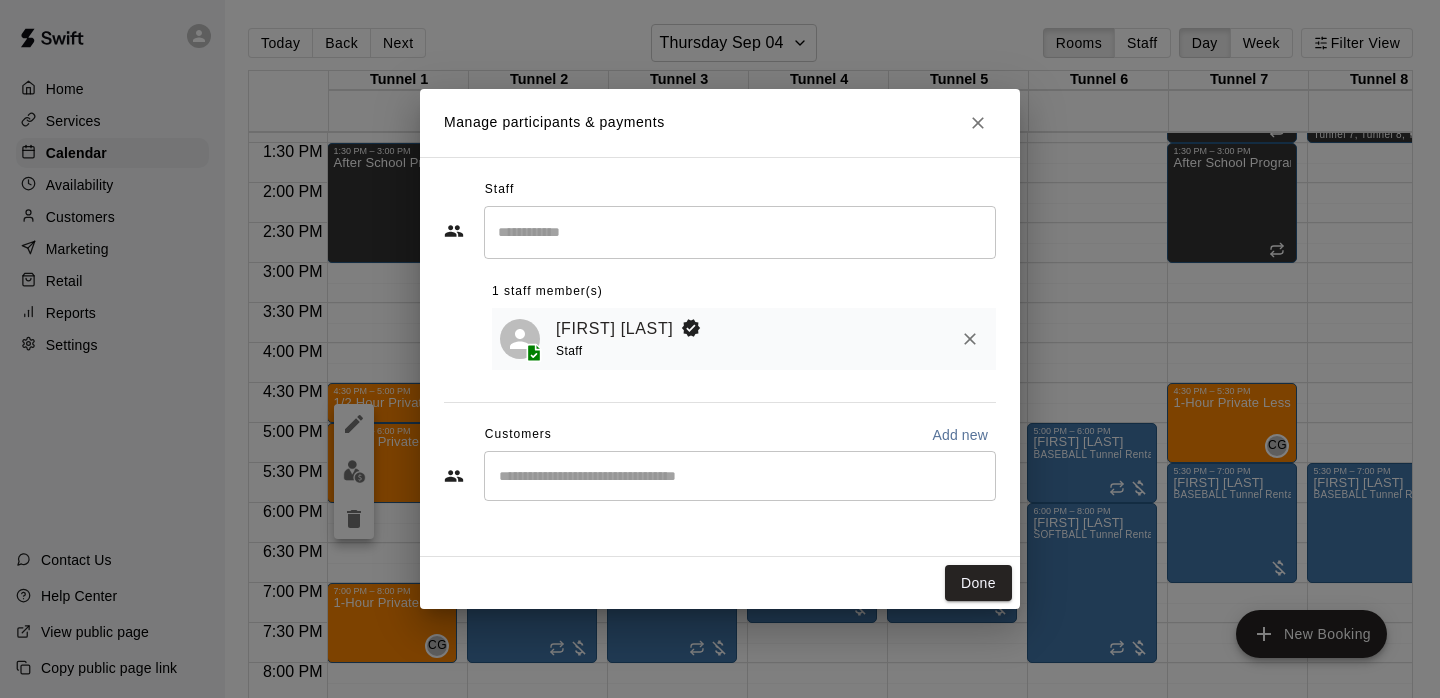 click on "Manage participants & payments" at bounding box center (720, 123) 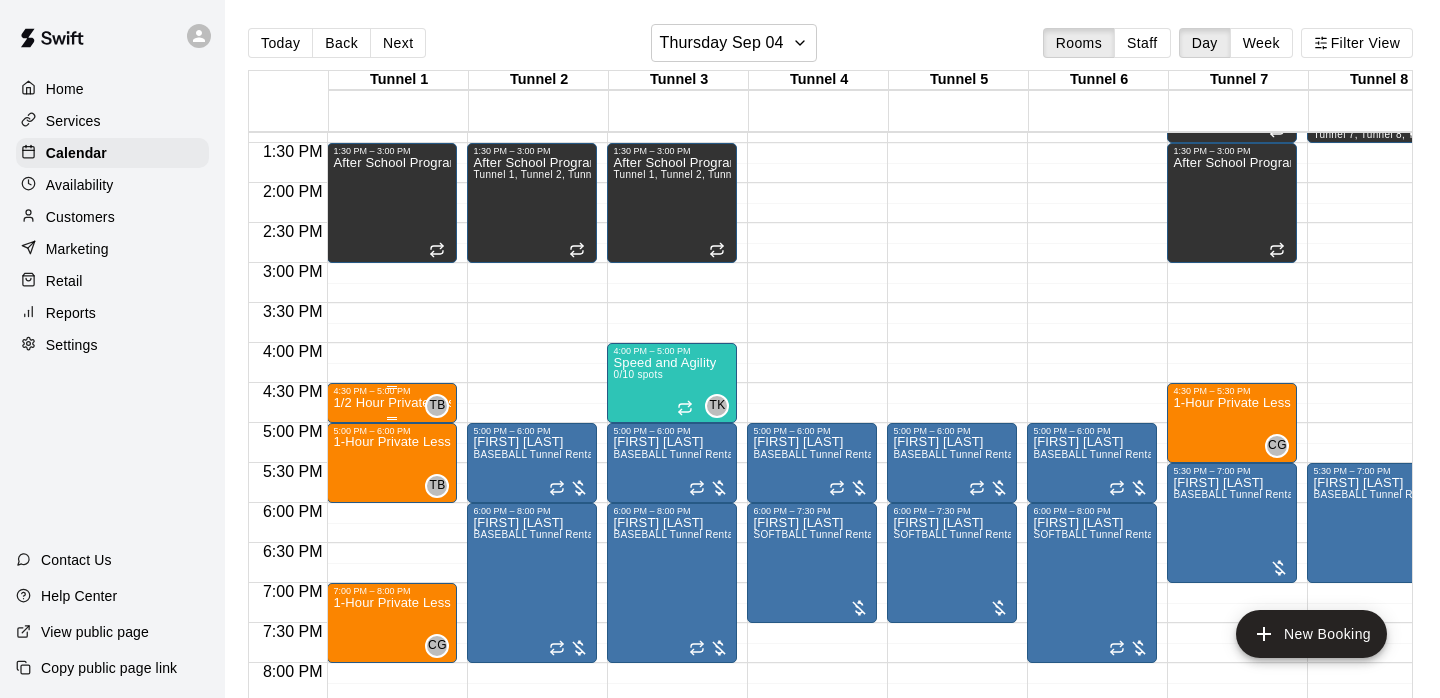 click on "1/2 Hour Private Lesson" at bounding box center [392, 403] 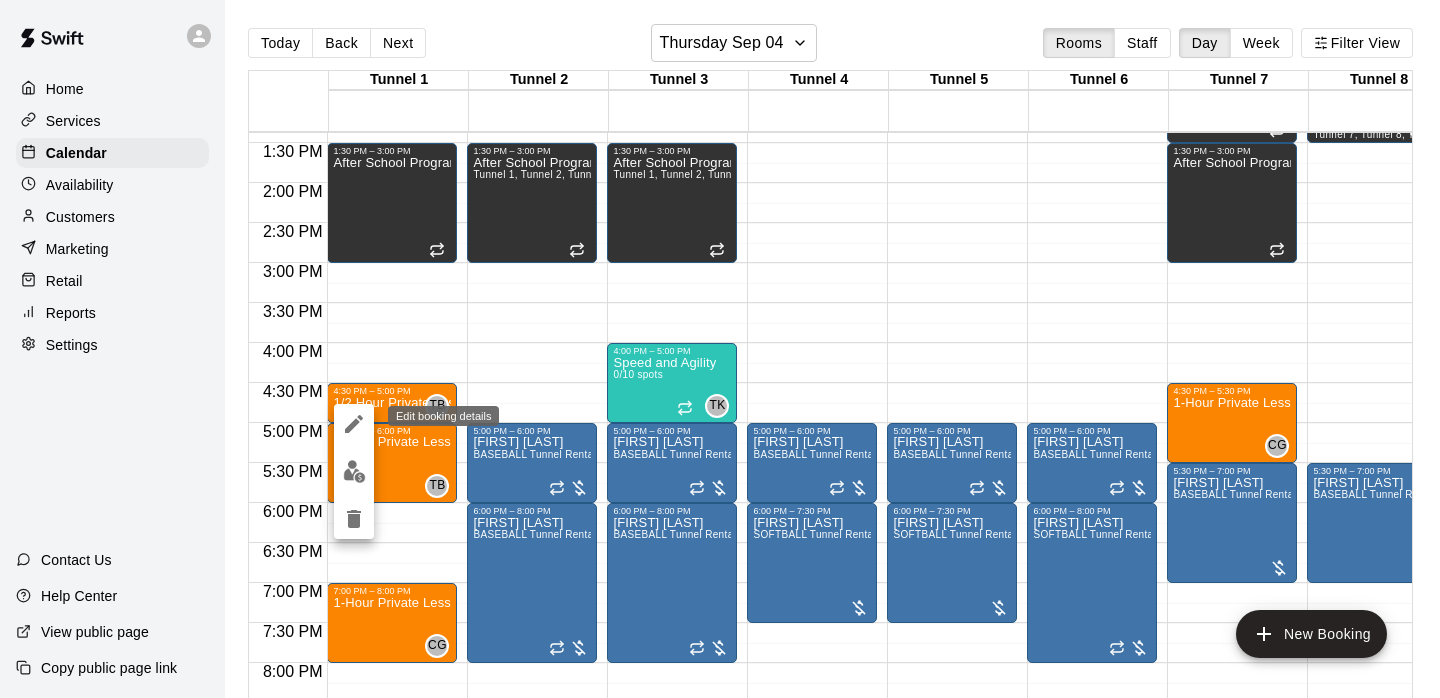 click 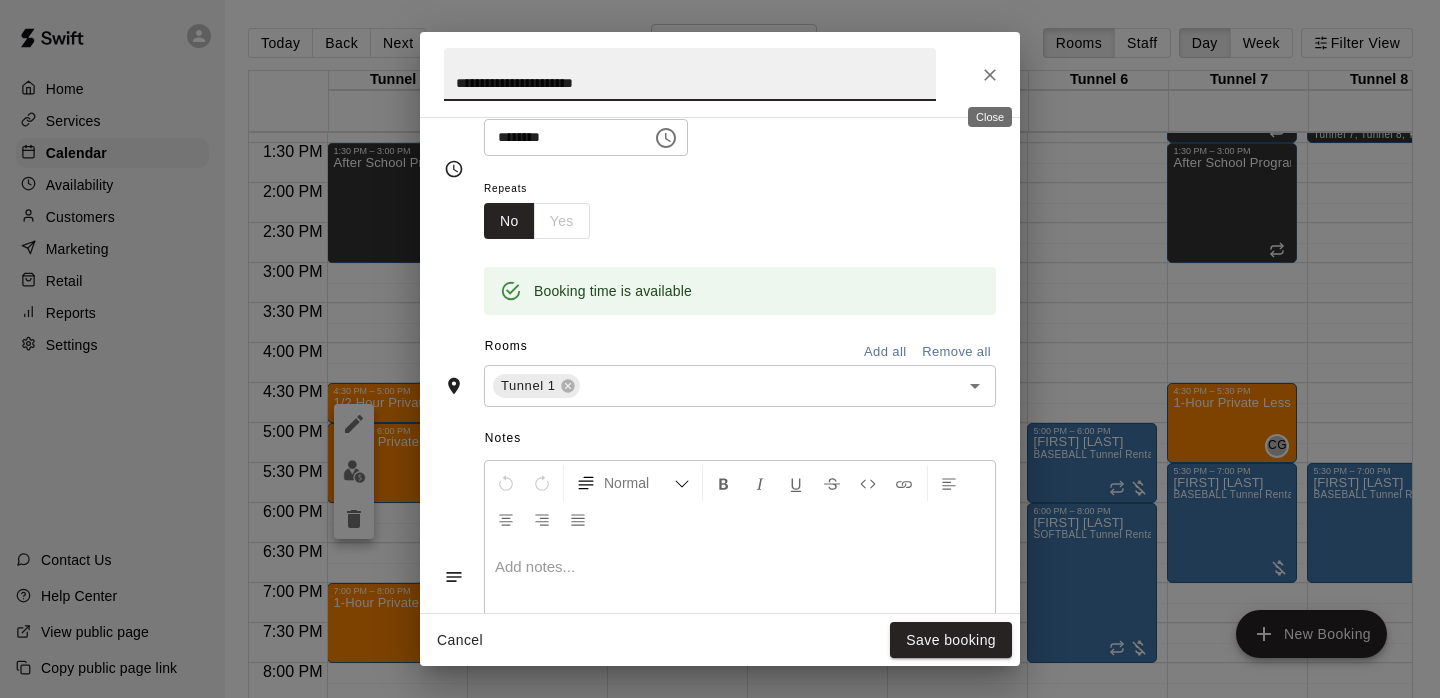 click 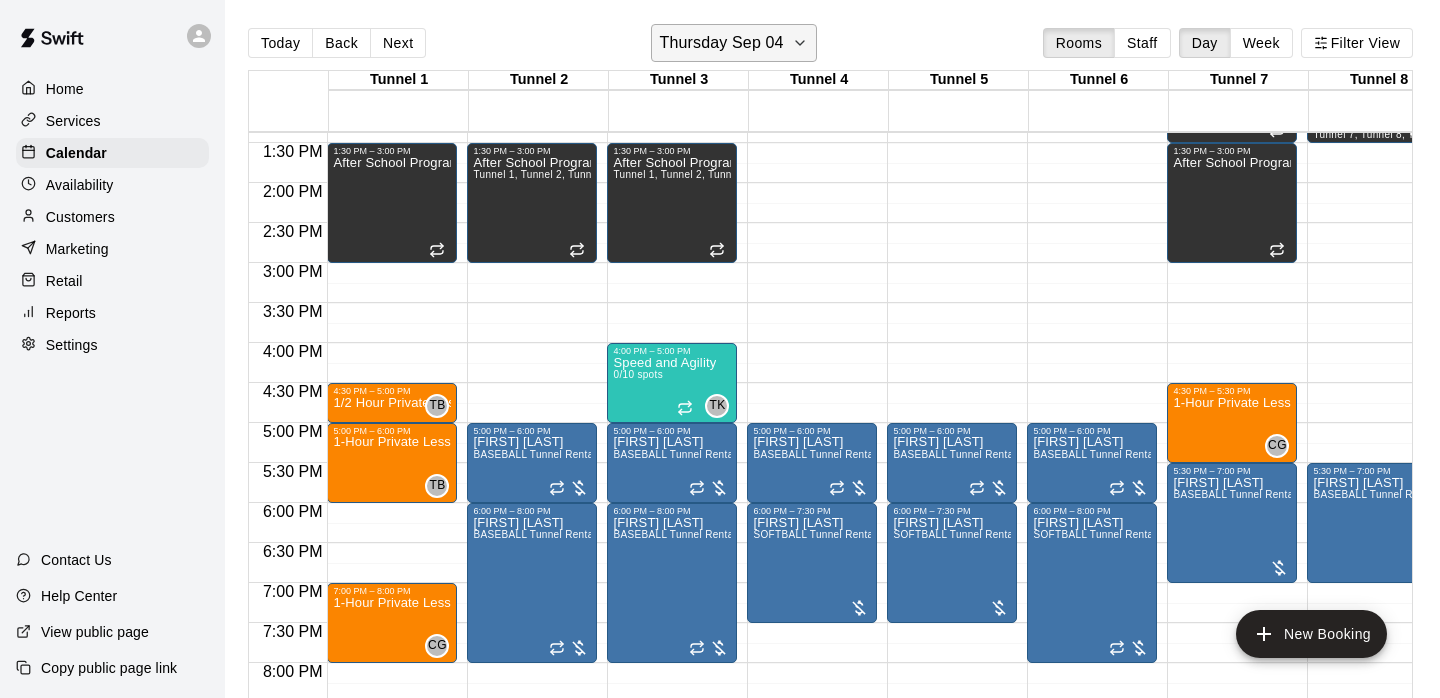 click on "Thursday Sep 04" at bounding box center (722, 43) 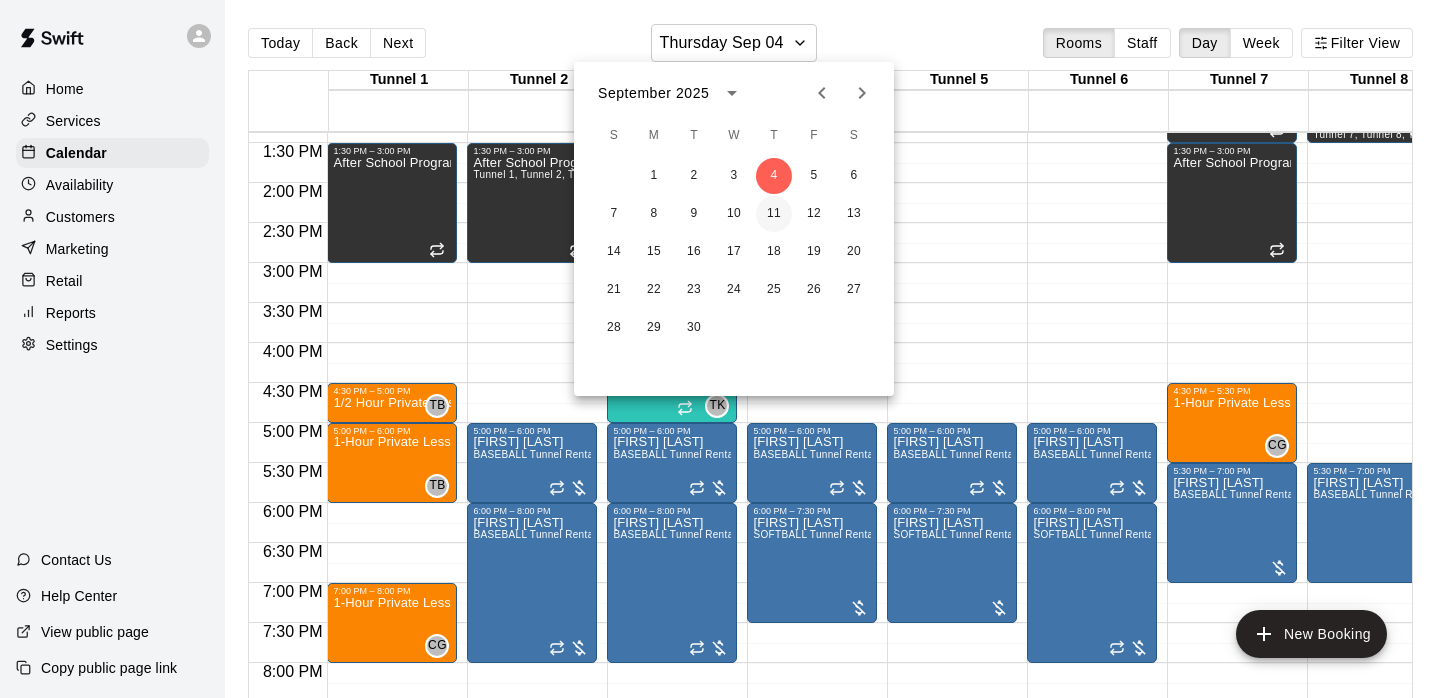 click on "11" at bounding box center (774, 214) 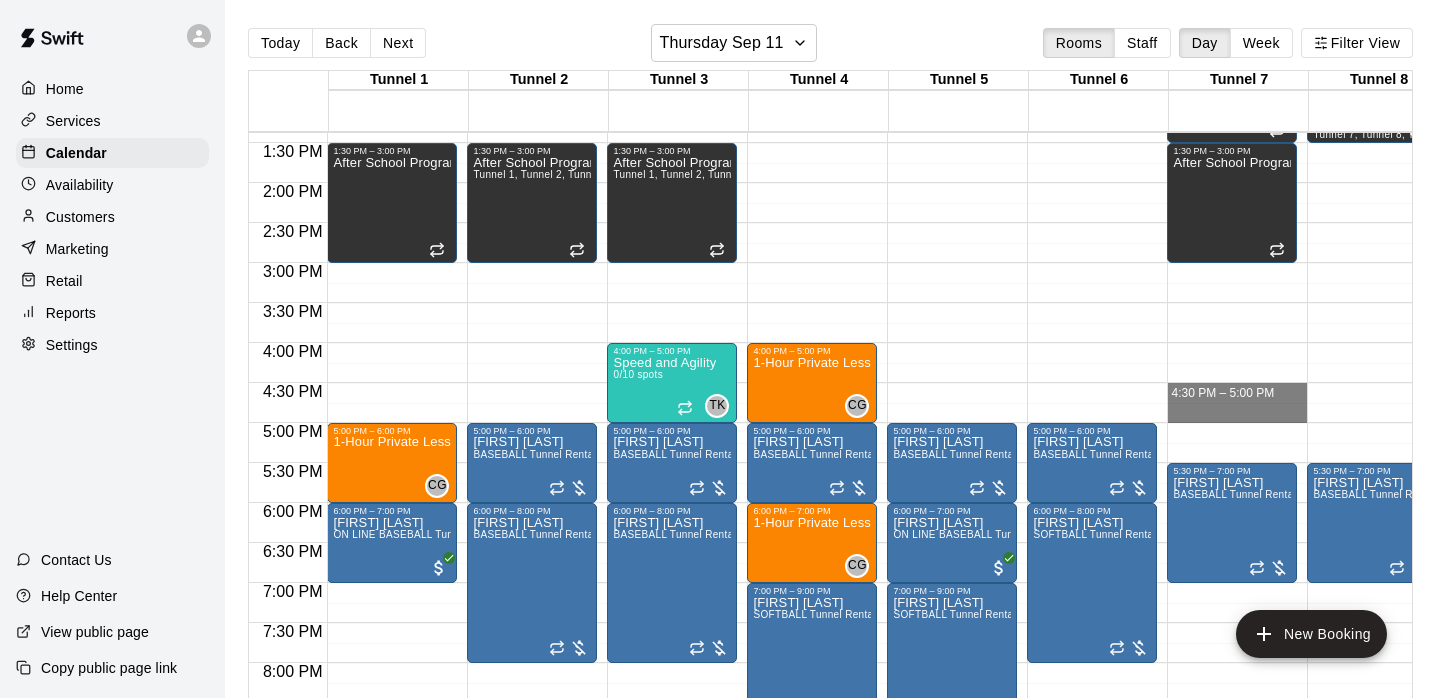 drag, startPoint x: 1199, startPoint y: 388, endPoint x: 1204, endPoint y: 414, distance: 26.476404 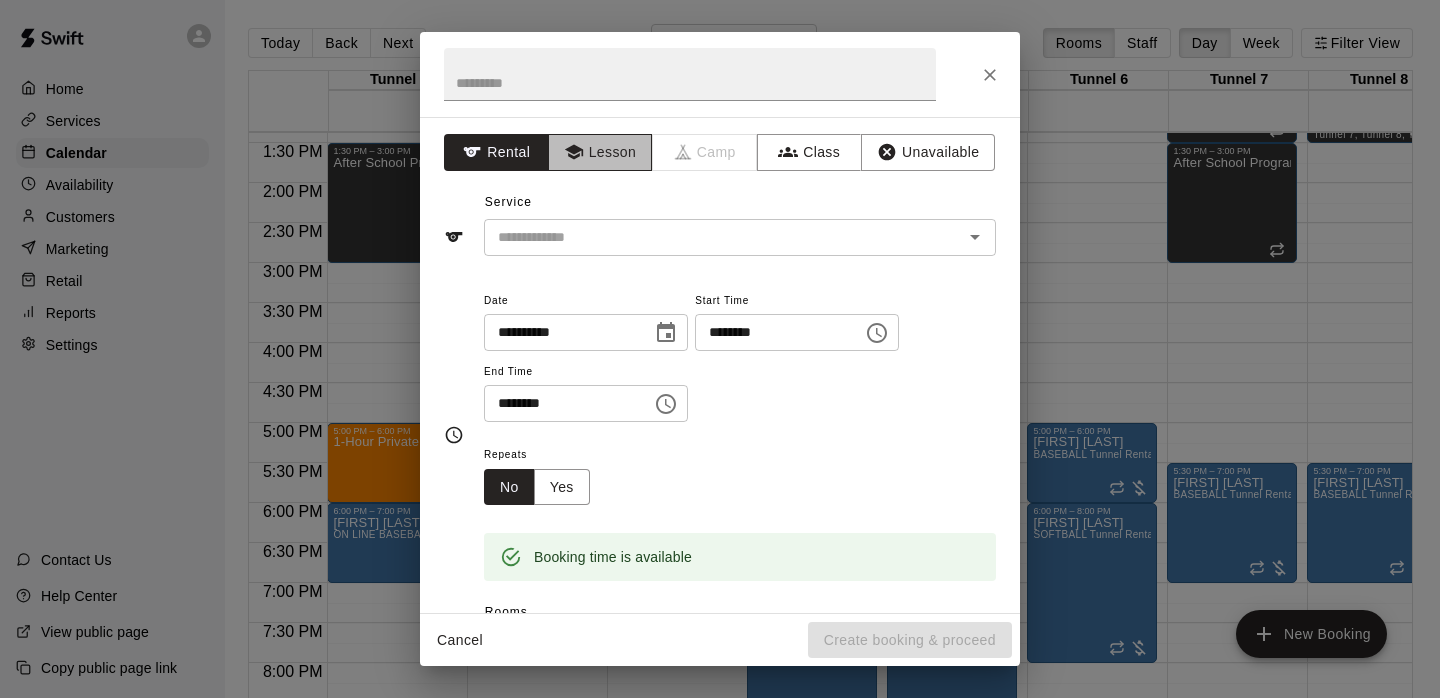 click on "Lesson" at bounding box center [600, 152] 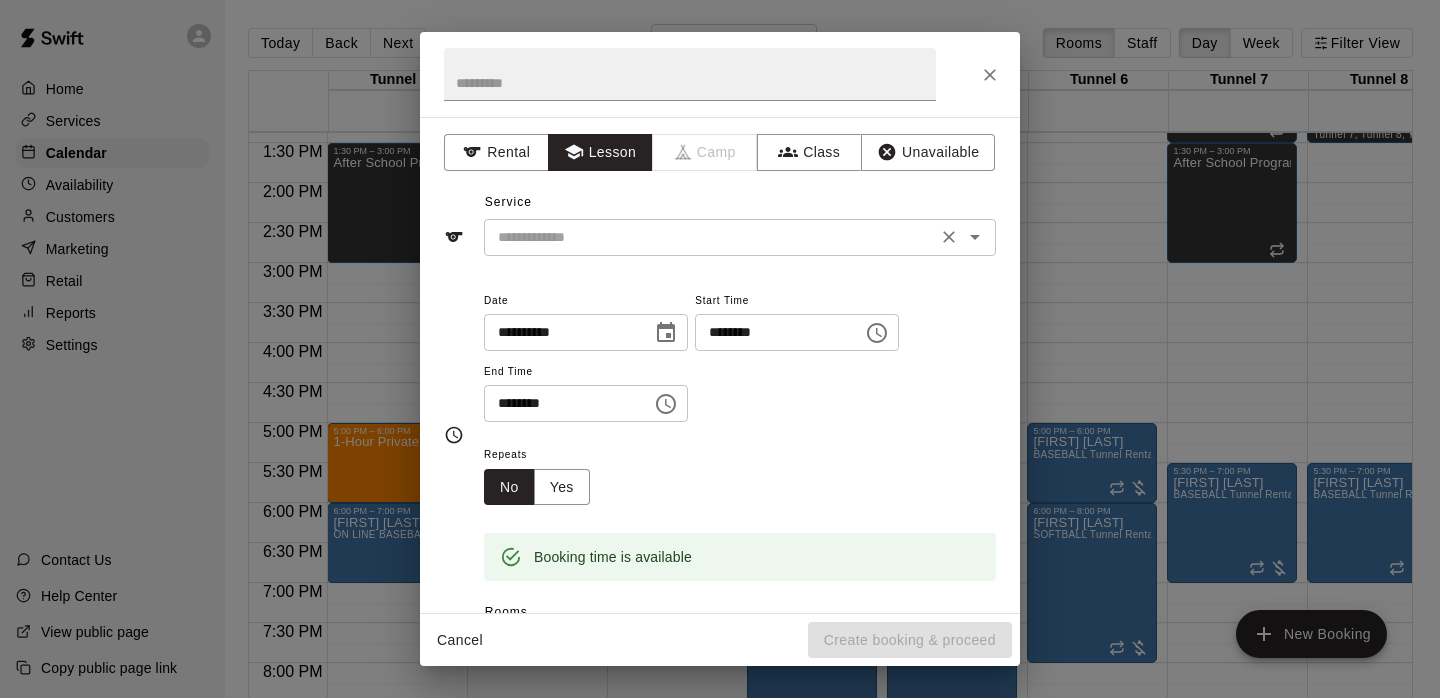 click at bounding box center (710, 237) 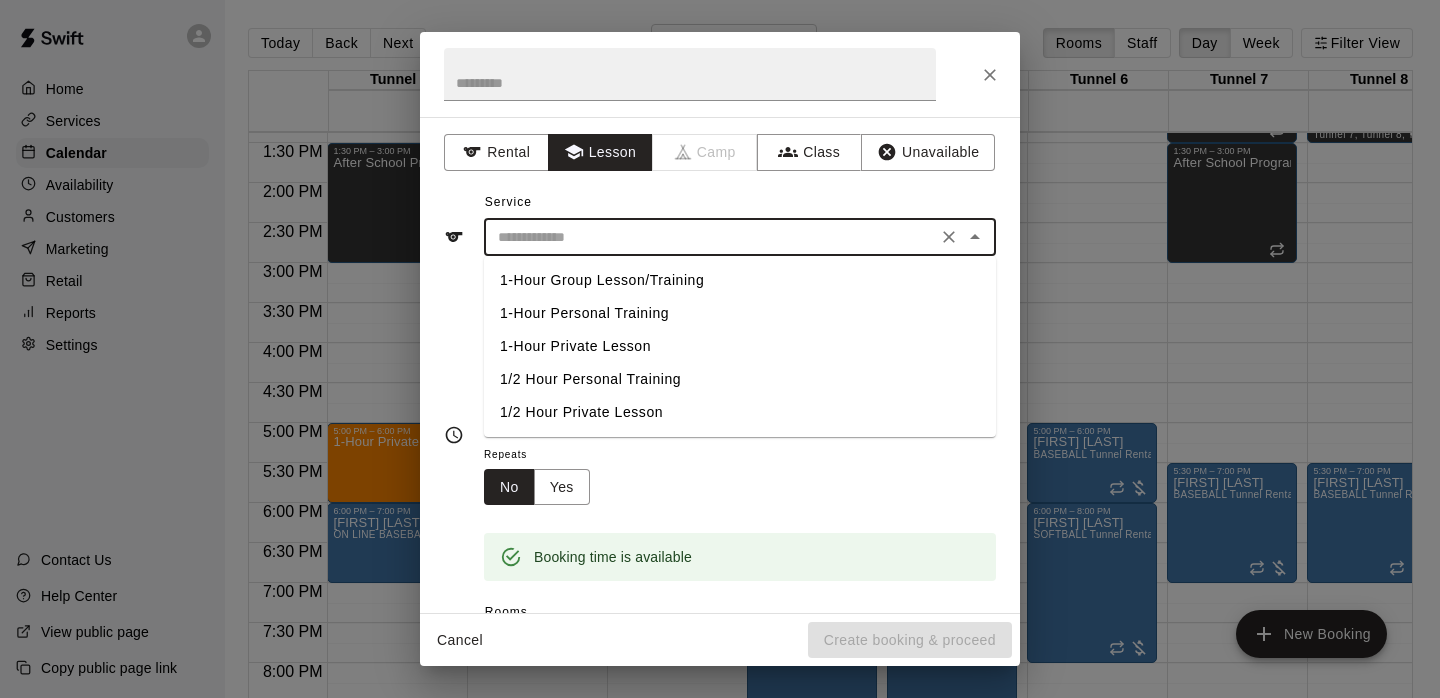 click on "1/2 Hour Private Lesson" at bounding box center [740, 412] 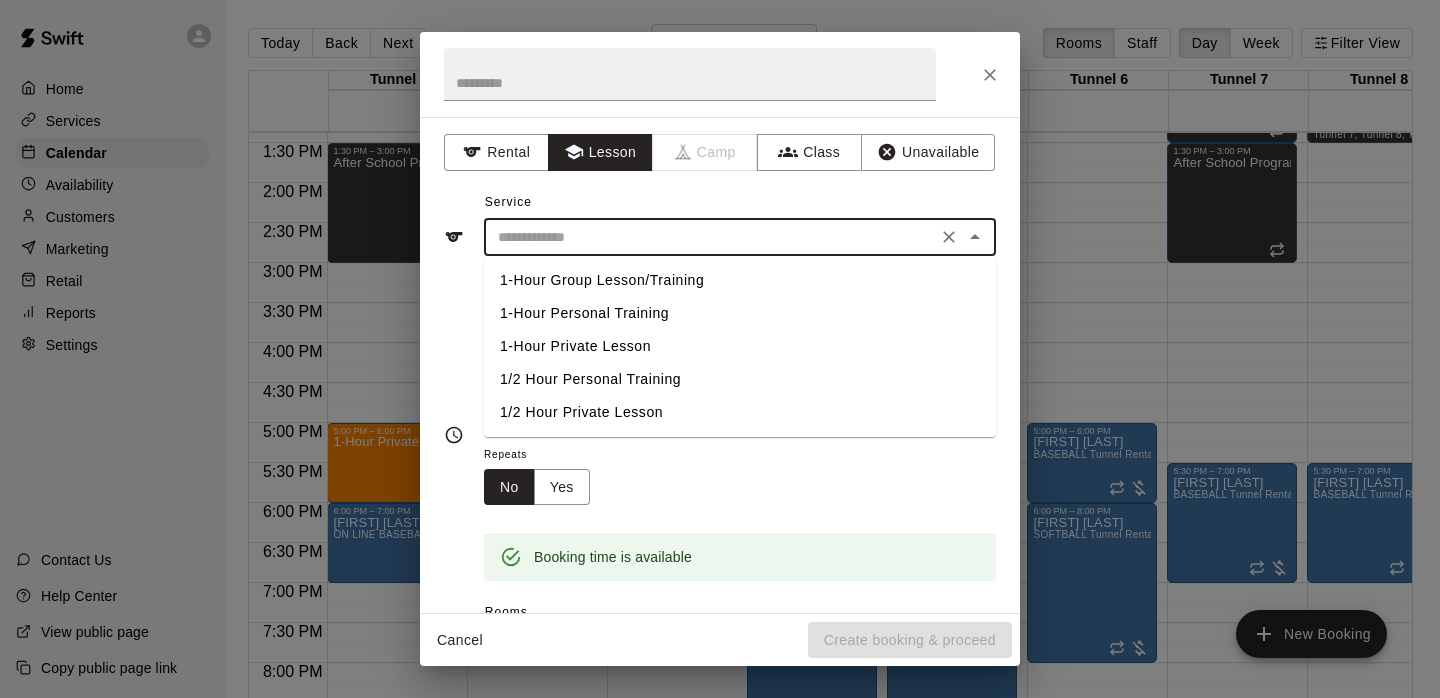 type on "**********" 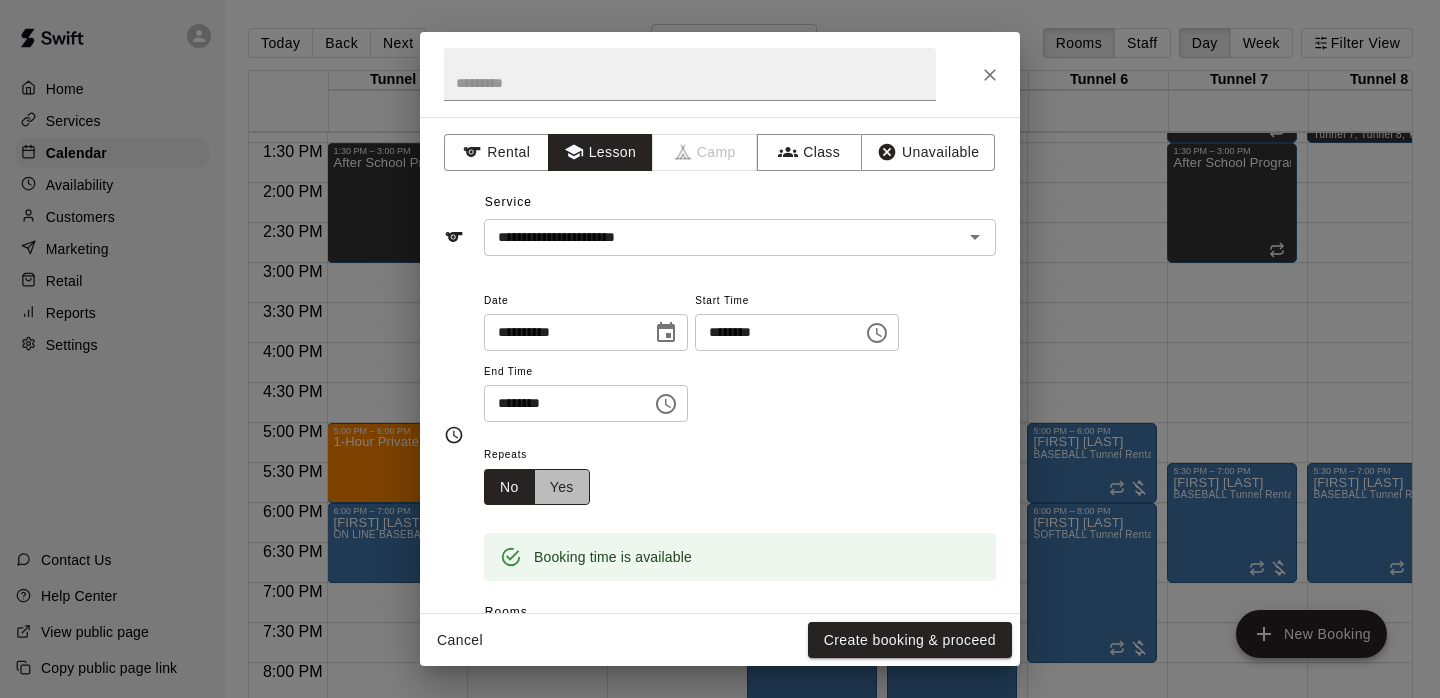 click on "Yes" at bounding box center (562, 487) 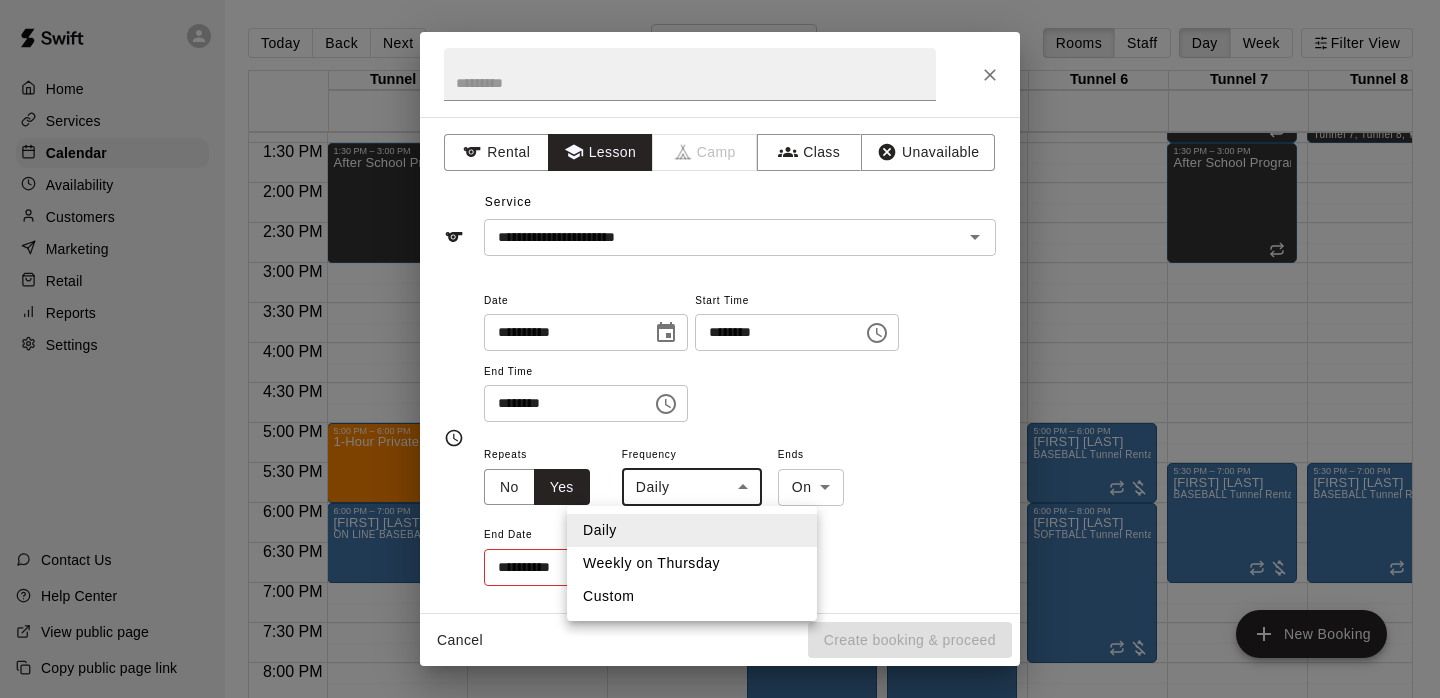 click on "Home Services Calendar Availability Customers Marketing Retail Reports Settings Contact Us Help Center View public page Copy public page link Today Back Next Thursday Sep 11 Rooms Staff Day Week Filter View Tunnel 1 11 Thu Tunnel 2 11 Thu Tunnel 3 11 Thu Tunnel 4 11 Thu Tunnel 5 11 Thu Tunnel 6 11 Thu Tunnel 7 11 Thu Tunnel 8 11 Thu Tunnel 9 11 Thu Fitness Center 11 Thu 12:00 AM 12:30 AM 1:00 AM 1:30 AM 2:00 AM 2:30 AM 3:00 AM 3:30 AM 4:00 AM 4:30 AM 5:00 AM 5:30 AM 6:00 AM 6:30 AM 7:00 AM 7:30 AM 8:00 AM 8:30 AM 9:00 AM 9:30 AM 10:00 AM 10:30 AM 11:00 AM 11:30 AM 12:00 PM 12:30 PM 1:00 PM 1:30 PM 2:00 PM 2:30 PM 3:00 PM 3:30 PM 4:00 PM 4:30 PM 5:00 PM 5:30 PM 6:00 PM 6:30 PM 7:00 PM 7:30 PM 8:00 PM 8:30 PM 9:00 PM 9:30 PM 10:00 PM 10:30 PM 11:00 PM 11:30 PM 12:00 AM – 10:00 AM Closed 1:30 PM – 3:00 PM After School Program 5:00 PM – 6:00 PM 1-Hour Private Lesson CG 0 6:00 PM – 7:00 PM [FIRST] [LAST] ON LINE BASEBALL Tunnel 1-6 Rental 9:00 PM – 11:59 PM Closed 12:00 AM – 10:00 AM Closed [FIRST] [LAST] TK" at bounding box center (720, 365) 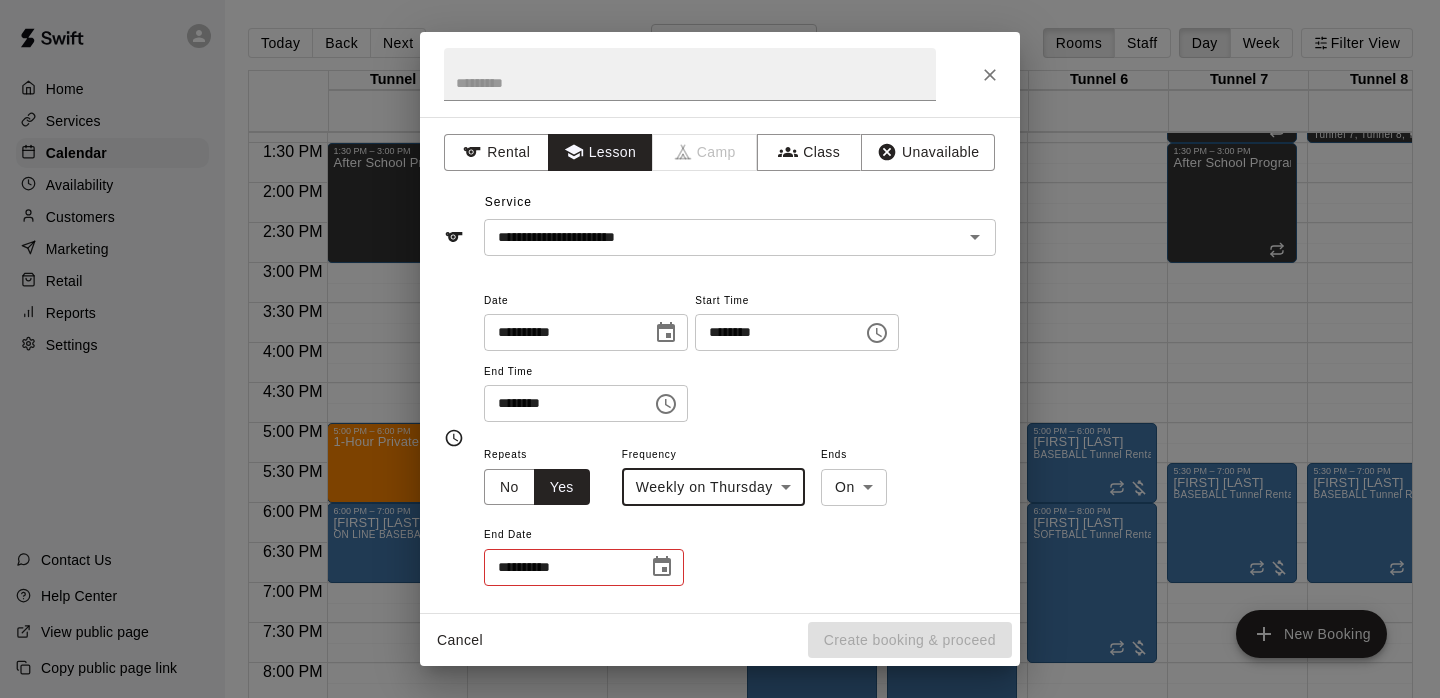 click 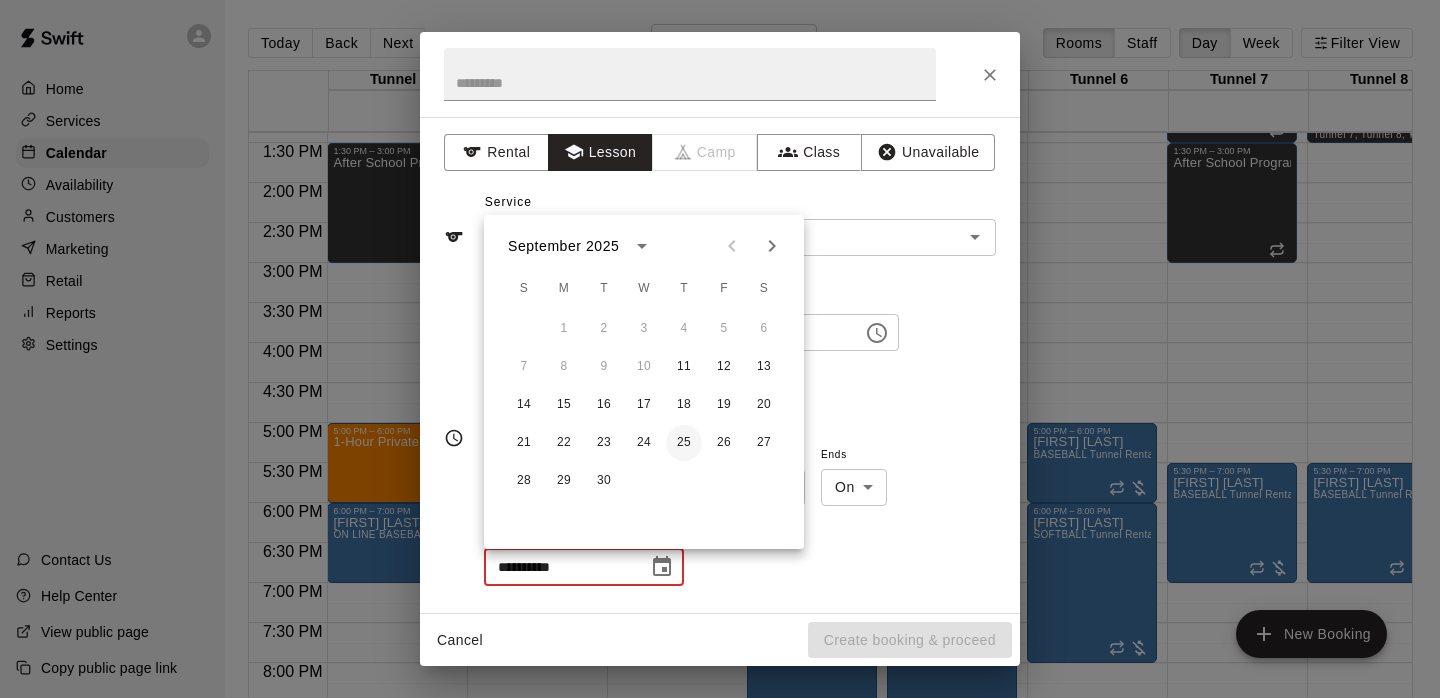 click on "25" at bounding box center [684, 443] 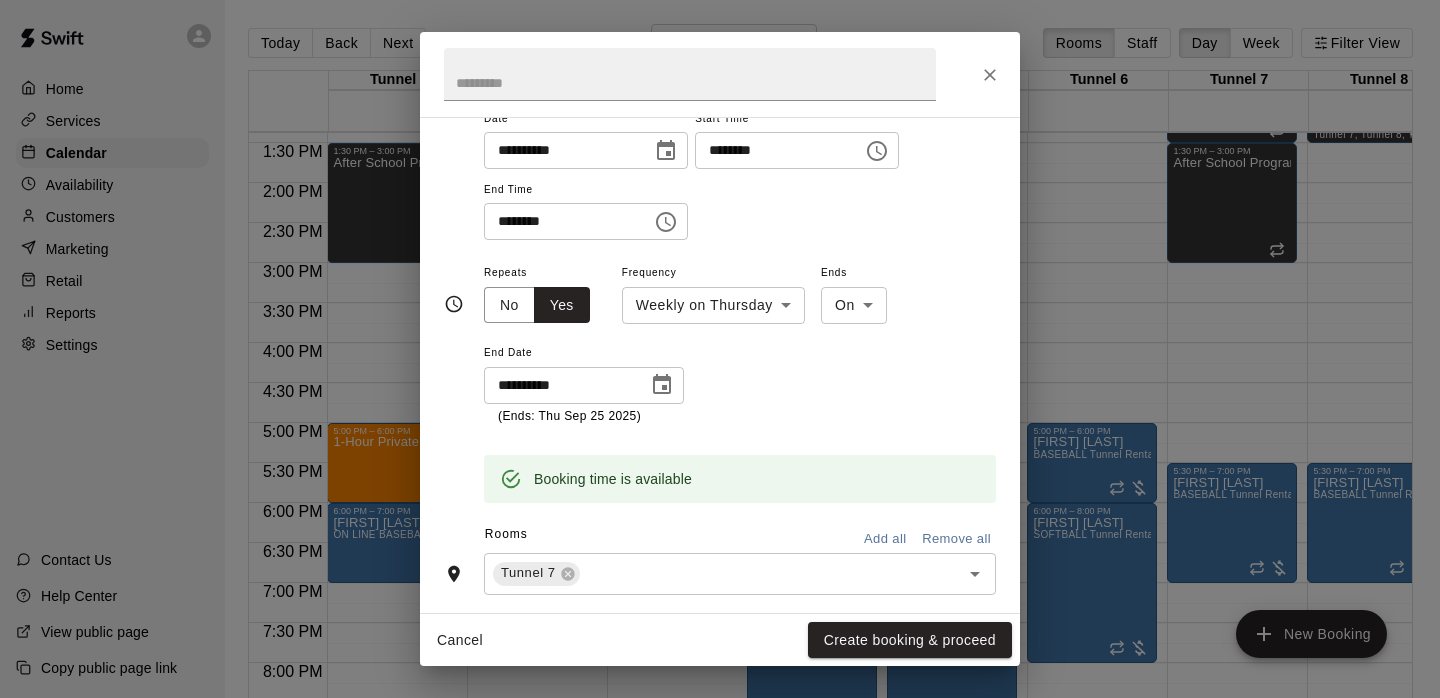 scroll, scrollTop: 184, scrollLeft: 0, axis: vertical 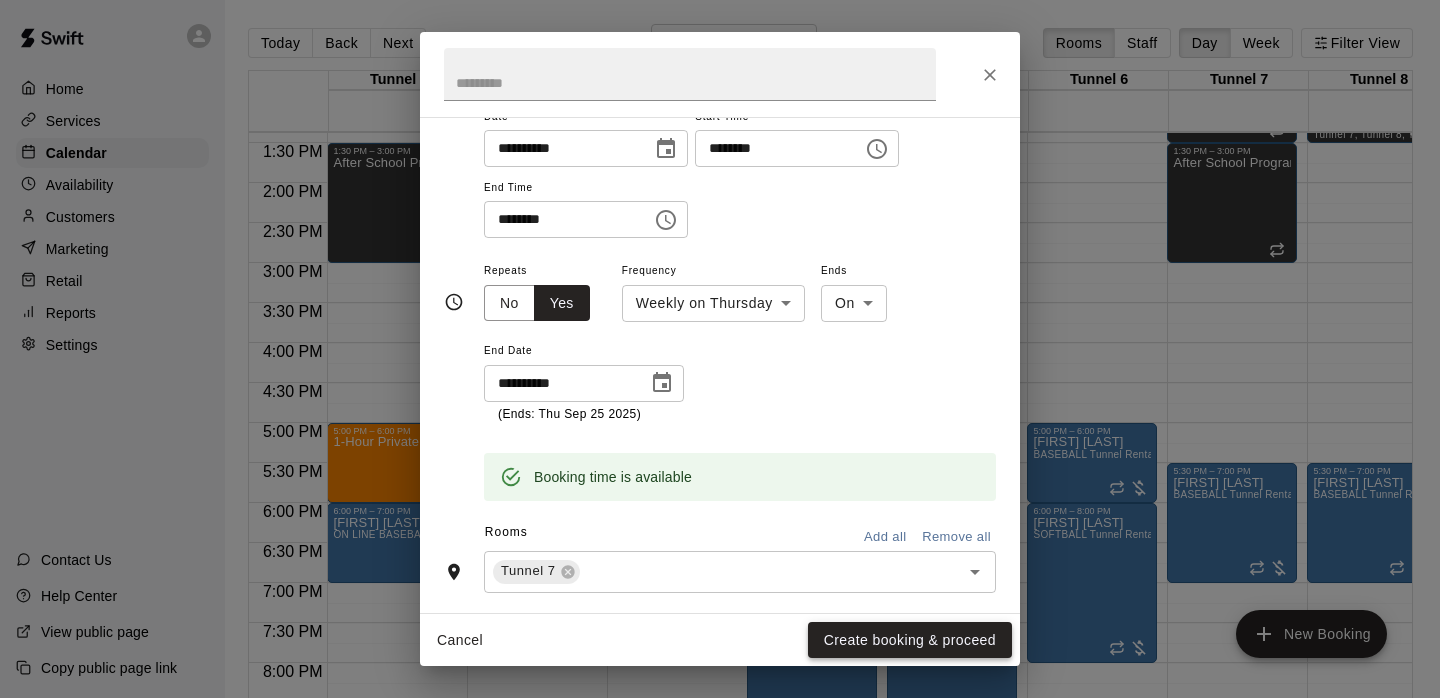 click on "Create booking & proceed" at bounding box center (910, 640) 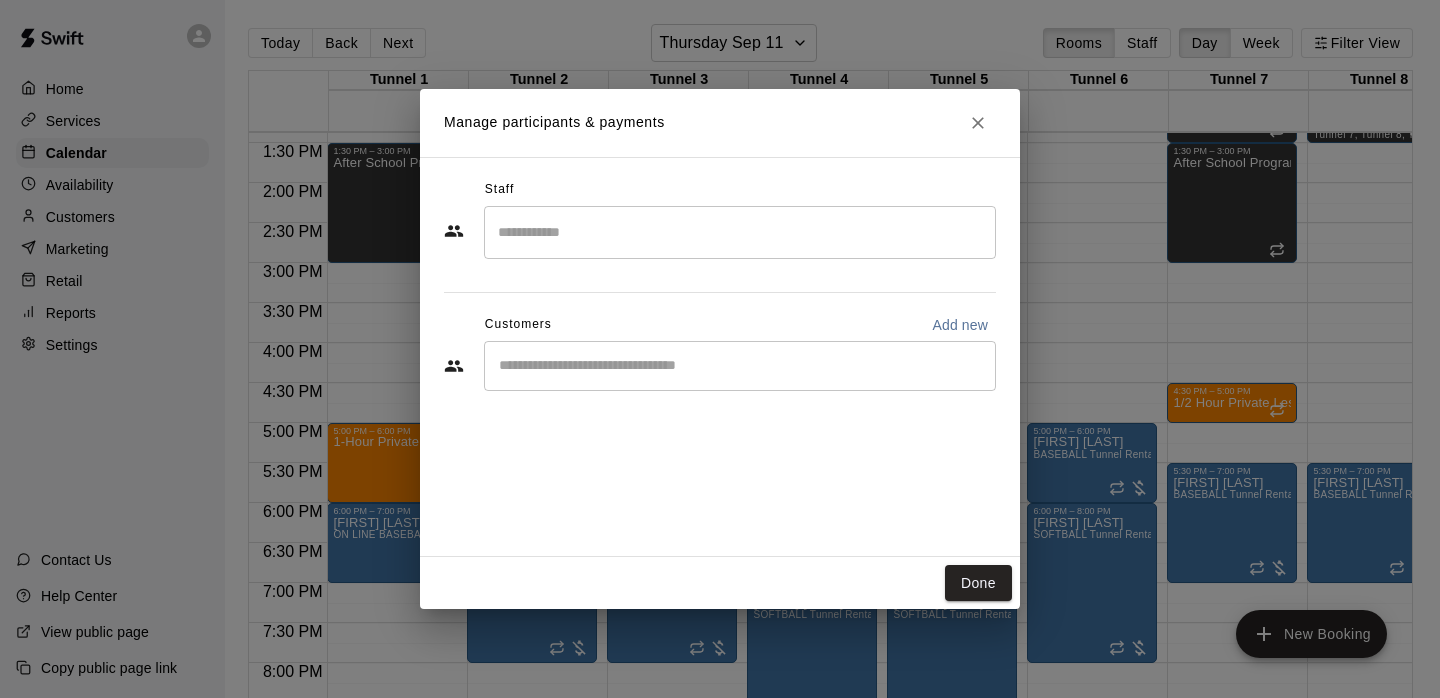 click at bounding box center (740, 232) 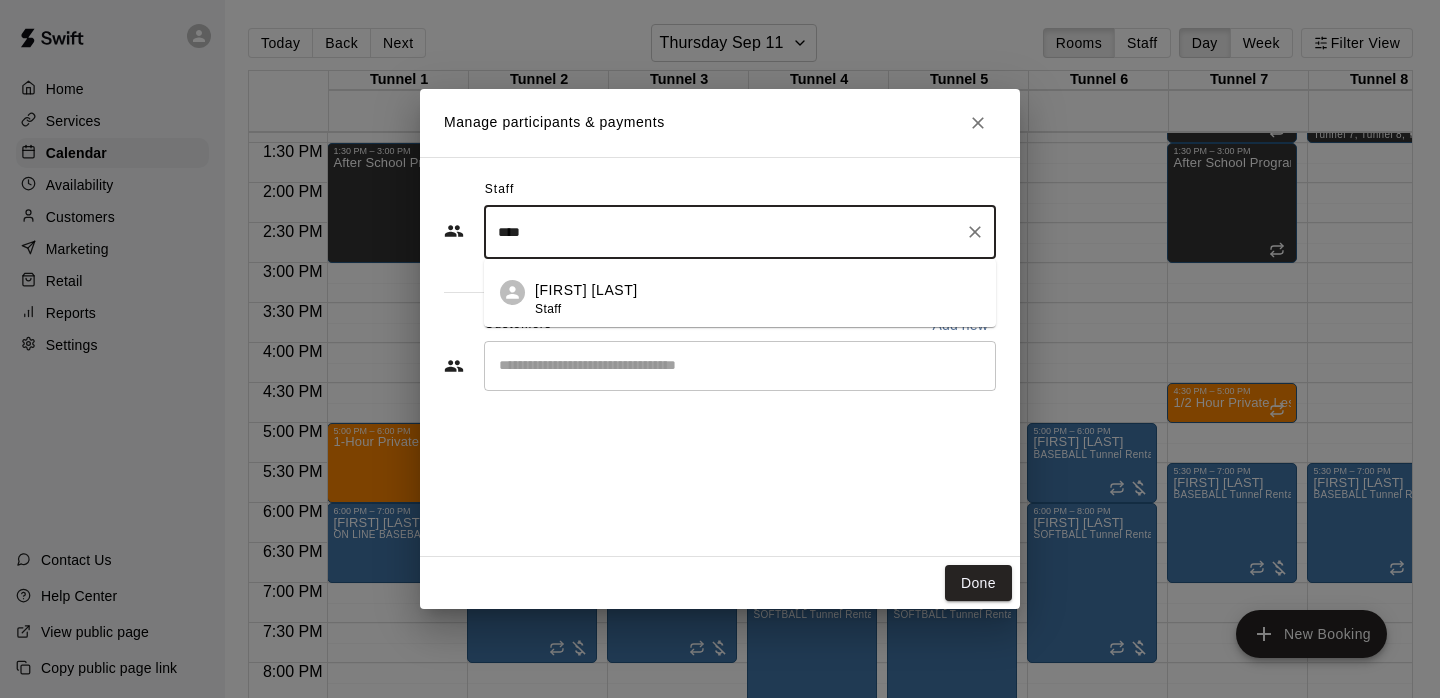 click on "Add Staff: [FIRST] [LAST]" at bounding box center [757, 299] 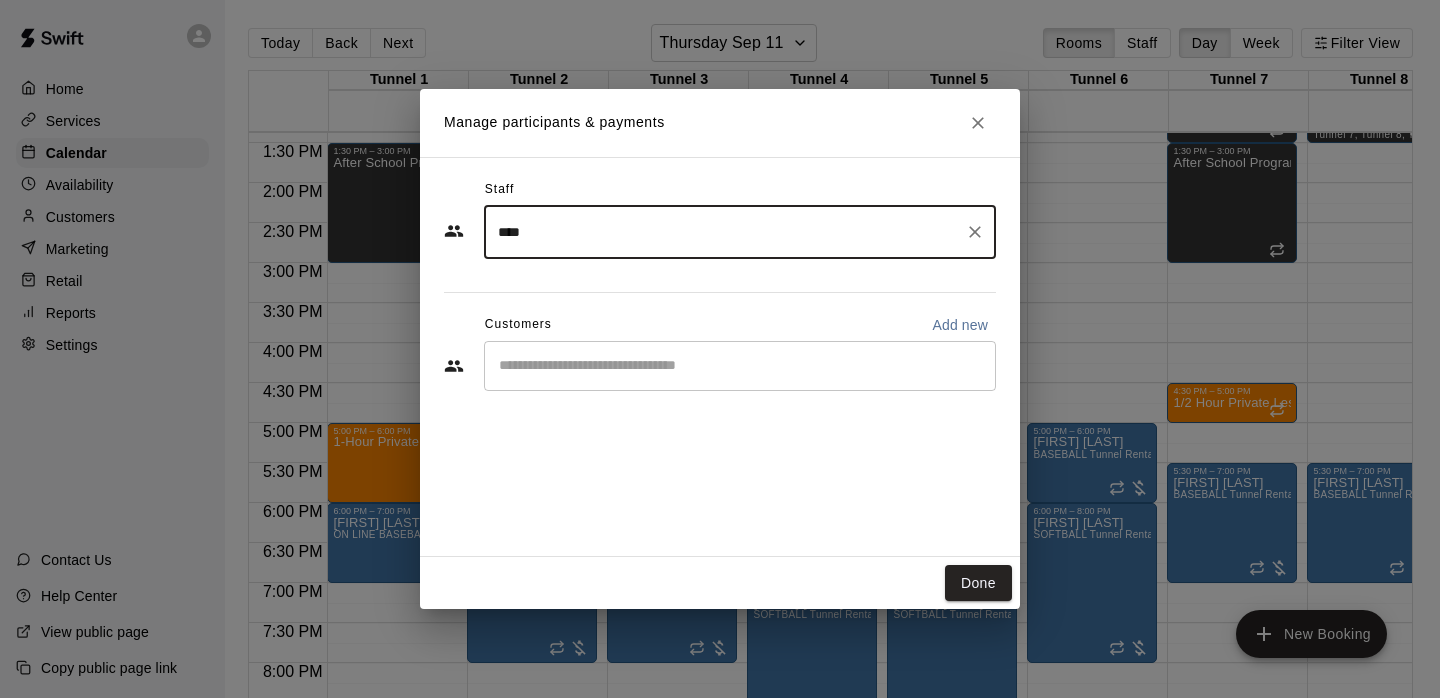 type on "****" 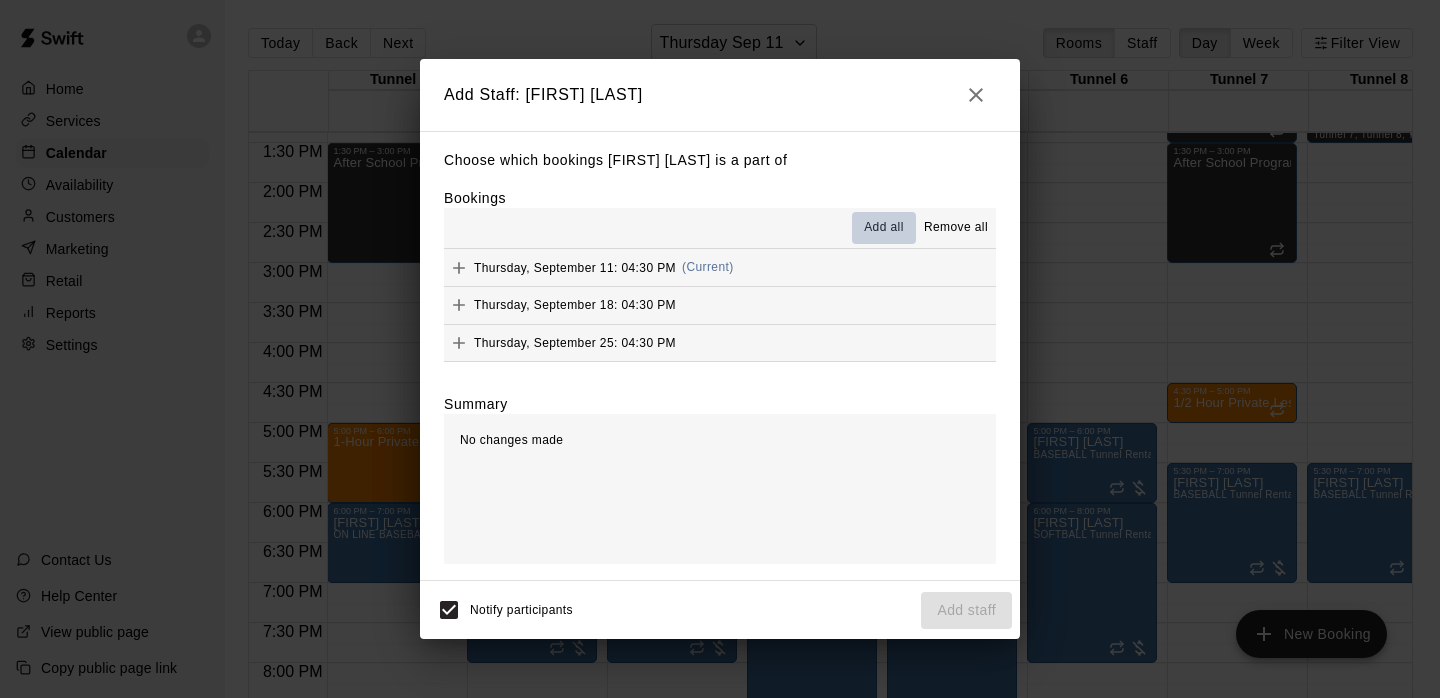 click on "Add all" at bounding box center [884, 228] 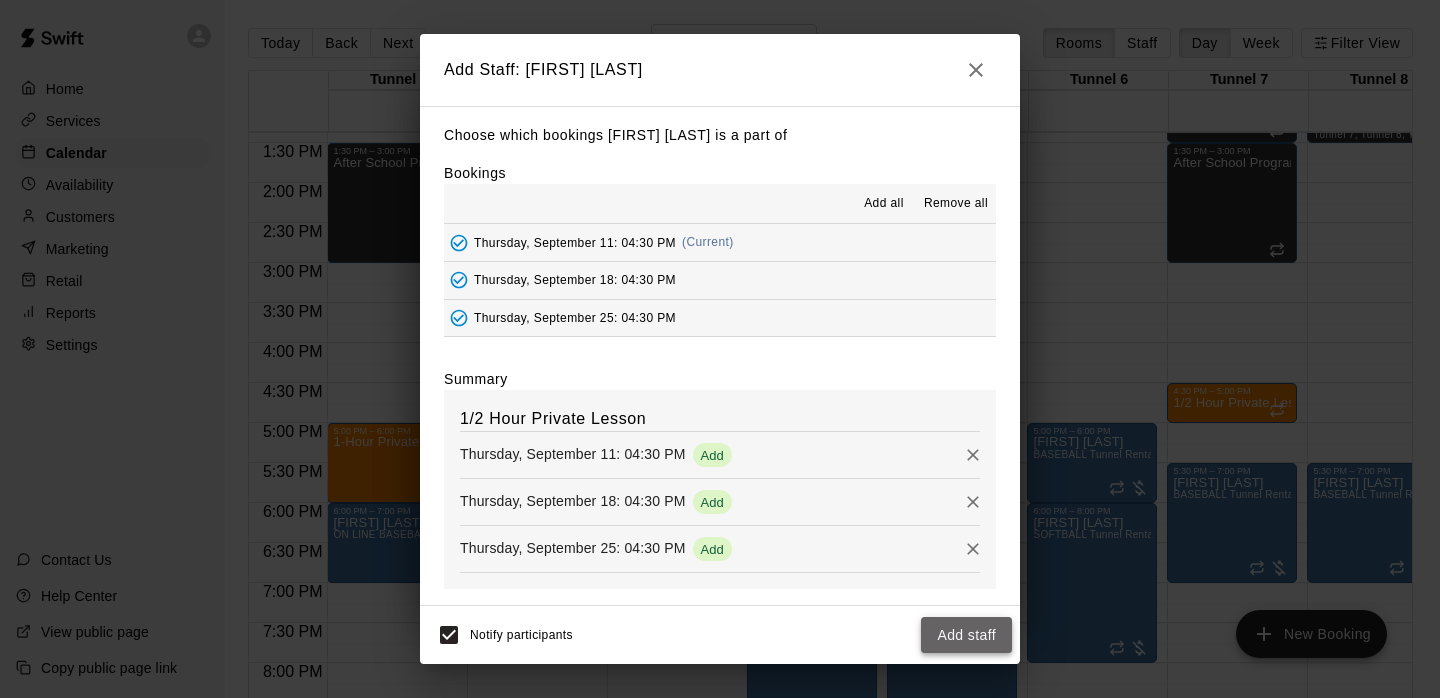click on "Add staff" at bounding box center [966, 635] 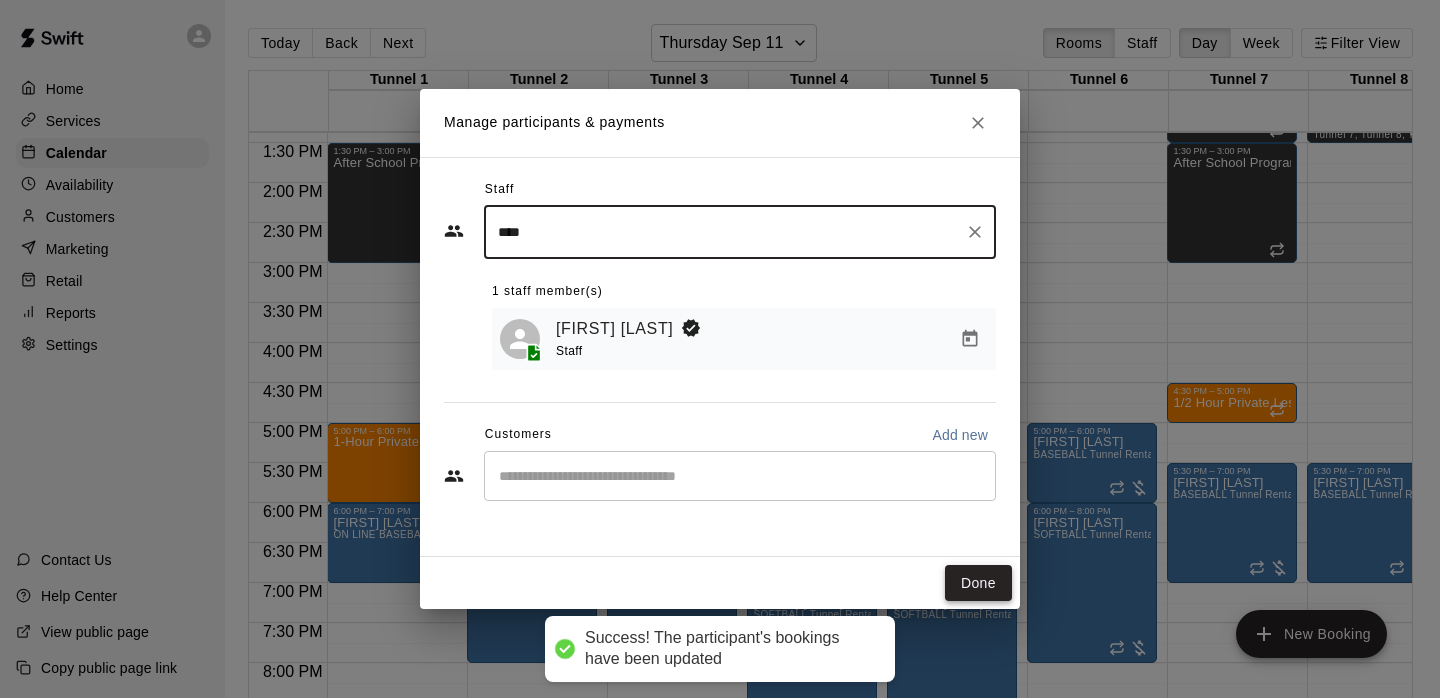 click on "Done" at bounding box center [978, 583] 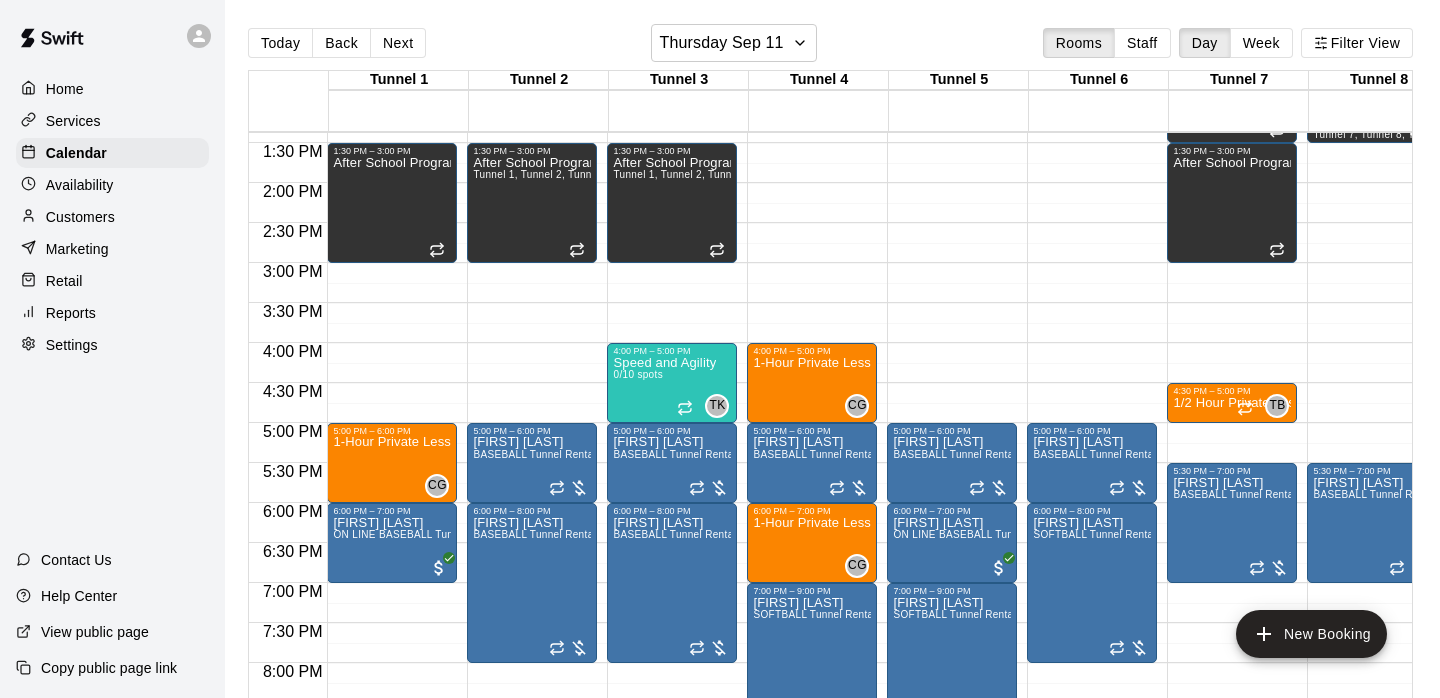 scroll, scrollTop: 1070, scrollLeft: 53, axis: both 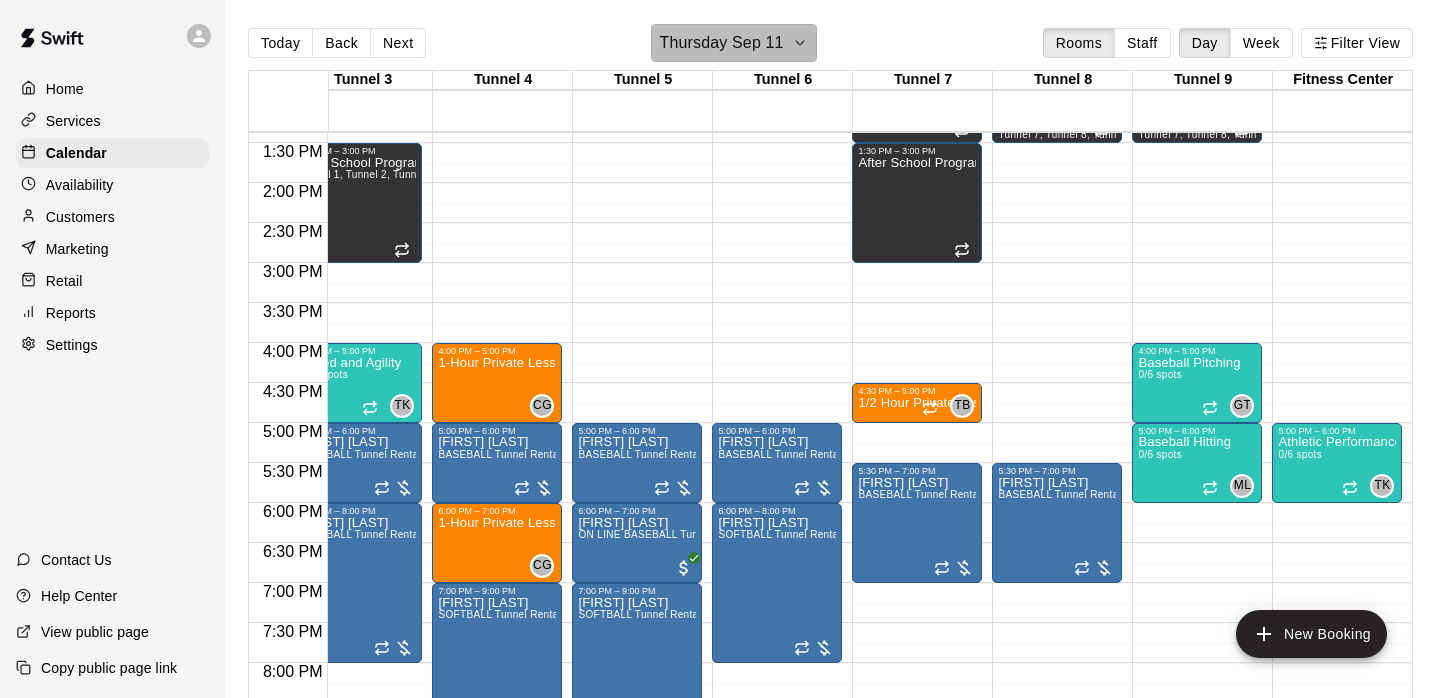 click on "Thursday Sep 11" at bounding box center [722, 43] 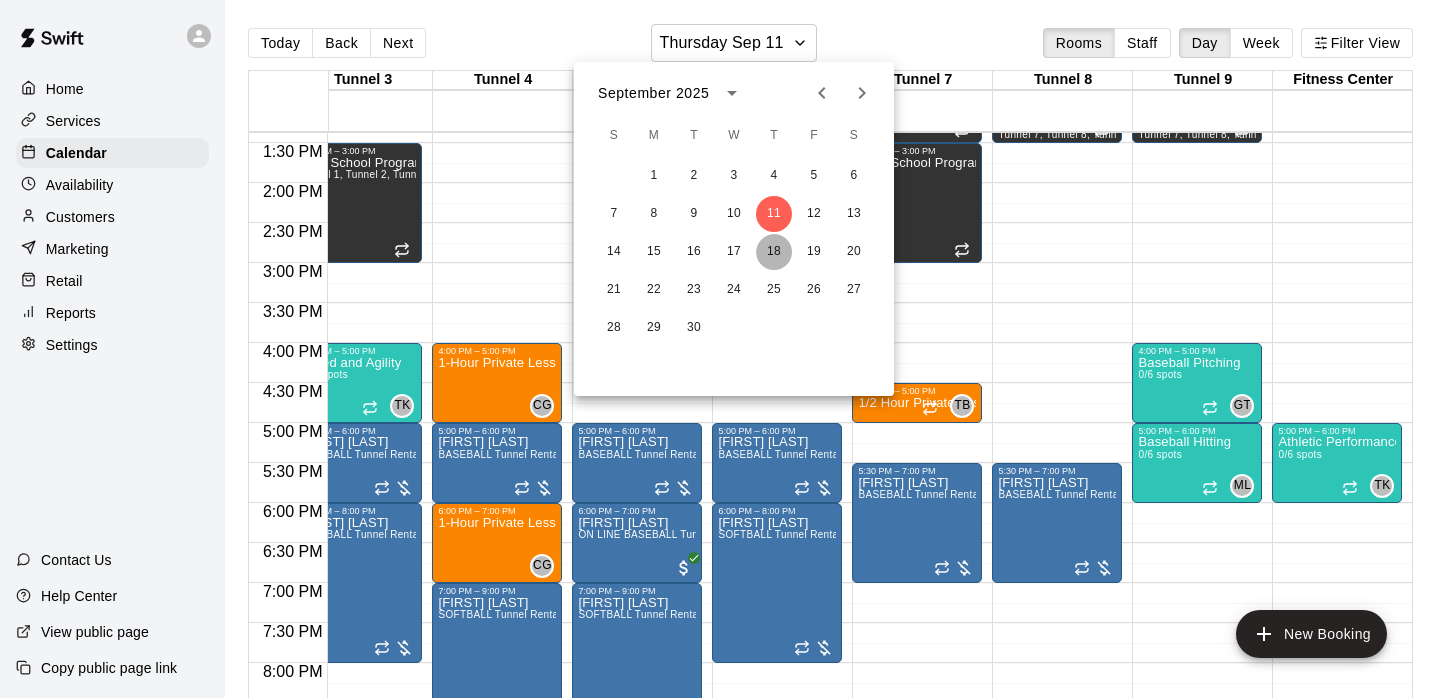 click on "18" at bounding box center (774, 252) 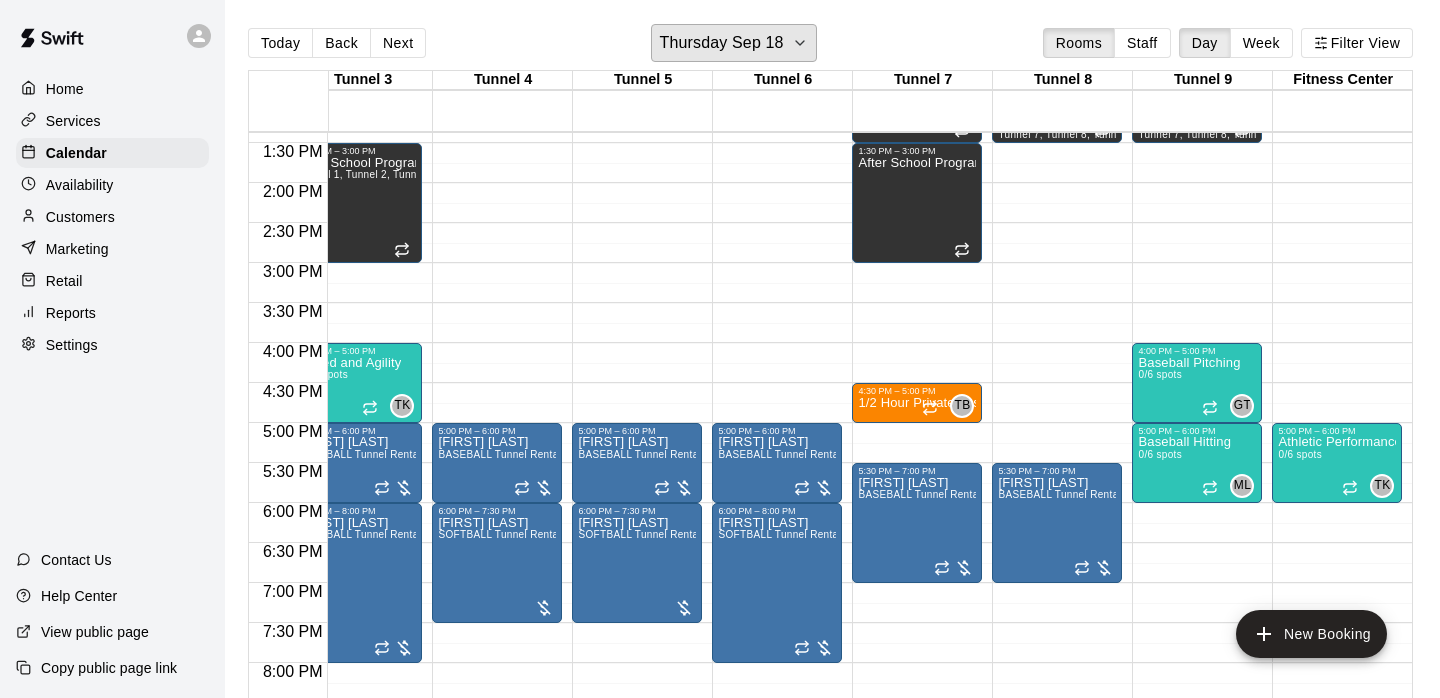 scroll, scrollTop: 1070, scrollLeft: 49, axis: both 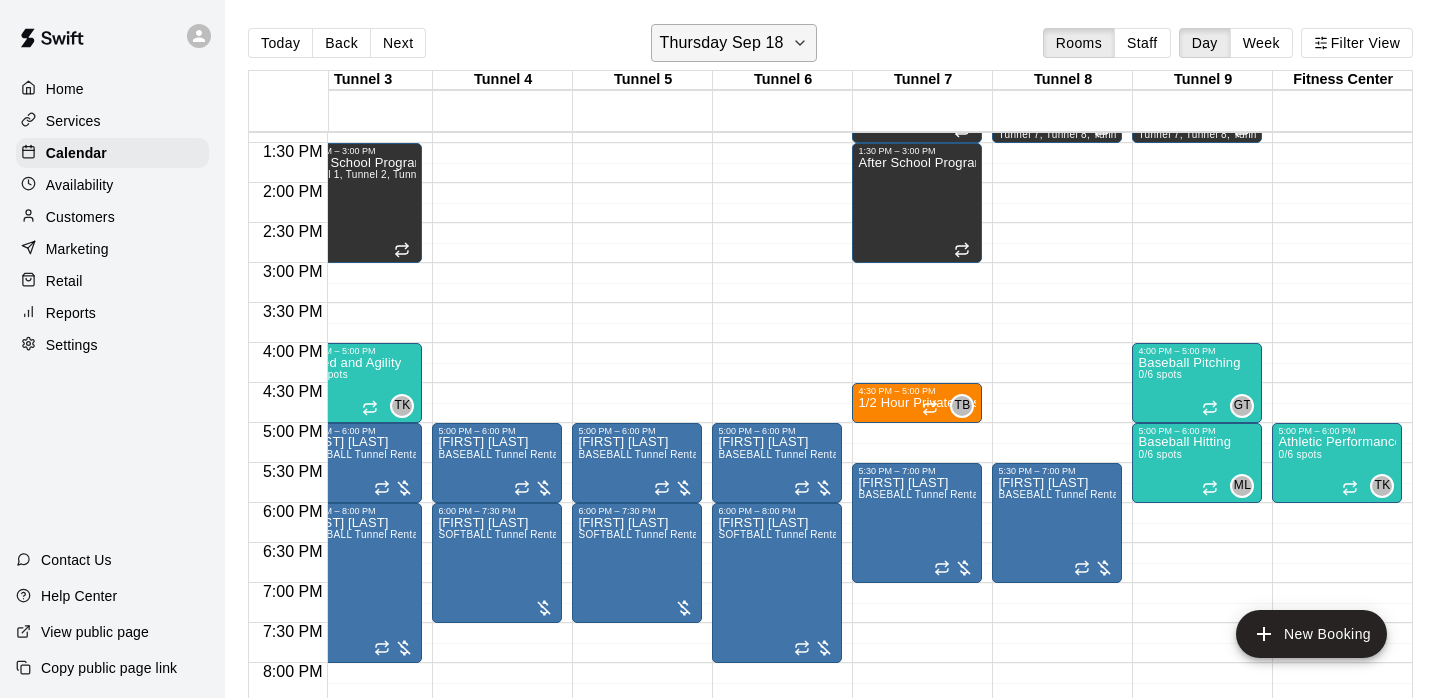 click on "Thursday Sep 18" at bounding box center (734, 43) 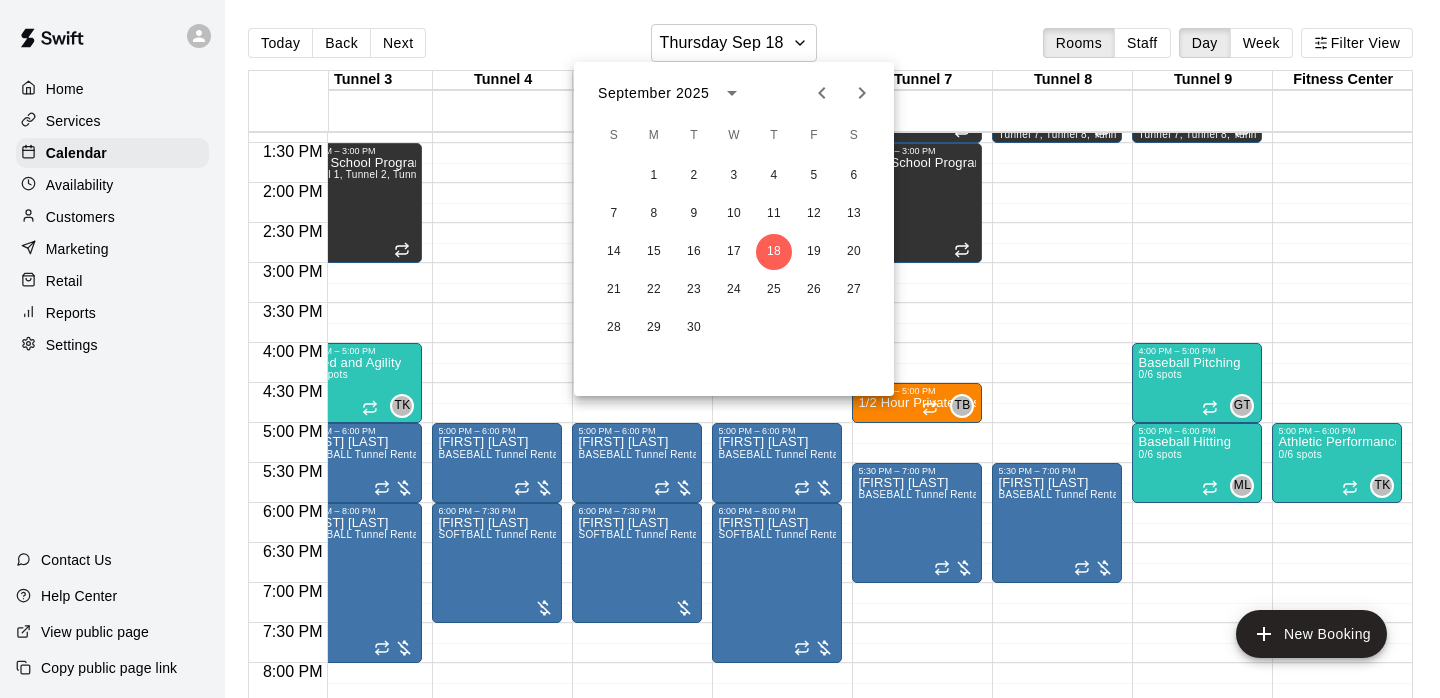 click at bounding box center [720, 349] 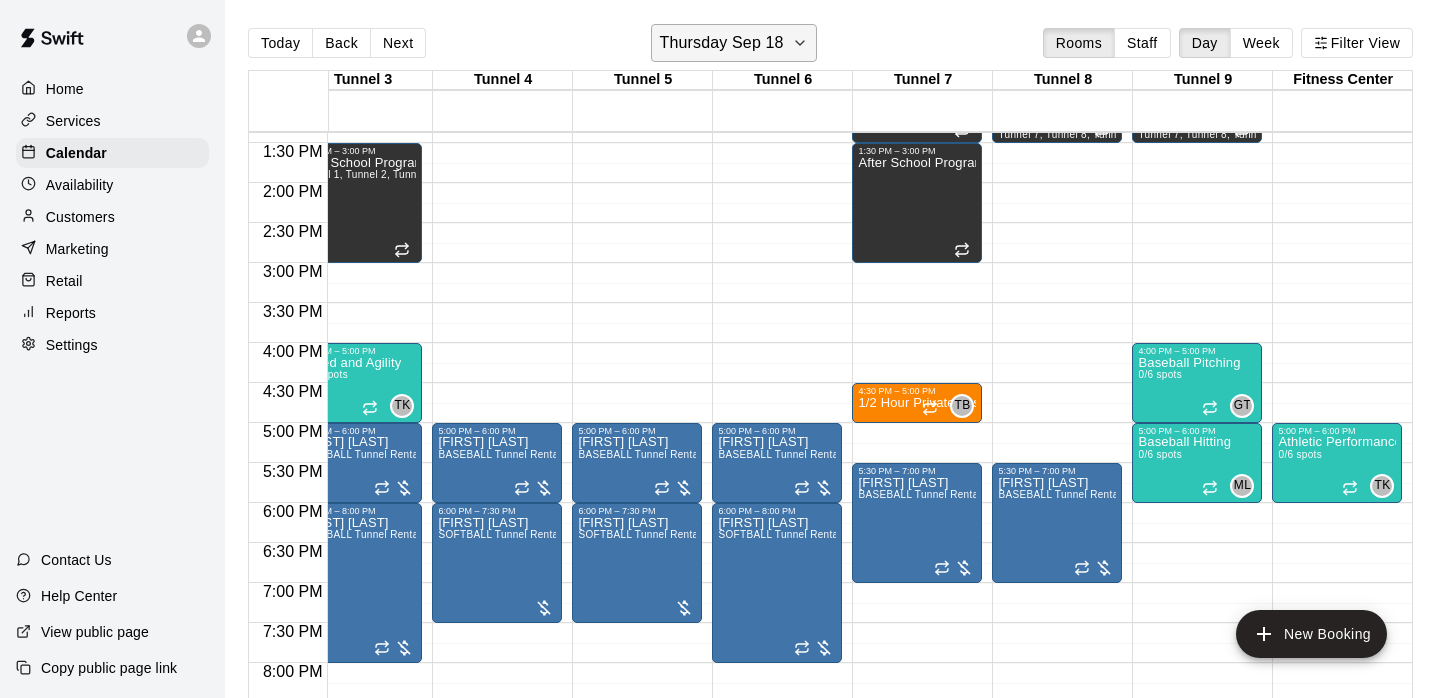 click on "Thursday Sep 18" at bounding box center (734, 43) 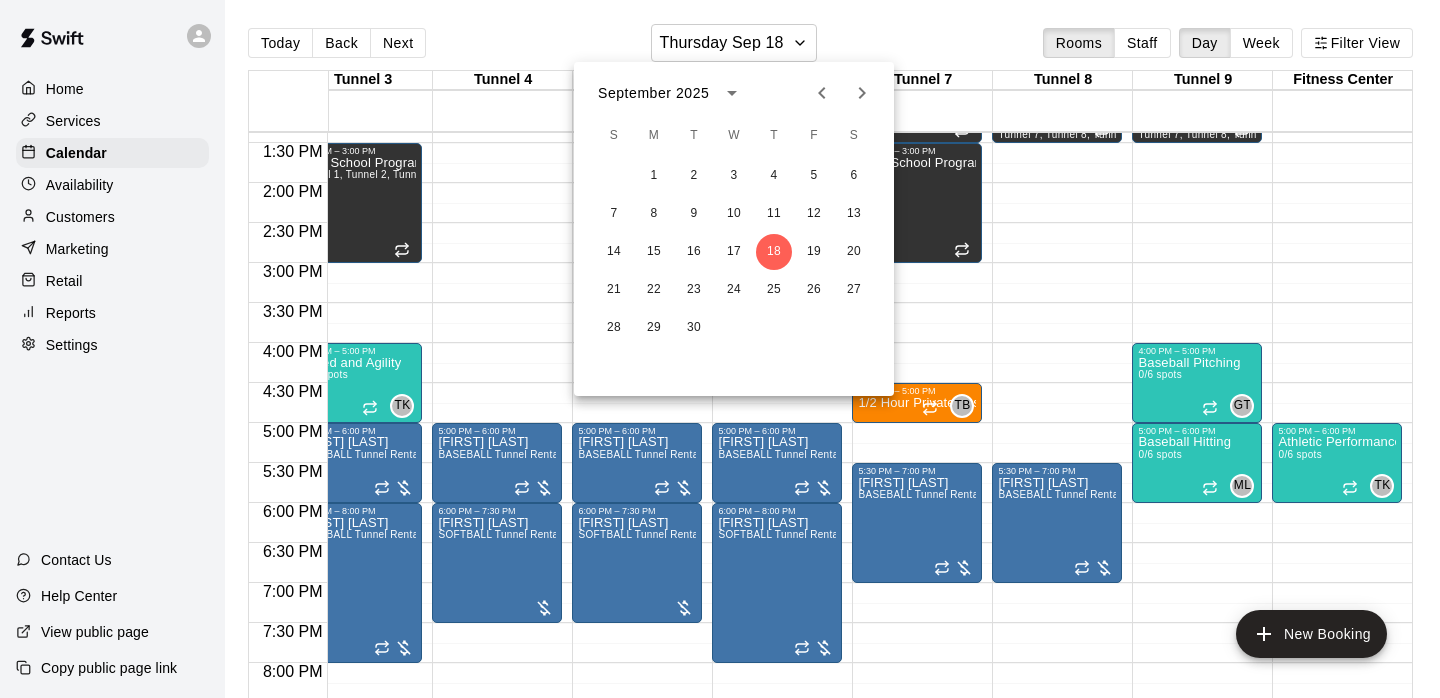 click 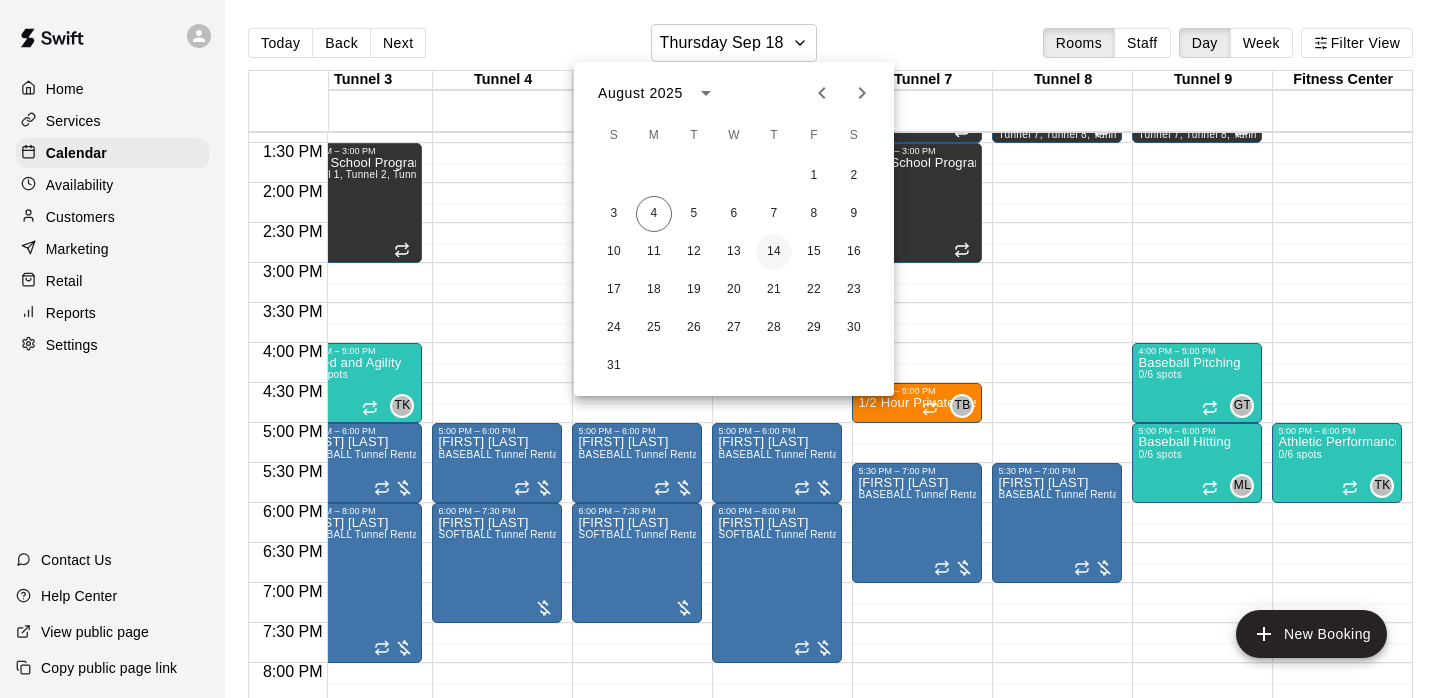 click on "14" at bounding box center (774, 252) 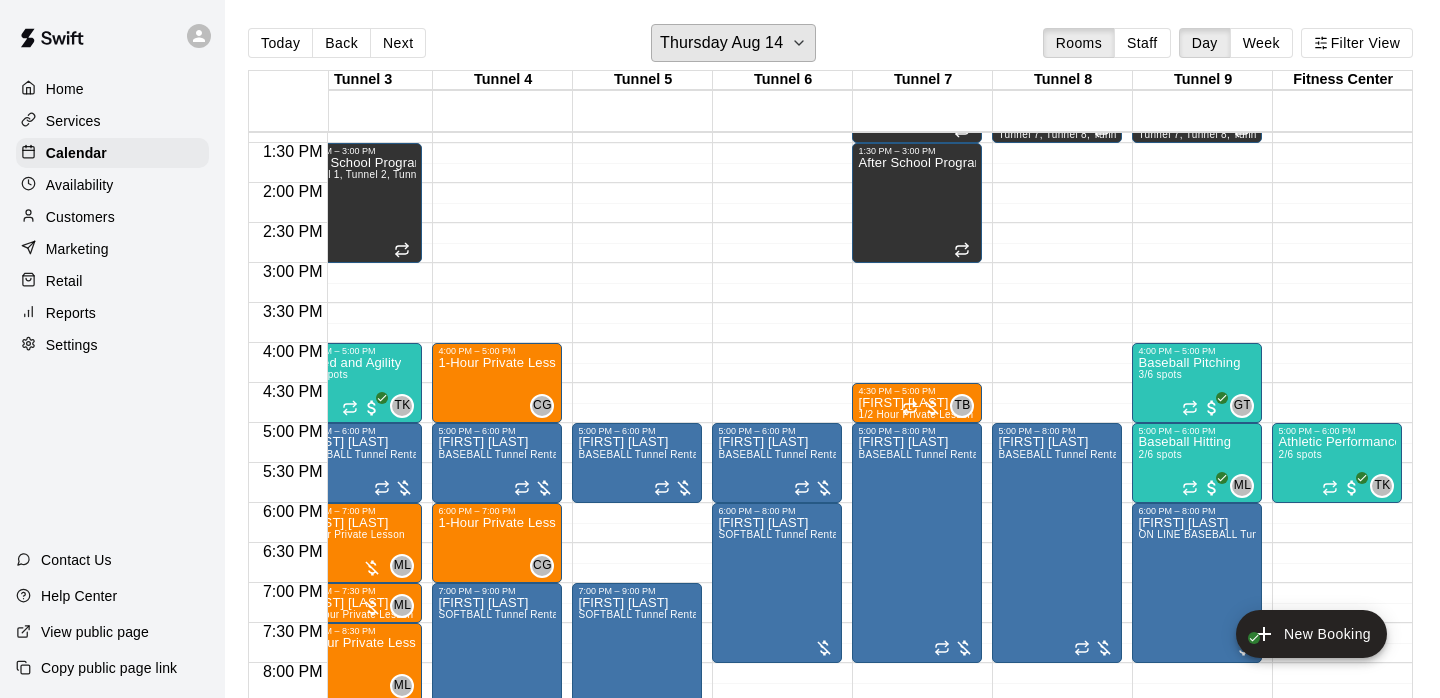 scroll, scrollTop: 1070, scrollLeft: 108, axis: both 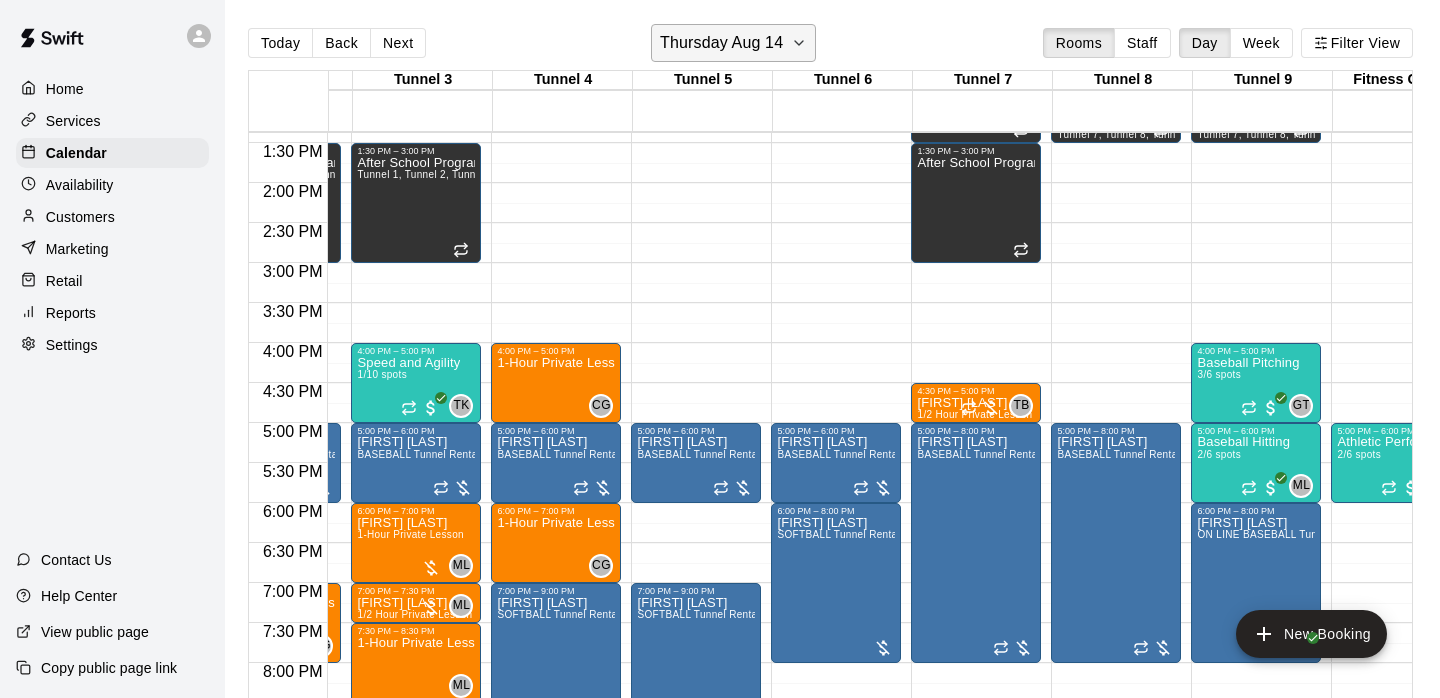 click on "Thursday Aug 14" at bounding box center (721, 43) 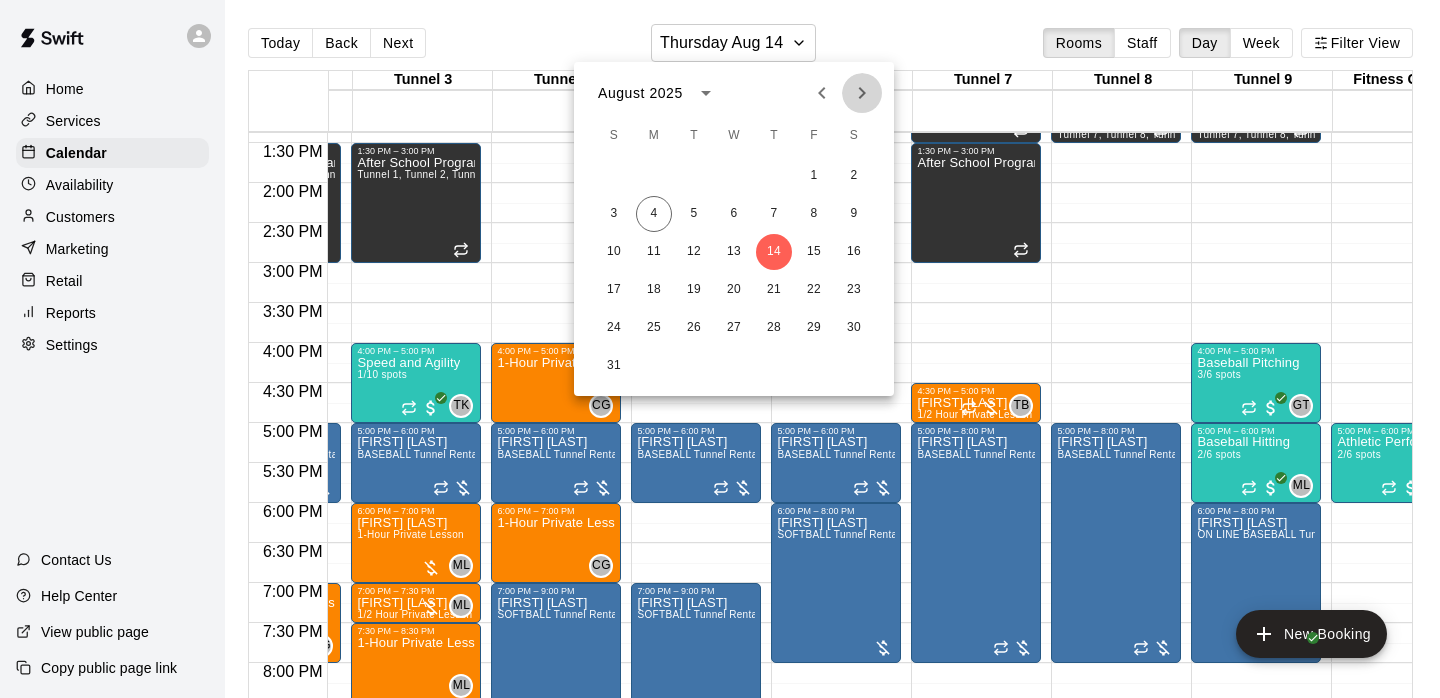 click 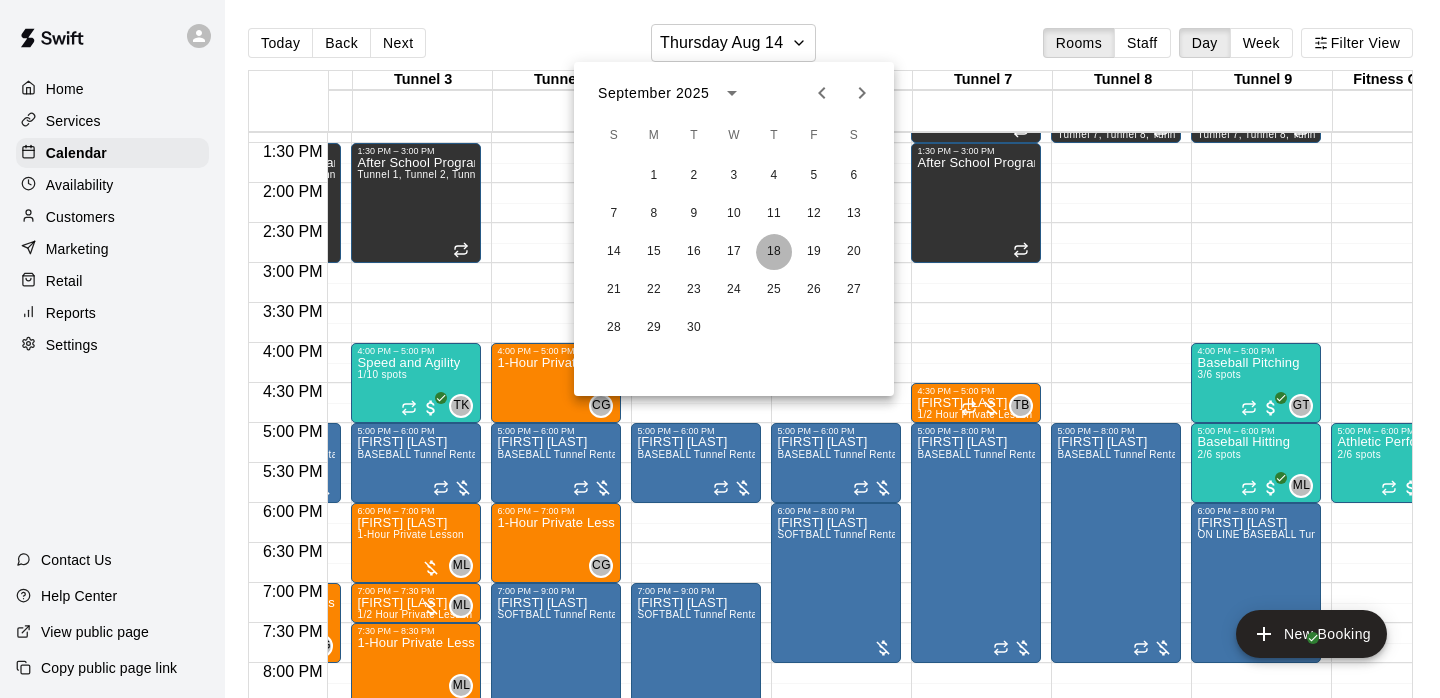 click on "18" at bounding box center [774, 252] 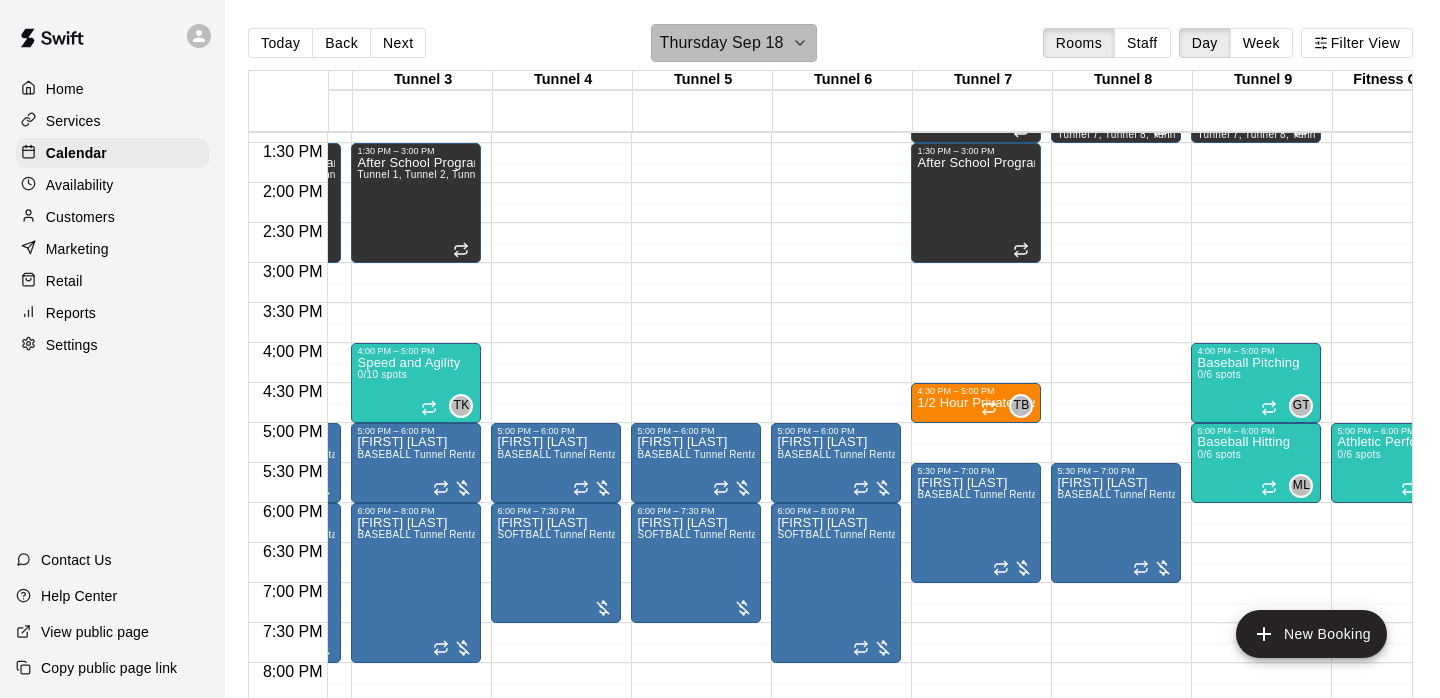click on "Thursday Sep 18" at bounding box center [722, 43] 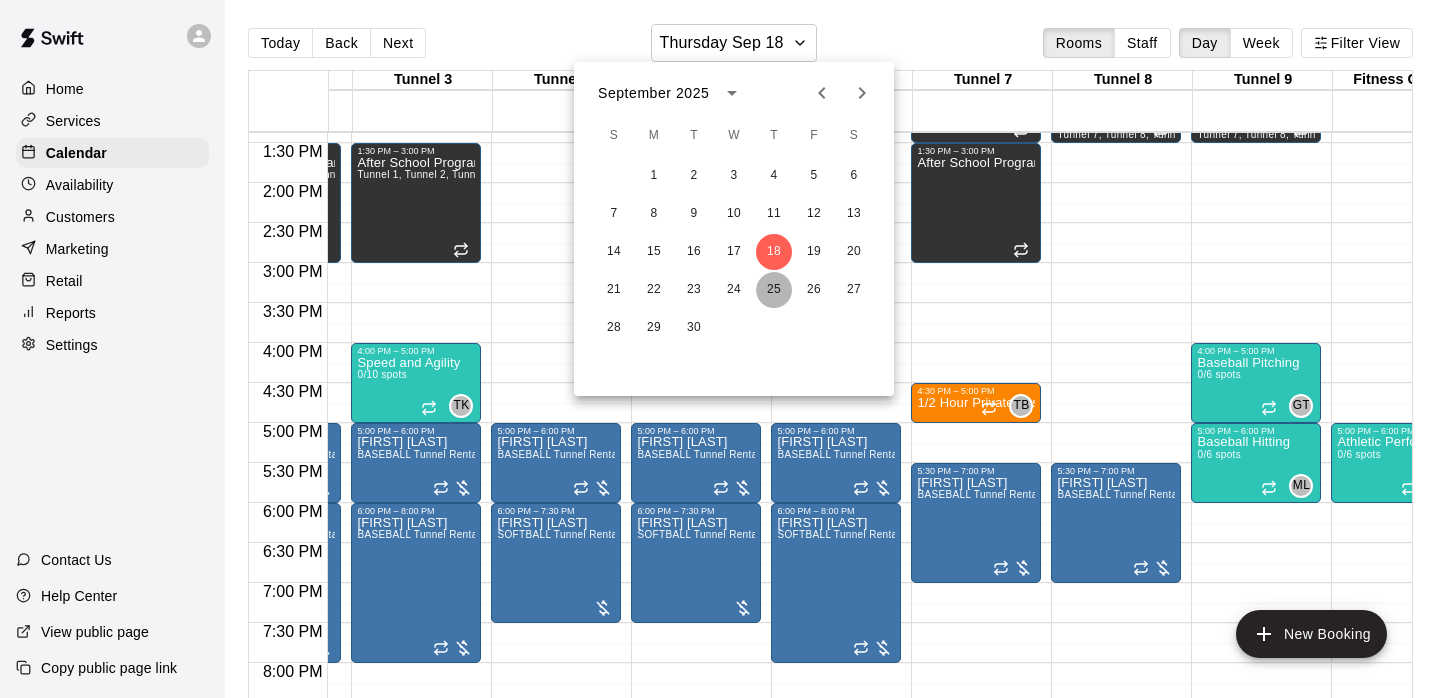 click on "25" at bounding box center [774, 290] 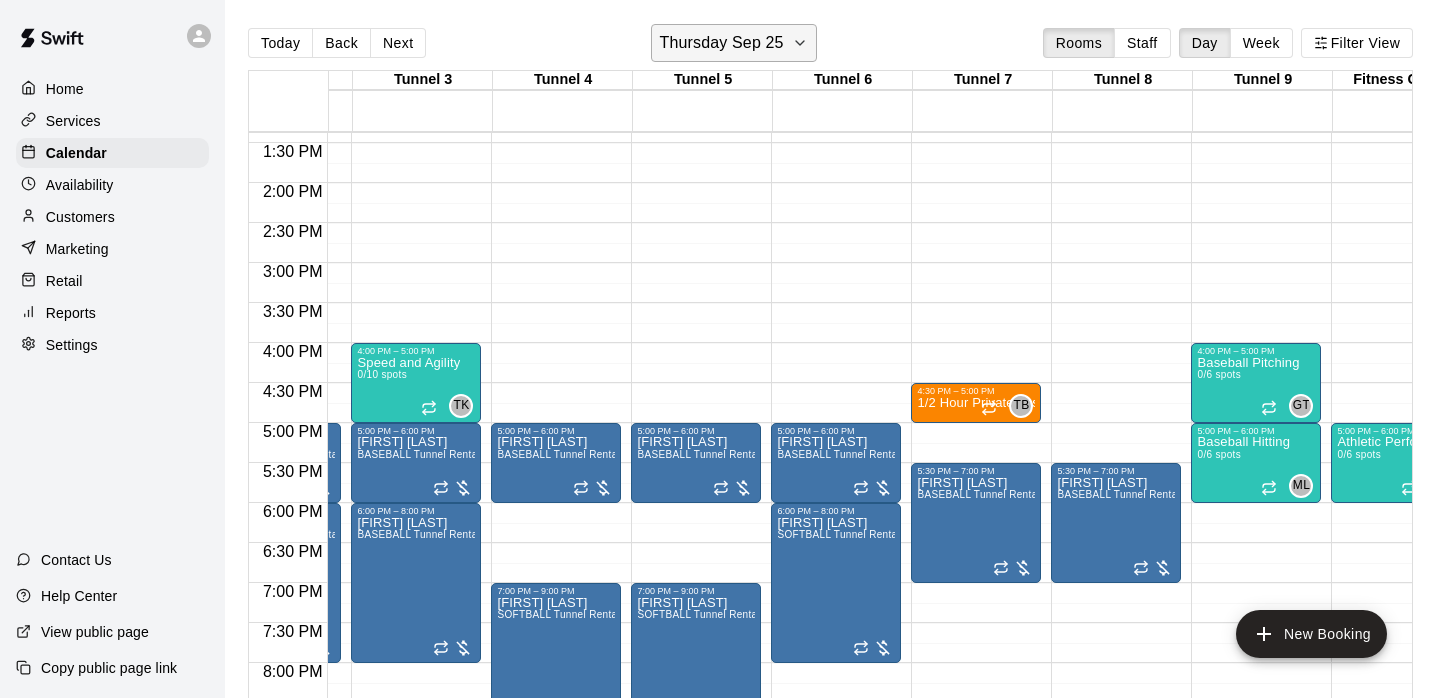 click on "Thursday Sep 25" at bounding box center [734, 43] 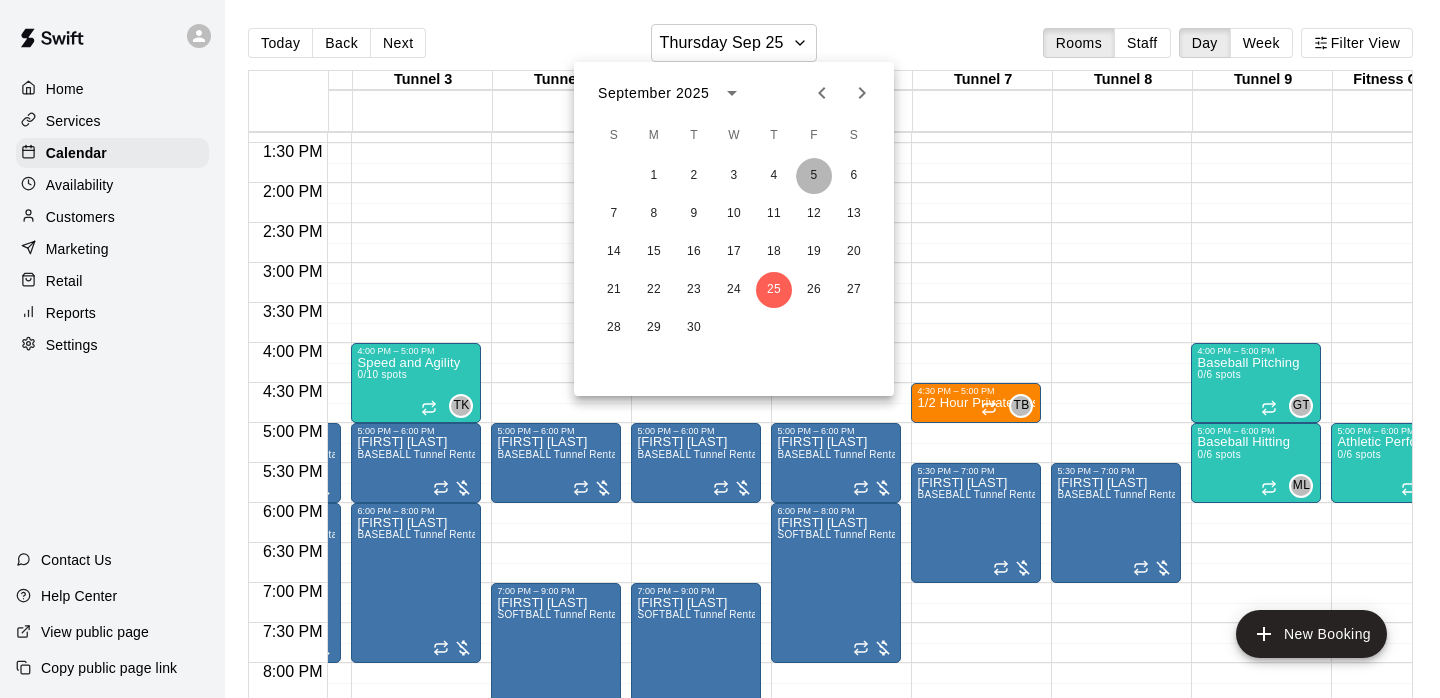click on "5" at bounding box center (814, 176) 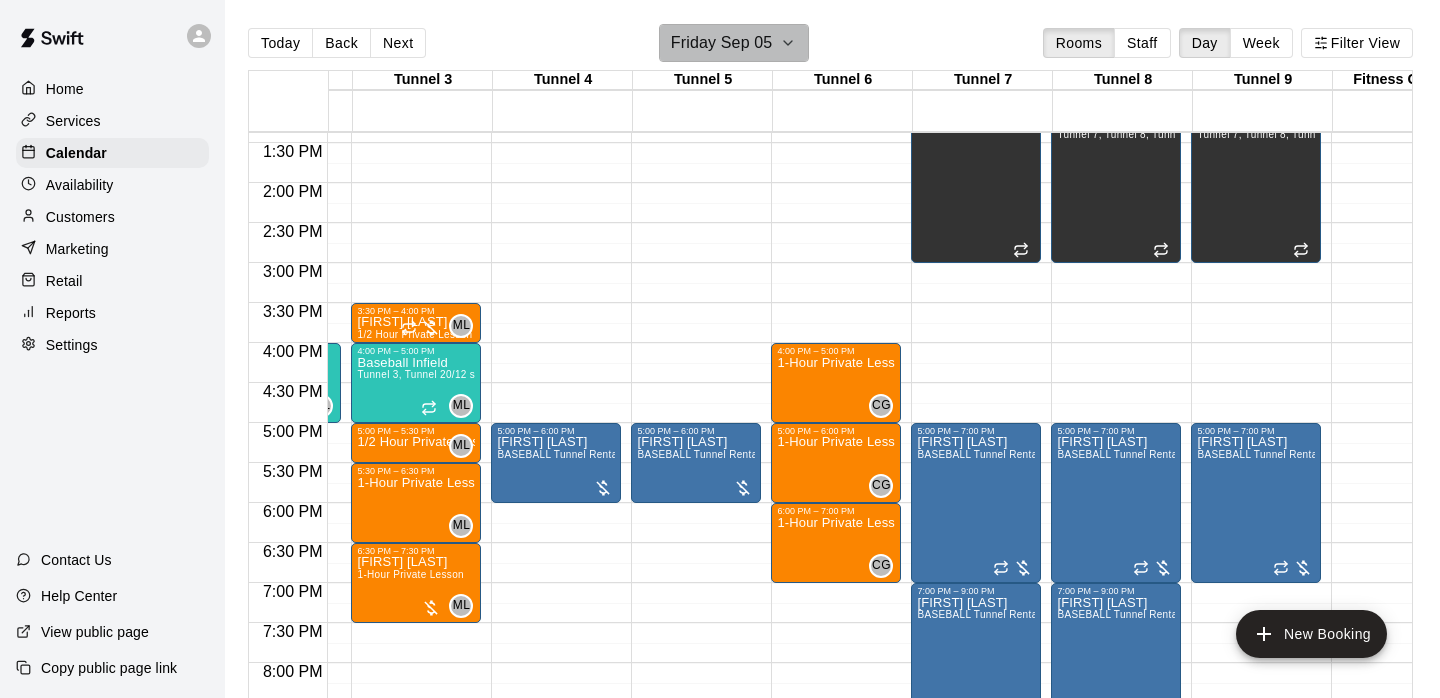 click 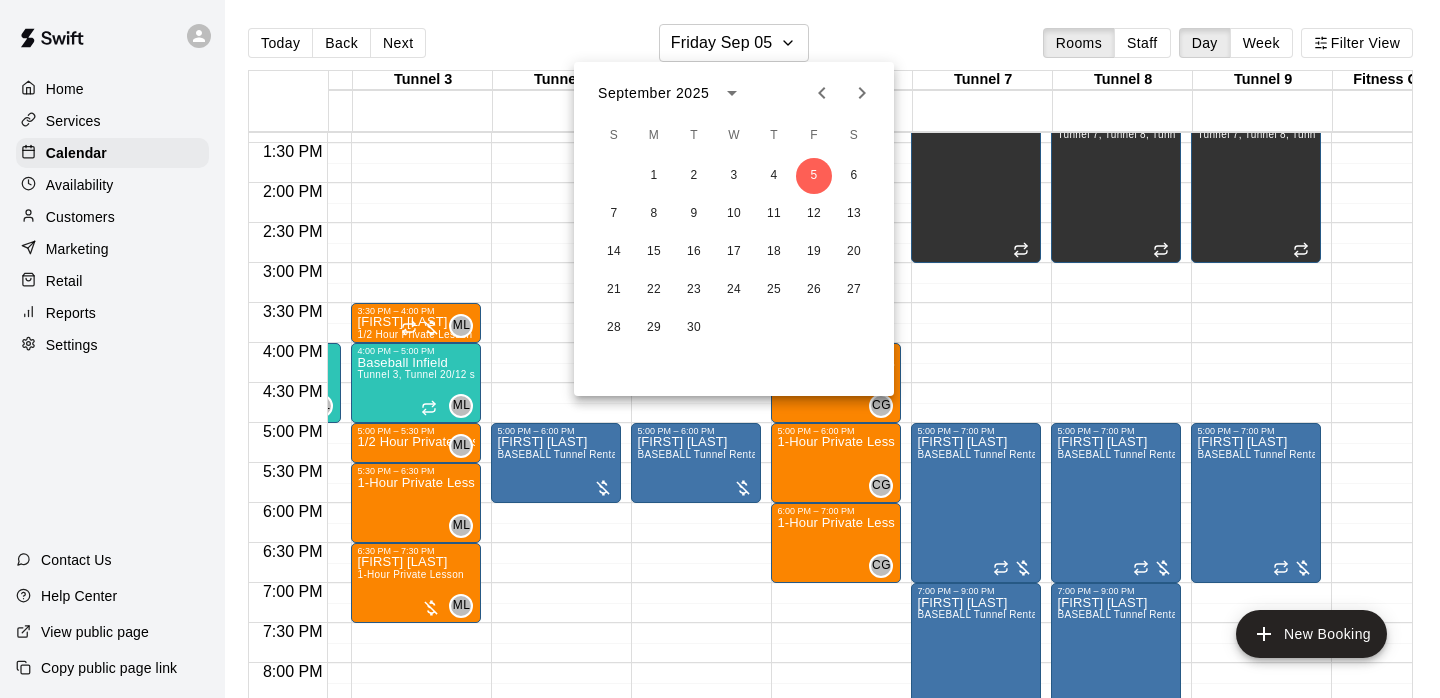 click 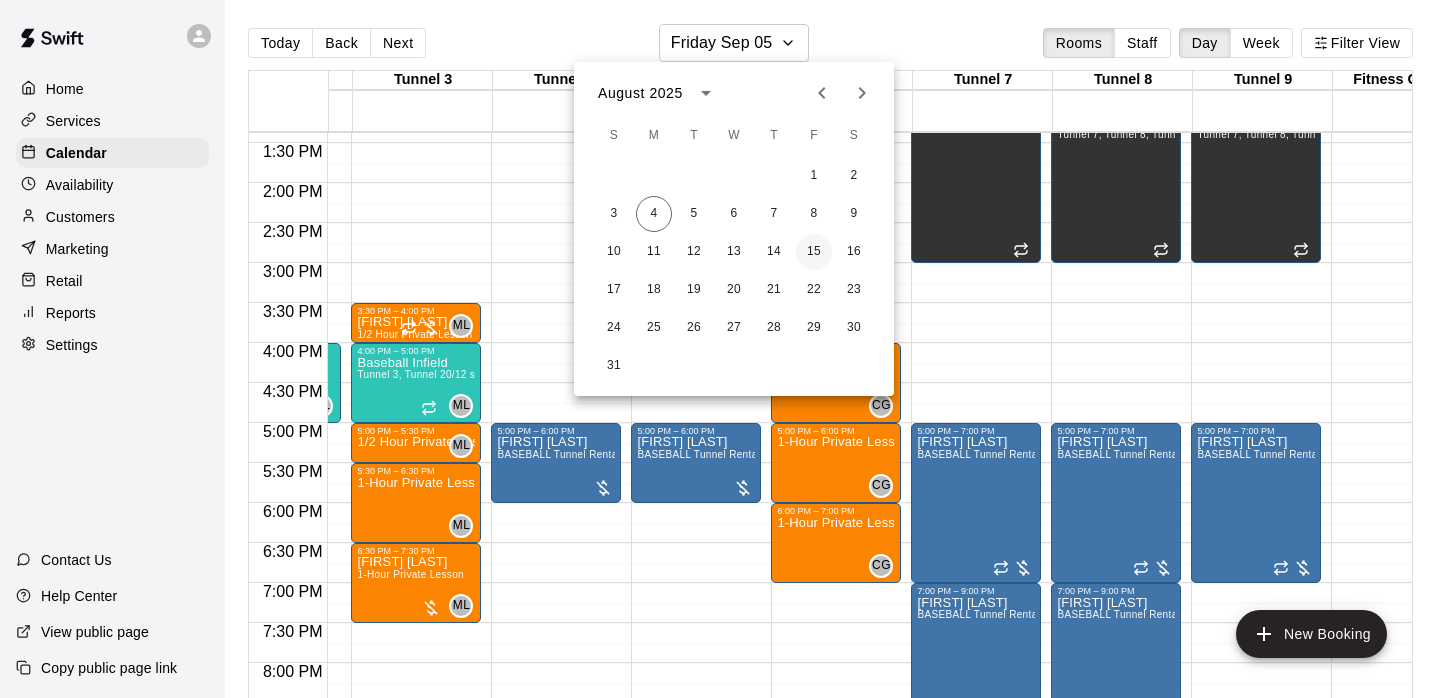 click on "15" at bounding box center (814, 252) 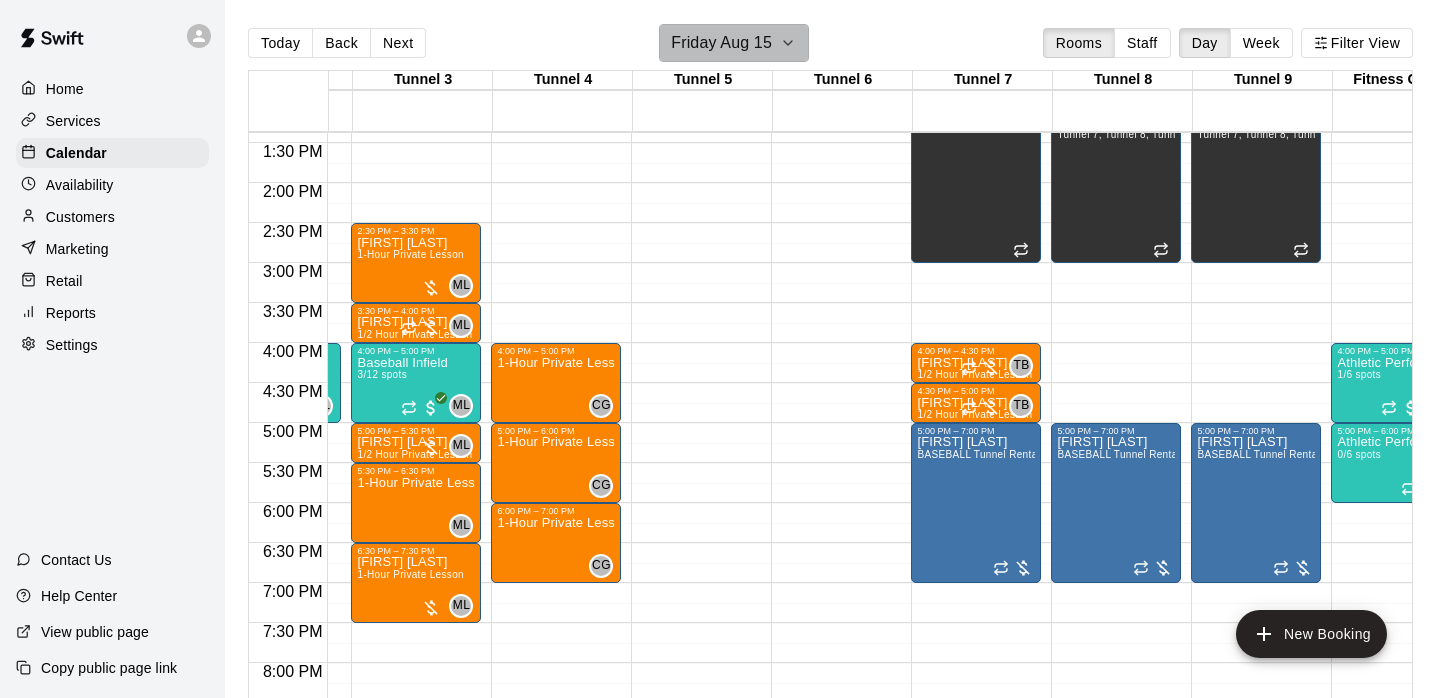 click on "Friday Aug 15" at bounding box center (734, 43) 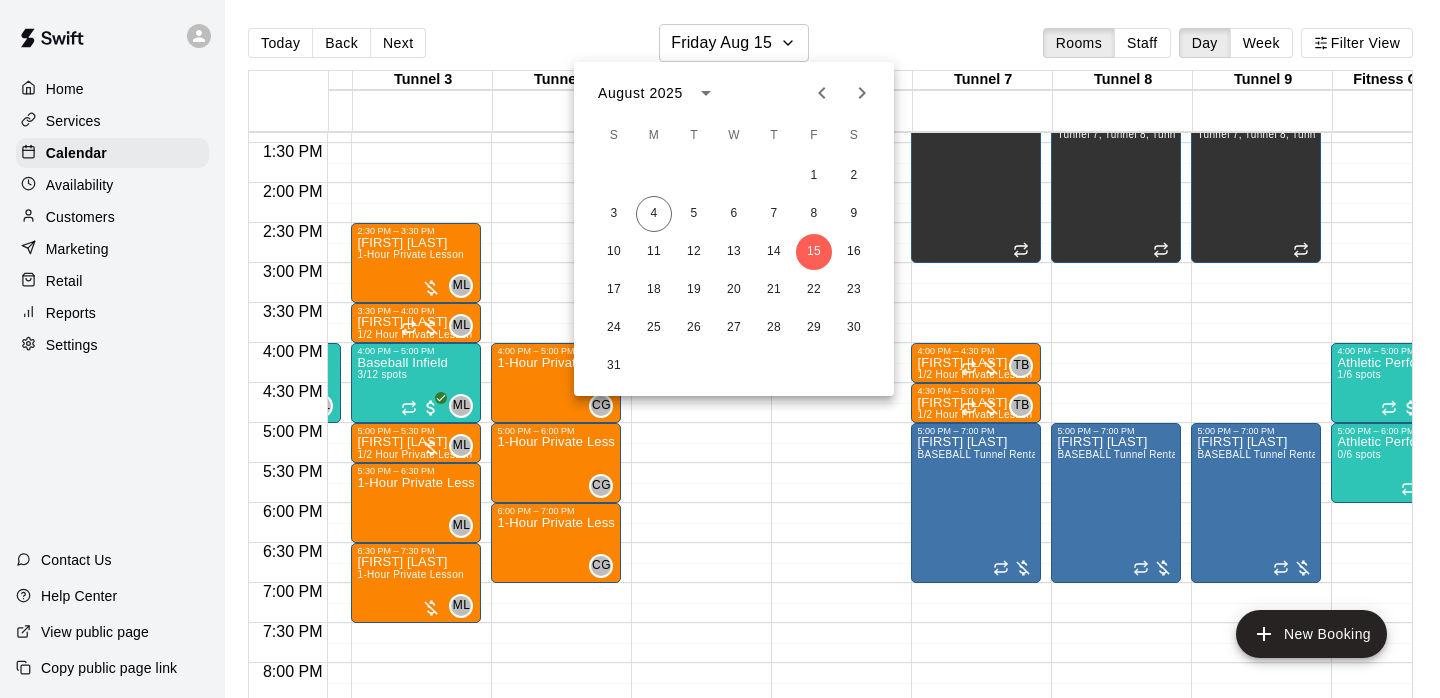 click 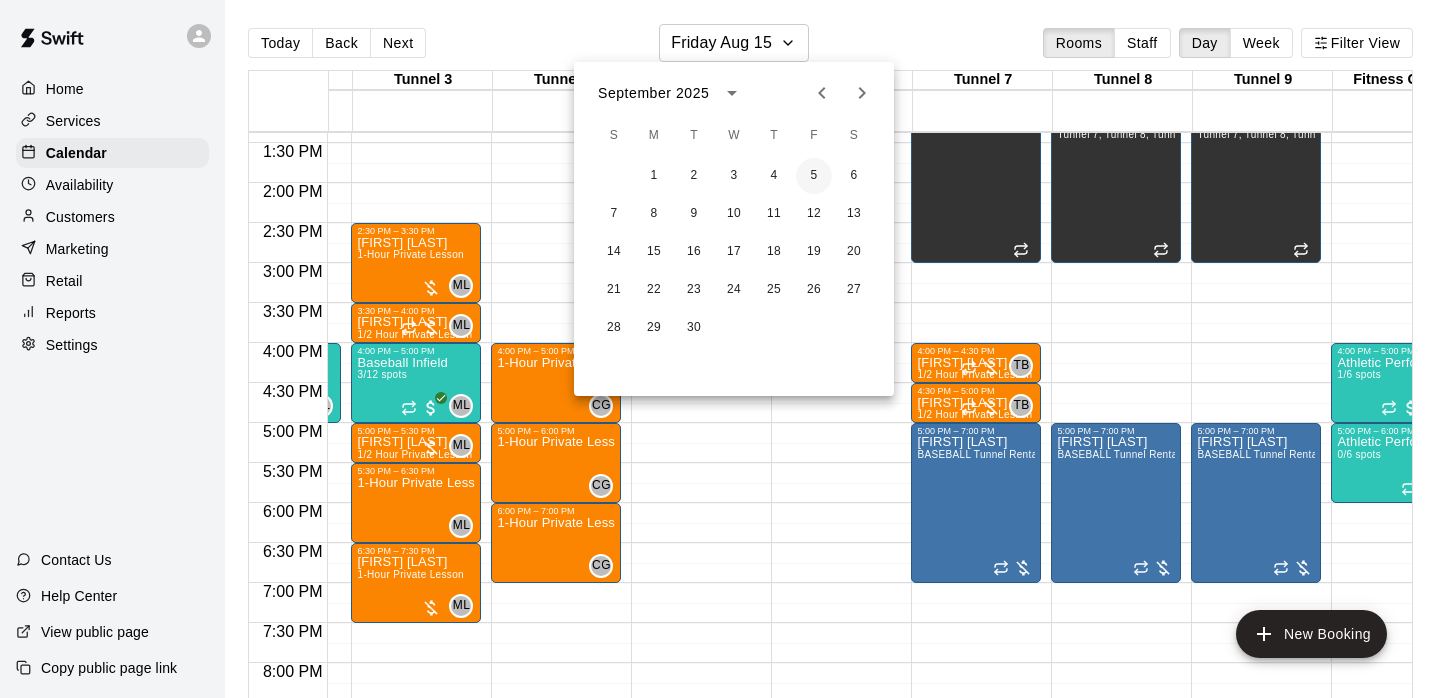 click on "5" at bounding box center (814, 176) 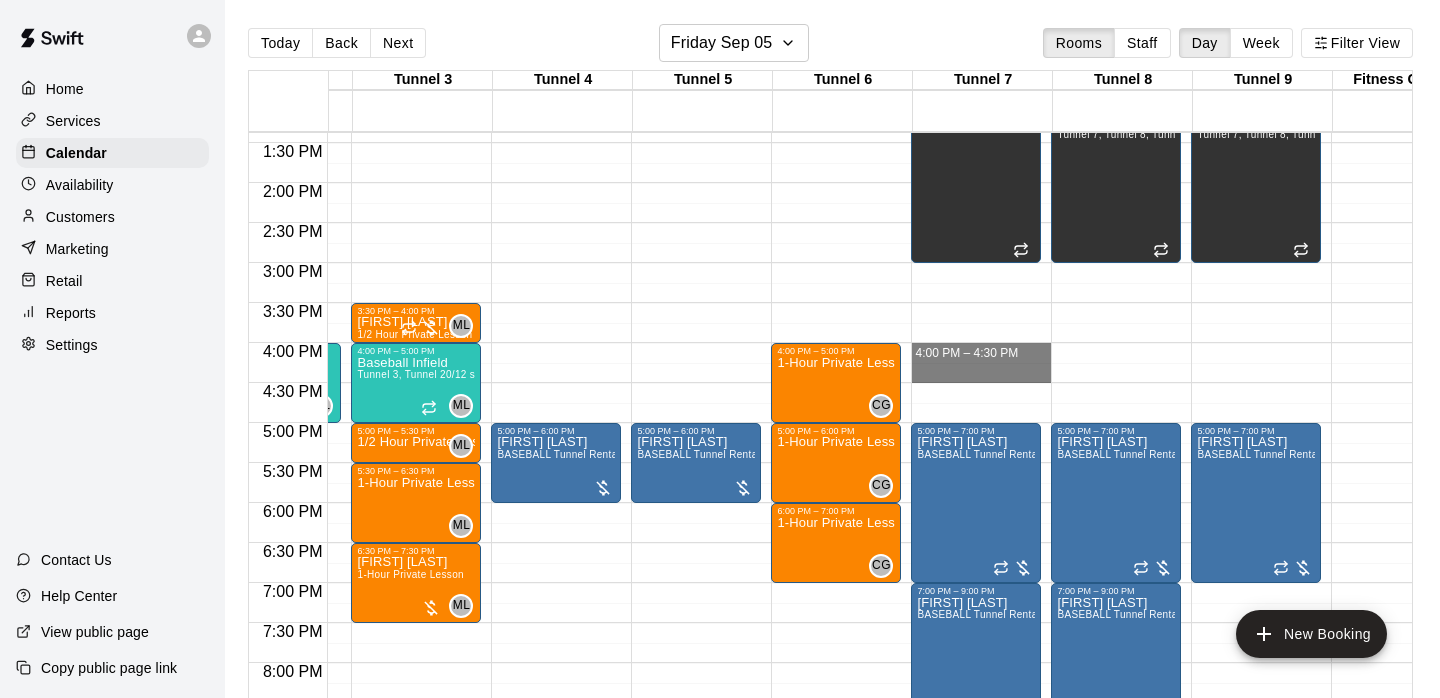 drag, startPoint x: 980, startPoint y: 350, endPoint x: 980, endPoint y: 374, distance: 24 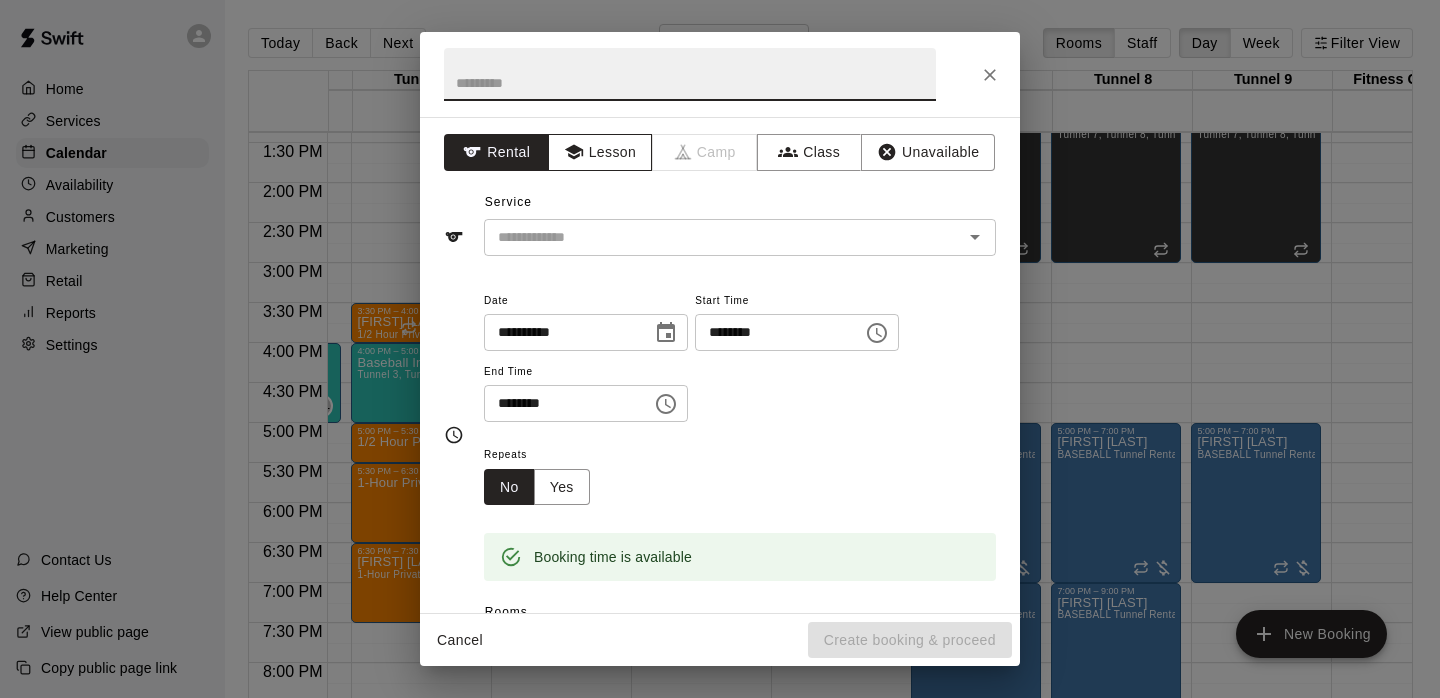 click on "Lesson" at bounding box center (600, 152) 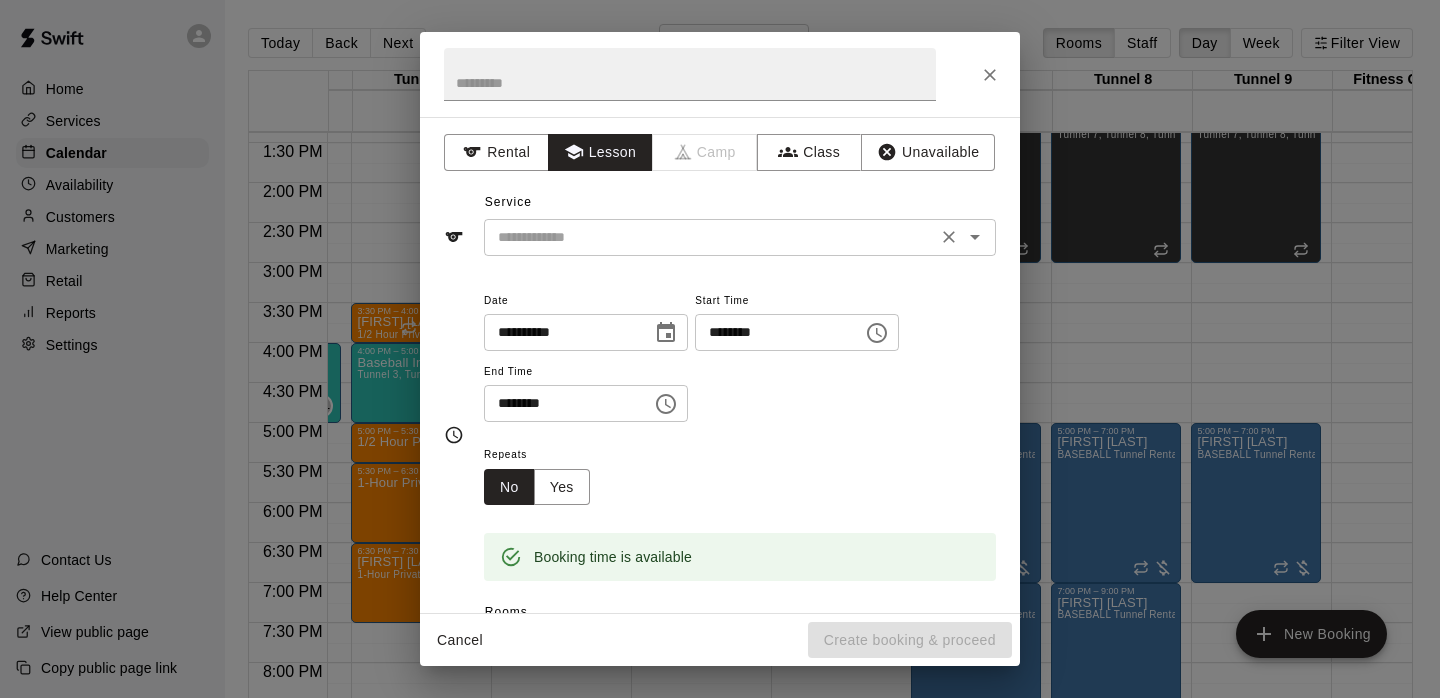 click at bounding box center (710, 237) 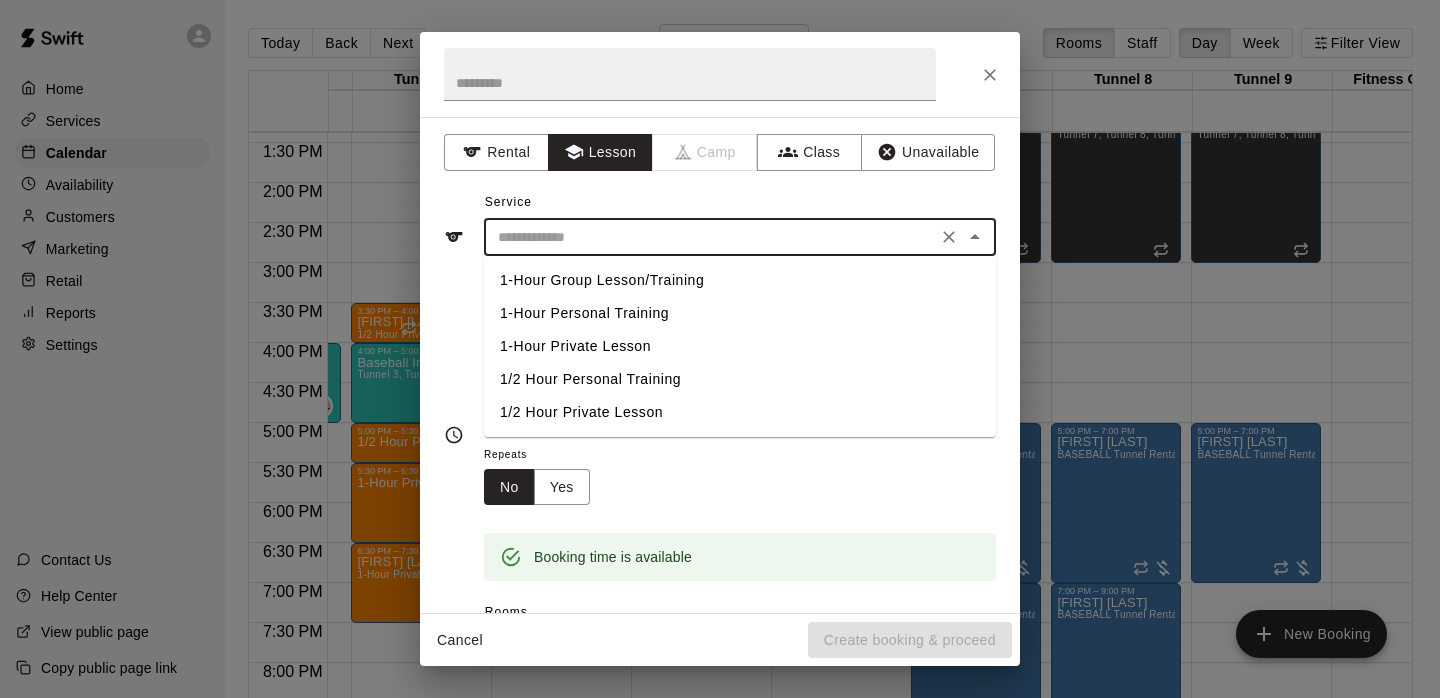 click on "1/2 Hour Private Lesson" at bounding box center (740, 412) 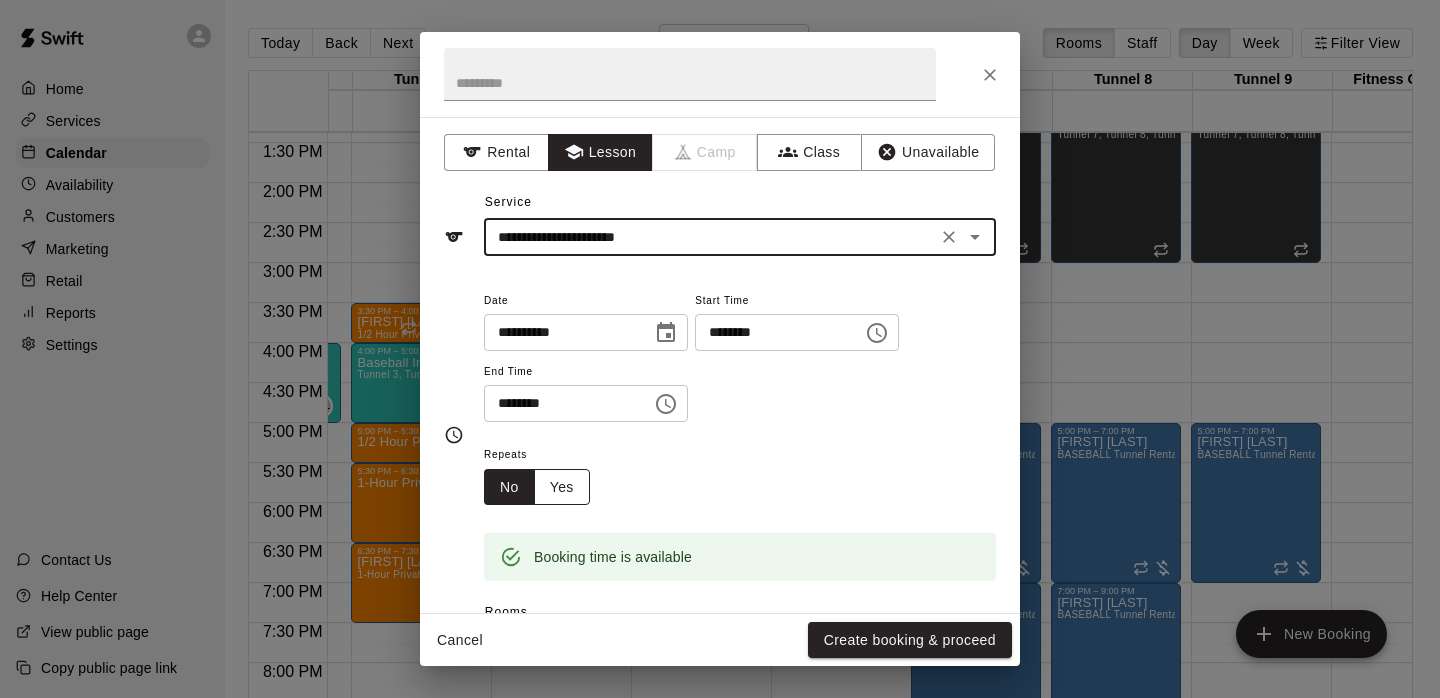 click on "Yes" at bounding box center [562, 487] 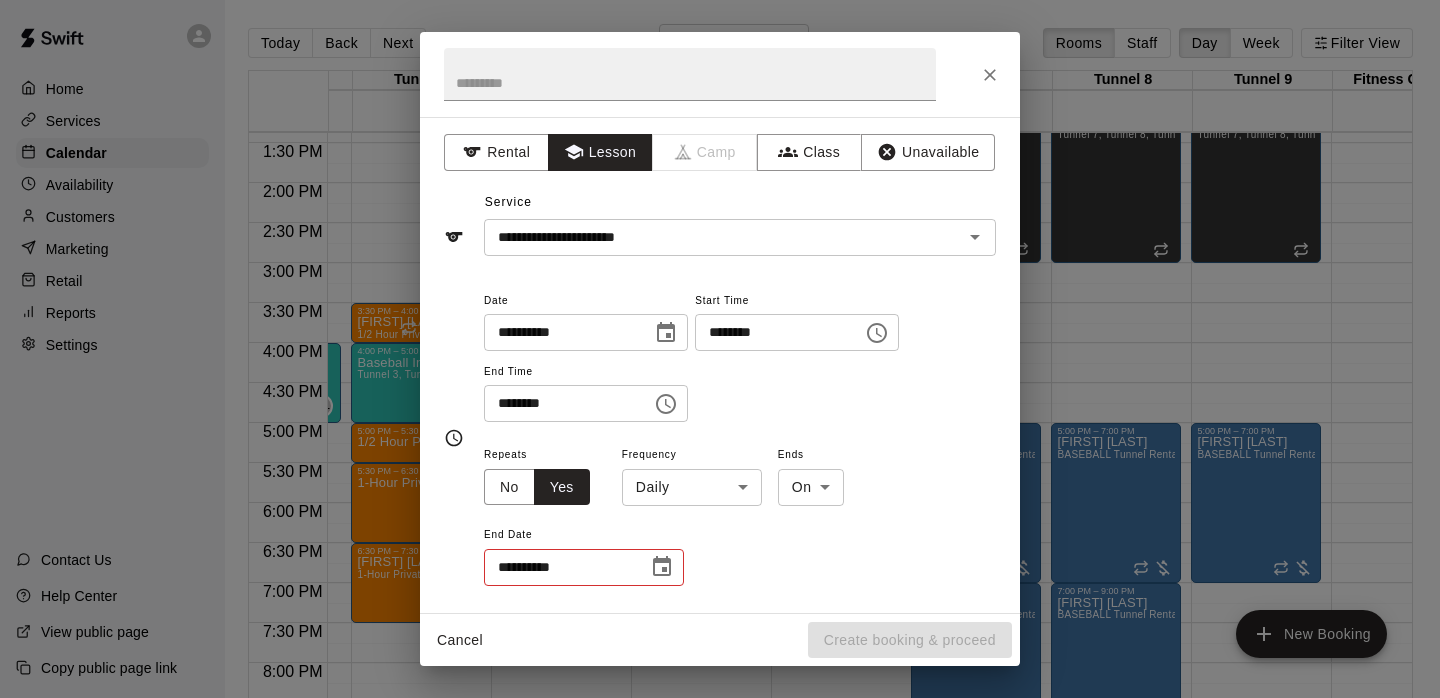 click on "Home Services Calendar Availability Customers Marketing Retail Reports Settings Contact Us Help Center View public page Copy public page link Today Back Next Friday Sep 05 Rooms Staff Day Week Filter View Tunnel 1 05 Fri Tunnel 2 05 Fri Tunnel 3 05 Fri Tunnel 4 05 Fri Tunnel 5 05 Fri Tunnel 6 05 Fri Tunnel 7 05 Fri Tunnel 8 05 Fri Tunnel 9 05 Fri Fitness Center 05 Fri 12:00 AM 12:30 AM 1:00 AM 1:30 AM 2:00 AM 2:30 AM 3:00 AM 3:30 AM 4:00 AM 4:30 AM 5:00 AM 5:30 AM 6:00 AM 6:30 AM 7:00 AM 7:30 AM 8:00 AM 8:30 AM 9:00 AM 9:30 AM 10:00 AM 10:30 AM 11:00 AM 11:30 AM 12:00 PM 12:30 PM 1:00 PM 1:30 PM 2:00 PM 2:30 PM 3:00 PM 3:30 PM 4:00 PM 4:30 PM 5:00 PM 5:30 PM 6:00 PM 6:30 PM 7:00 PM 7:30 PM 8:00 PM 8:30 PM 9:00 PM 9:30 PM 10:00 PM 10:30 PM 11:00 PM 11:30 PM 12:00 AM – 10:00 AM Closed 5:00 PM – 6:00 PM Baseball Hitting 0/6 spots JW 0 9:00 PM – 11:59 PM Closed 12:00 AM – 10:00 AM Closed 4:00 PM – 5:00 PM Baseball Infield 0/12 spots ML 0 9:00 PM – 11:59 PM Closed 12:00 AM – 10:00 AM Closed ML 0 ML 0" at bounding box center [720, 365] 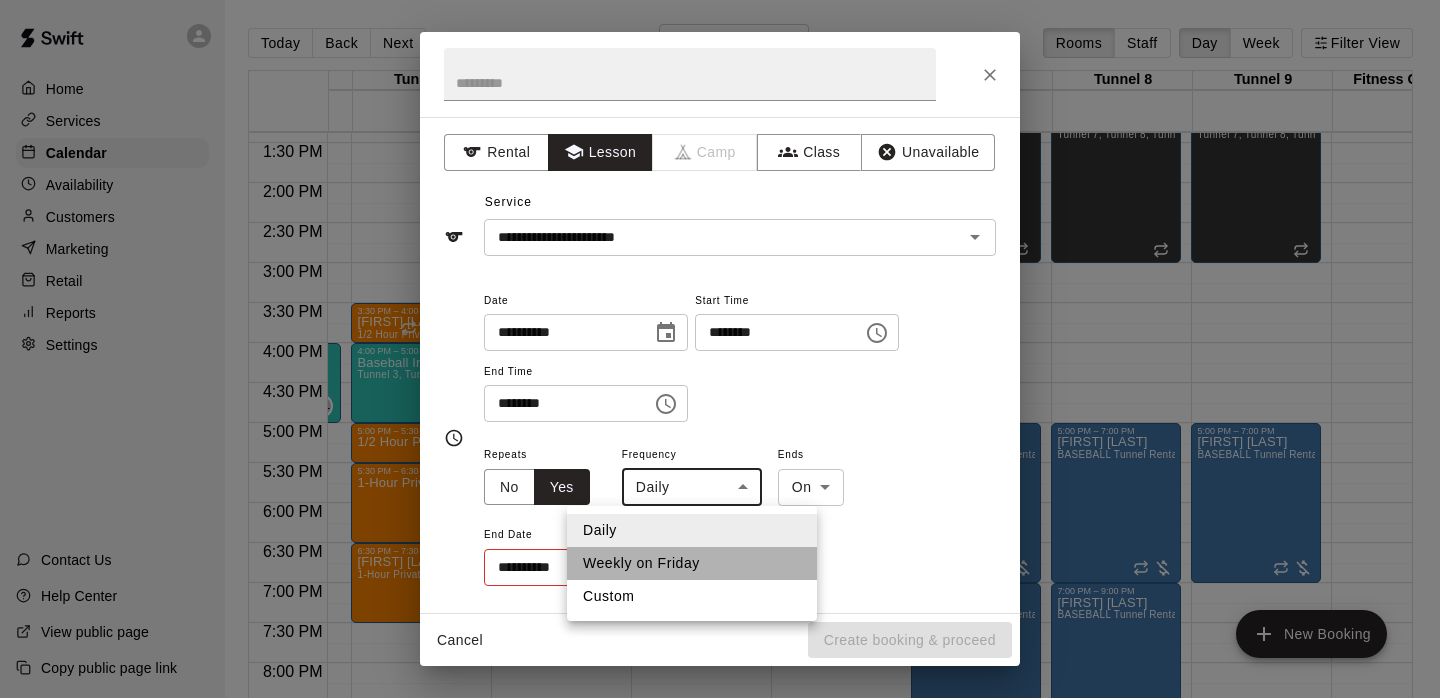 click on "Weekly on Friday" at bounding box center [692, 563] 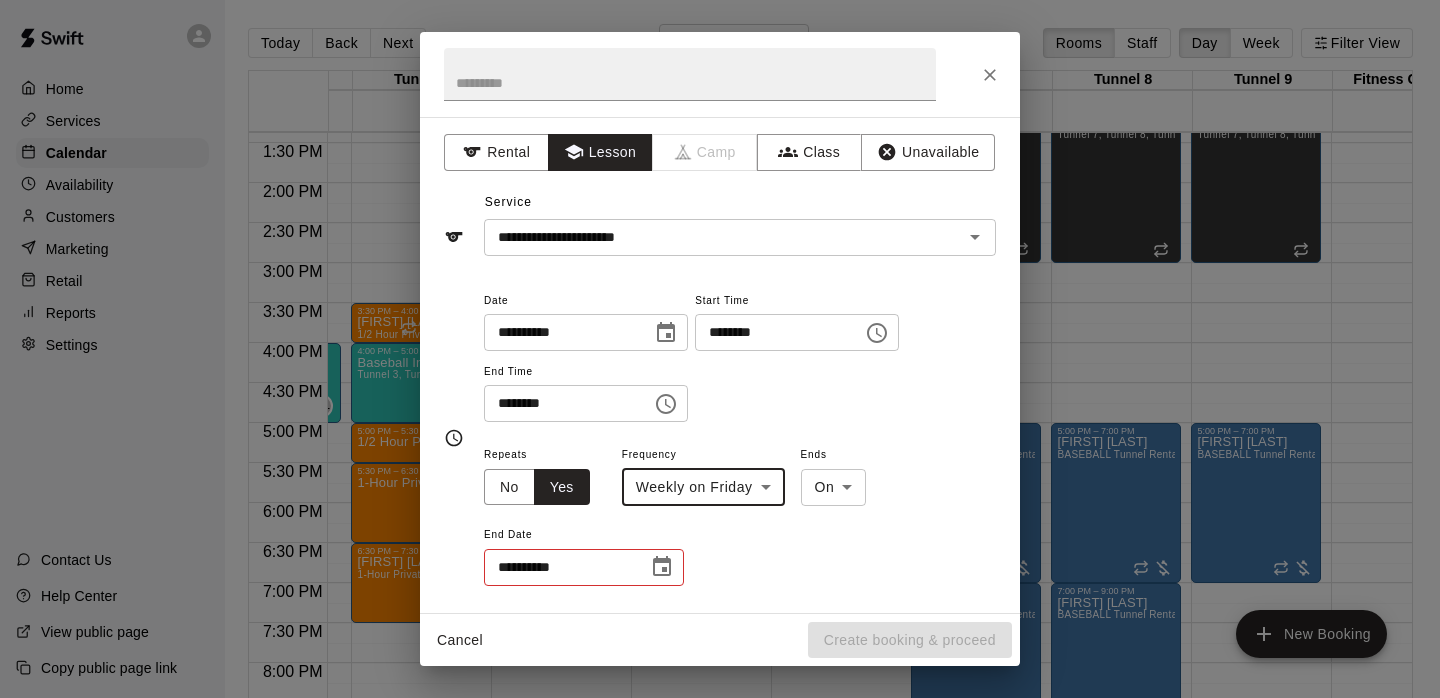 click 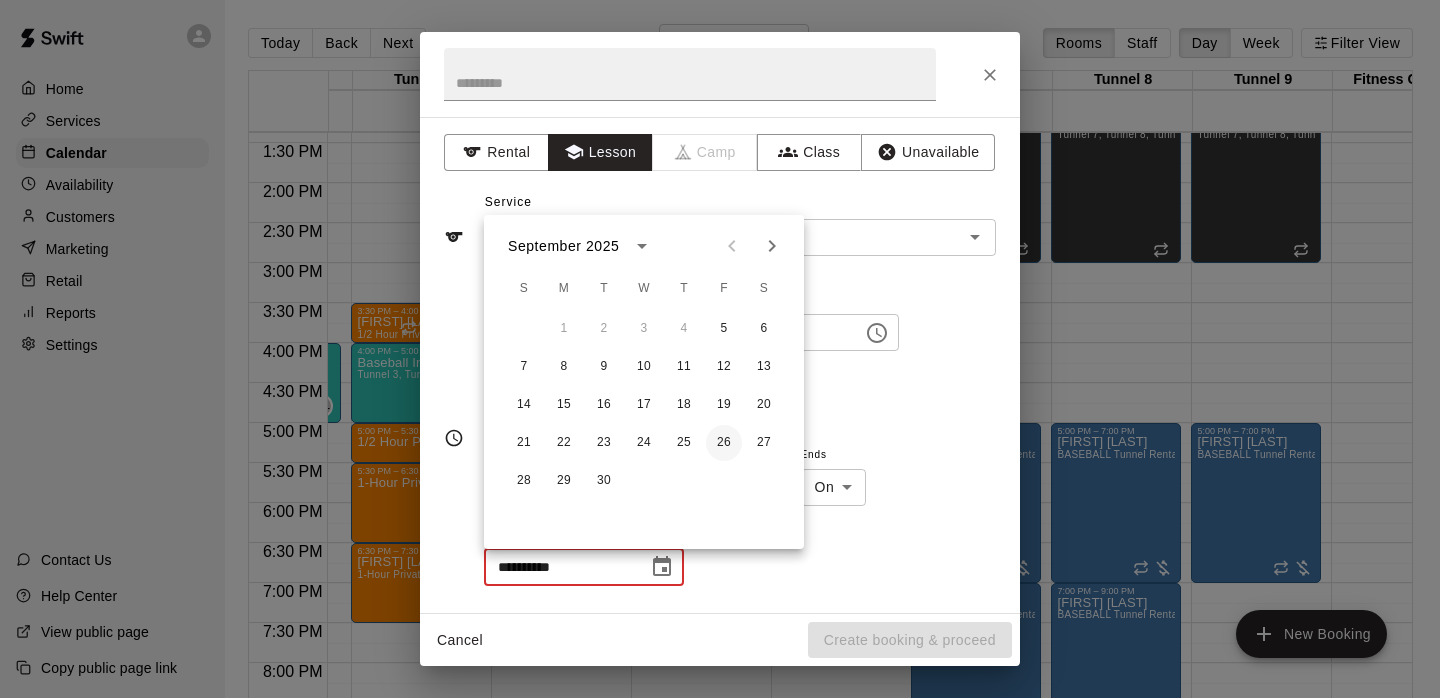 click on "26" at bounding box center [724, 443] 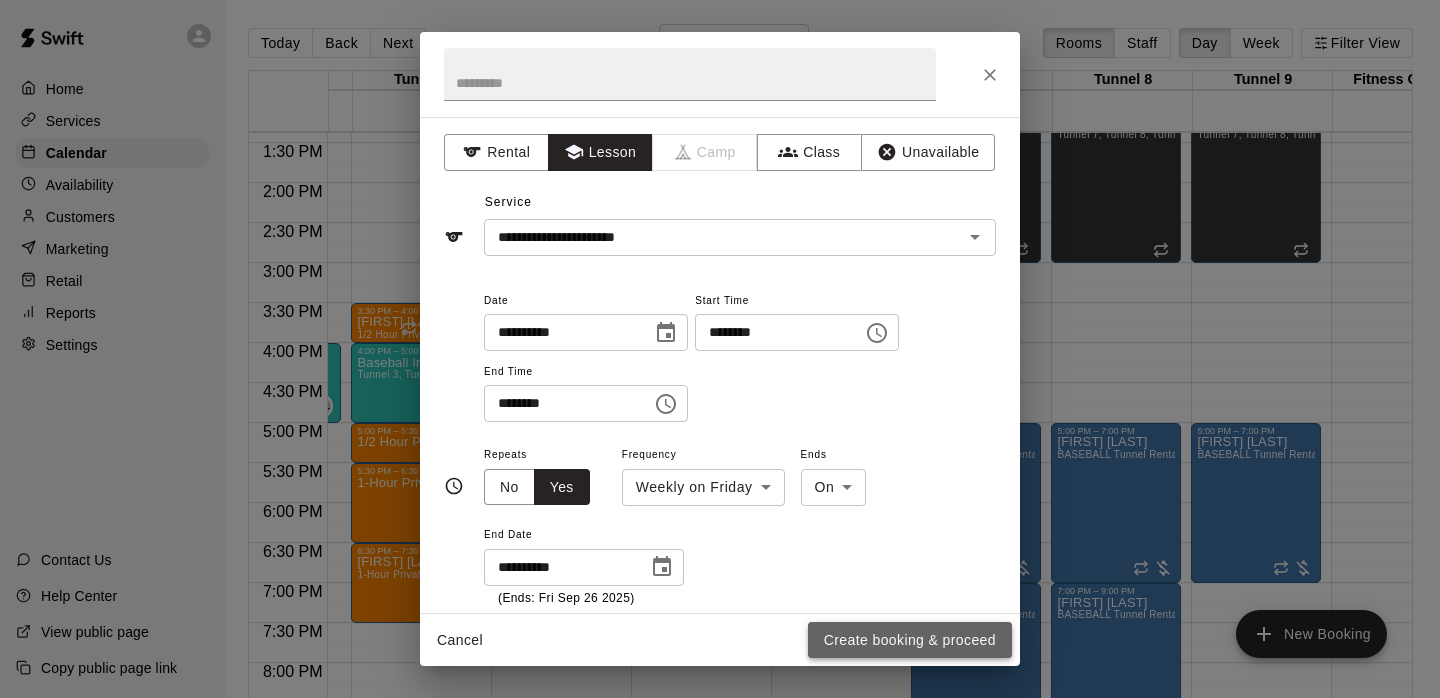 click on "Create booking & proceed" at bounding box center [910, 640] 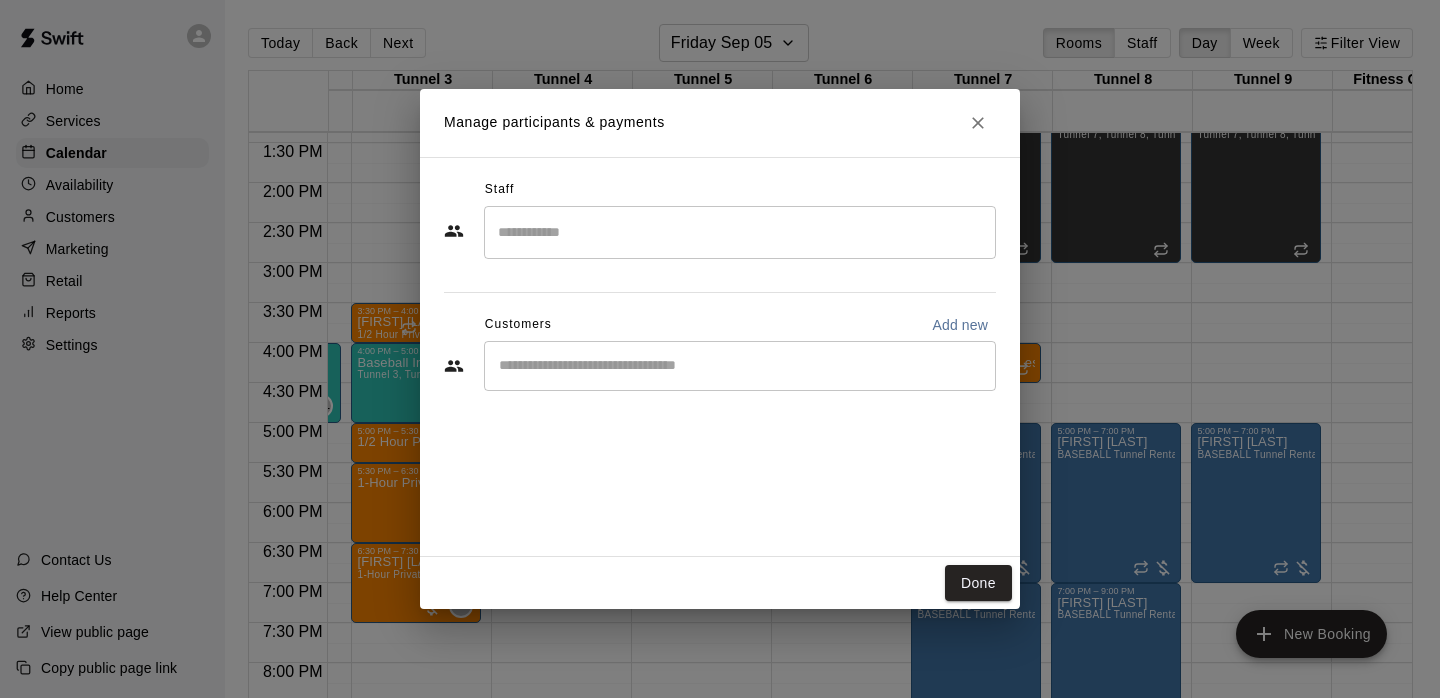 click at bounding box center (740, 232) 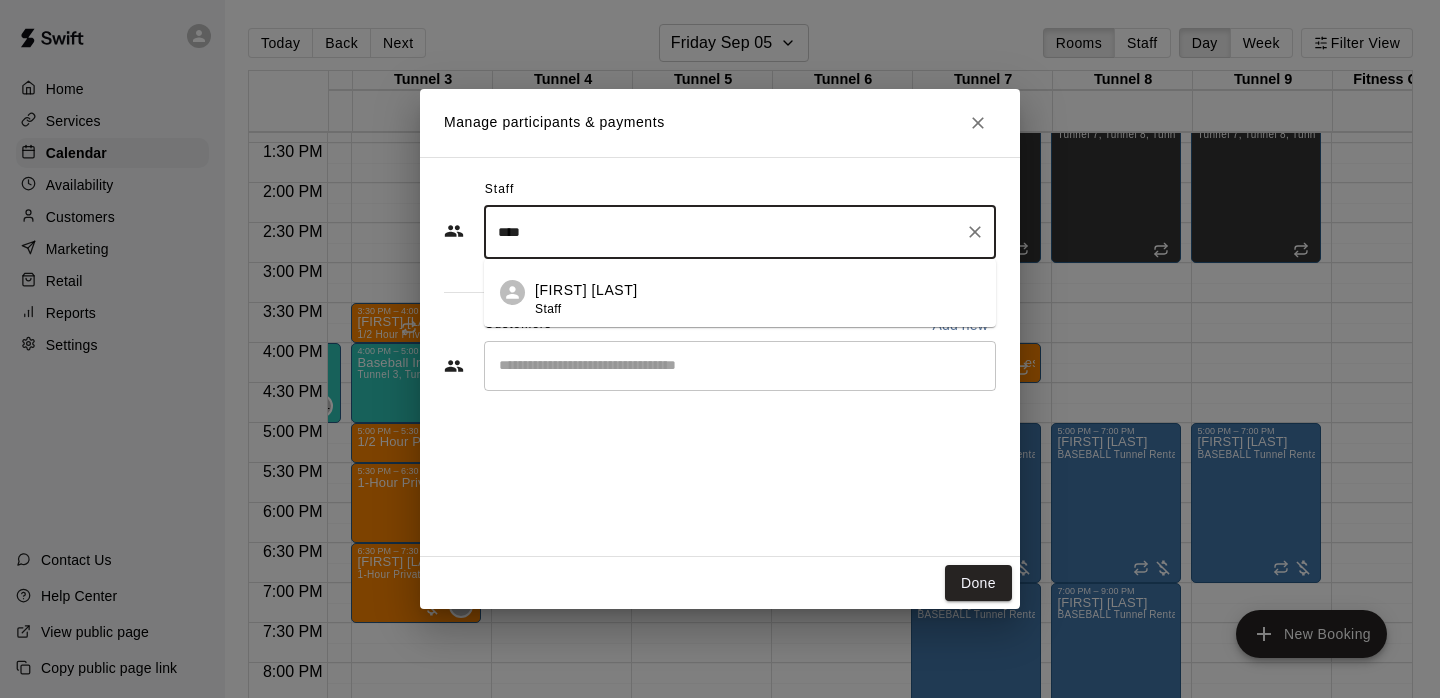 click on "Add Staff: [FIRST] [LAST]" at bounding box center (757, 299) 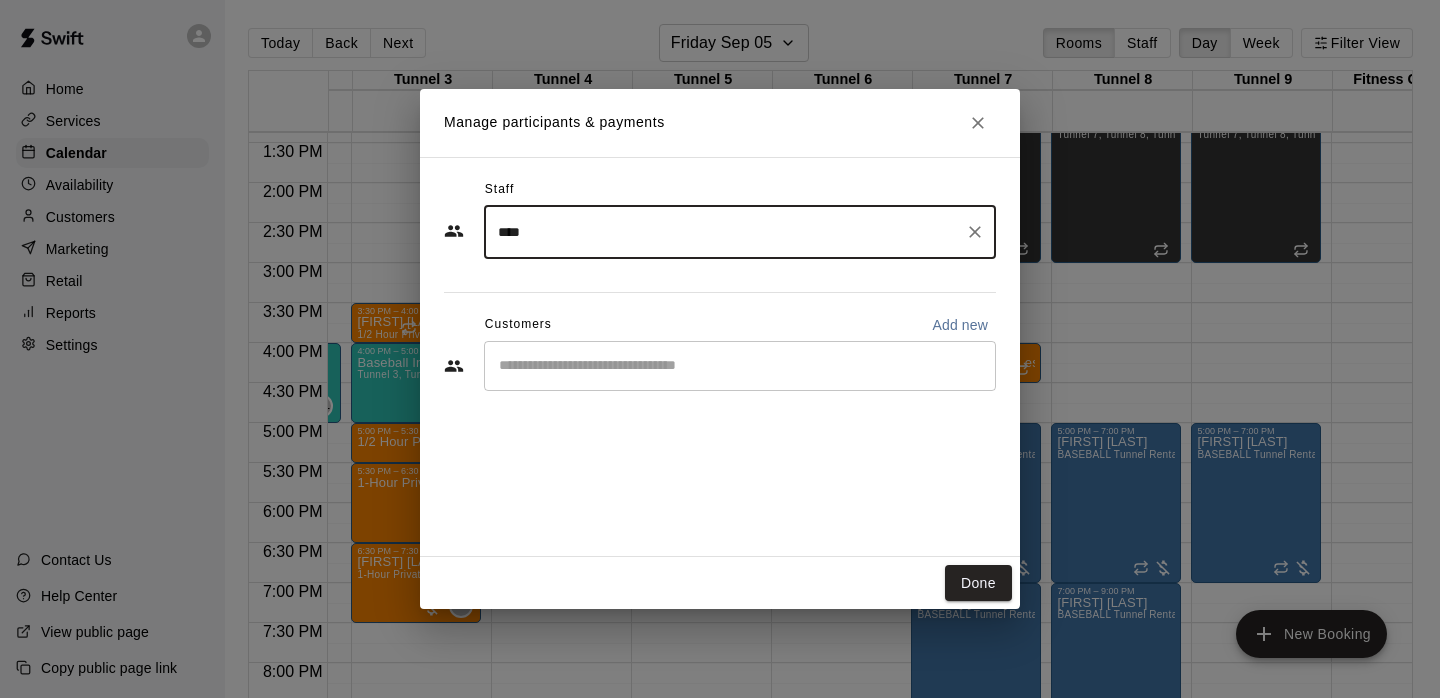 type on "****" 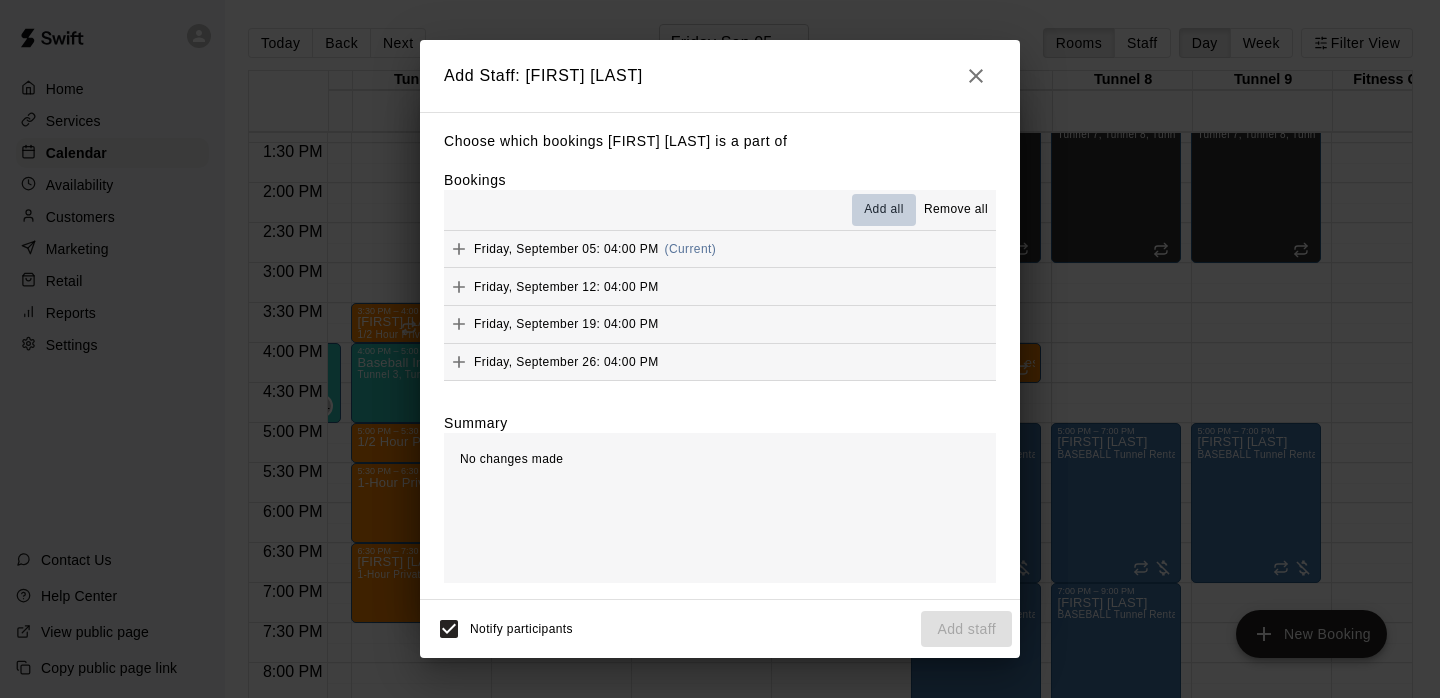 click on "Add all" at bounding box center [884, 210] 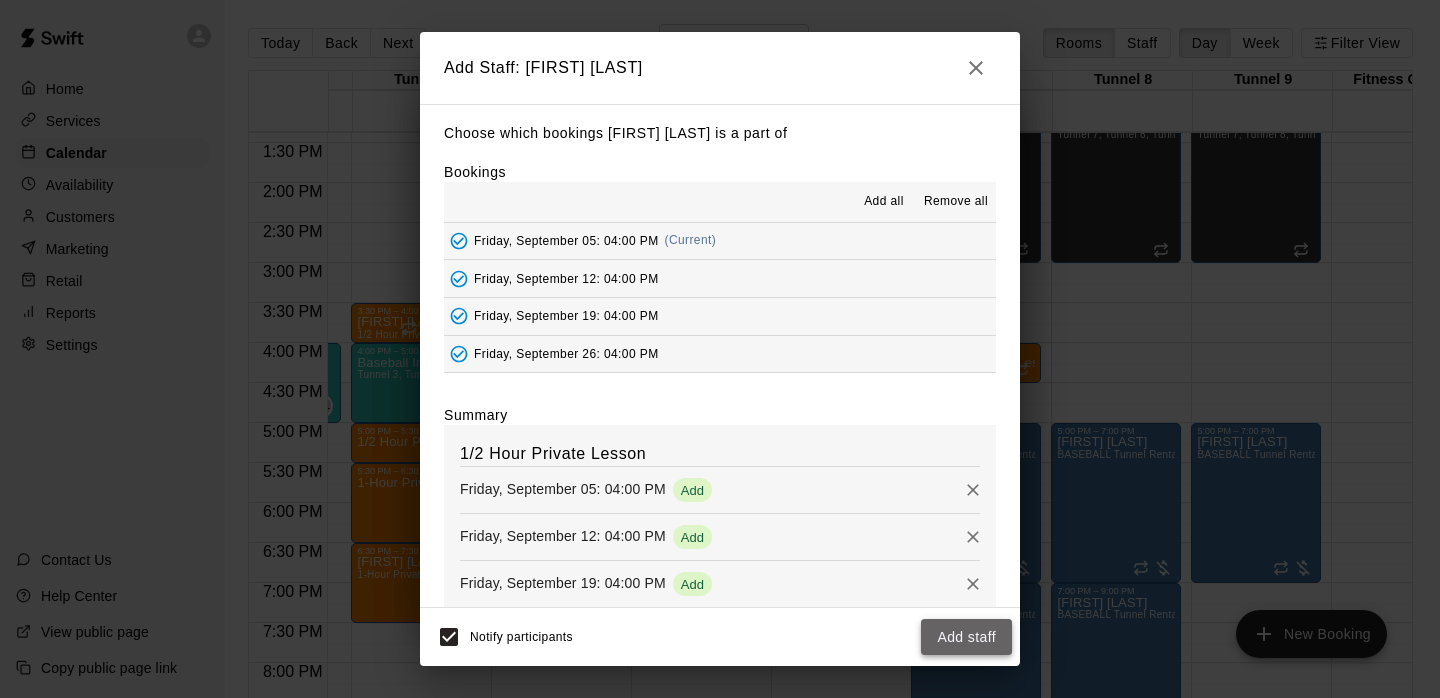 click on "Add staff" at bounding box center (966, 637) 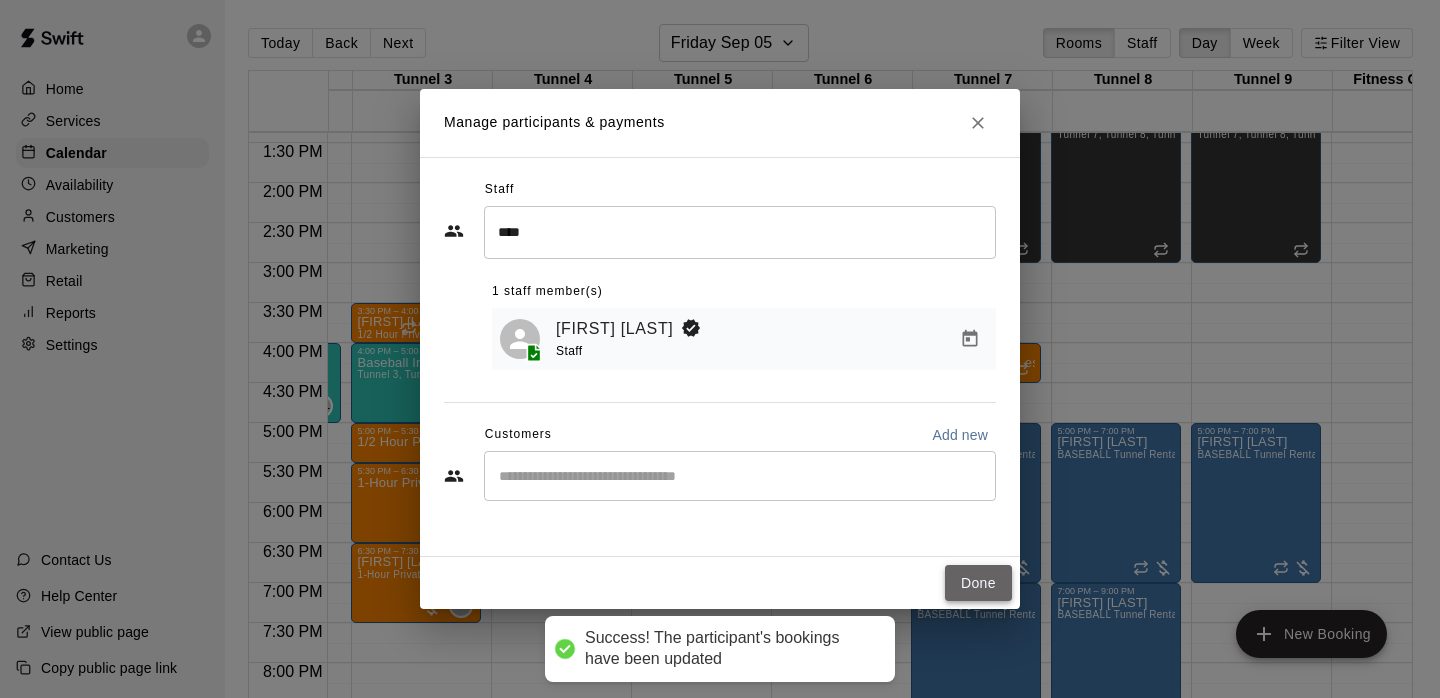 click on "Done" at bounding box center [978, 583] 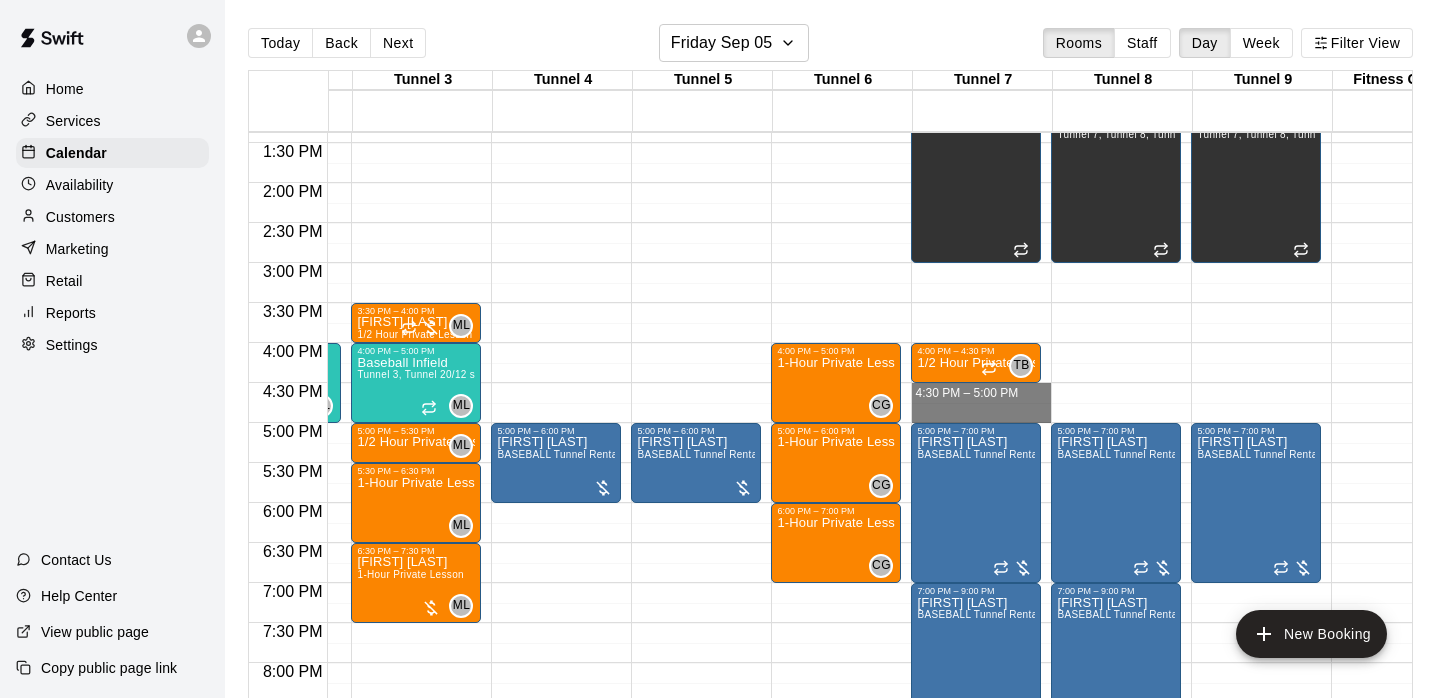 drag, startPoint x: 948, startPoint y: 393, endPoint x: 951, endPoint y: 408, distance: 15.297058 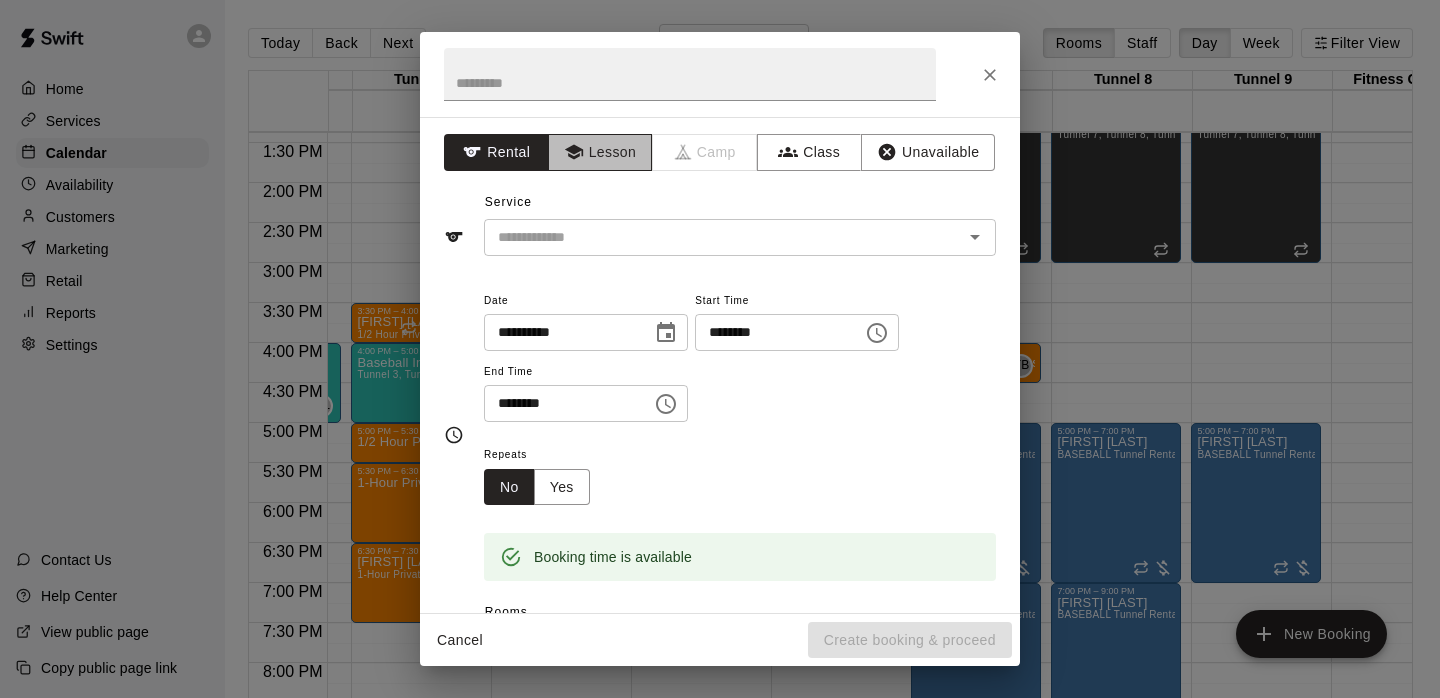click on "Lesson" at bounding box center (600, 152) 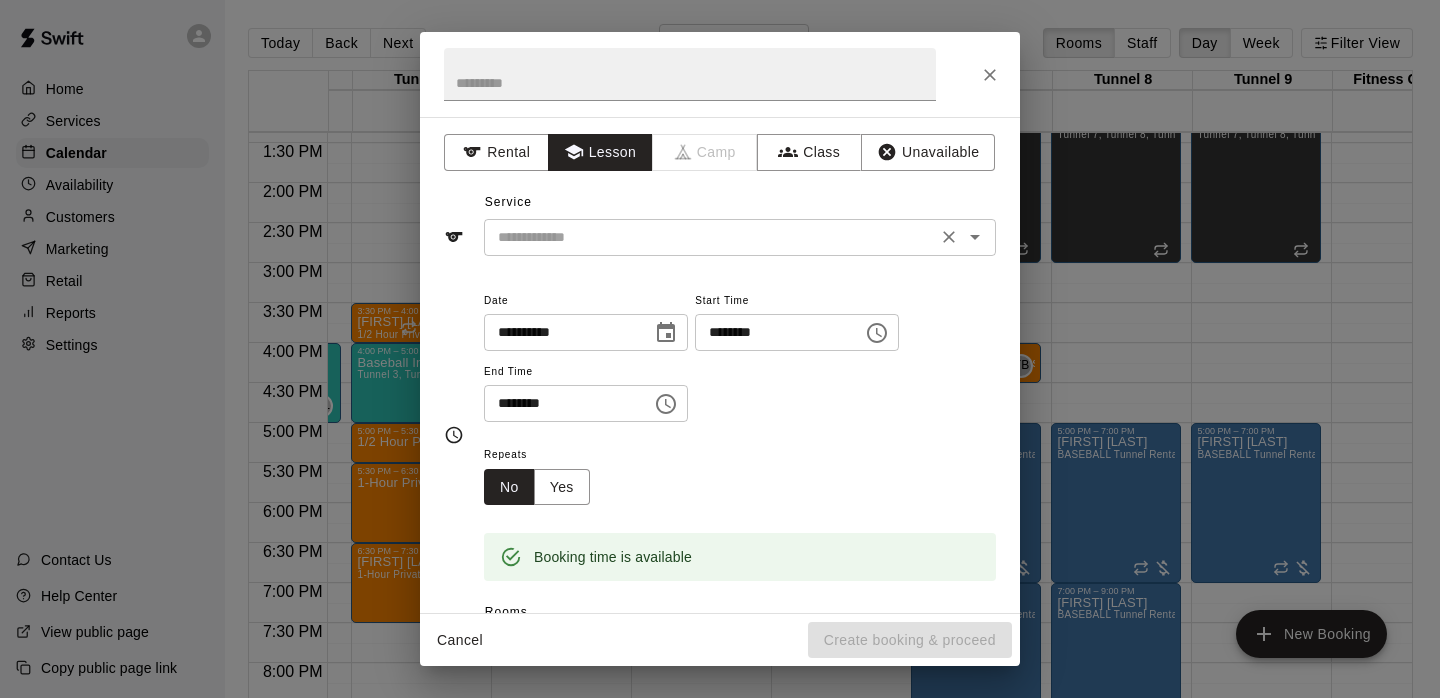 click at bounding box center (710, 237) 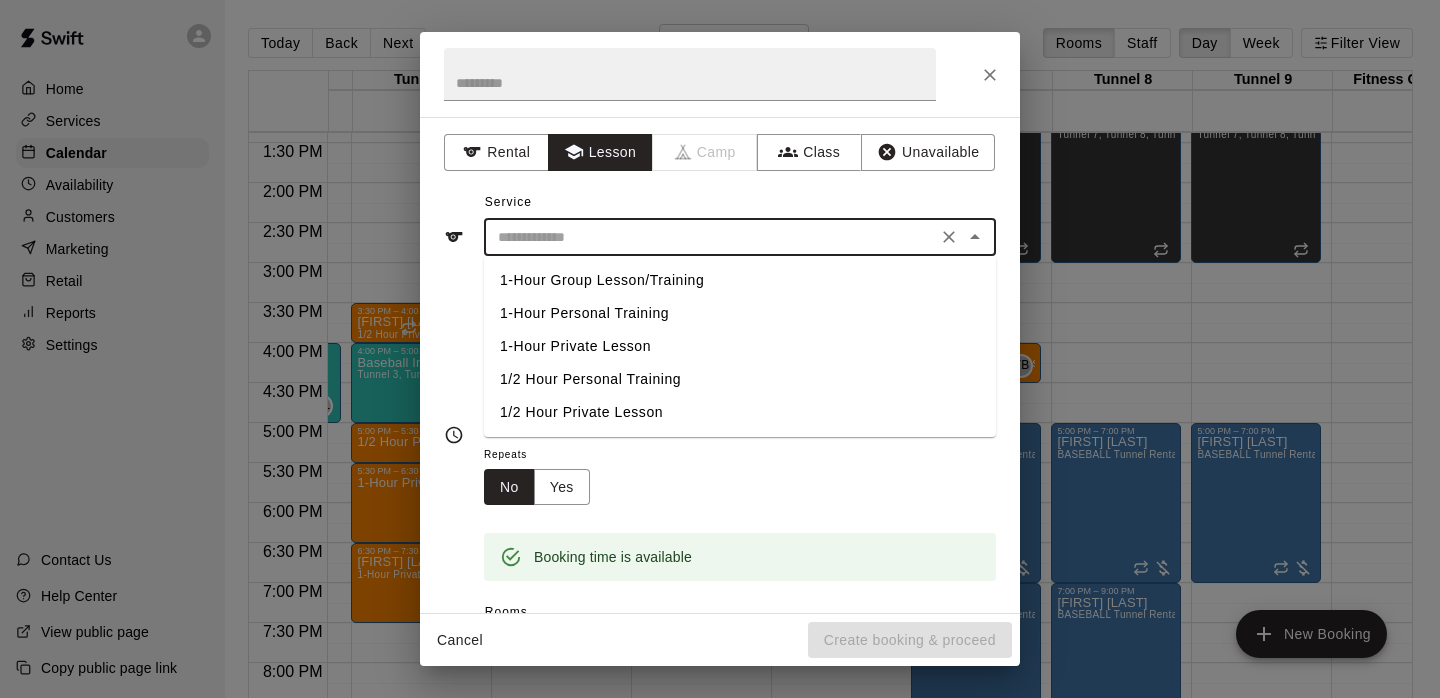 click on "1/2 Hour Private Lesson" at bounding box center [740, 412] 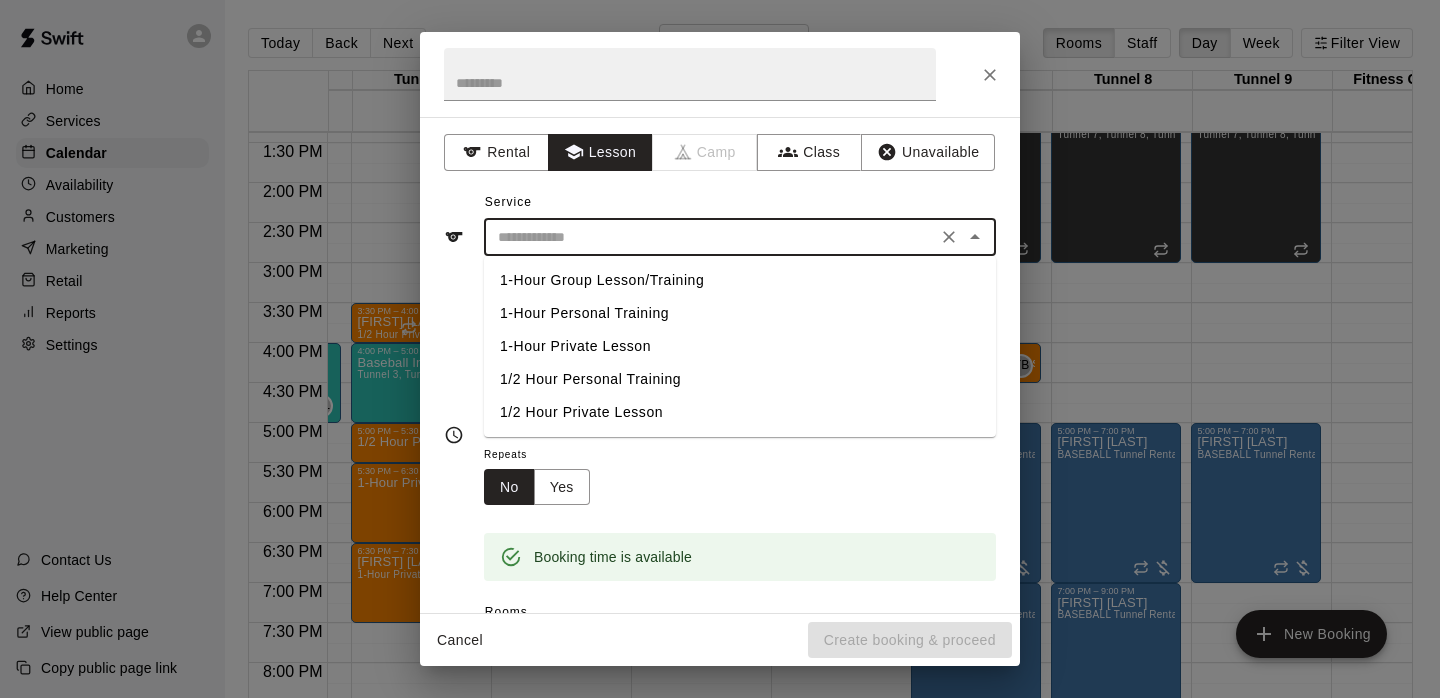 type on "**********" 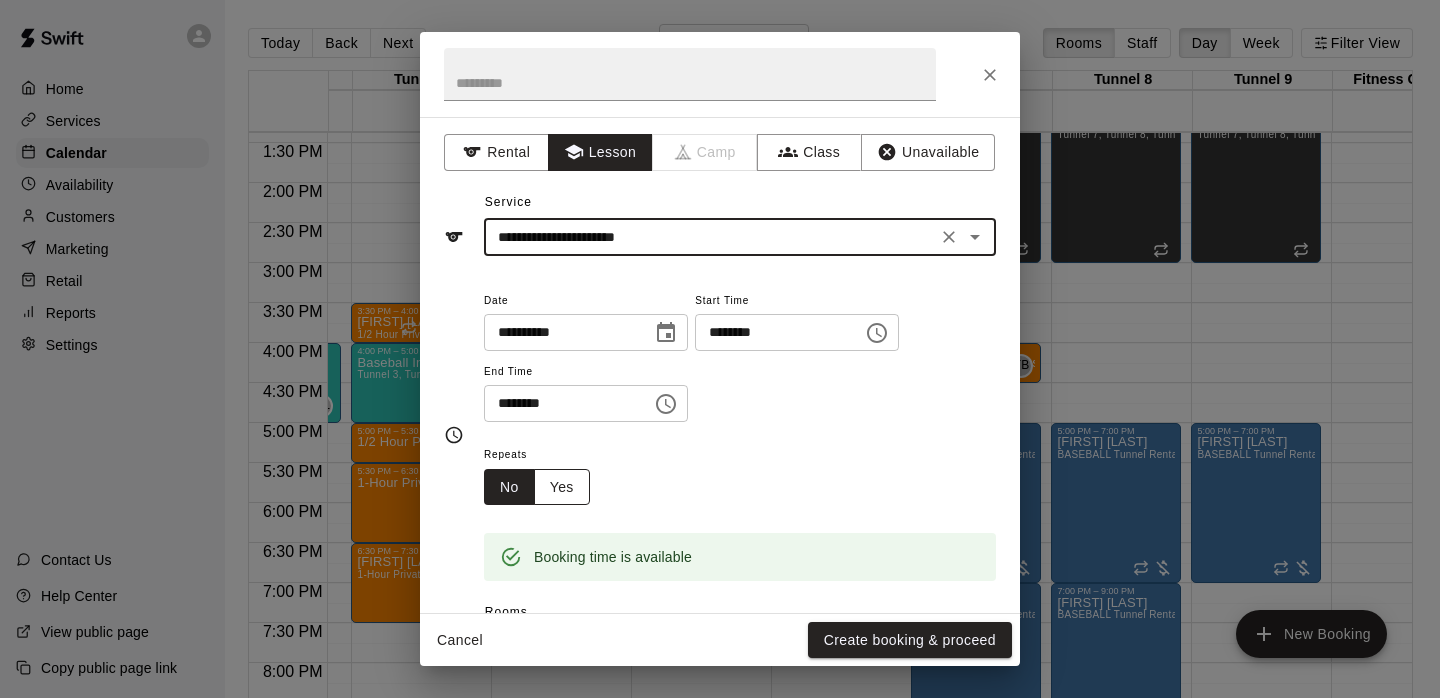 click on "Yes" at bounding box center [562, 487] 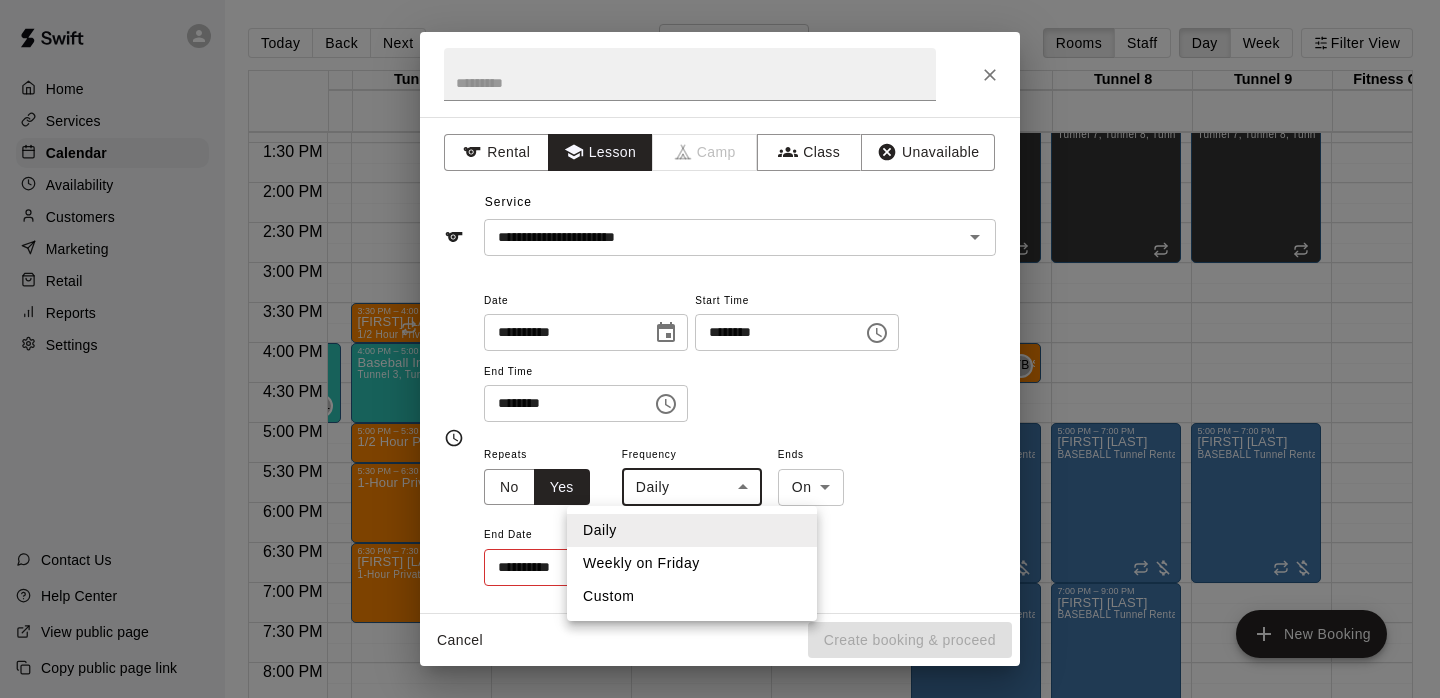click on "Home Services Calendar Availability Customers Marketing Retail Reports Settings Contact Us Help Center View public page Copy public page link Today Back Next Friday Sep 05 Rooms Staff Day Week Filter View Tunnel 1 05 Fri Tunnel 2 05 Fri Tunnel 3 05 Fri Tunnel 4 05 Fri Tunnel 5 05 Fri Tunnel 6 05 Fri Tunnel 7 05 Fri Tunnel 8 05 Fri Tunnel 9 05 Fri Fitness Center 05 Fri 12:00 AM 12:30 AM 1:00 AM 1:30 AM 2:00 AM 2:30 AM 3:00 AM 3:30 AM 4:00 AM 4:30 AM 5:00 AM 5:30 AM 6:00 AM 6:30 AM 7:00 AM 7:30 AM 8:00 AM 8:30 AM 9:00 AM 9:30 AM 10:00 AM 10:30 AM 11:00 AM 11:30 AM 12:00 PM 12:30 PM 1:00 PM 1:30 PM 2:00 PM 2:30 PM 3:00 PM 3:30 PM 4:00 PM 4:30 PM 5:00 PM 5:30 PM 6:00 PM 6:30 PM 7:00 PM 7:30 PM 8:00 PM 8:30 PM 9:00 PM 9:30 PM 10:00 PM 10:30 PM 11:00 PM 11:30 PM 12:00 AM – 10:00 AM Closed 5:00 PM – 6:00 PM Baseball Hitting 0/6 spots JW 0 9:00 PM – 11:59 PM Closed 12:00 AM – 10:00 AM Closed 4:00 PM – 5:00 PM Baseball Infield 0/12 spots ML 0 9:00 PM – 11:59 PM Closed 12:00 AM – 10:00 AM Closed ML 0 ML 0" at bounding box center [720, 365] 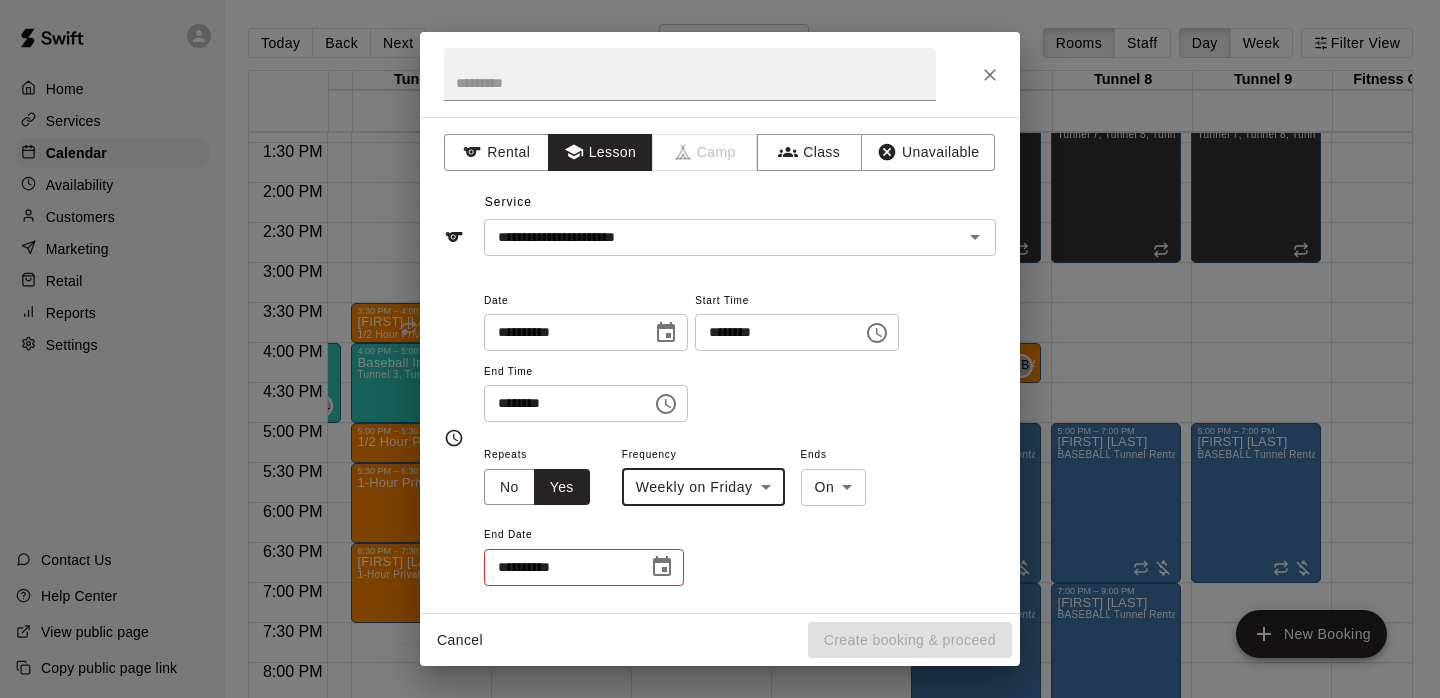 click at bounding box center [662, 567] 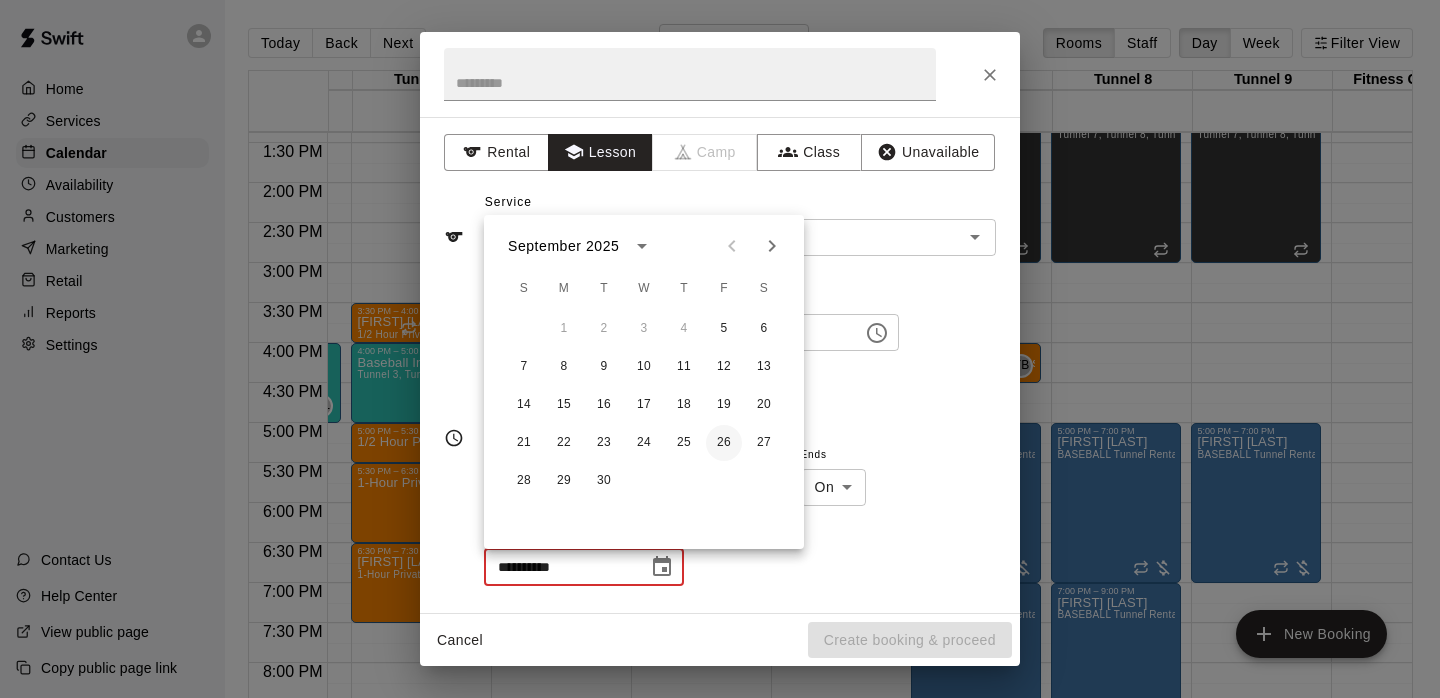 click on "26" at bounding box center (724, 443) 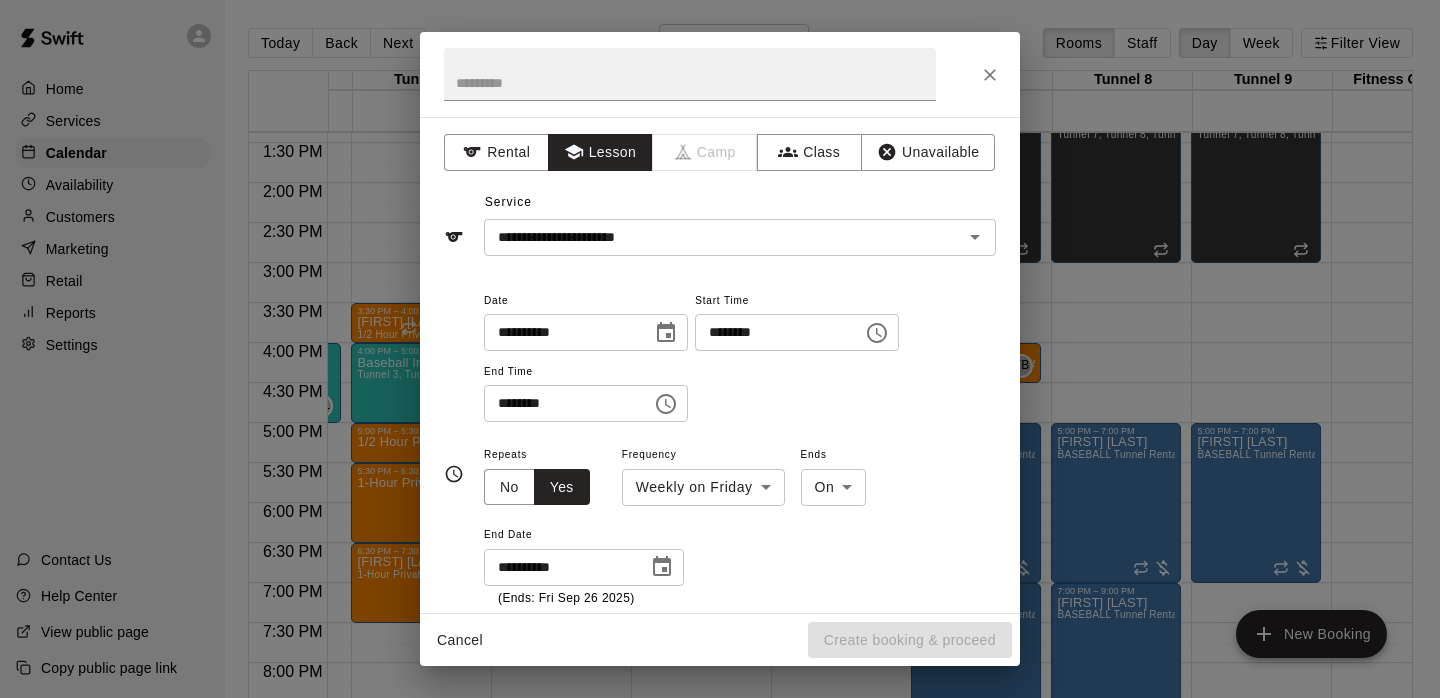 type on "**********" 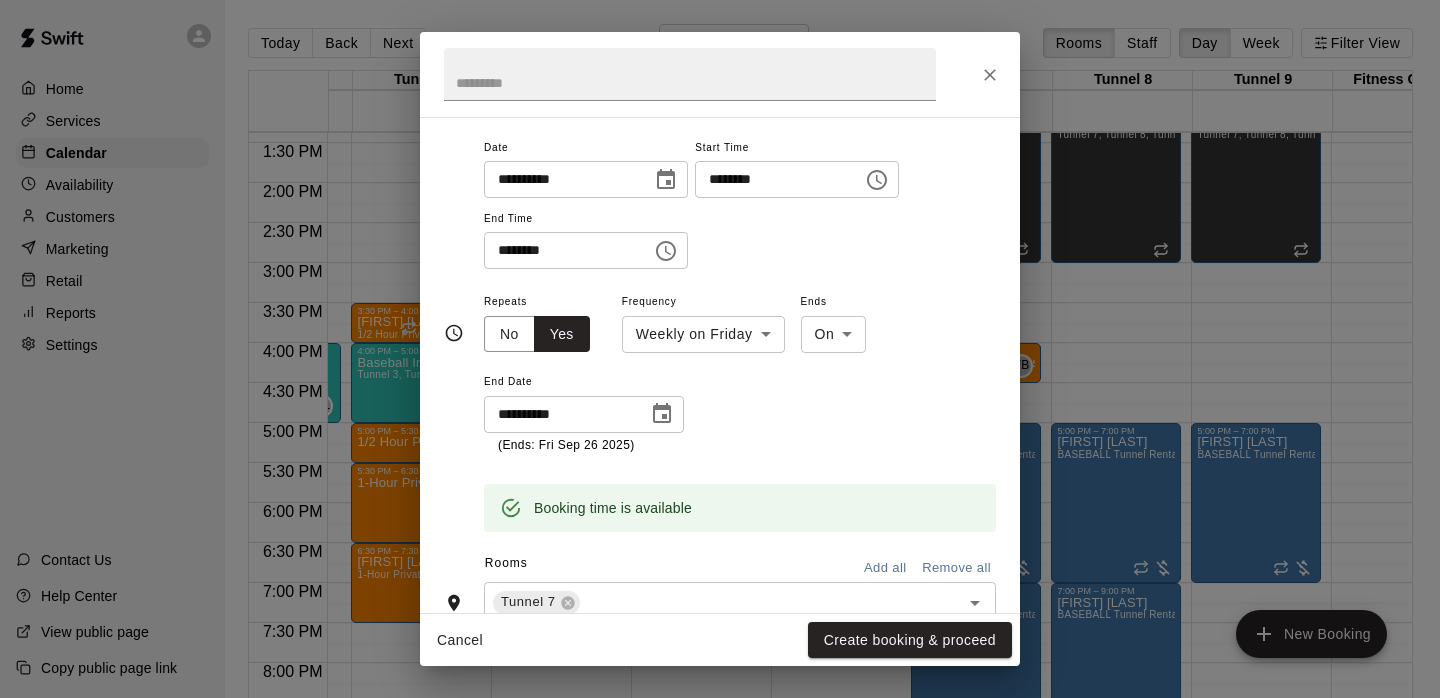 scroll, scrollTop: 163, scrollLeft: 0, axis: vertical 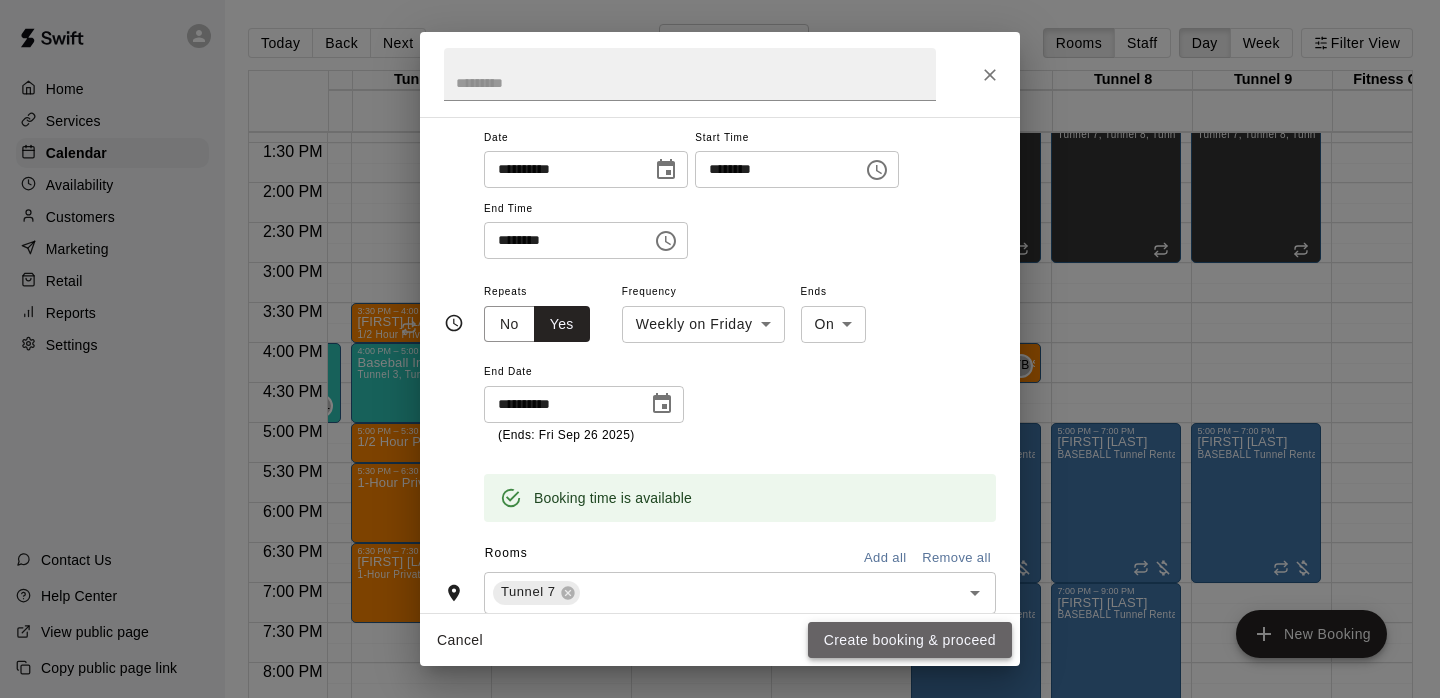 click on "Create booking & proceed" at bounding box center [910, 640] 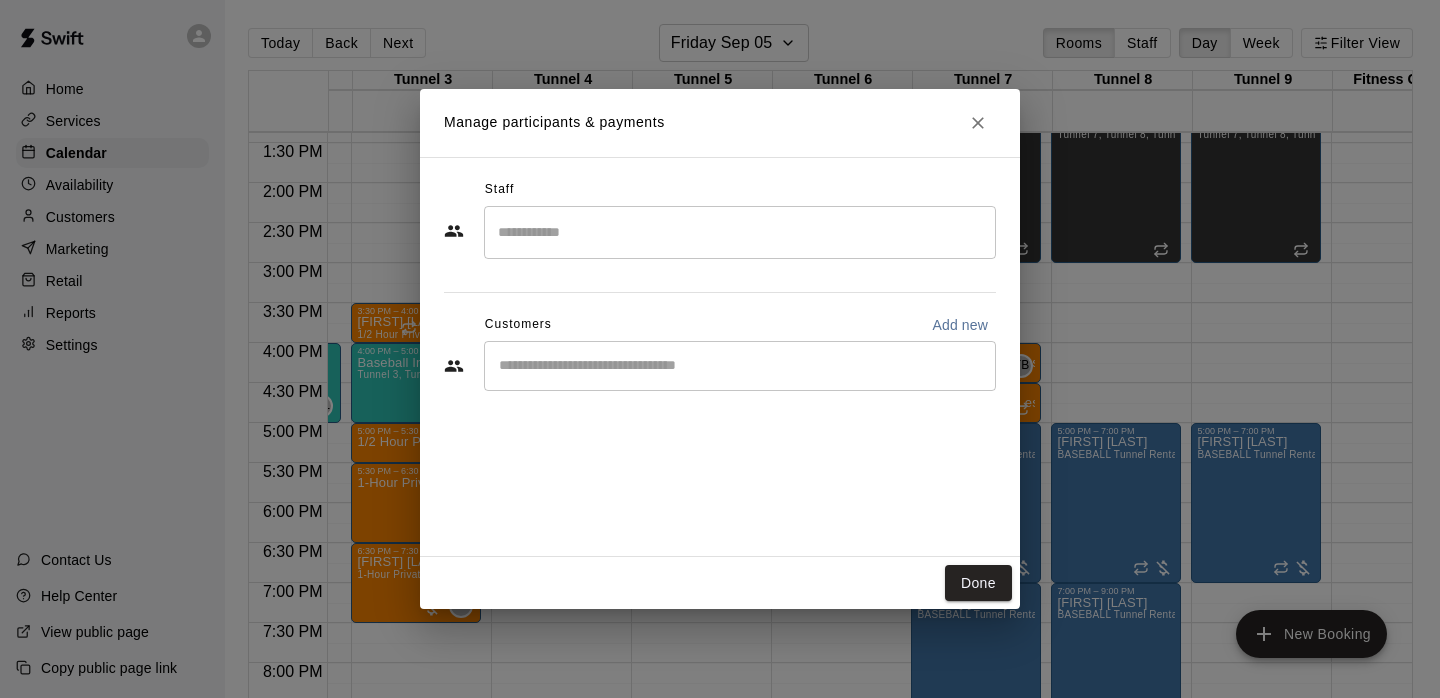 click at bounding box center (740, 232) 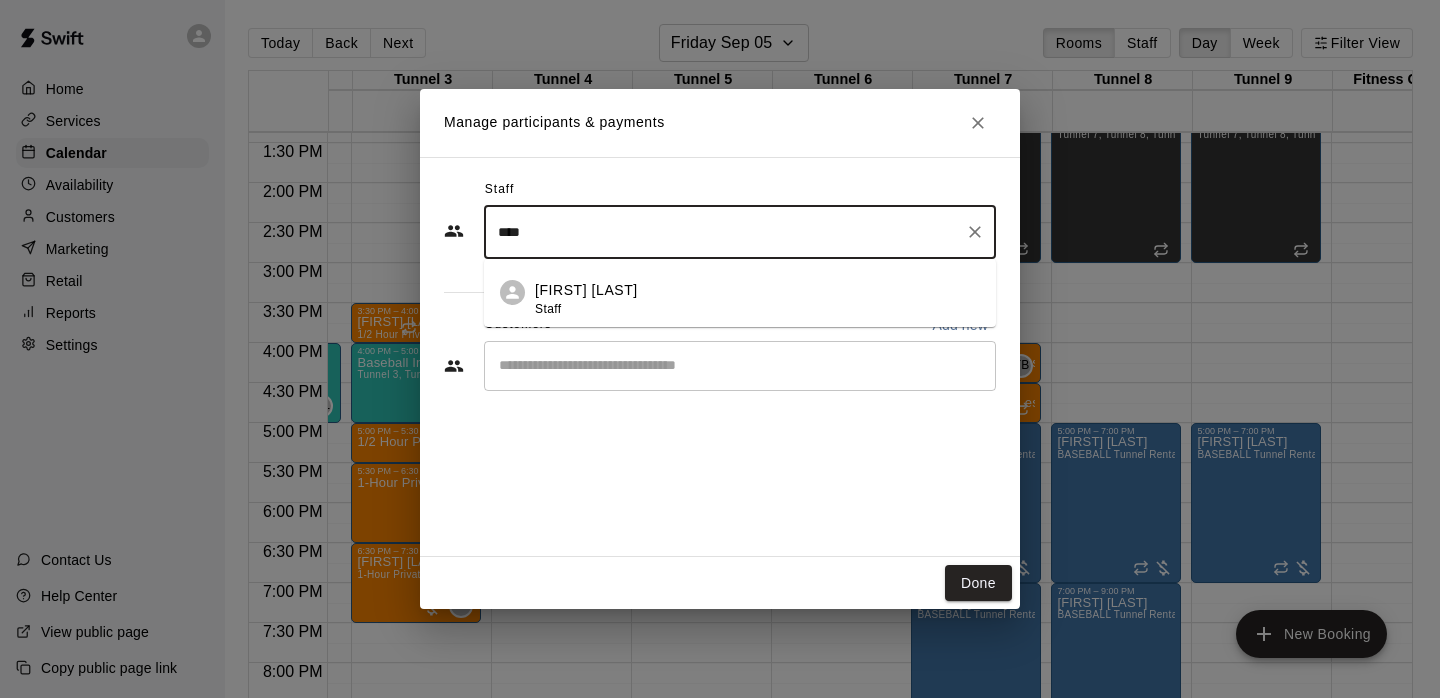click on "Add Staff: [FIRST] [LAST]" at bounding box center [757, 299] 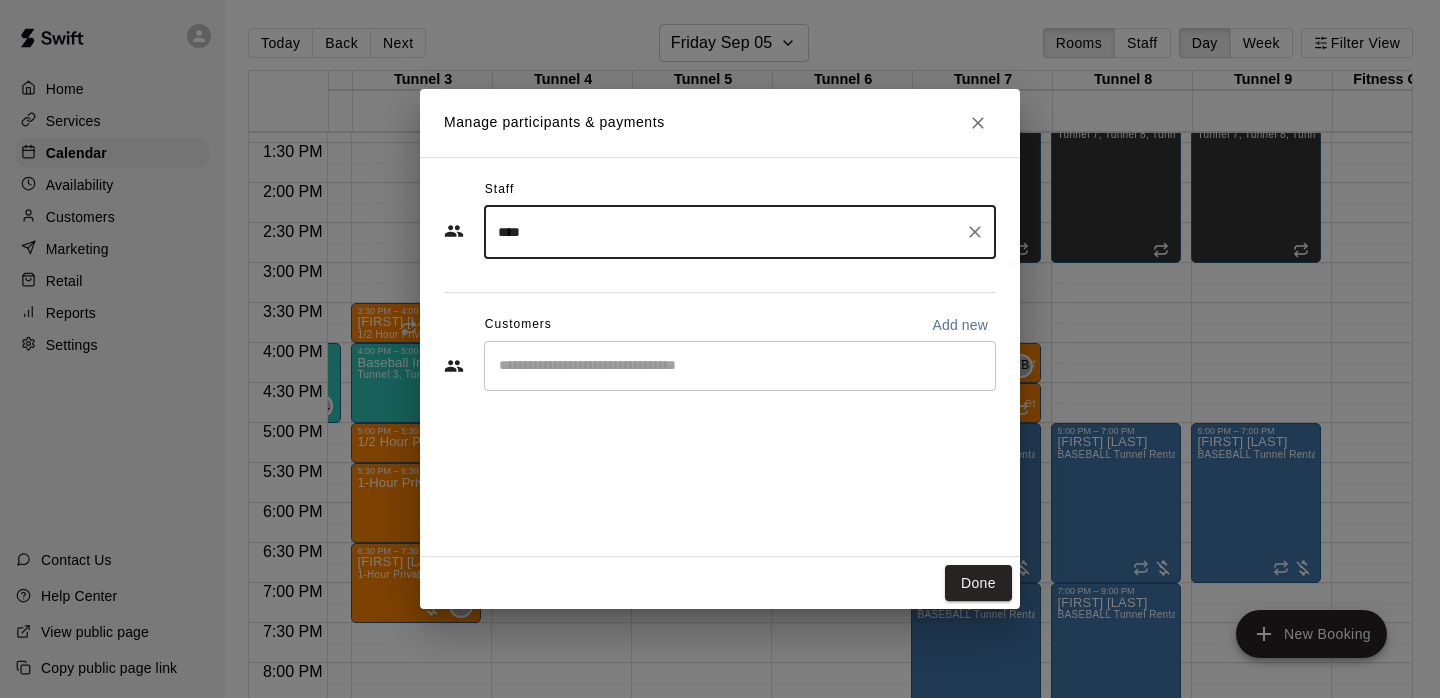 type on "****" 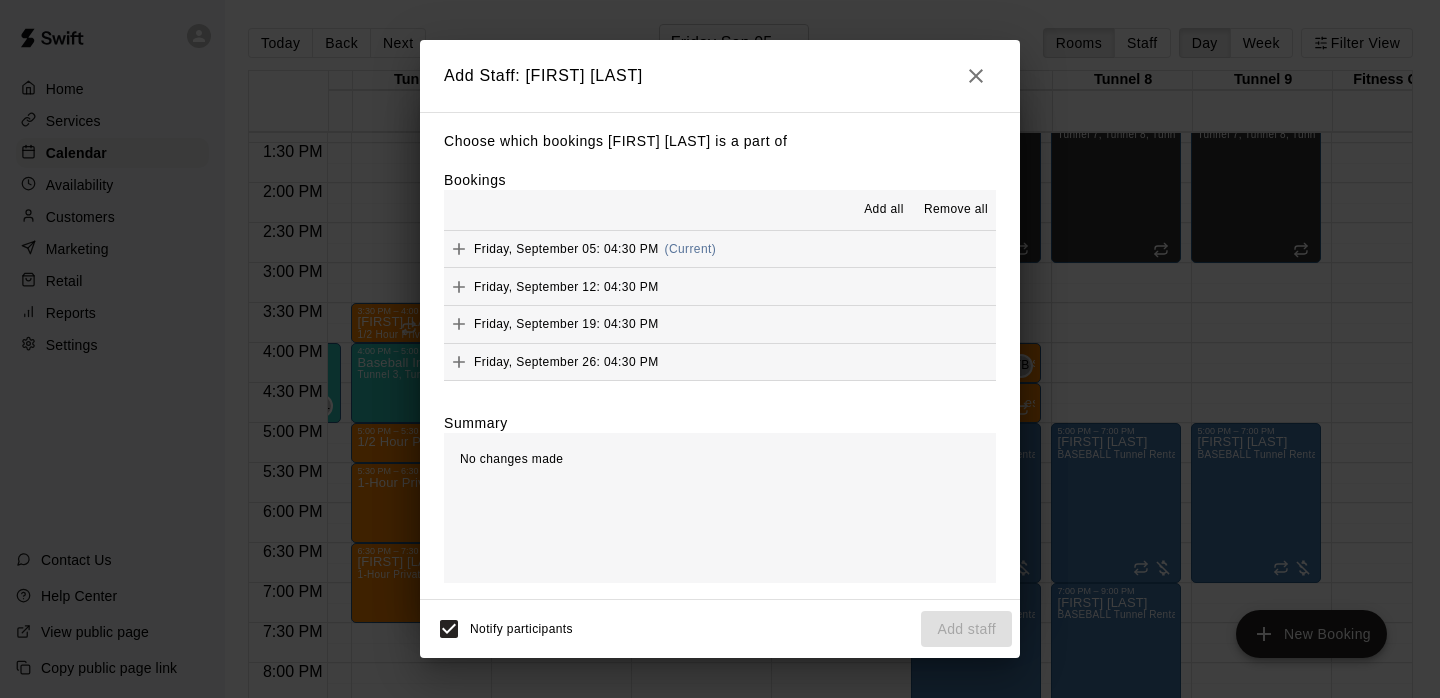 click on "Add all" at bounding box center (884, 210) 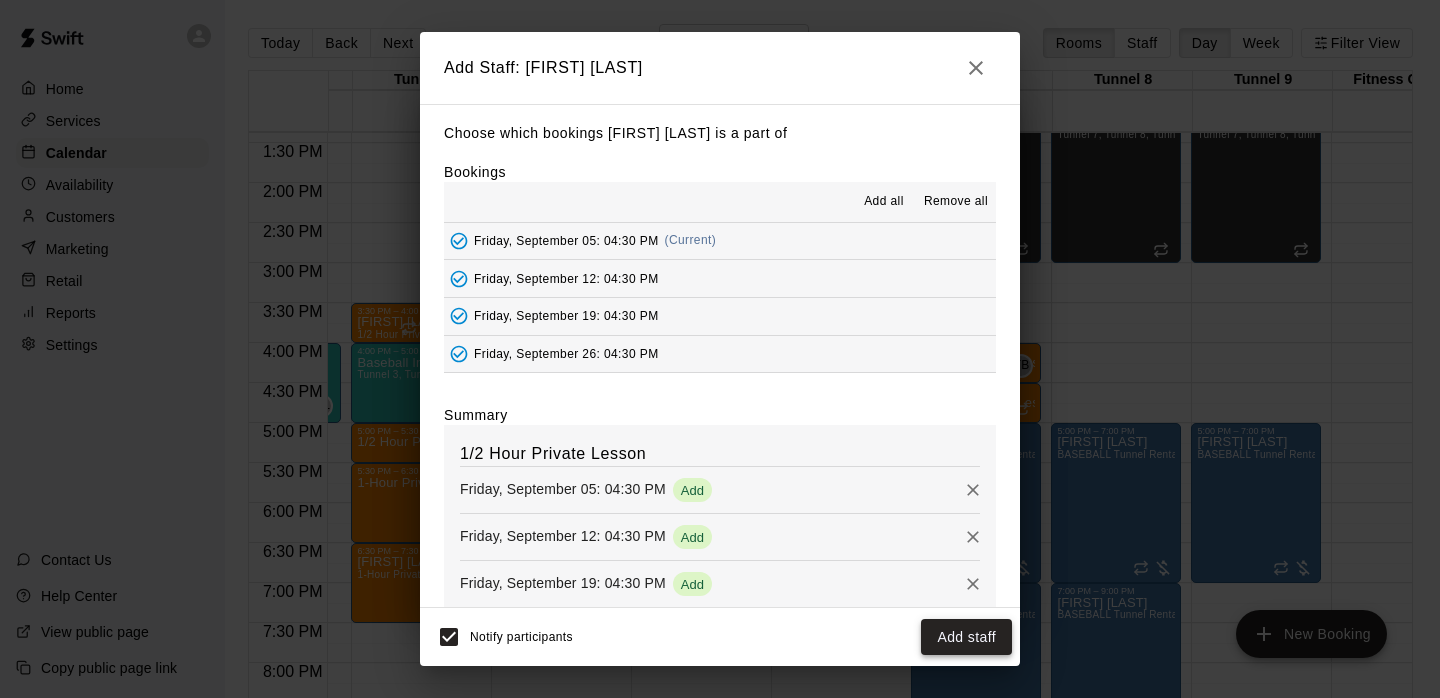 click on "Add staff" at bounding box center [966, 637] 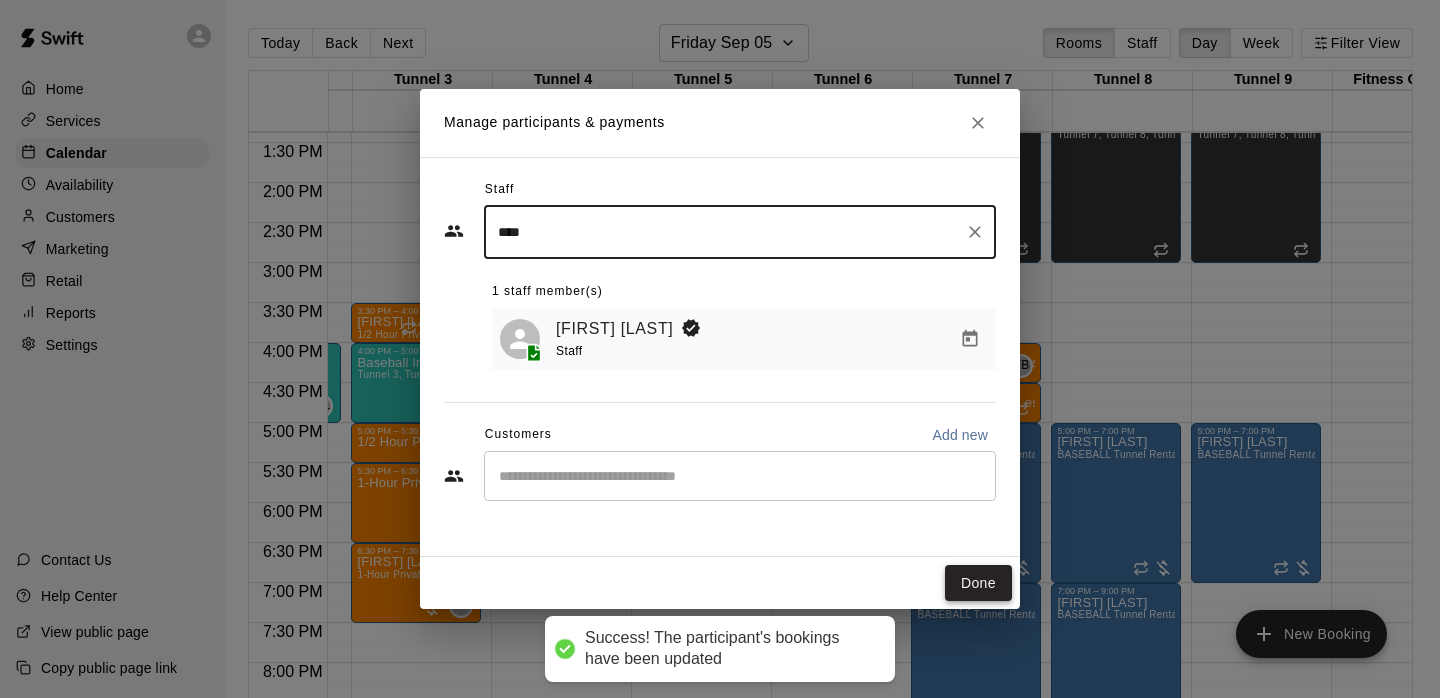 click on "Done" at bounding box center (978, 583) 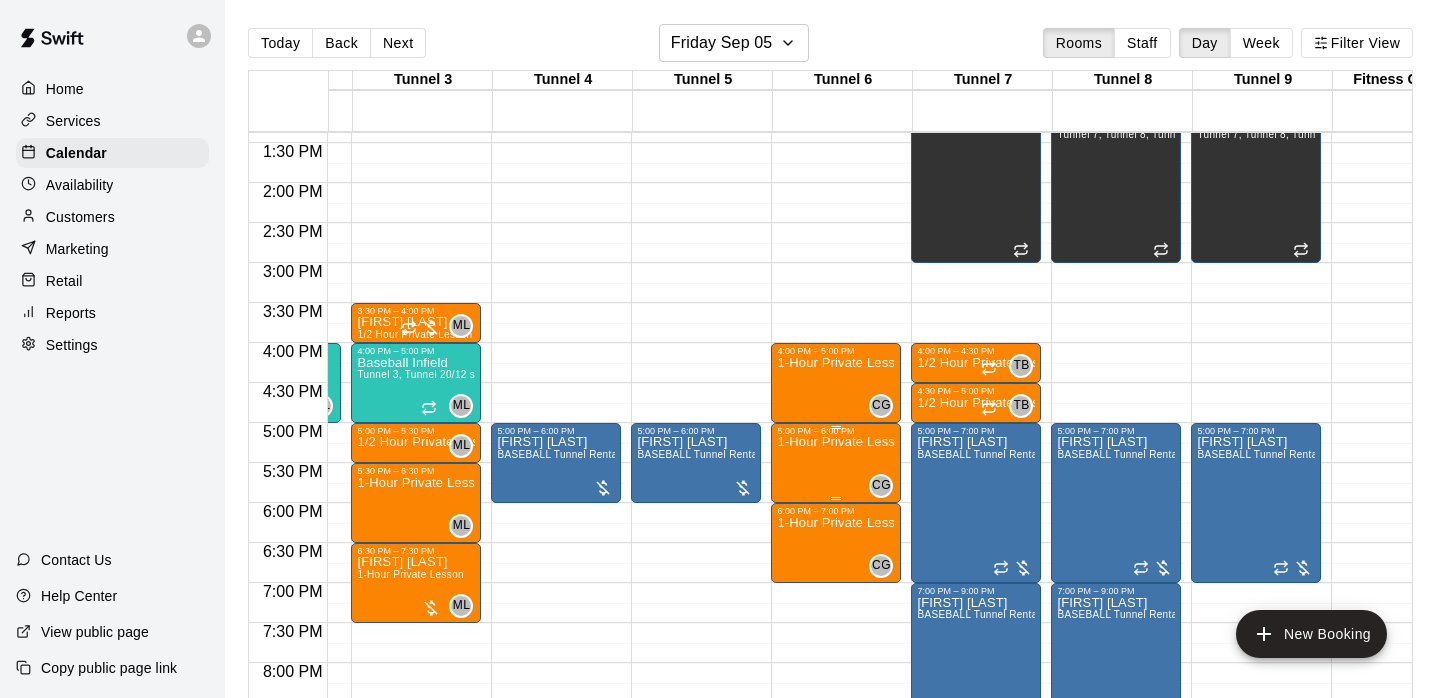 scroll, scrollTop: 1070, scrollLeft: 64, axis: both 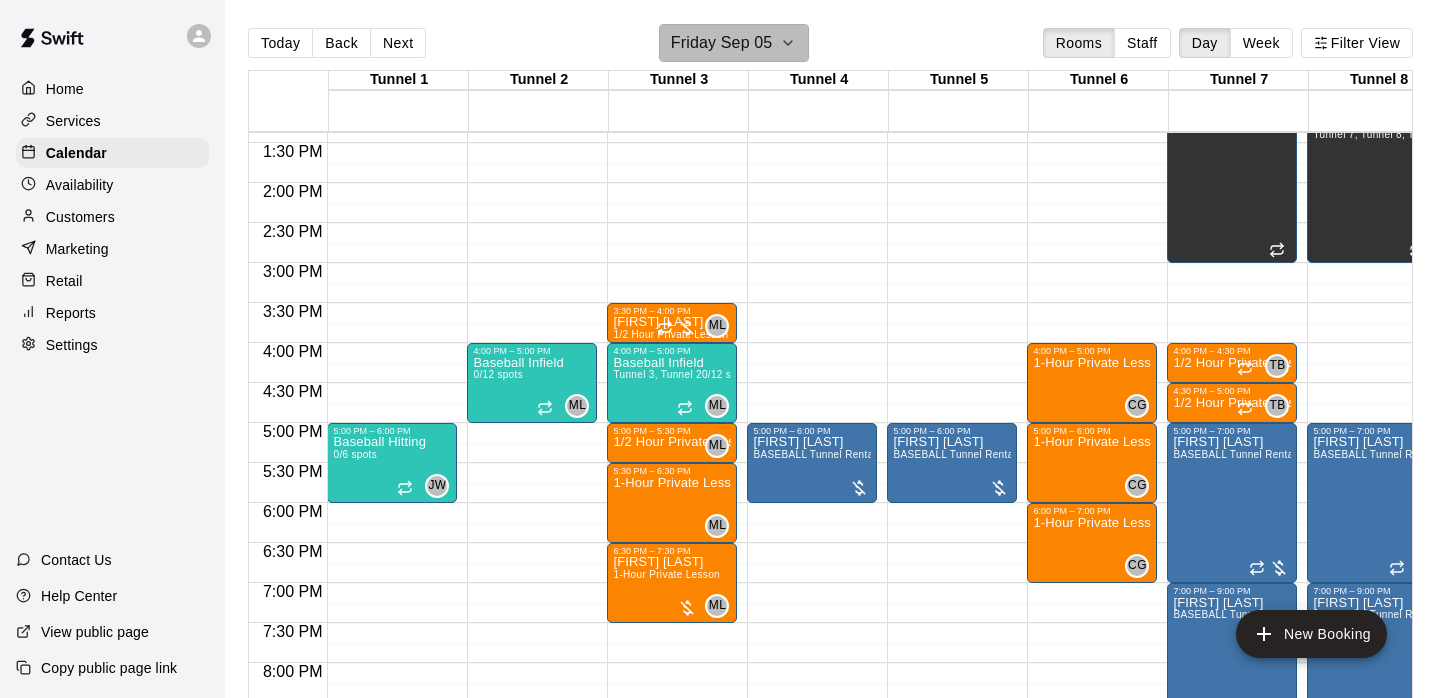 click on "Friday Sep 05" at bounding box center (722, 43) 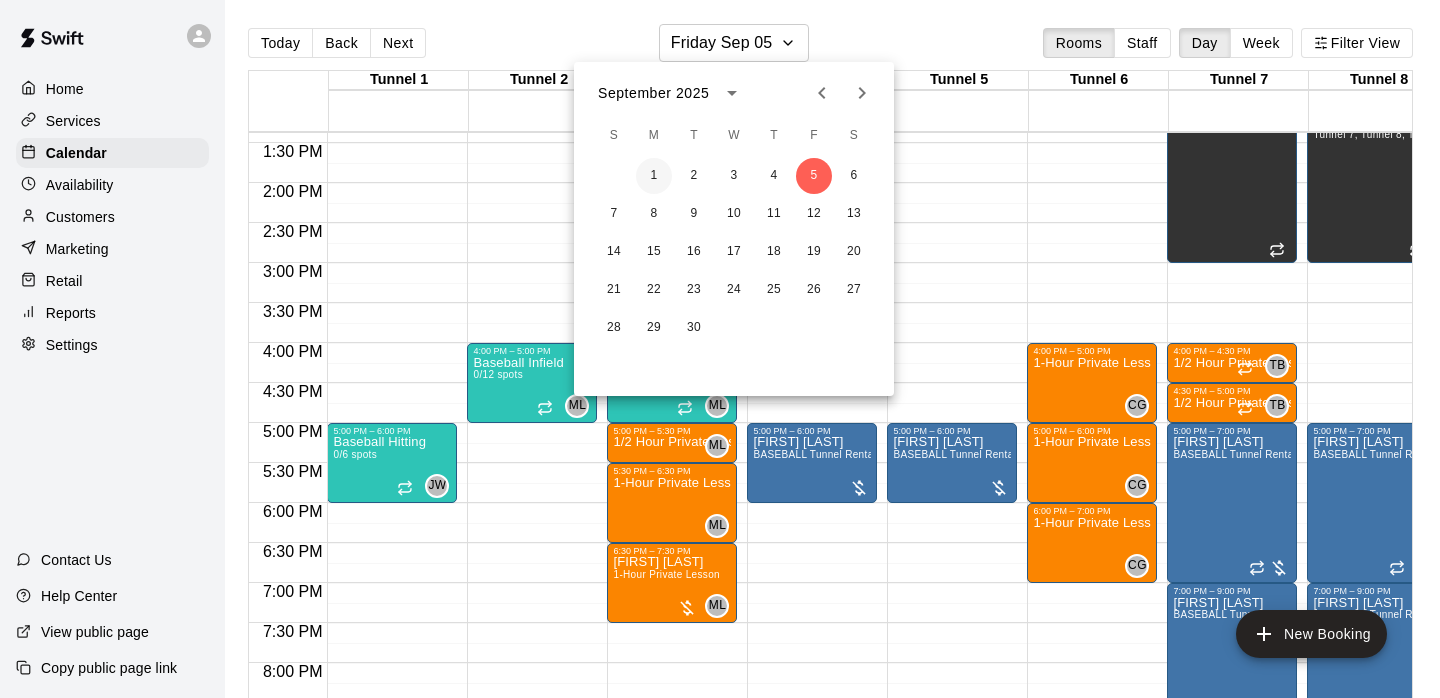 click on "1" at bounding box center (654, 176) 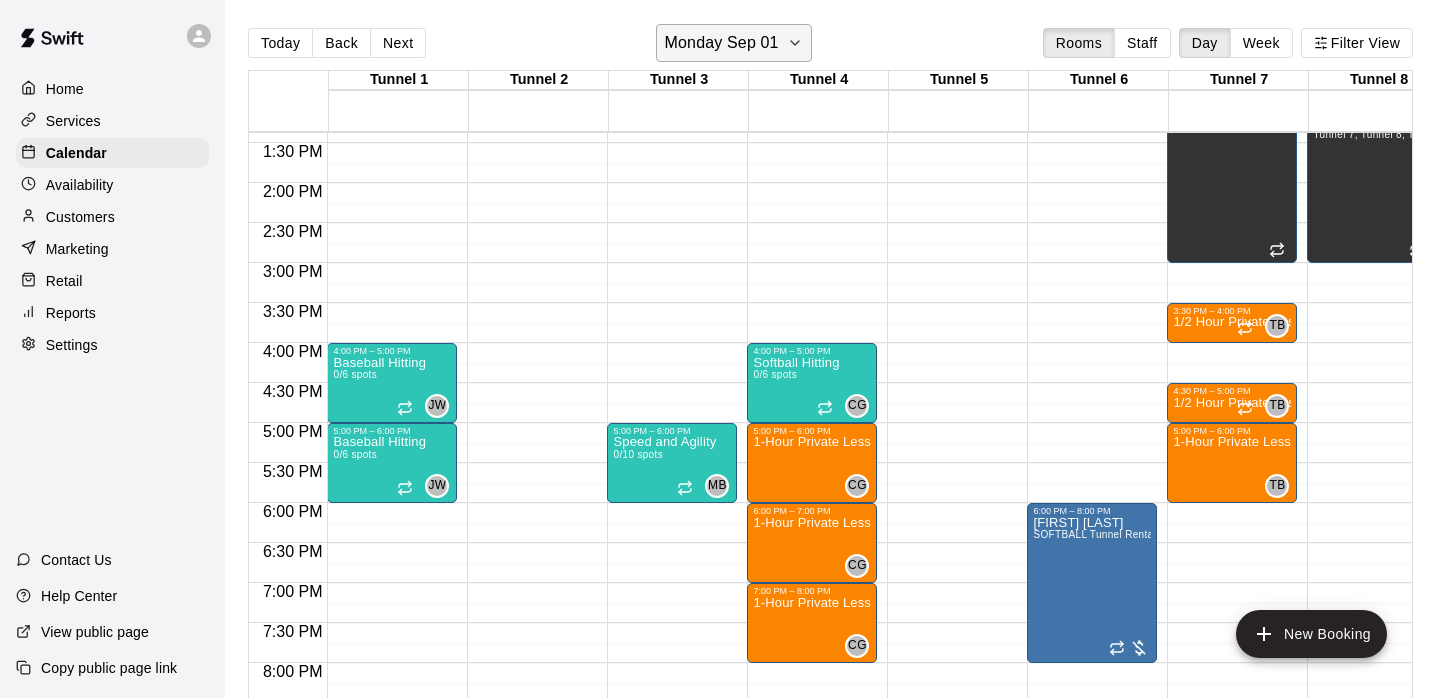 click on "Monday Sep 01" at bounding box center [722, 43] 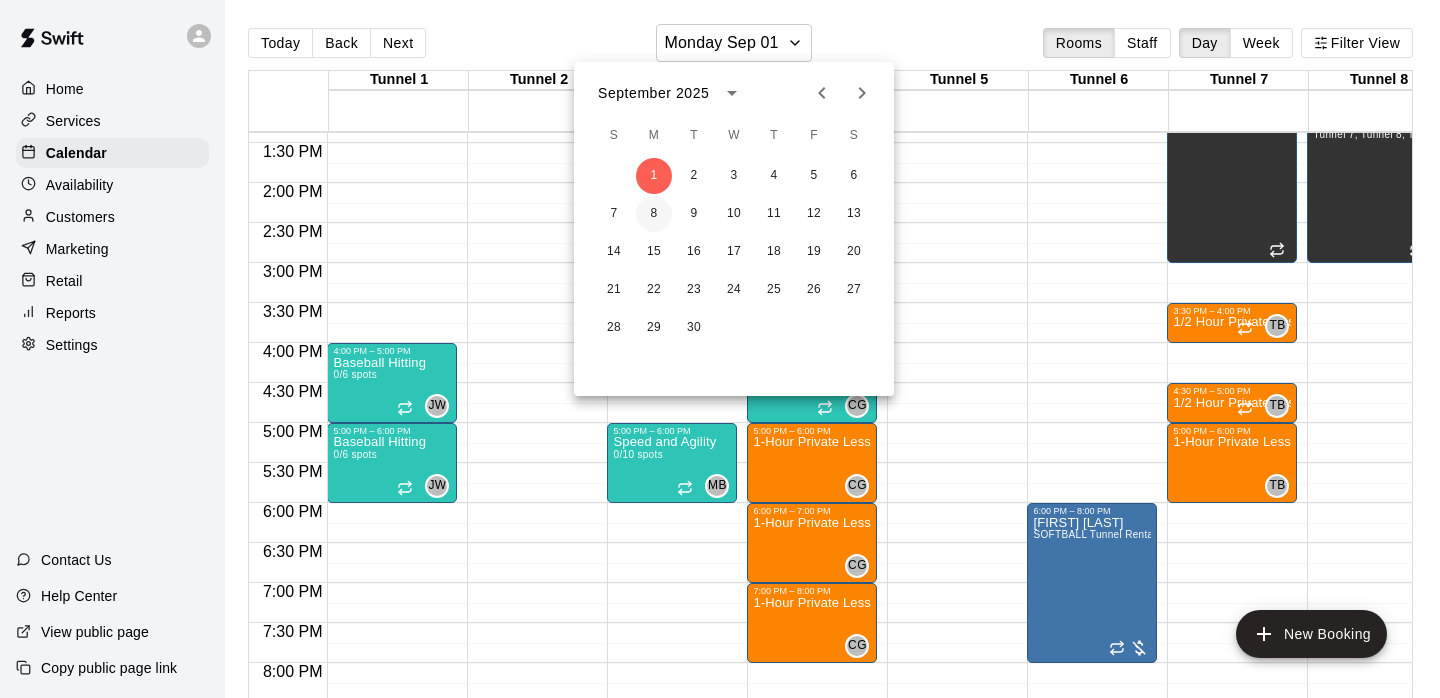 click on "8" at bounding box center (654, 214) 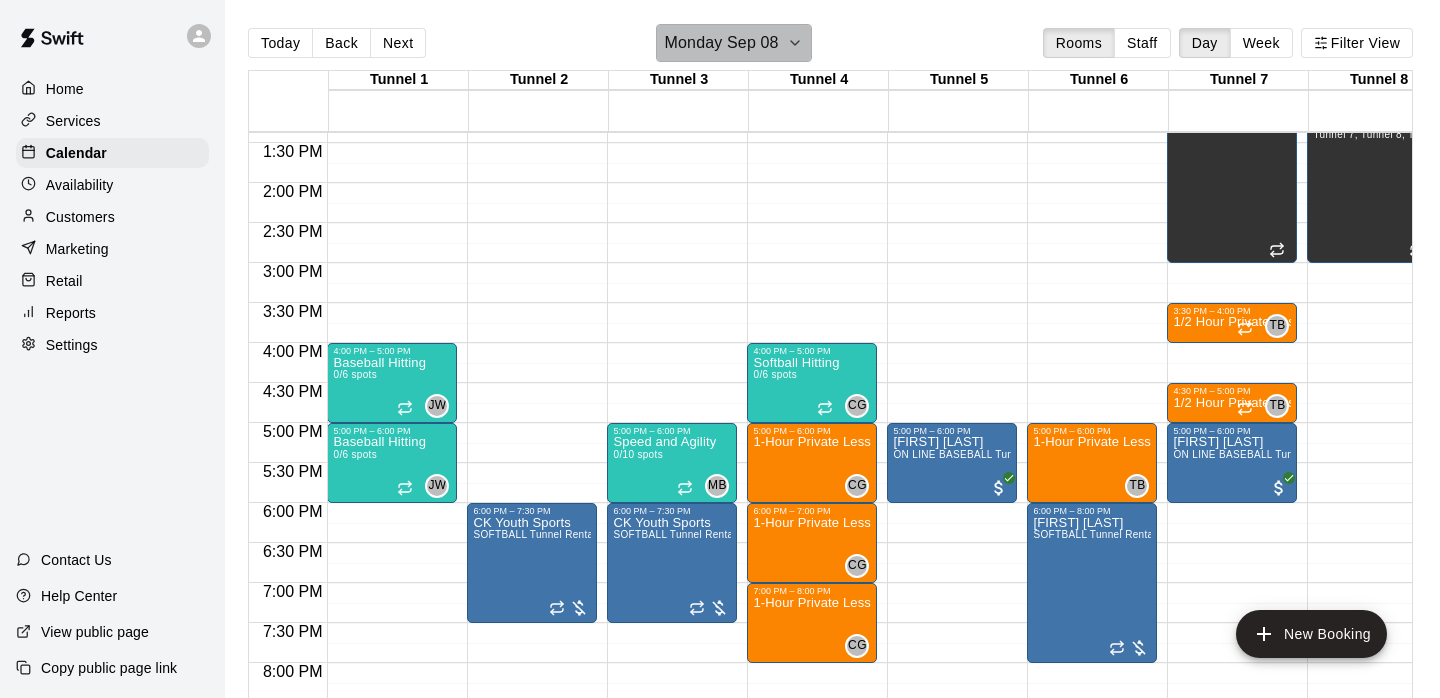 click on "Monday Sep 08" at bounding box center [734, 43] 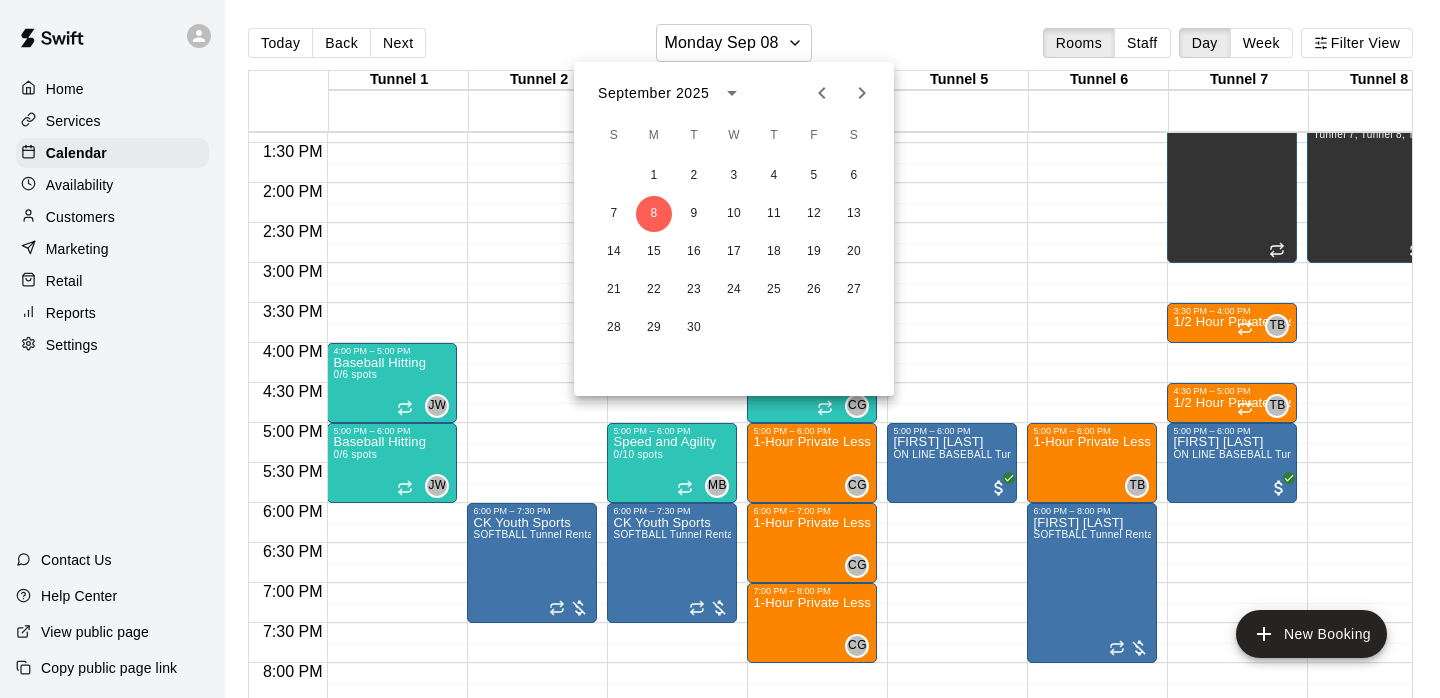 click at bounding box center (822, 93) 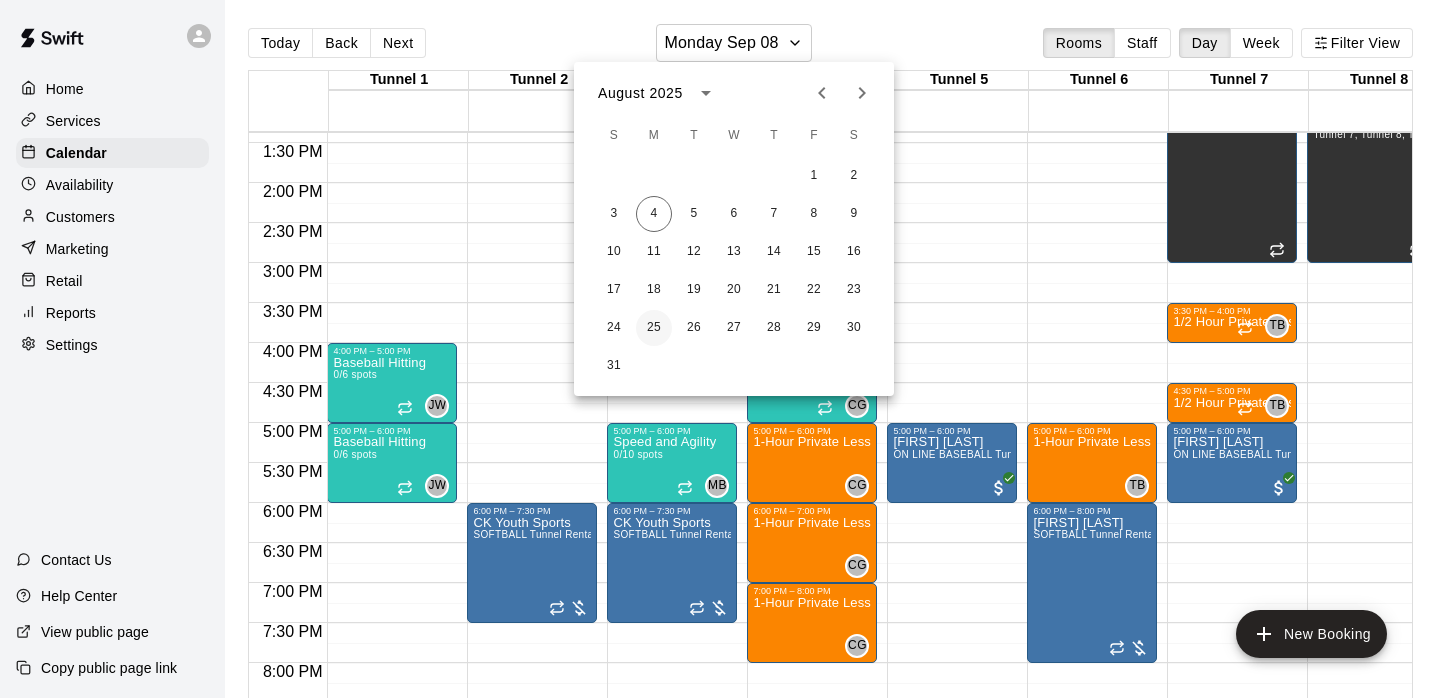 click on "25" at bounding box center (654, 328) 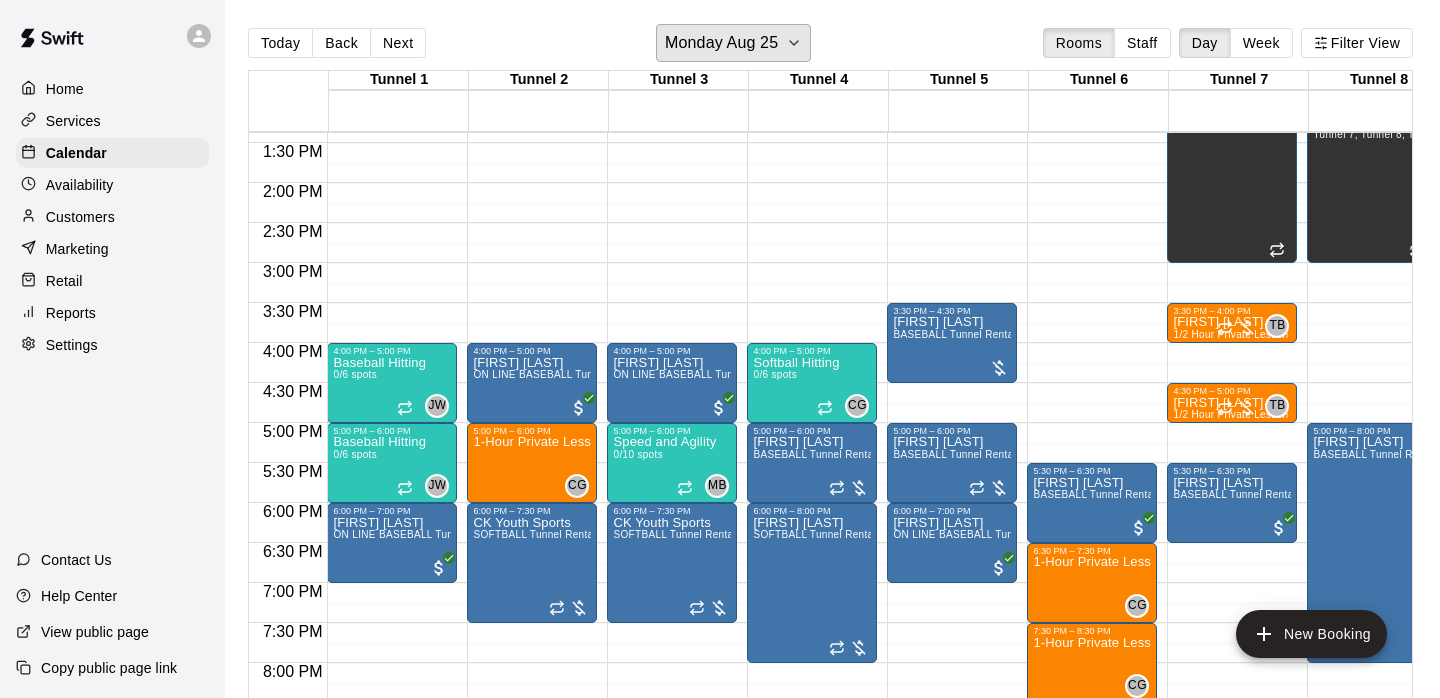scroll, scrollTop: 1070, scrollLeft: 65, axis: both 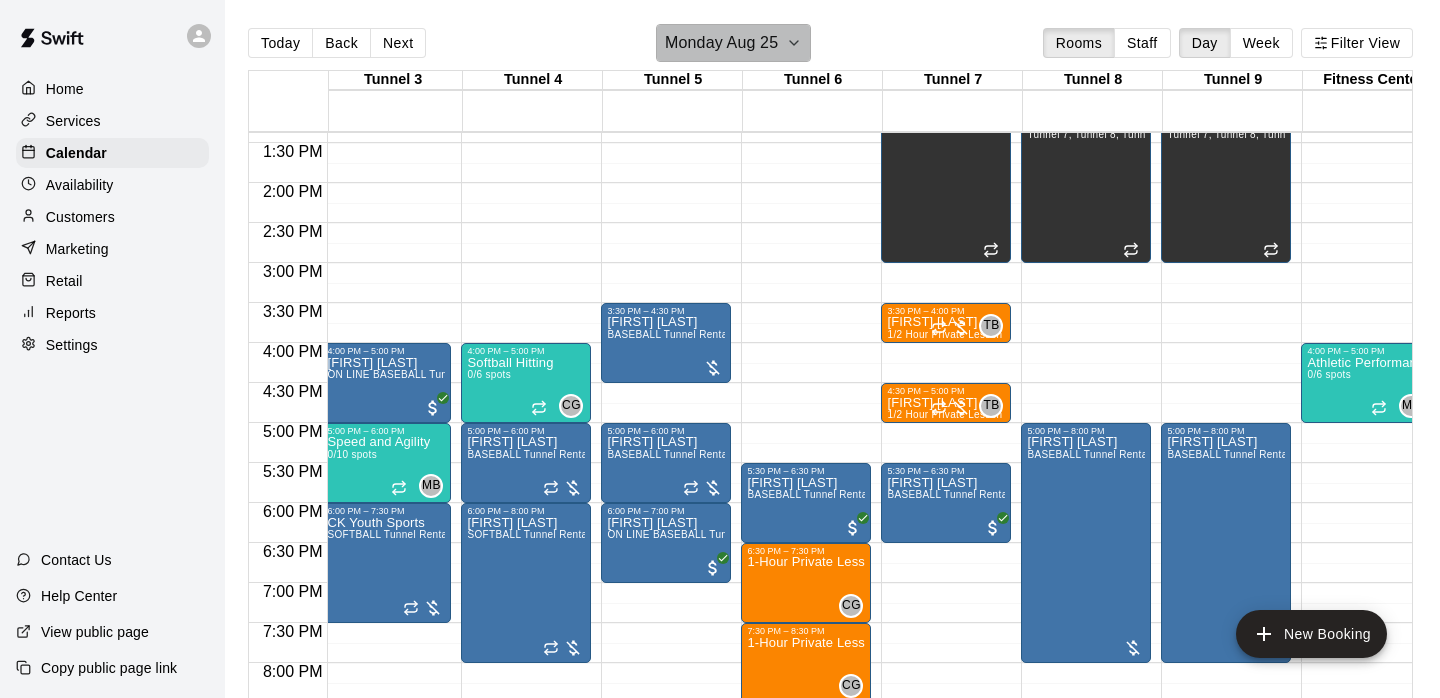 click on "Monday Aug 25" at bounding box center (721, 43) 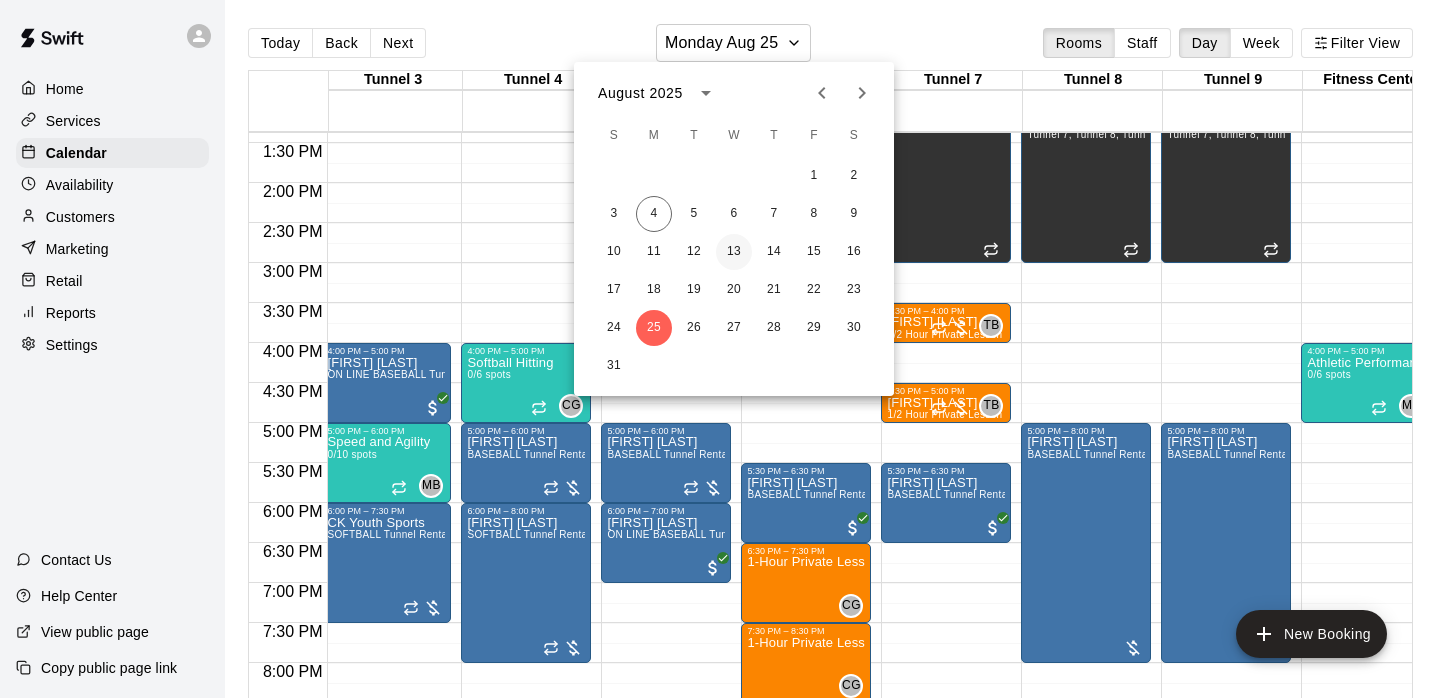 click on "13" at bounding box center [734, 252] 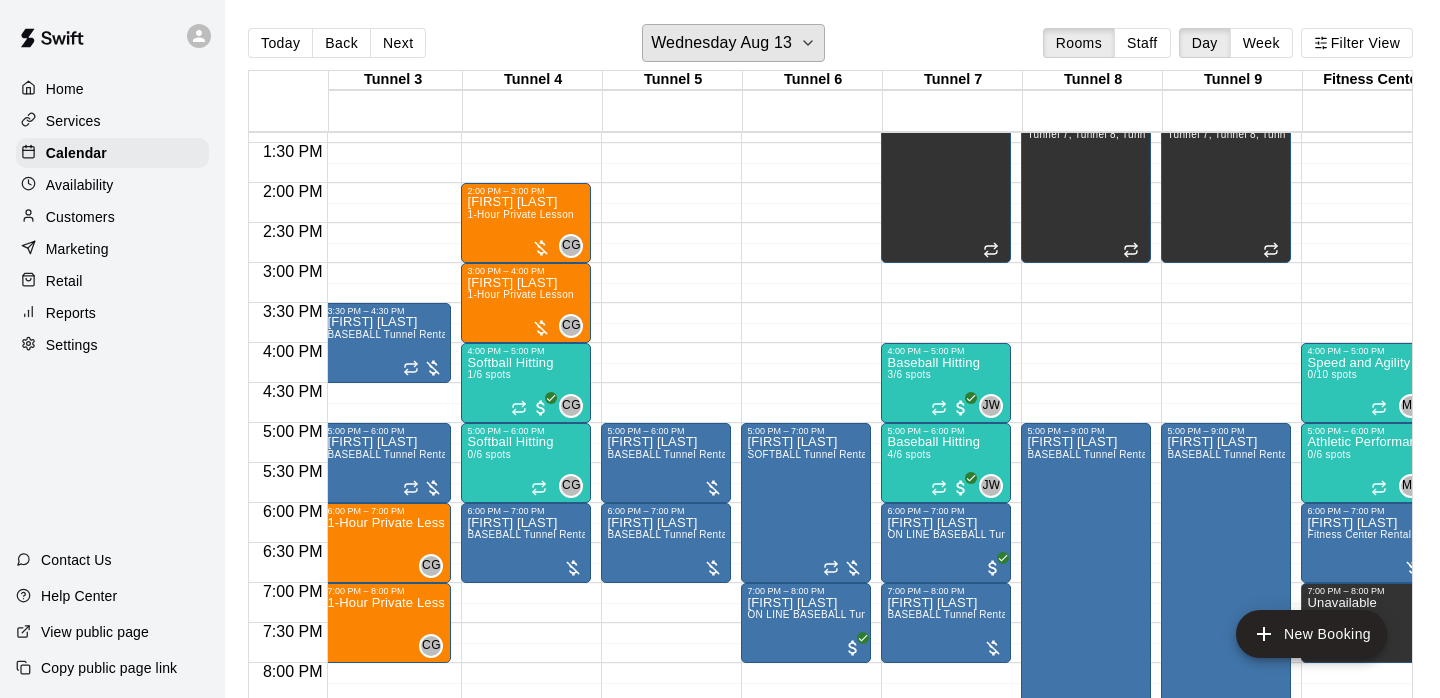 scroll, scrollTop: 1070, scrollLeft: 235, axis: both 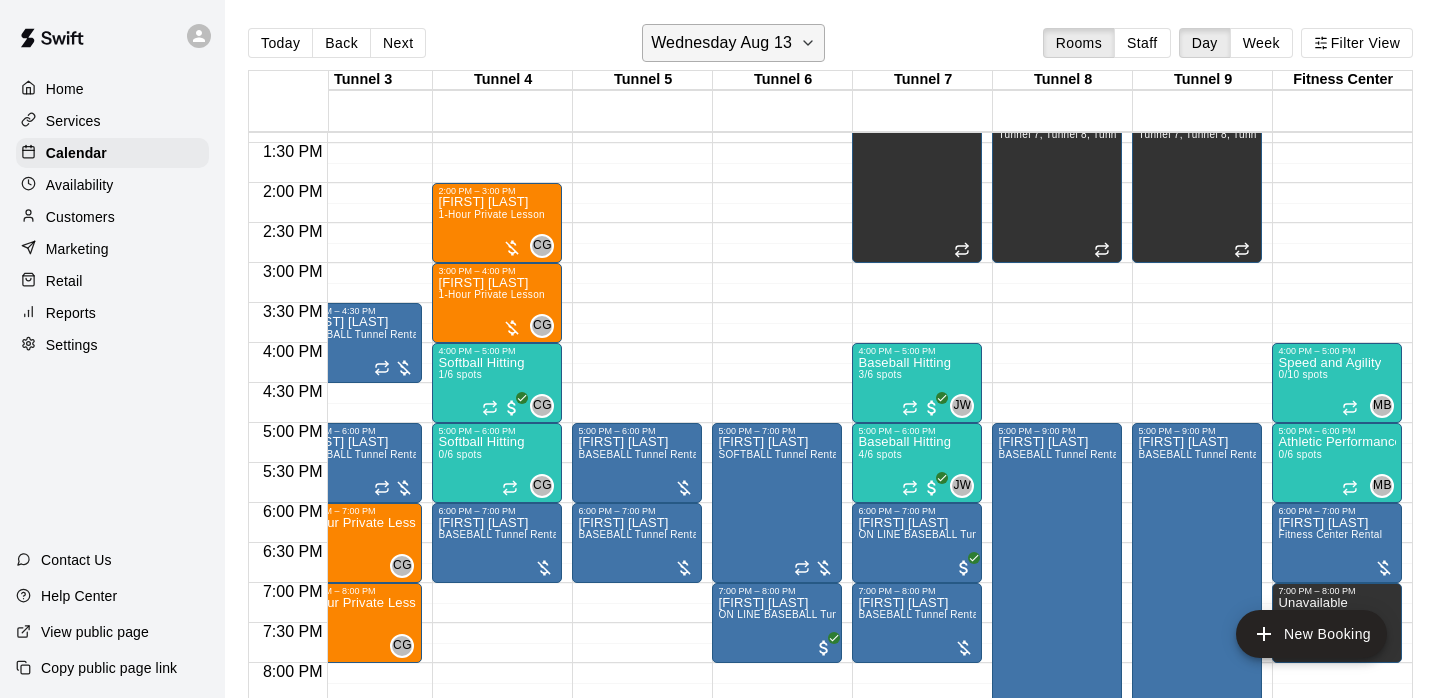 click on "Wednesday Aug 13" at bounding box center (721, 43) 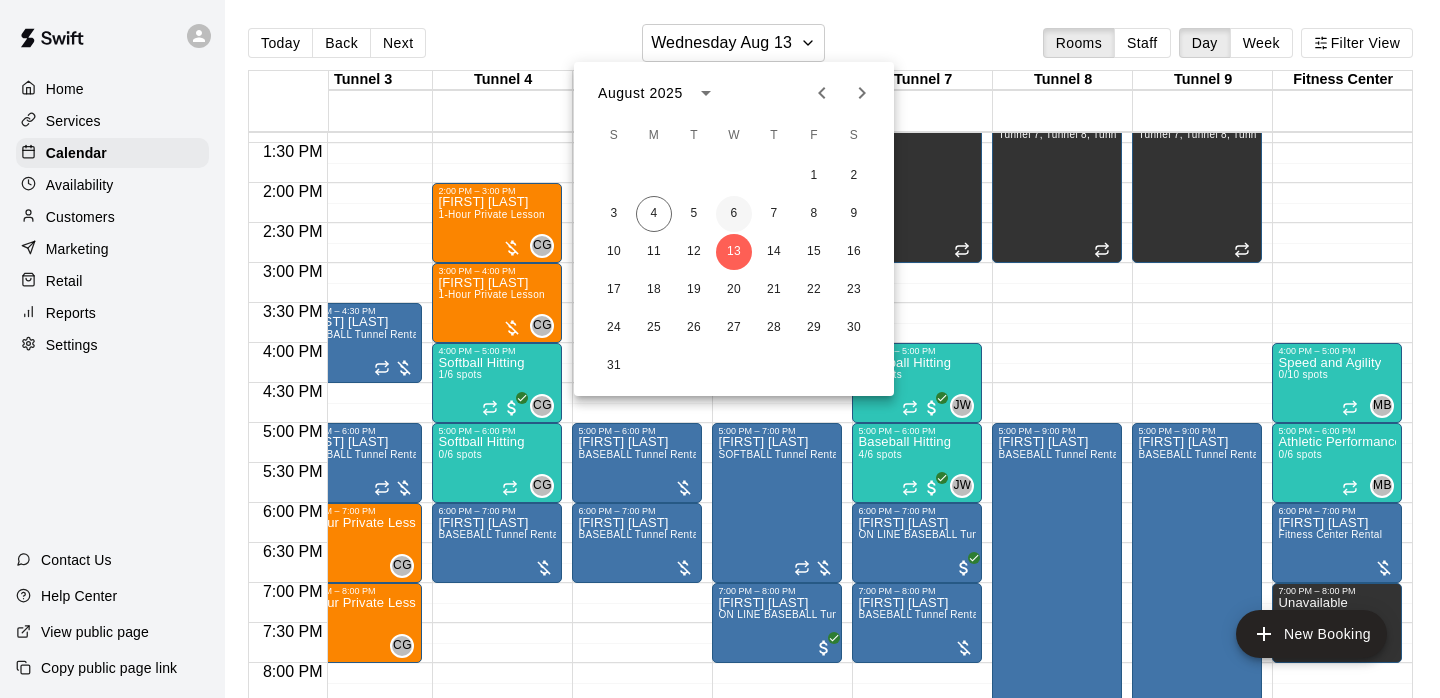click on "6" at bounding box center [734, 214] 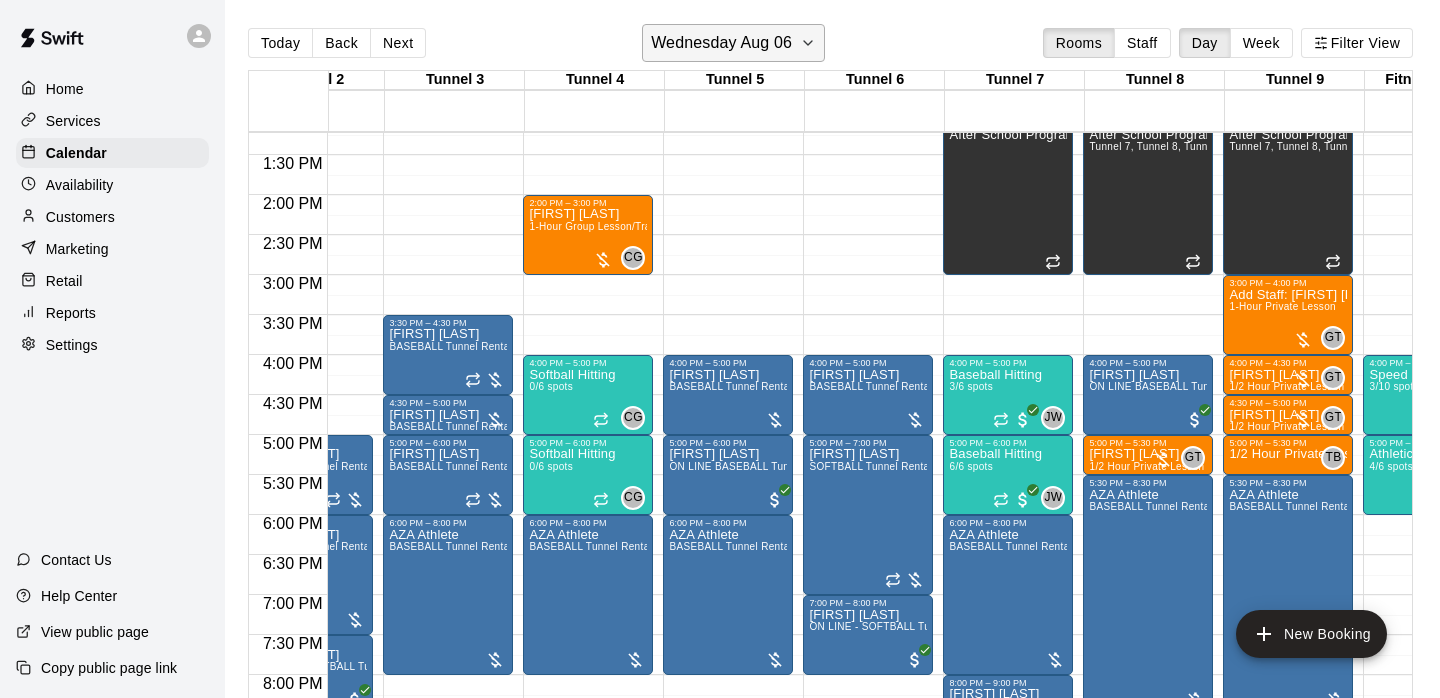 click on "Wednesday Aug 06" at bounding box center (721, 43) 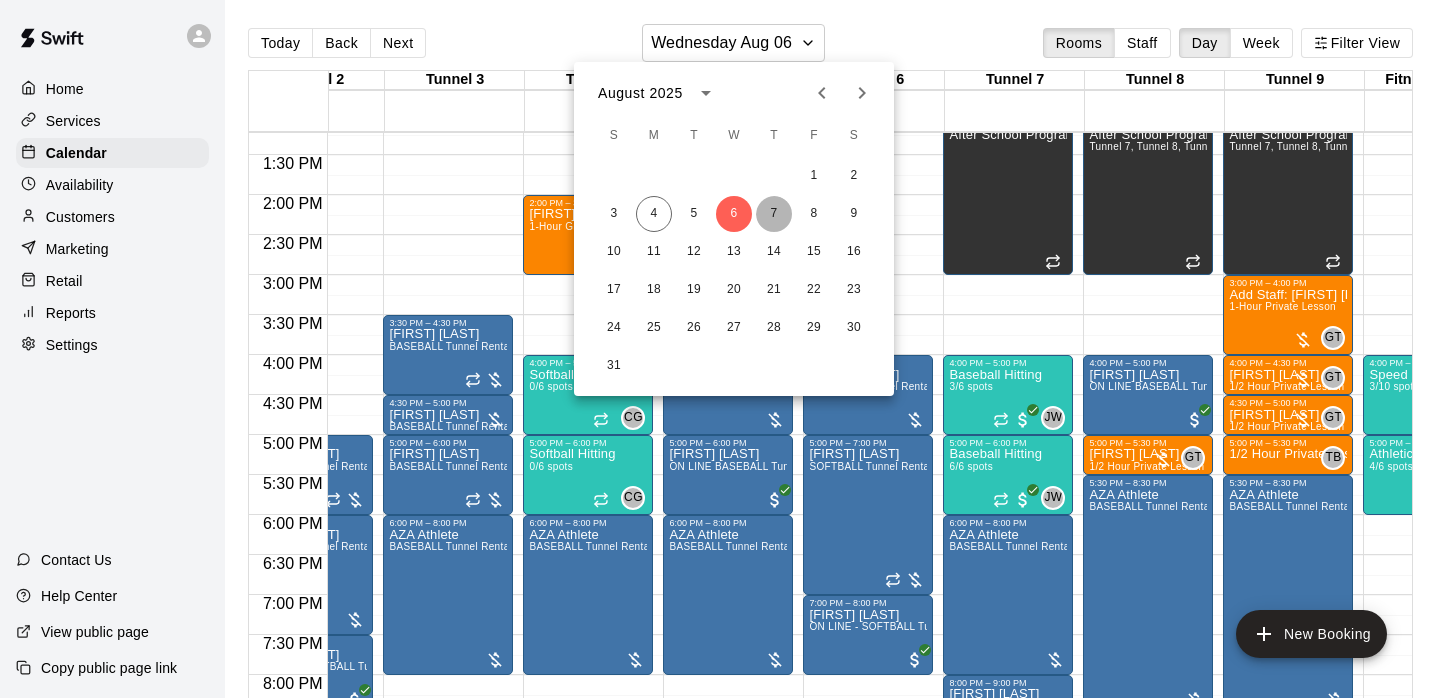 click on "7" at bounding box center [774, 214] 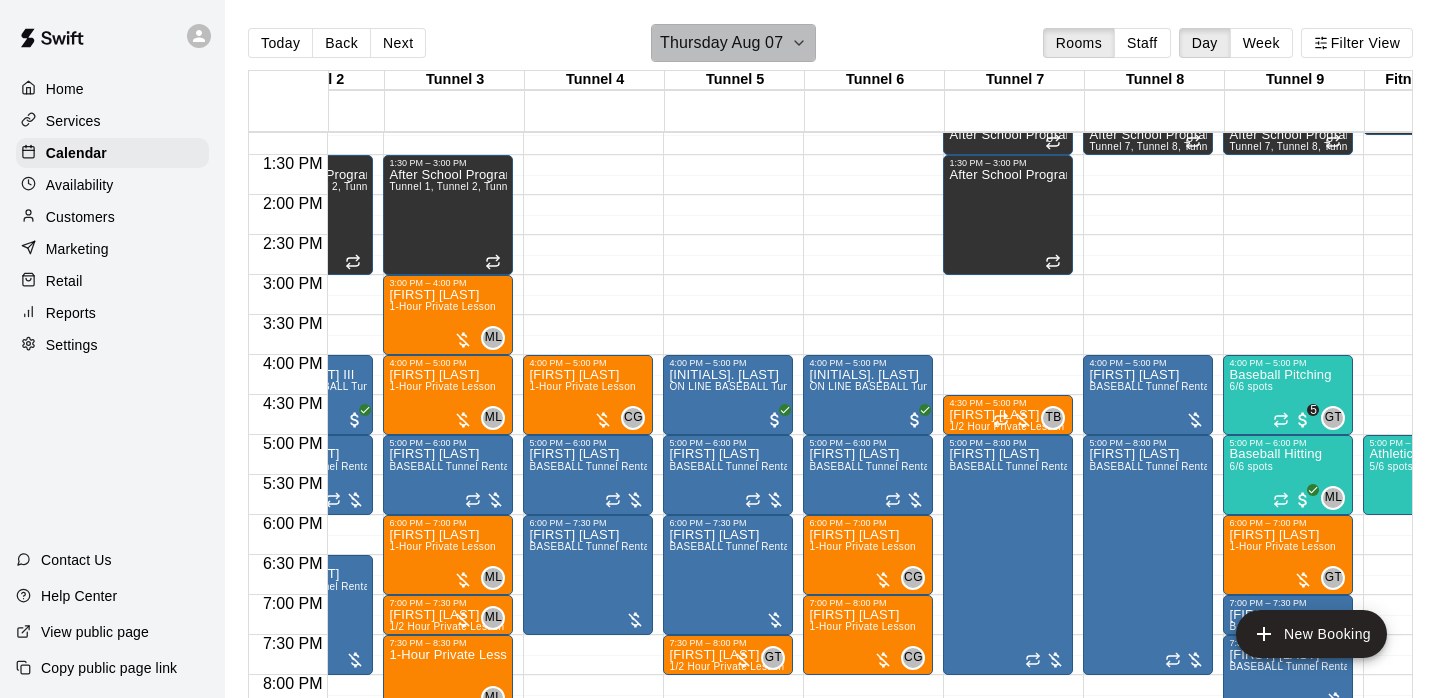 click on "Thursday Aug 07" at bounding box center (721, 43) 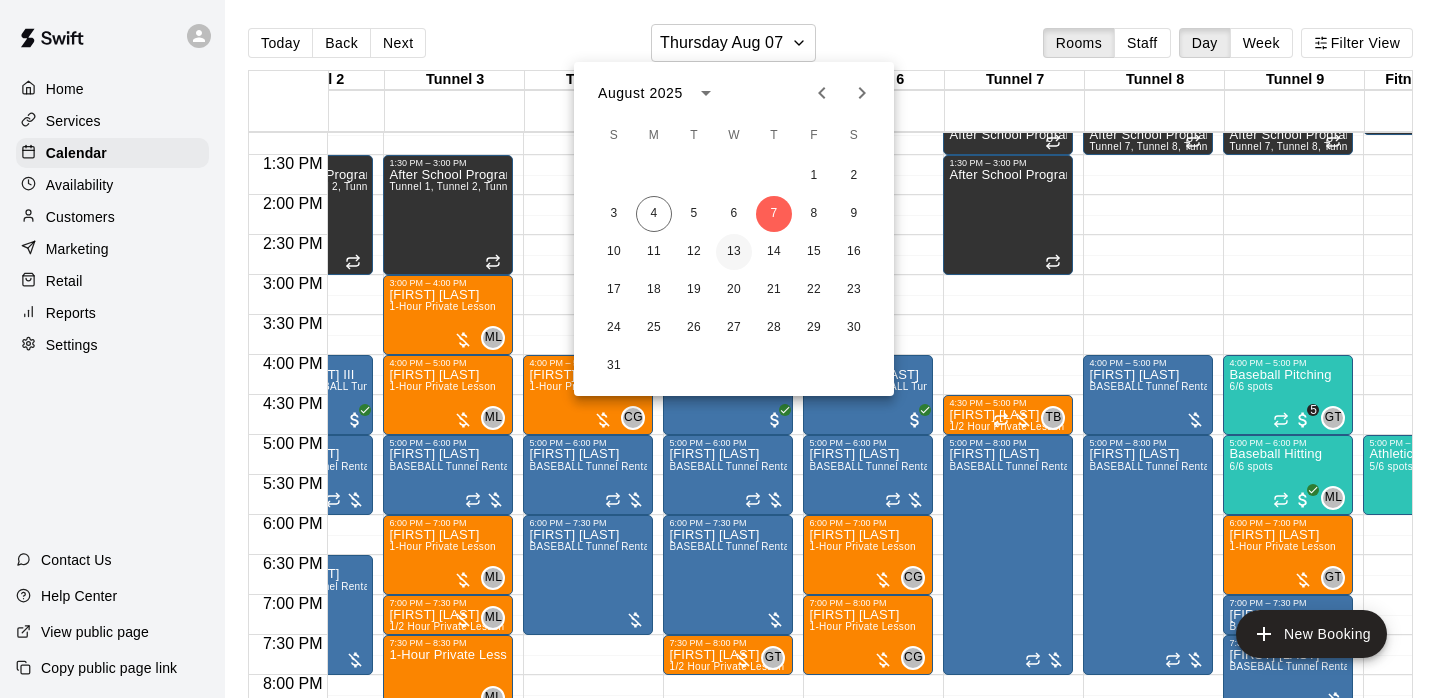 click on "13" at bounding box center (734, 252) 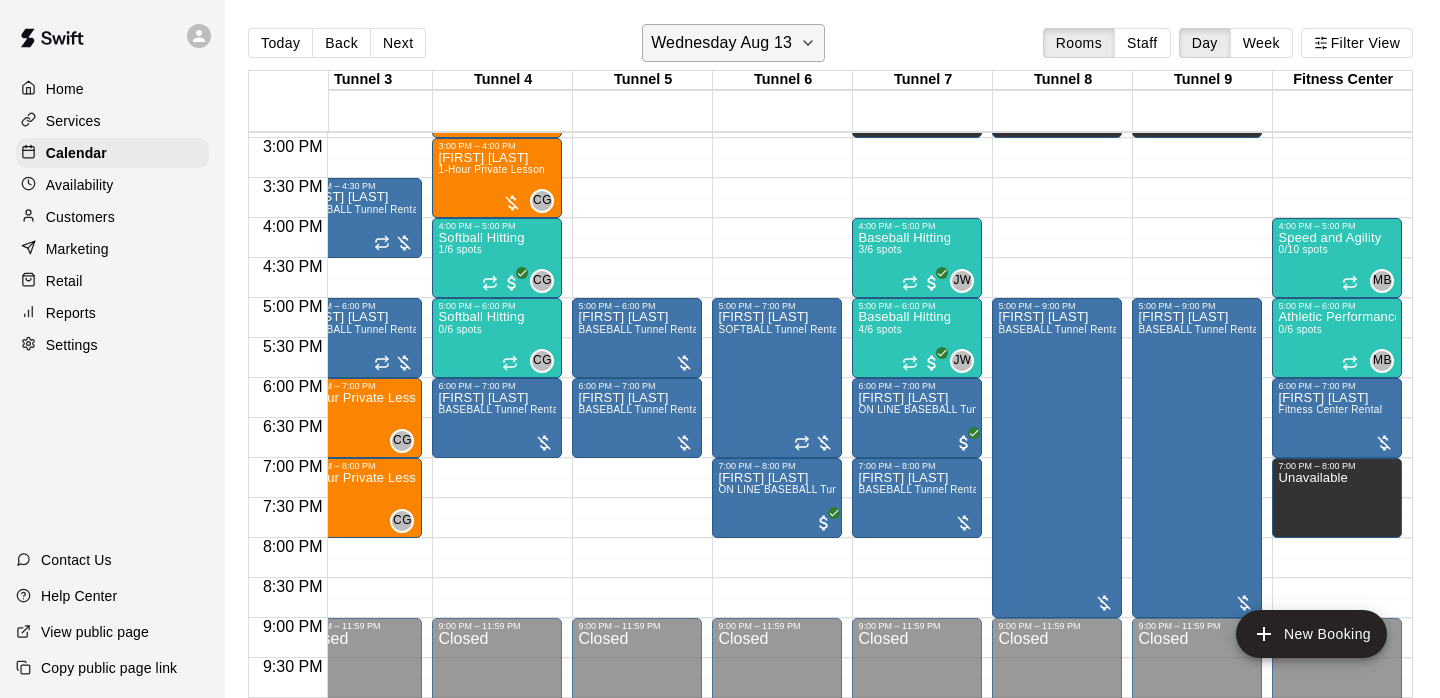 click on "Wednesday Aug 13" at bounding box center (721, 43) 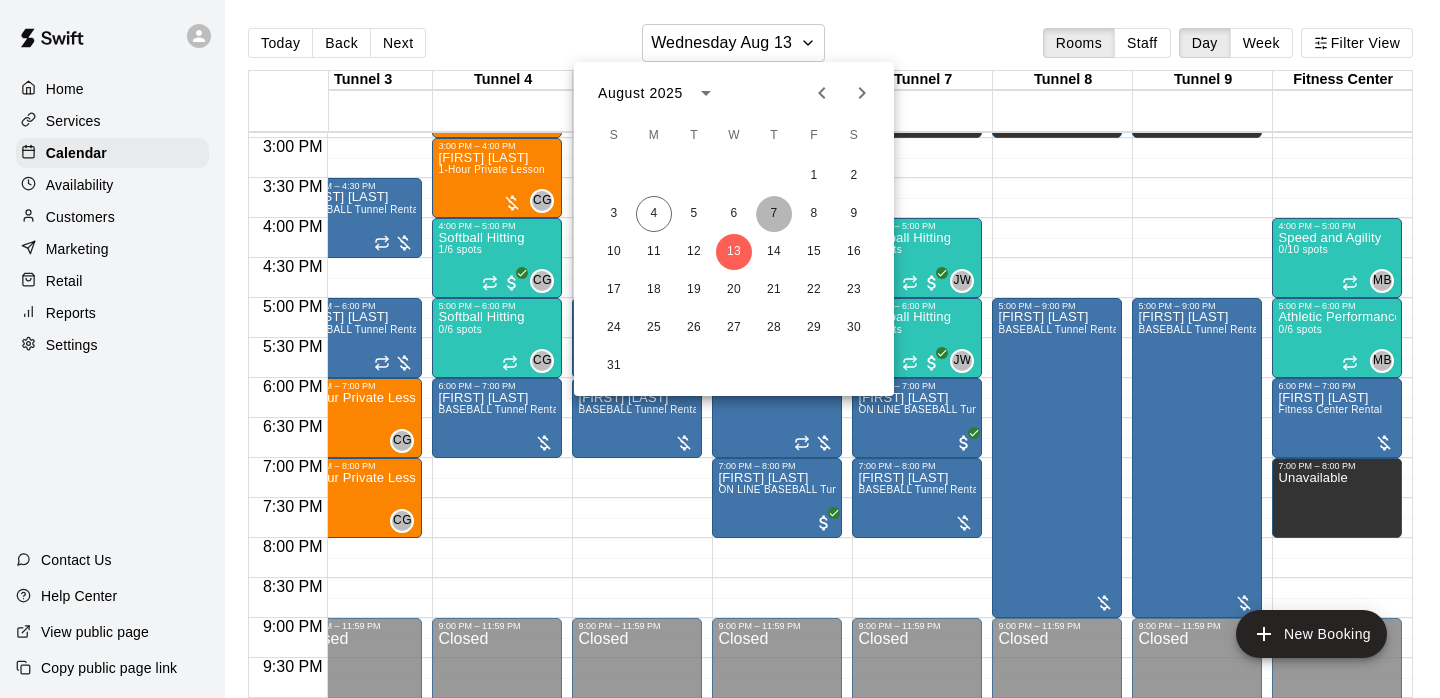 click on "7" at bounding box center (774, 214) 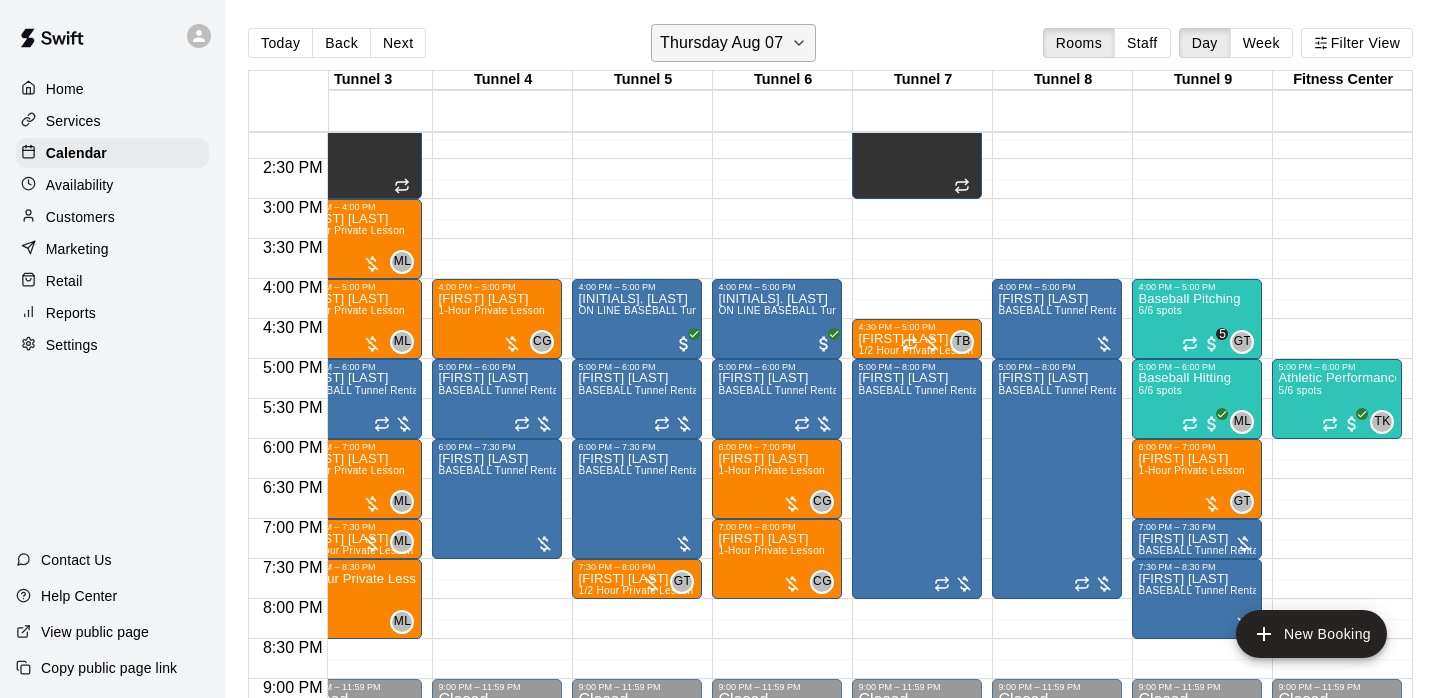 click on "Thursday Aug 07" at bounding box center [721, 43] 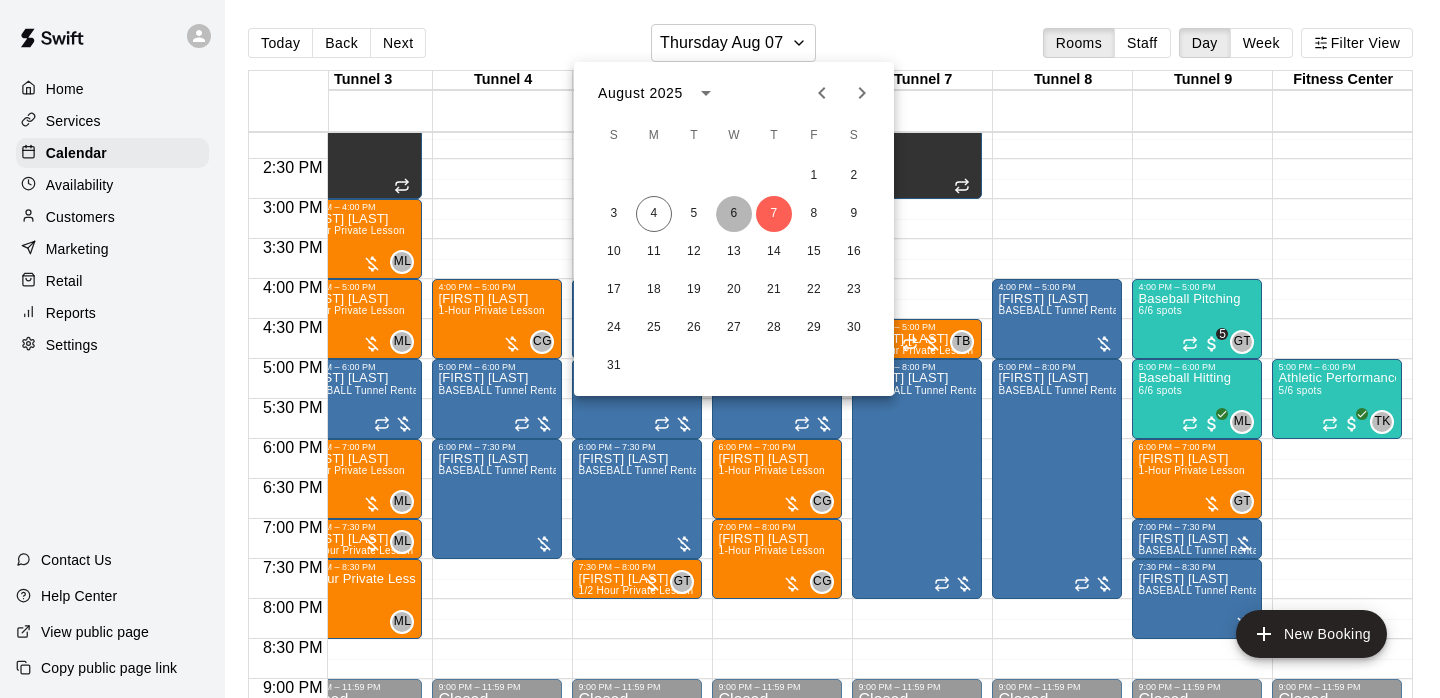 click on "6" at bounding box center (734, 214) 